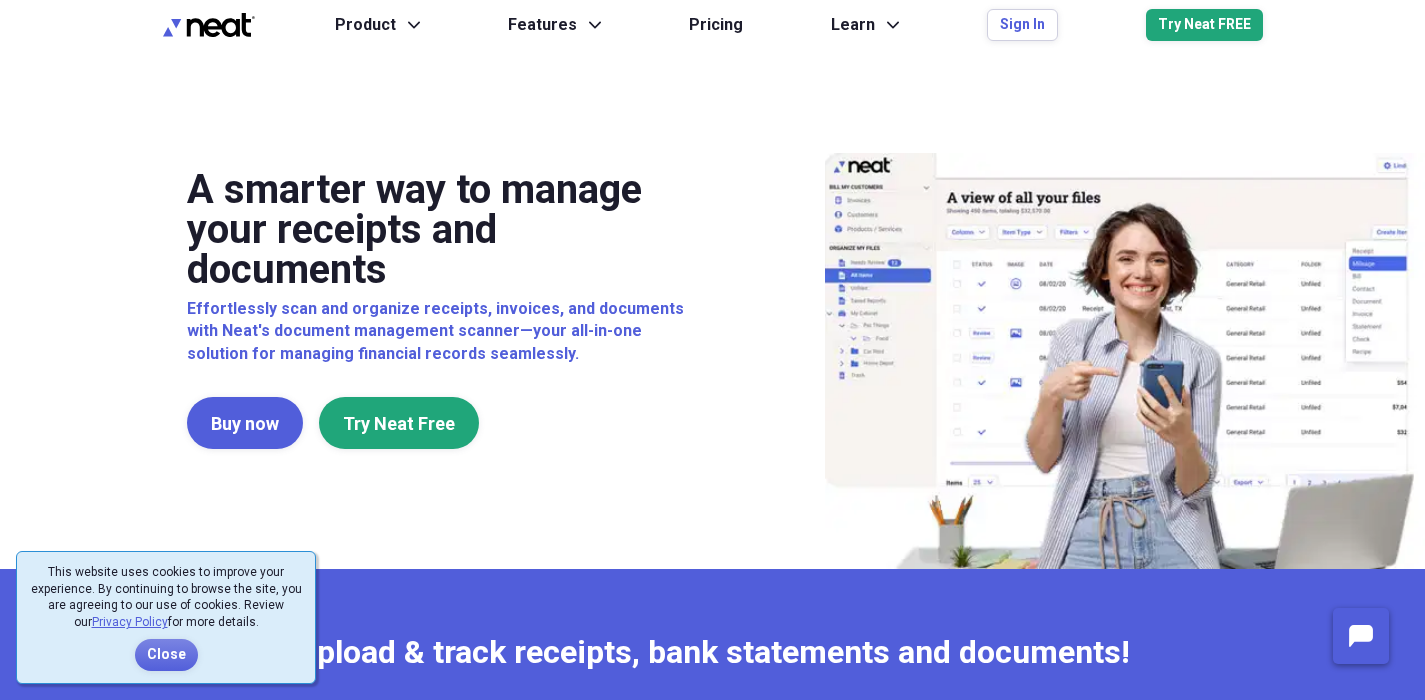 scroll, scrollTop: 0, scrollLeft: 0, axis: both 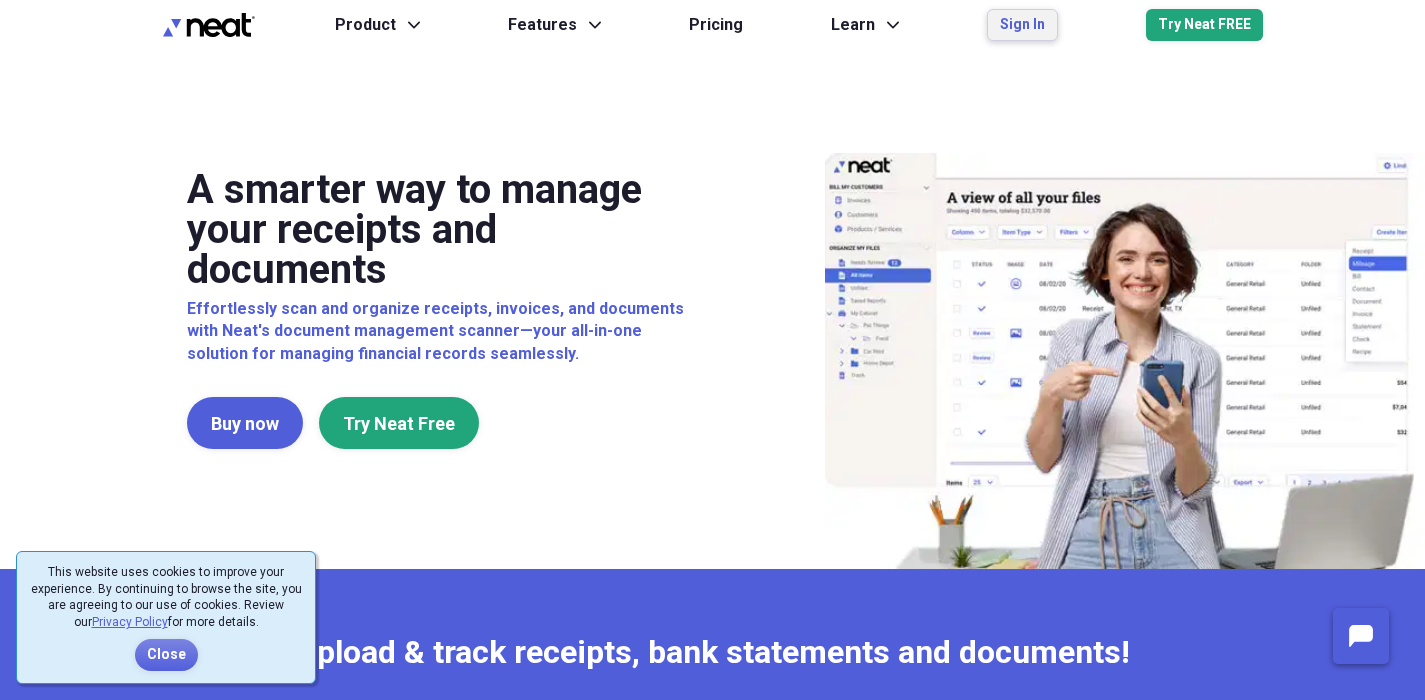 click on "Sign In" at bounding box center [1022, 25] 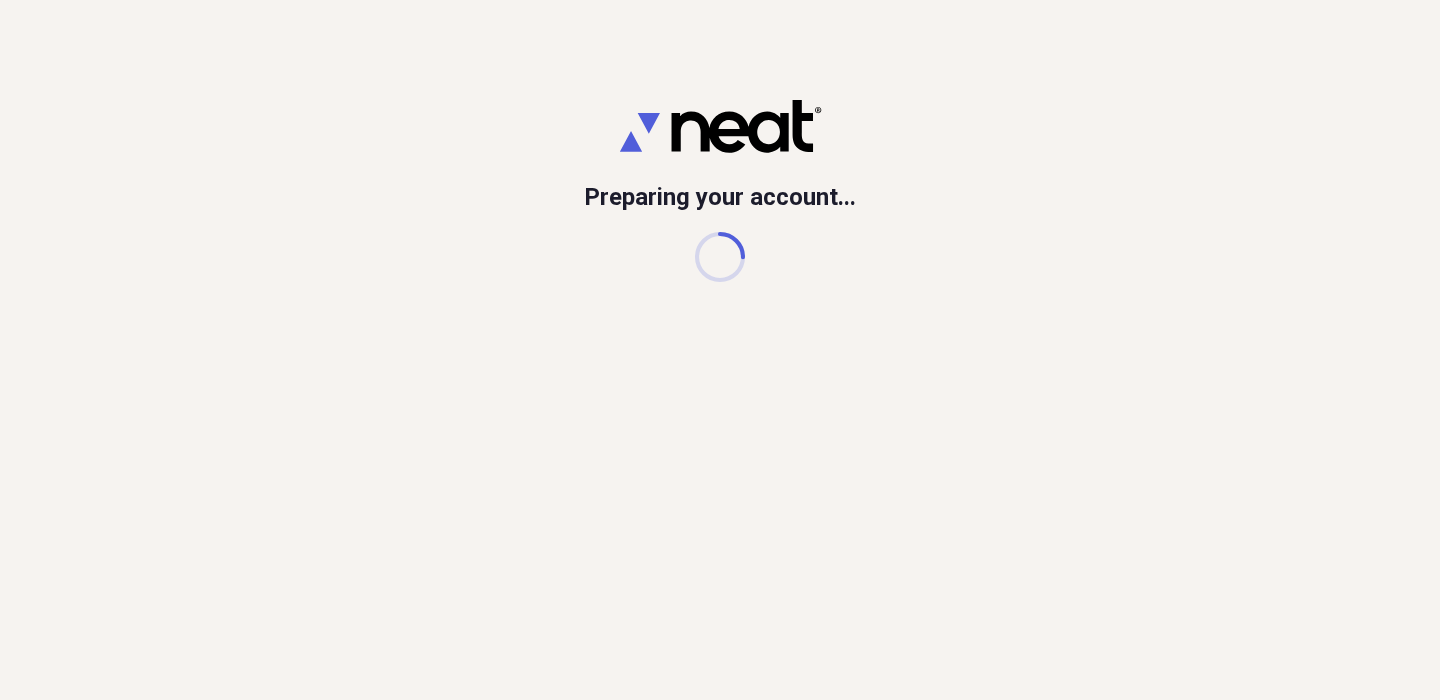 scroll, scrollTop: 0, scrollLeft: 0, axis: both 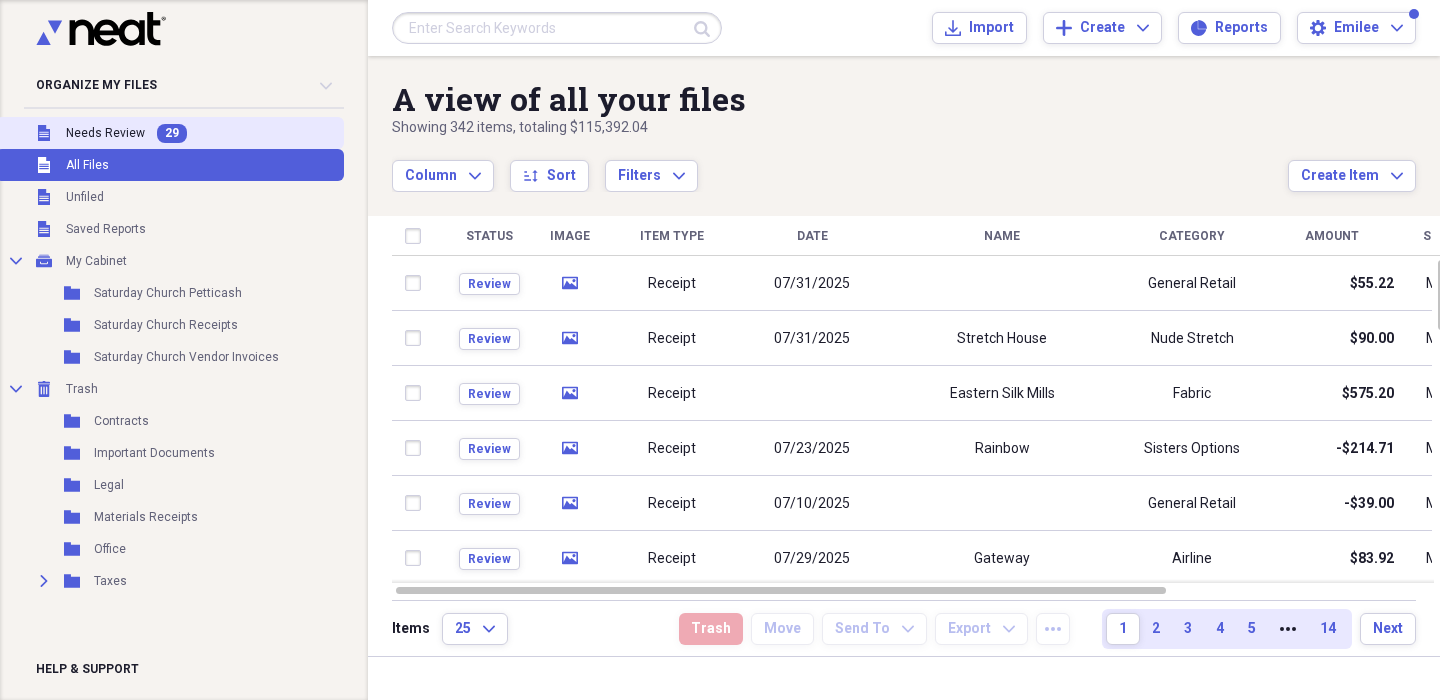 click on "29" at bounding box center [172, 133] 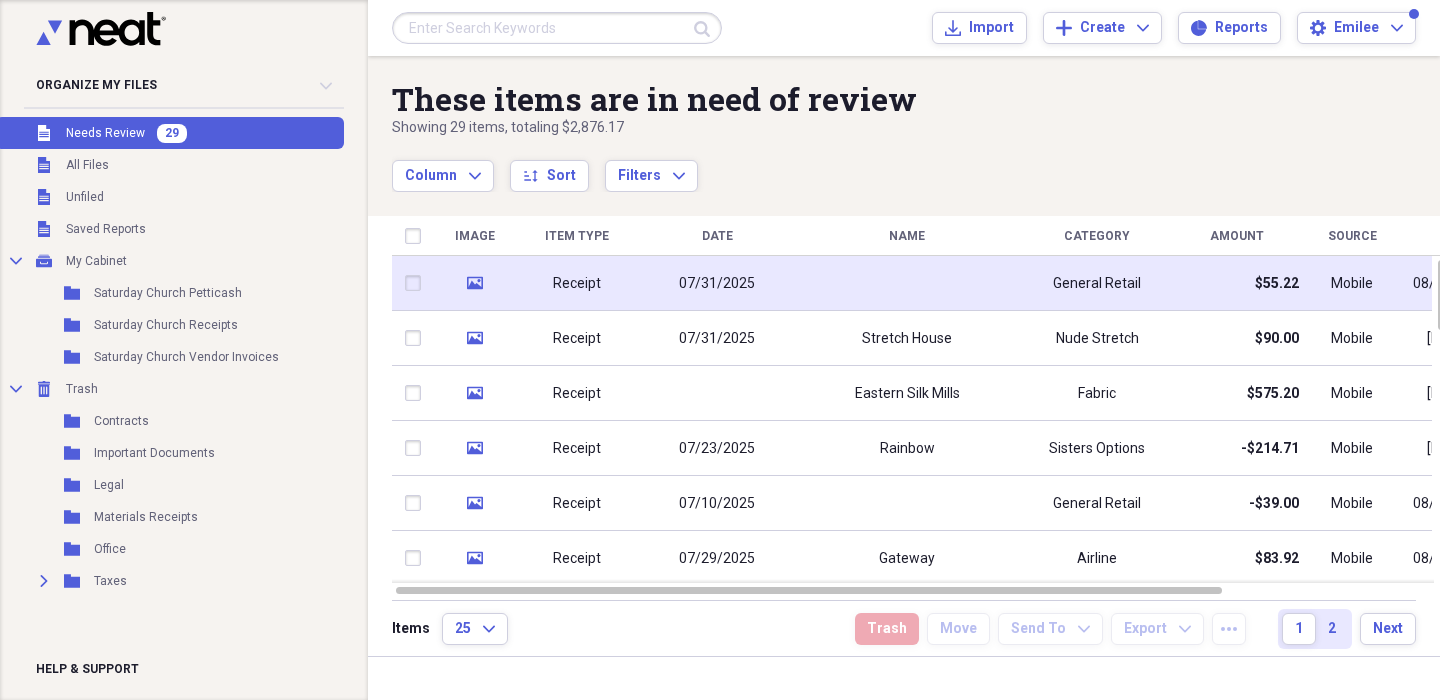 click at bounding box center (907, 283) 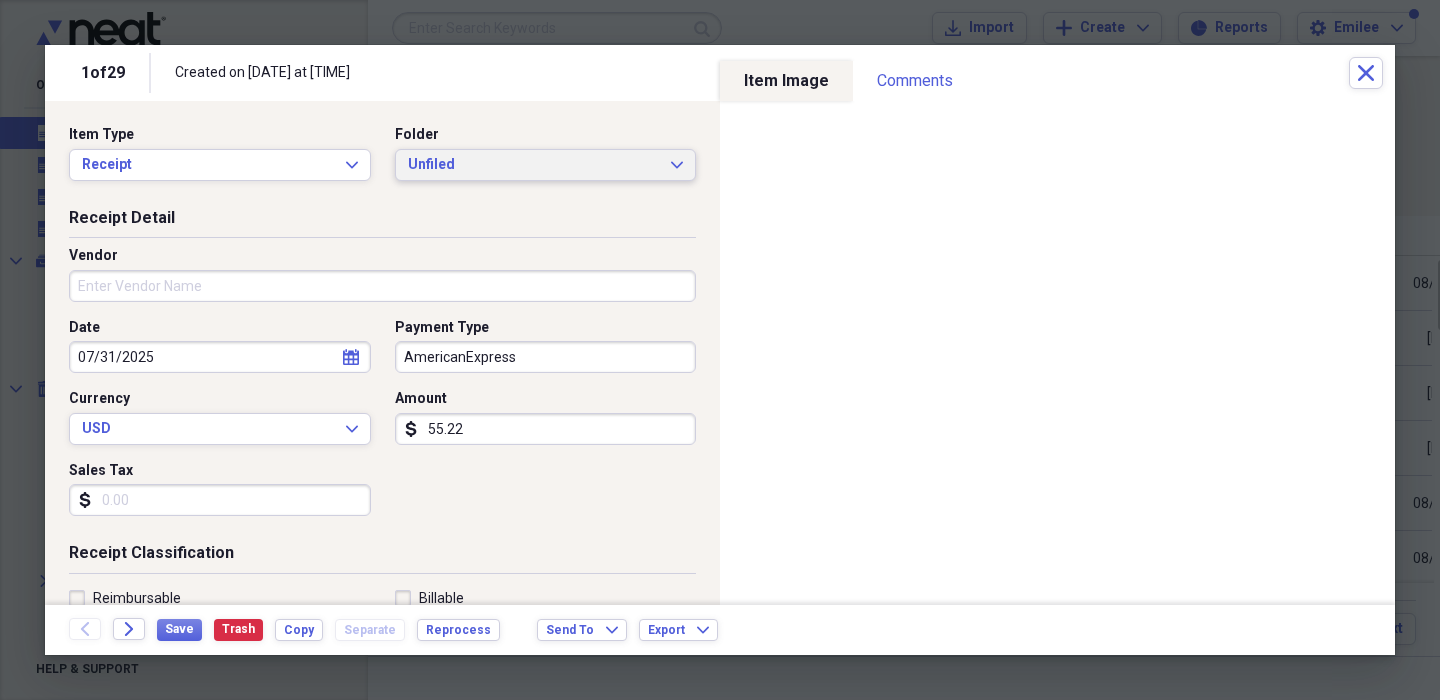 click on "Unfiled" at bounding box center [534, 165] 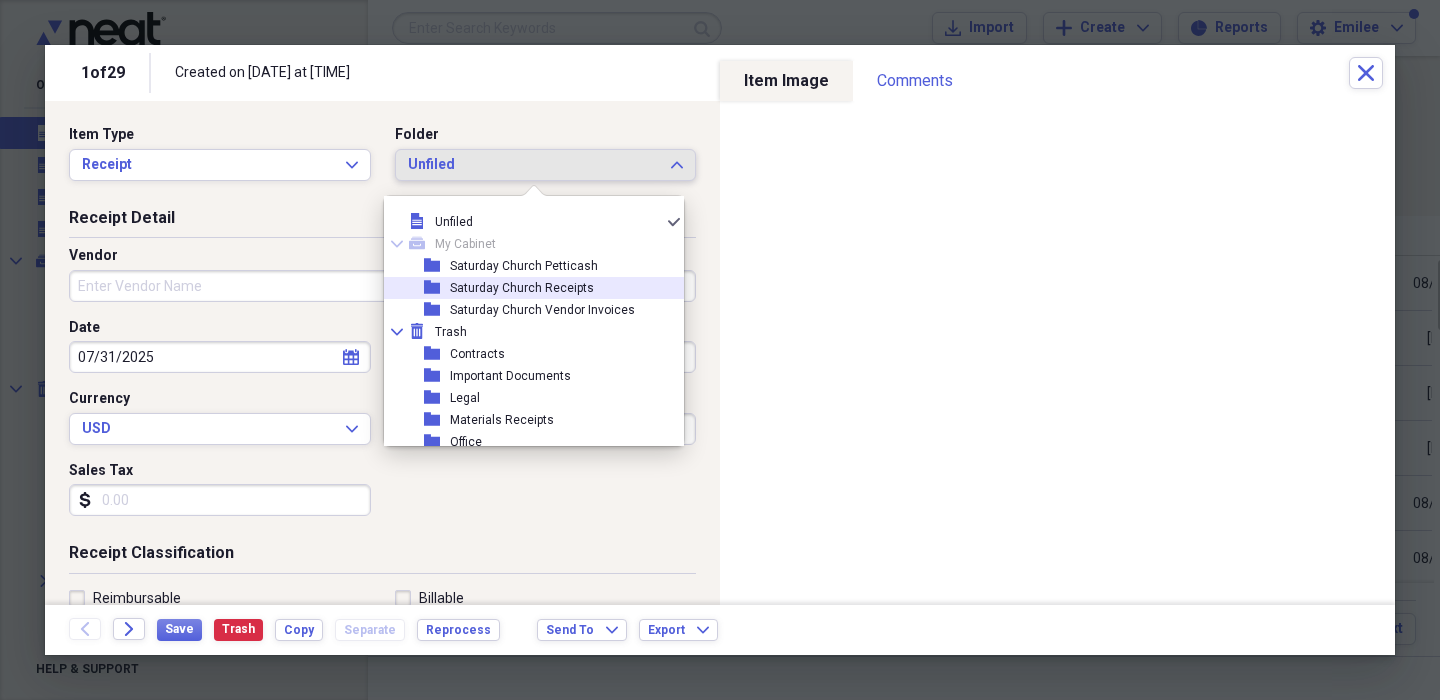click on "Saturday Church Receipts" at bounding box center [522, 288] 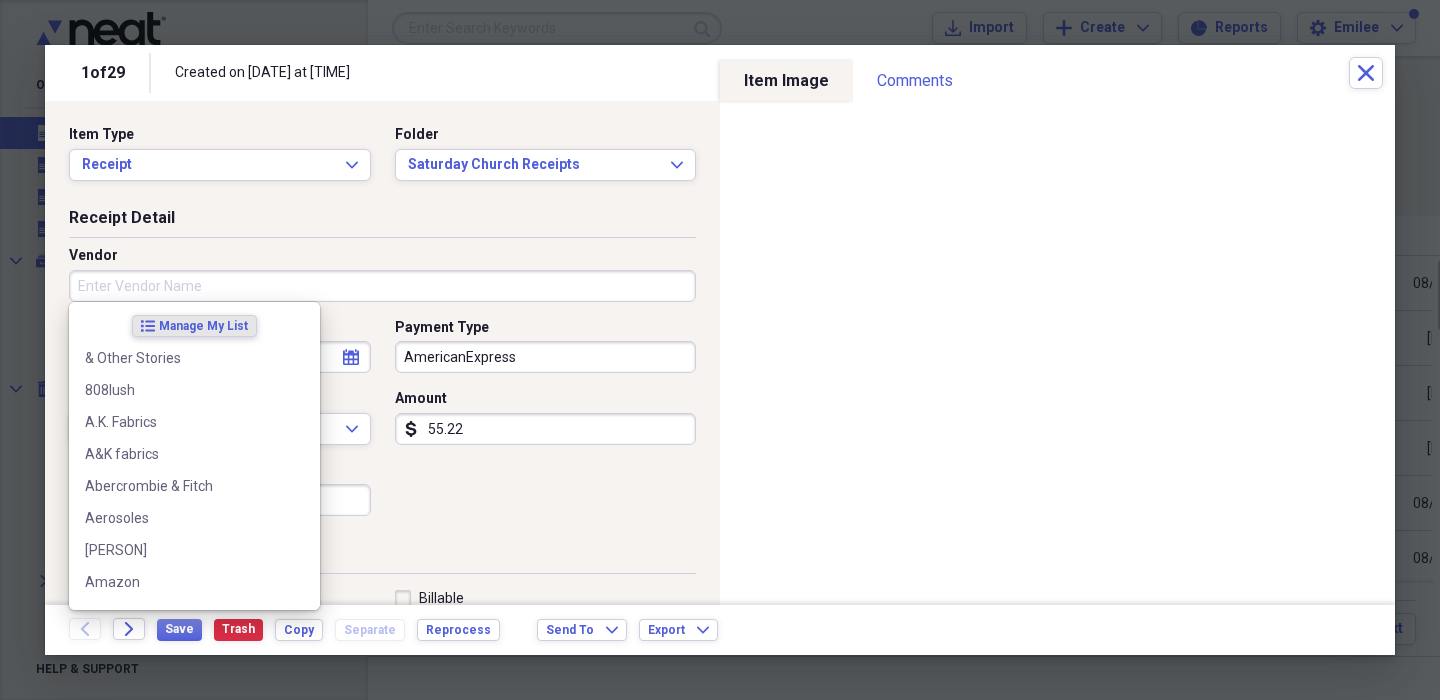 click on "Vendor" at bounding box center (382, 286) 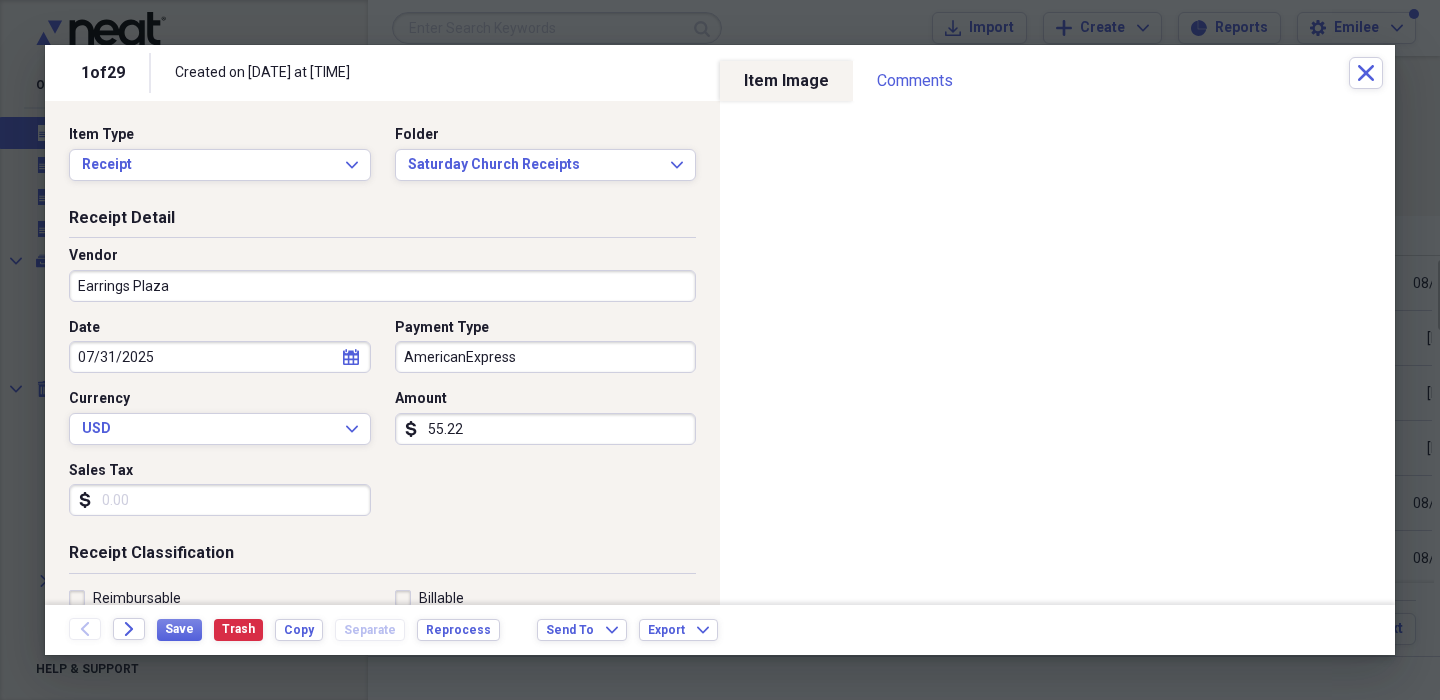 type on "Earrings Plaza" 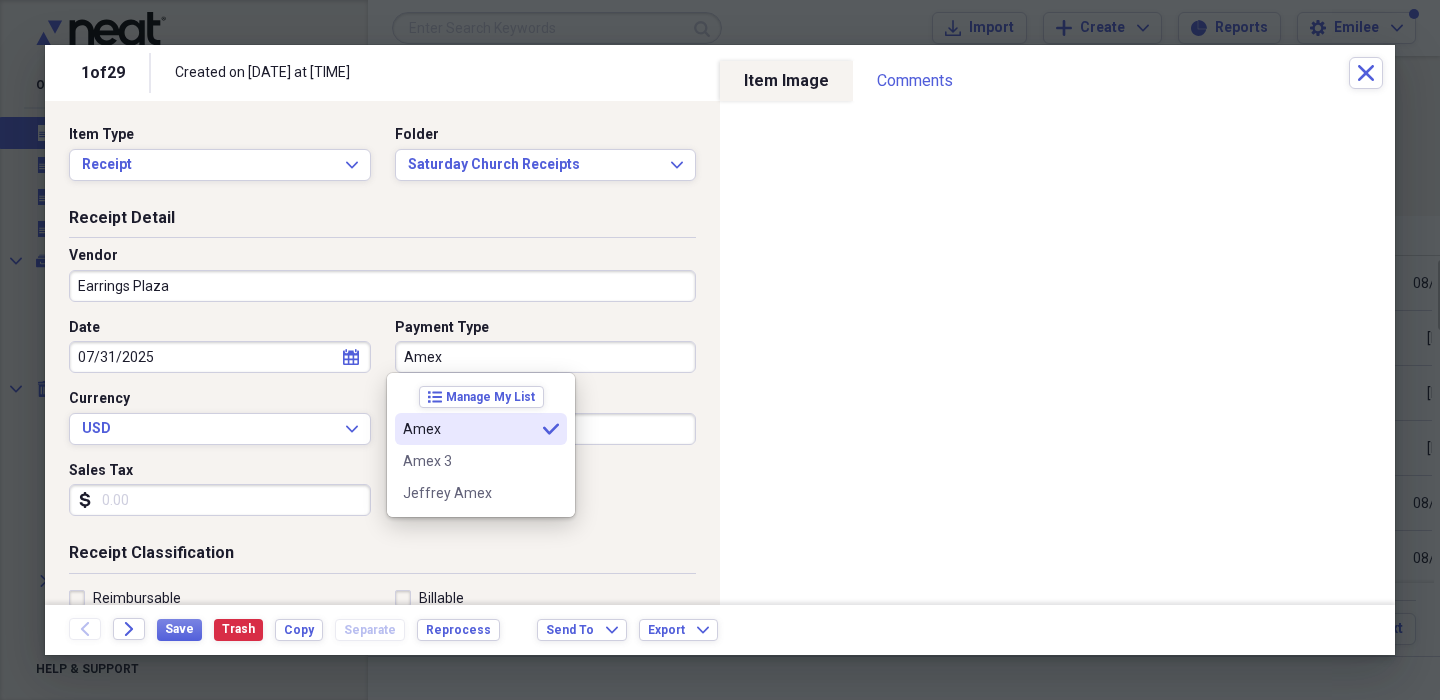 type on "Amex" 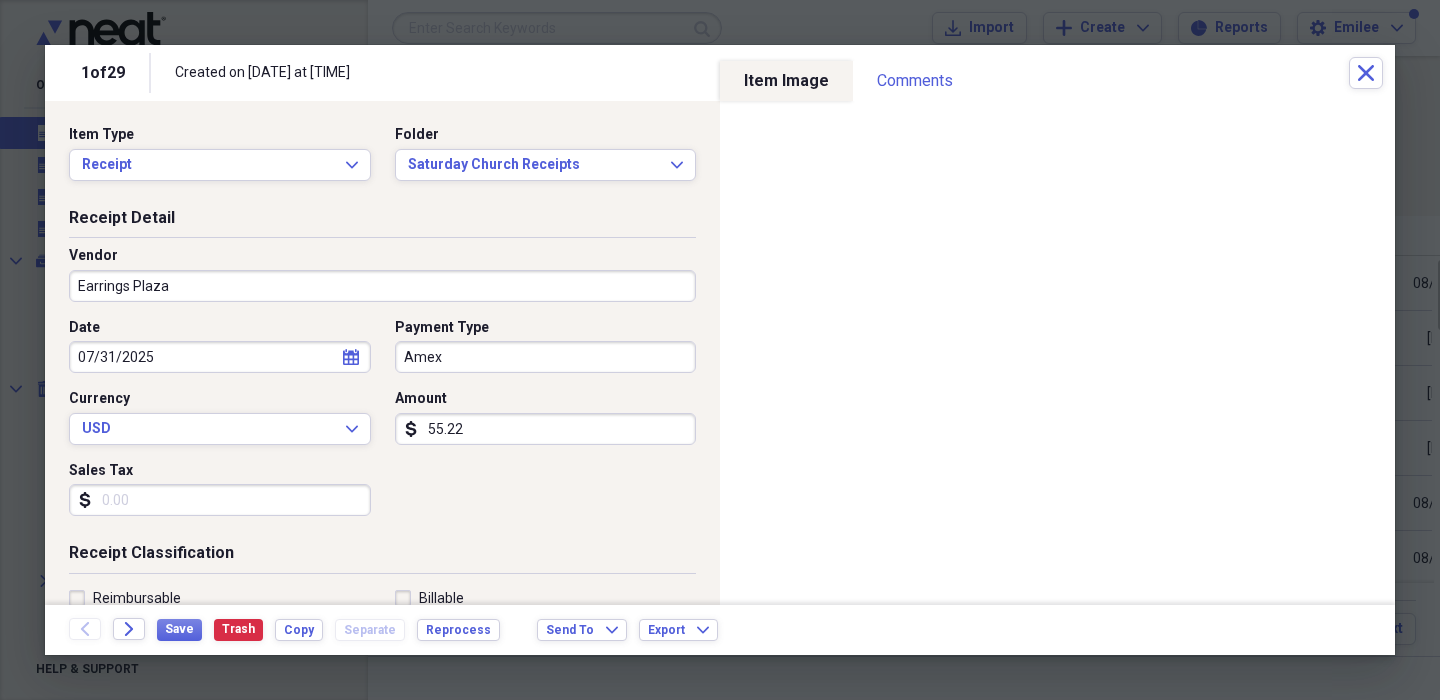 click on "Date [DATE] calendar Calendar Payment Type Amex Currency USD Expand Amount dollar-sign 55.22 Sales Tax dollar-sign" at bounding box center [382, 425] 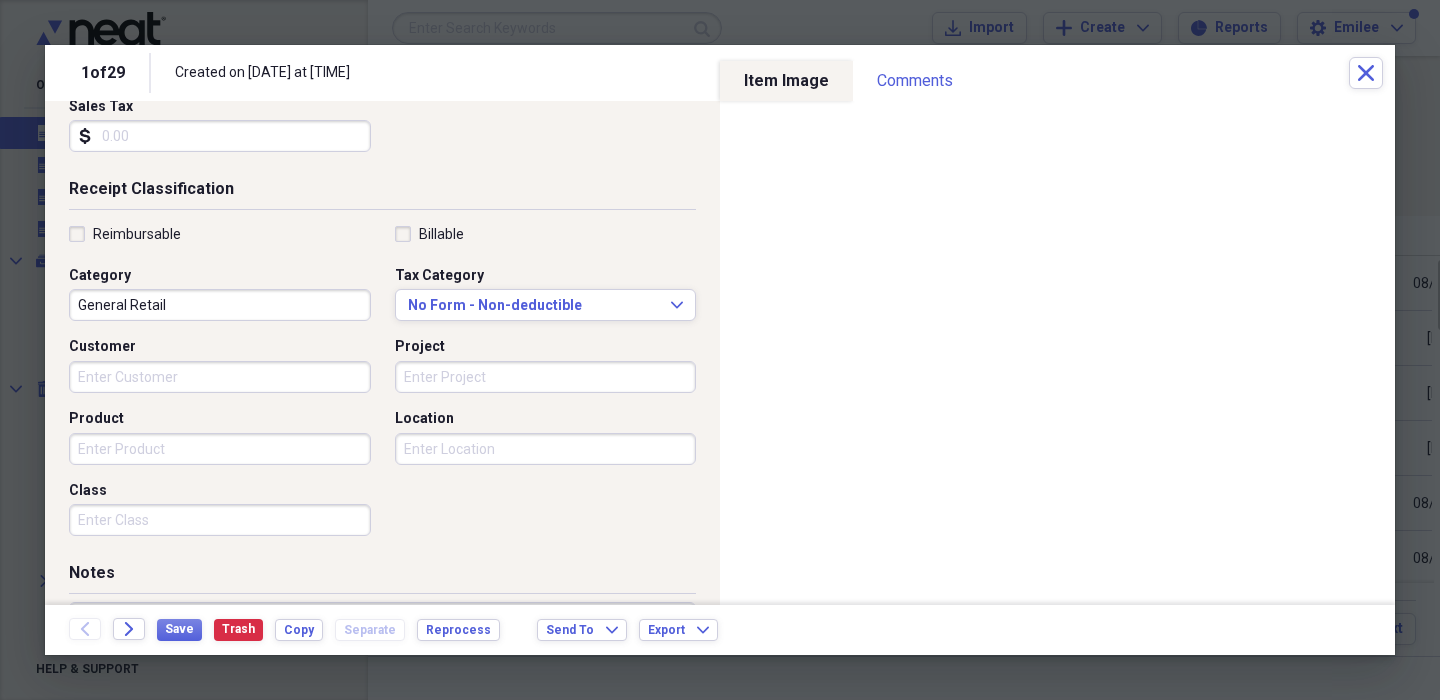 scroll, scrollTop: 365, scrollLeft: 0, axis: vertical 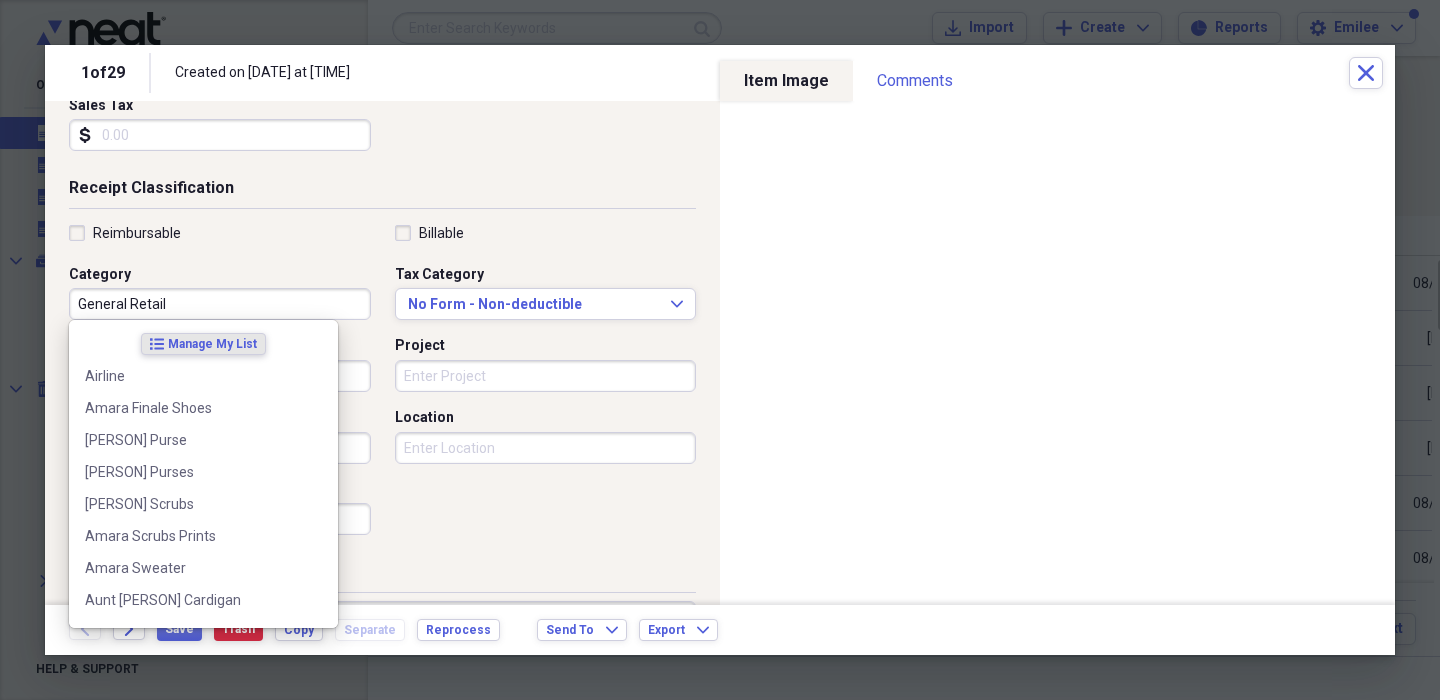 click on "General Retail" at bounding box center [220, 304] 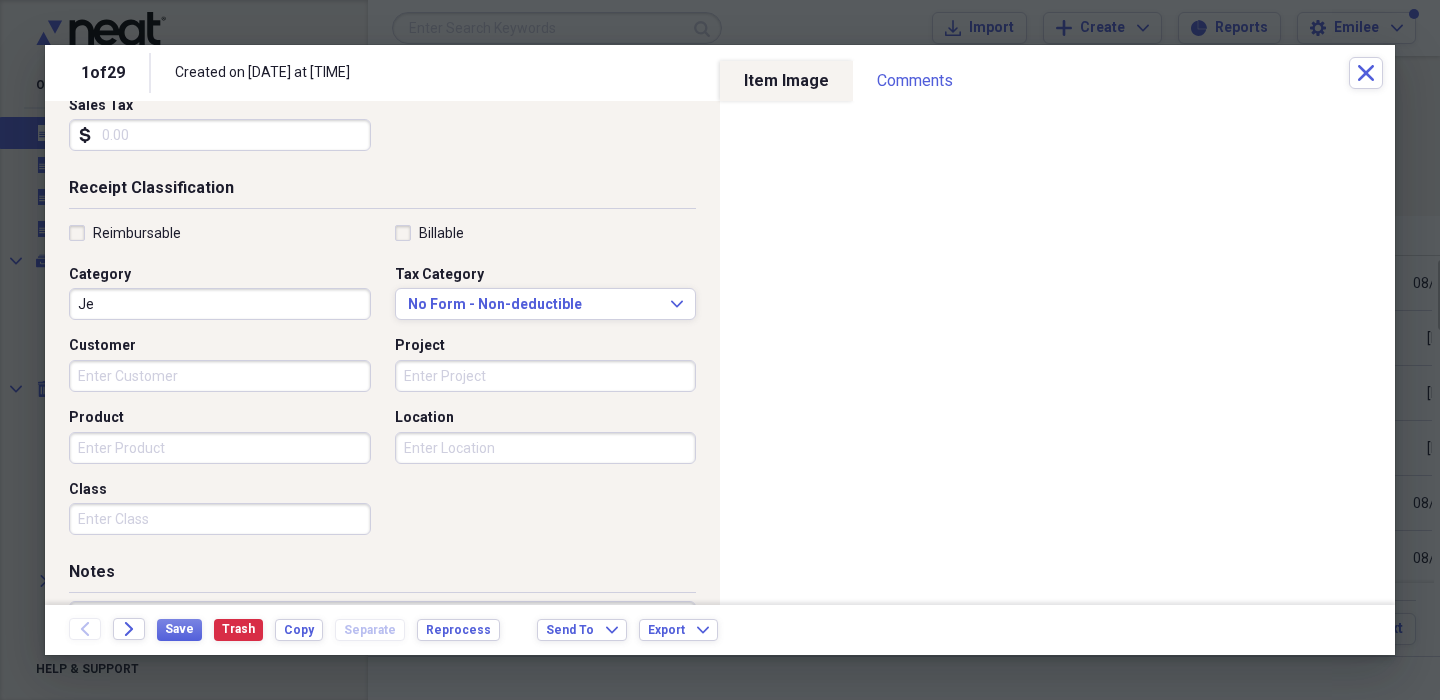 type on "J" 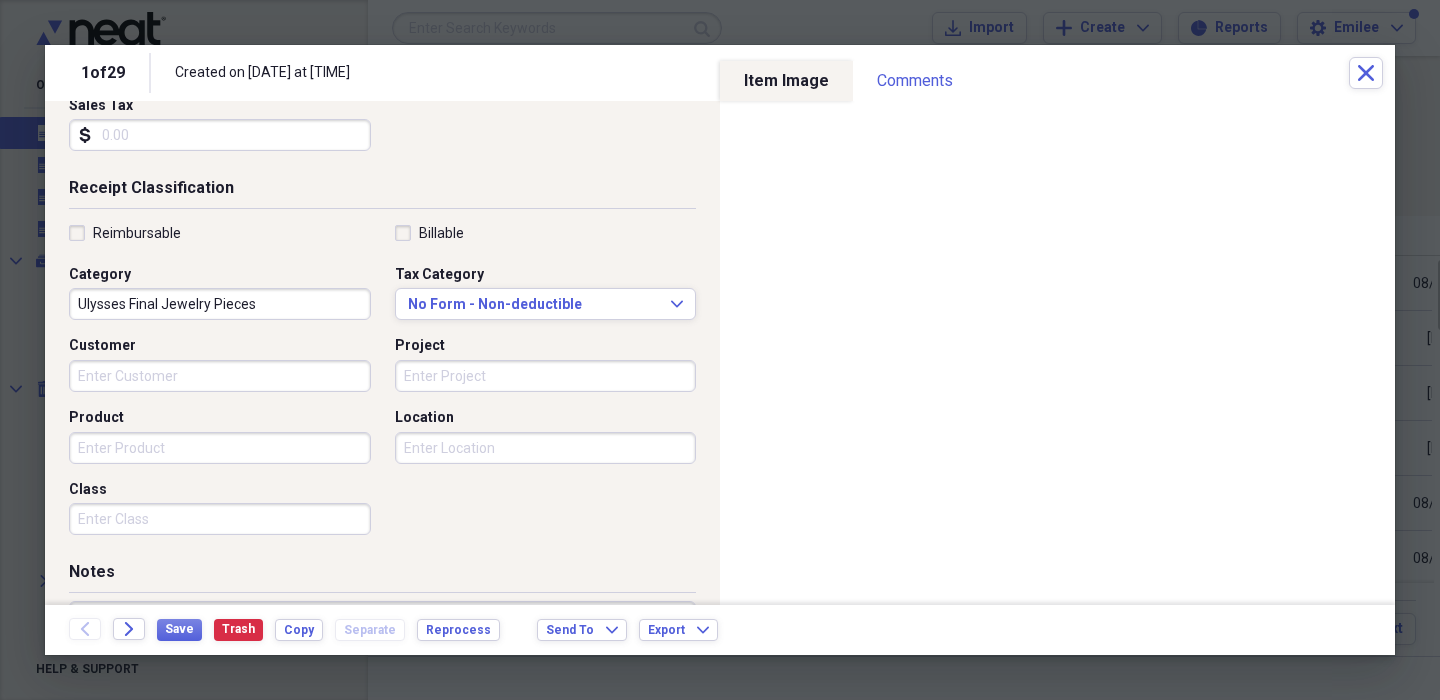 type on "Ulysses Final Jewelry Pieces" 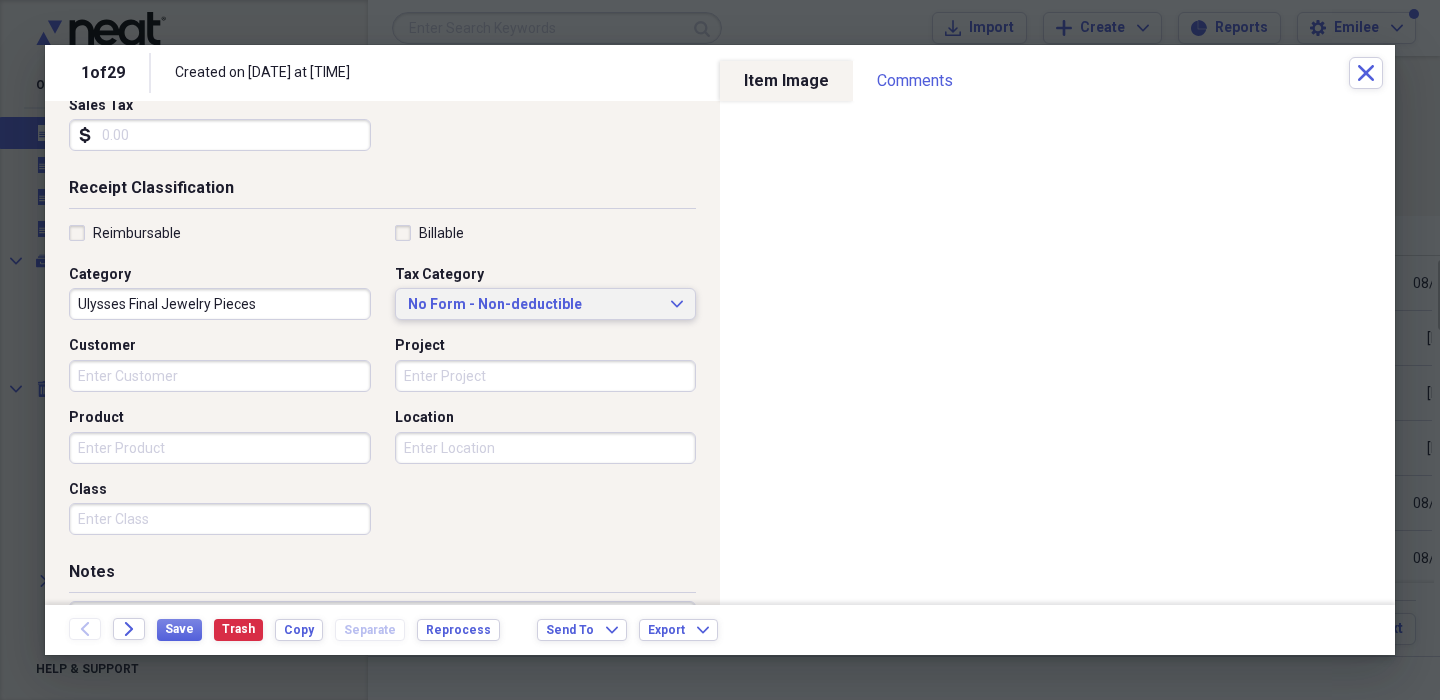 type 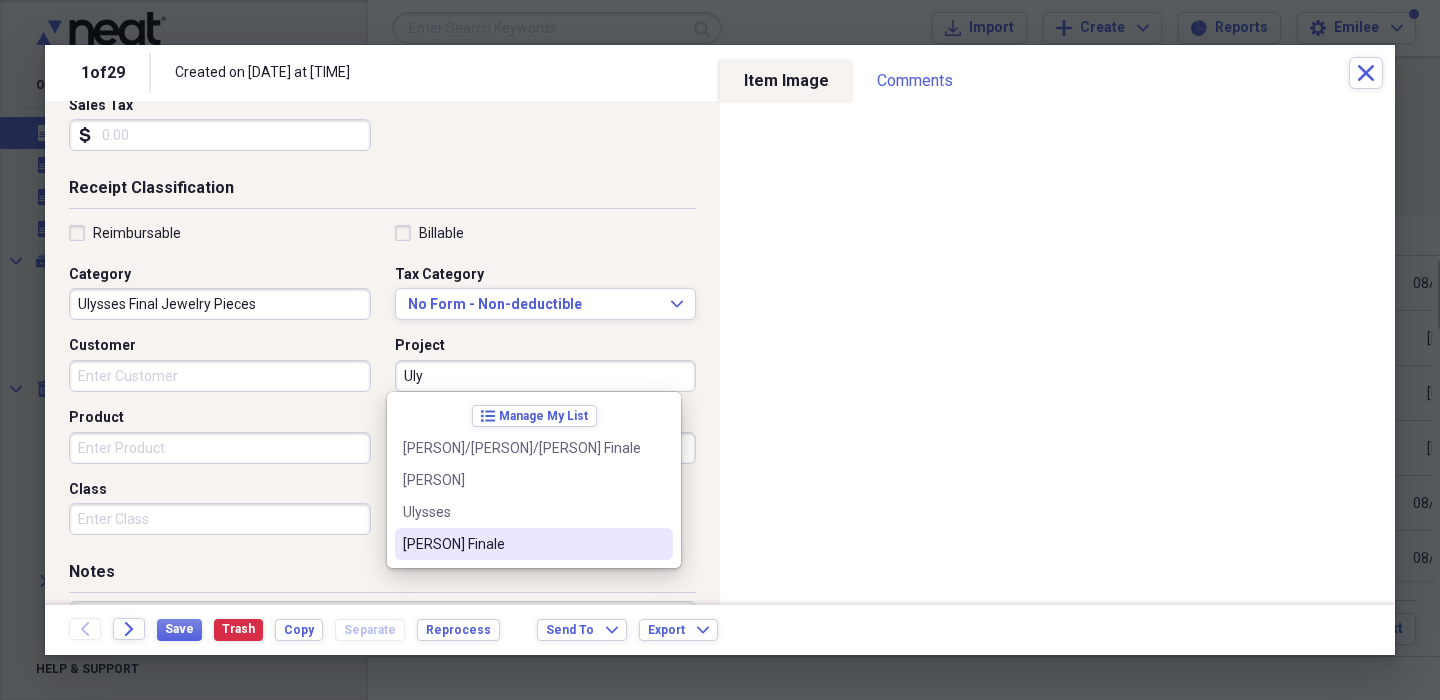 click on "[PERSON] Finale" at bounding box center (534, 544) 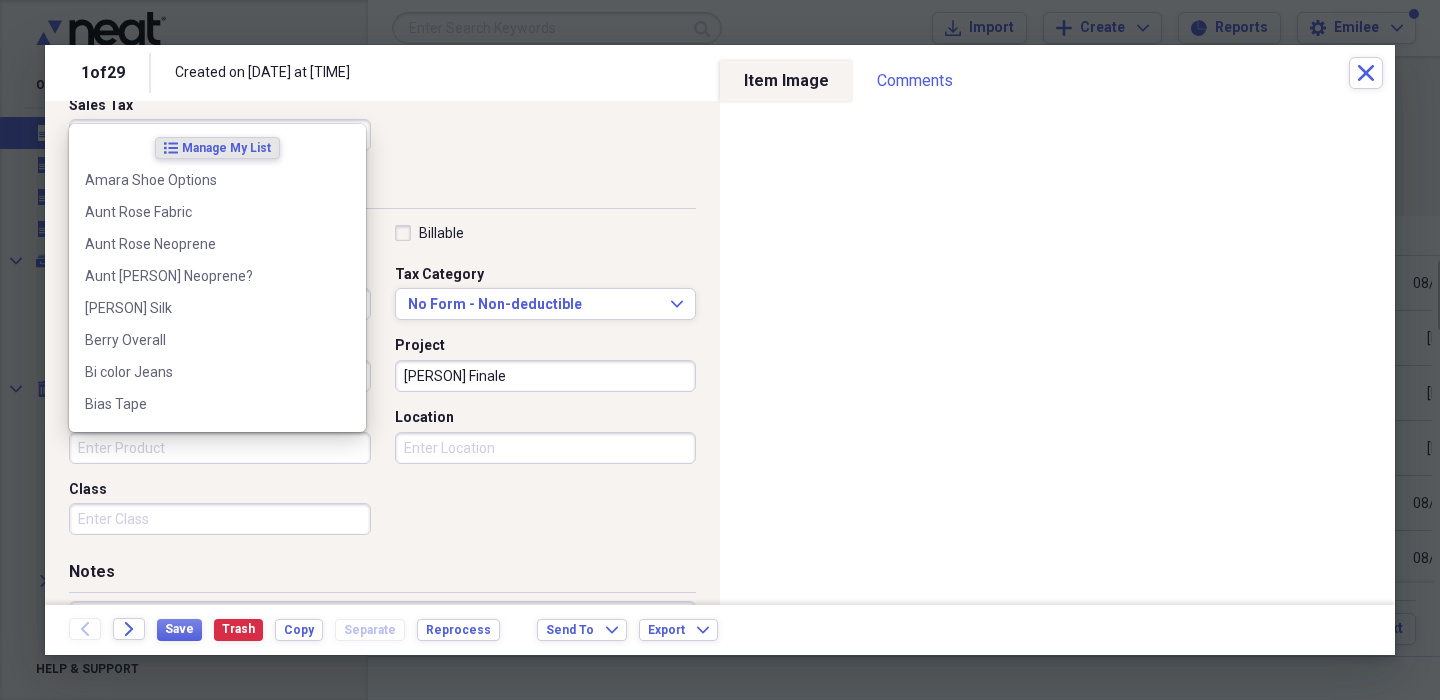click on "Product" at bounding box center [220, 448] 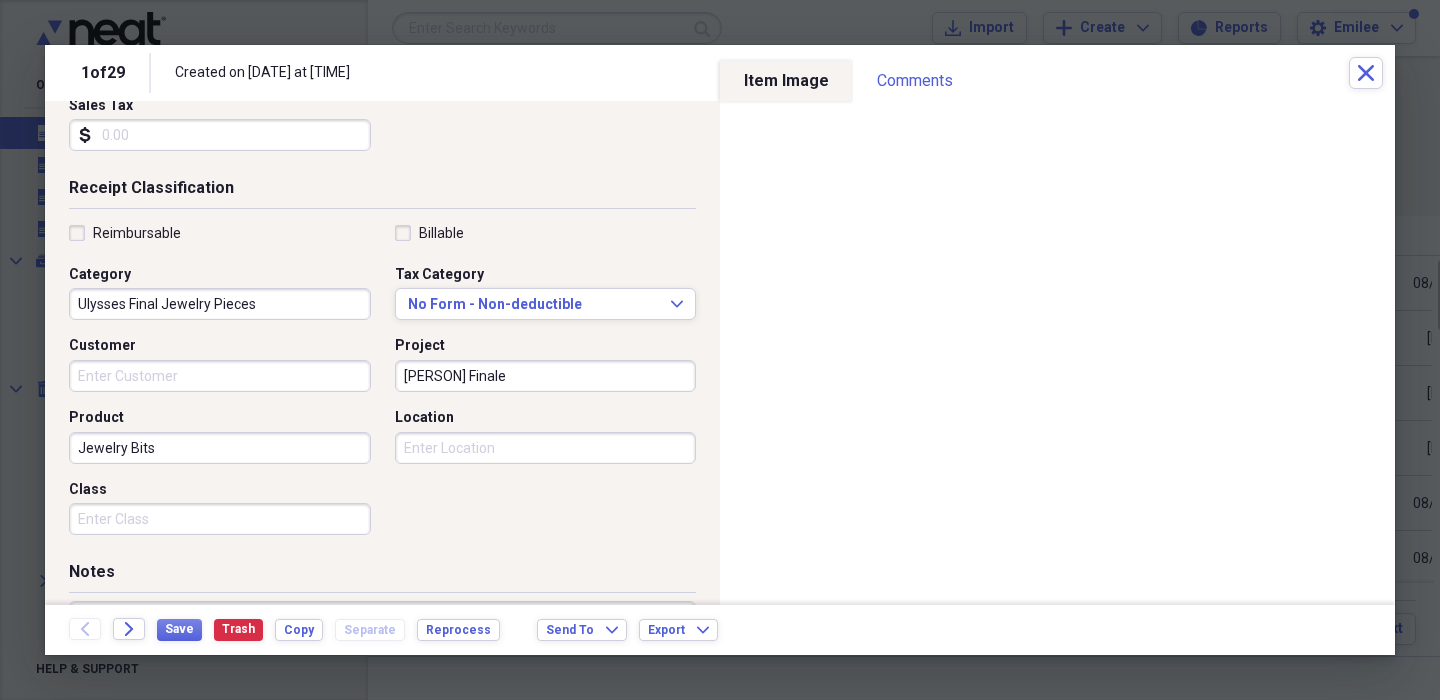 type on "Jewelry Bits" 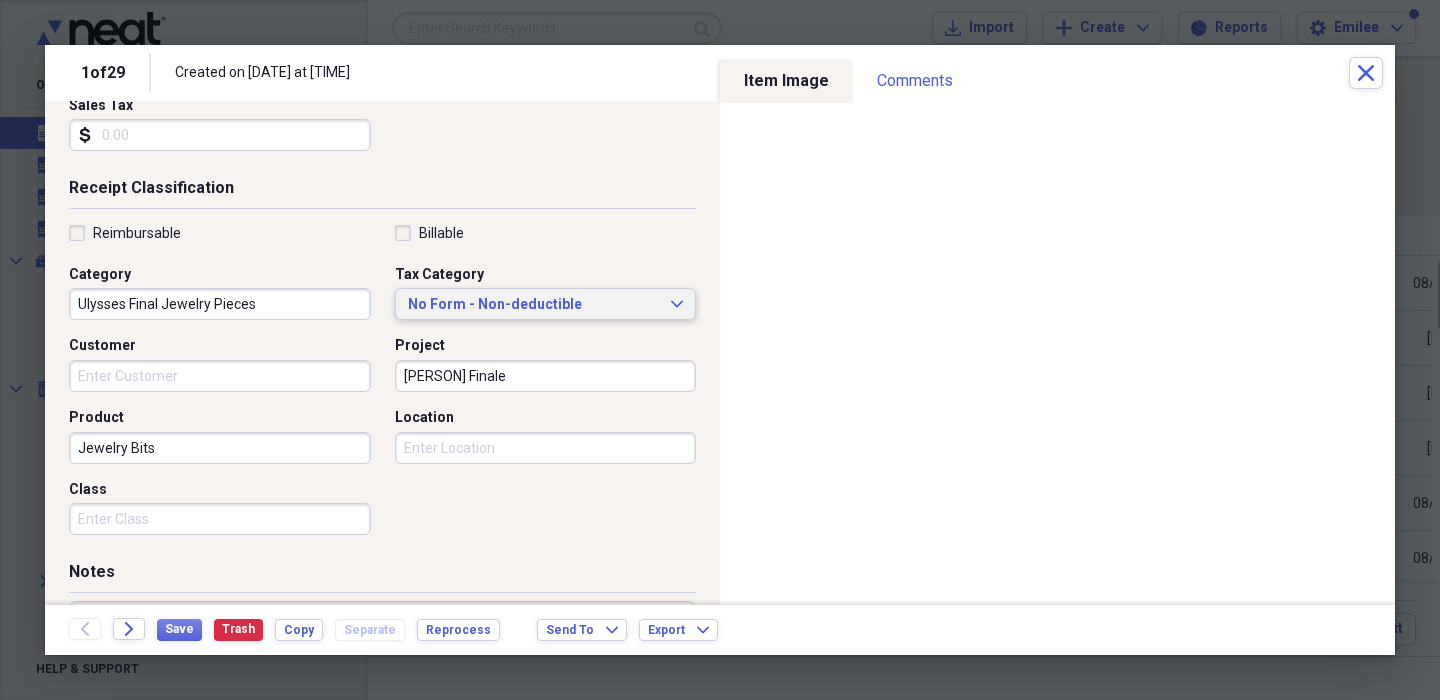 click on "No Form - Non-deductible Expand" at bounding box center (546, 304) 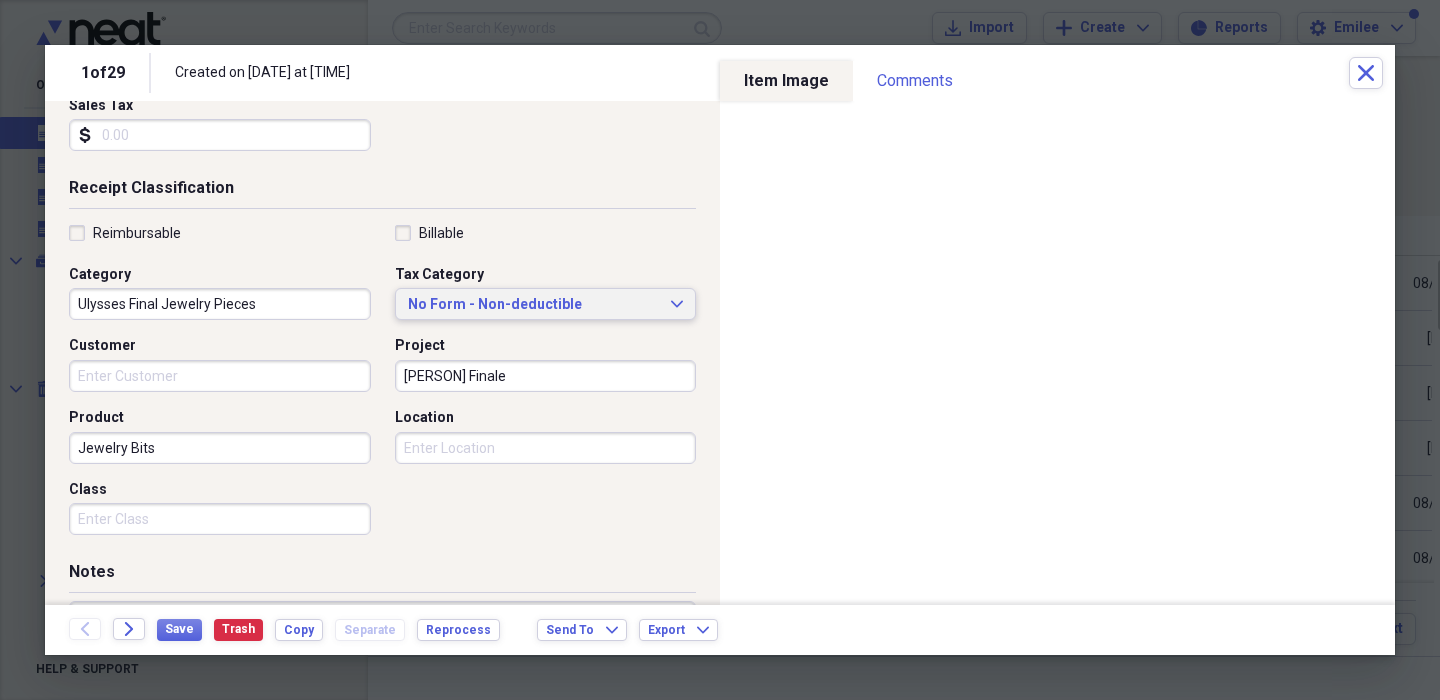 click on "Tax Category" at bounding box center (546, 275) 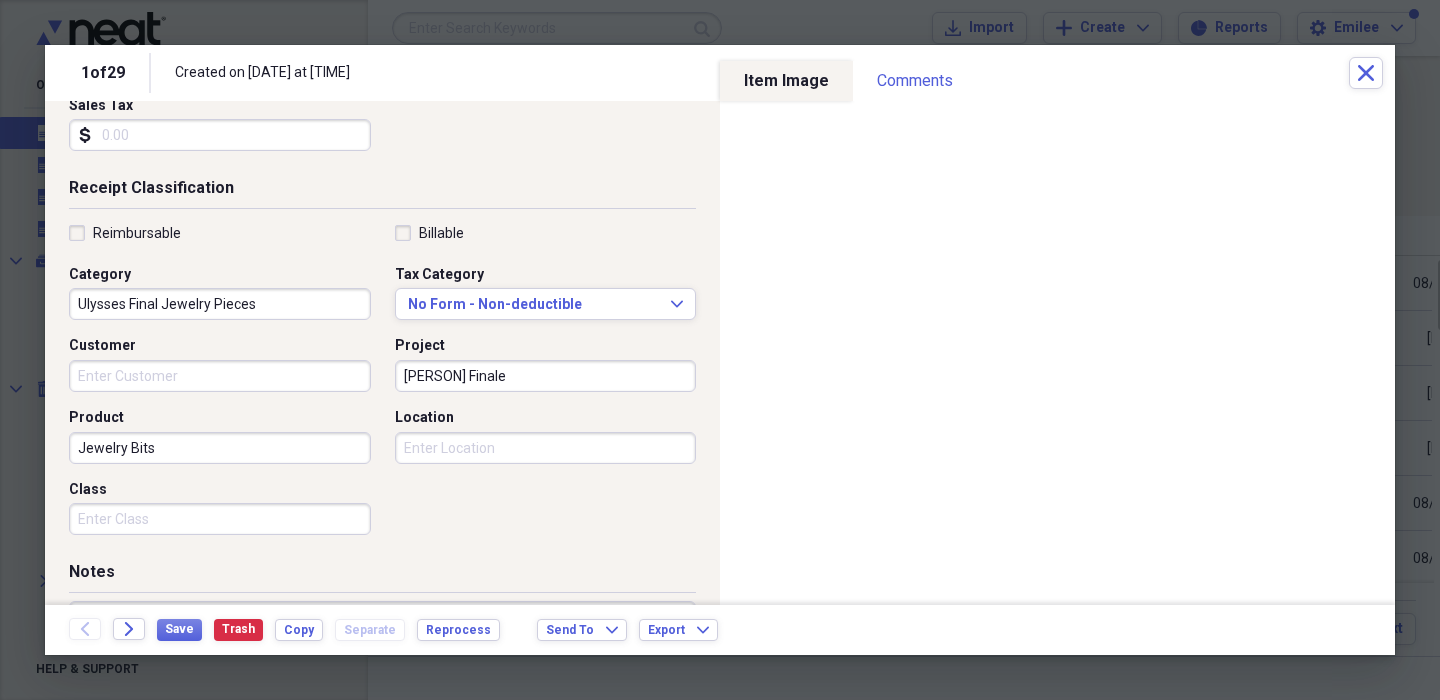 click on "Class" at bounding box center (220, 519) 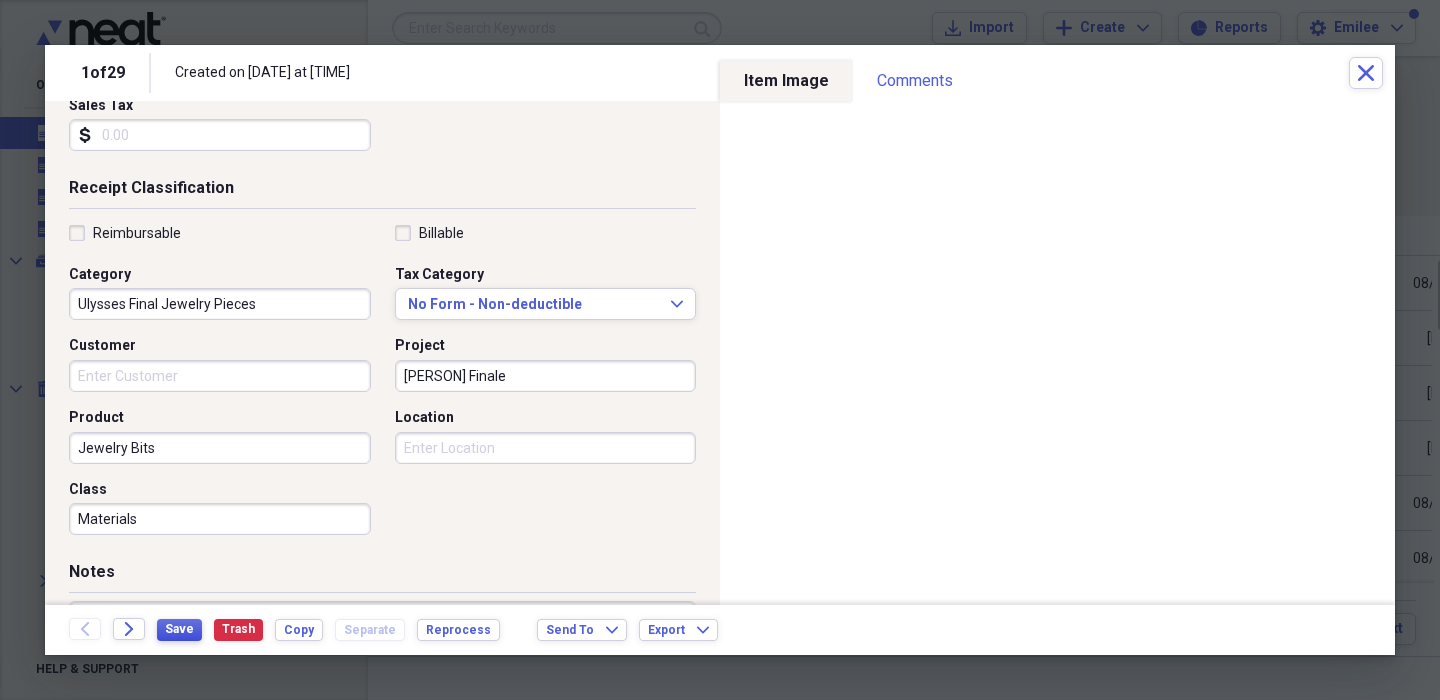type on "Materials" 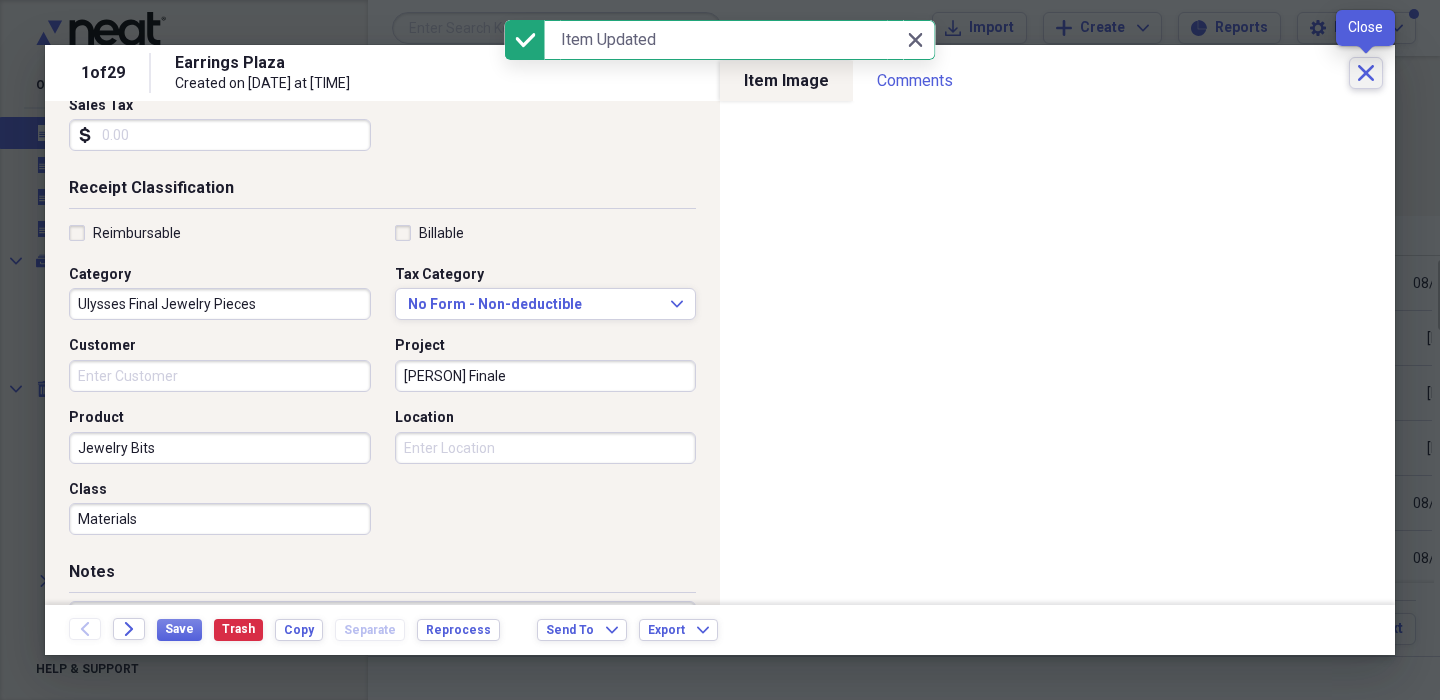 click on "Close" at bounding box center [1366, 73] 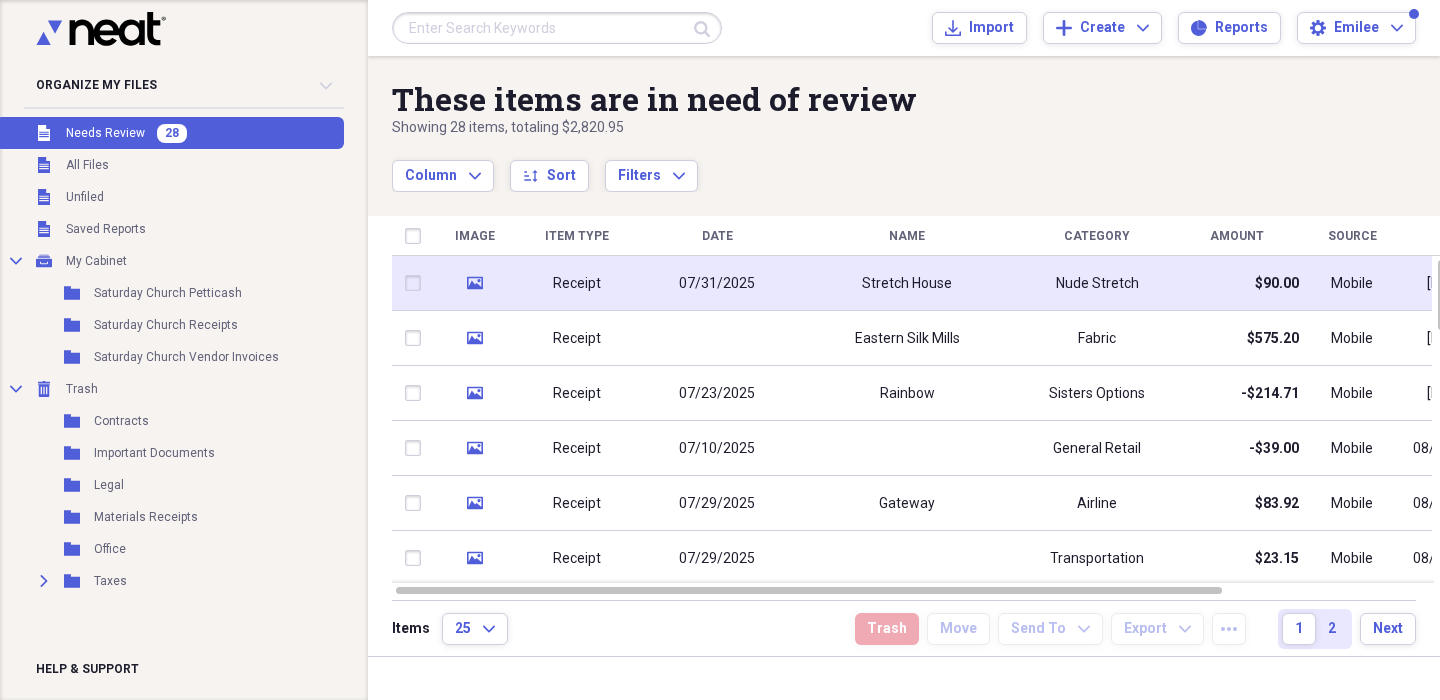 click on "Stretch House" at bounding box center (907, 283) 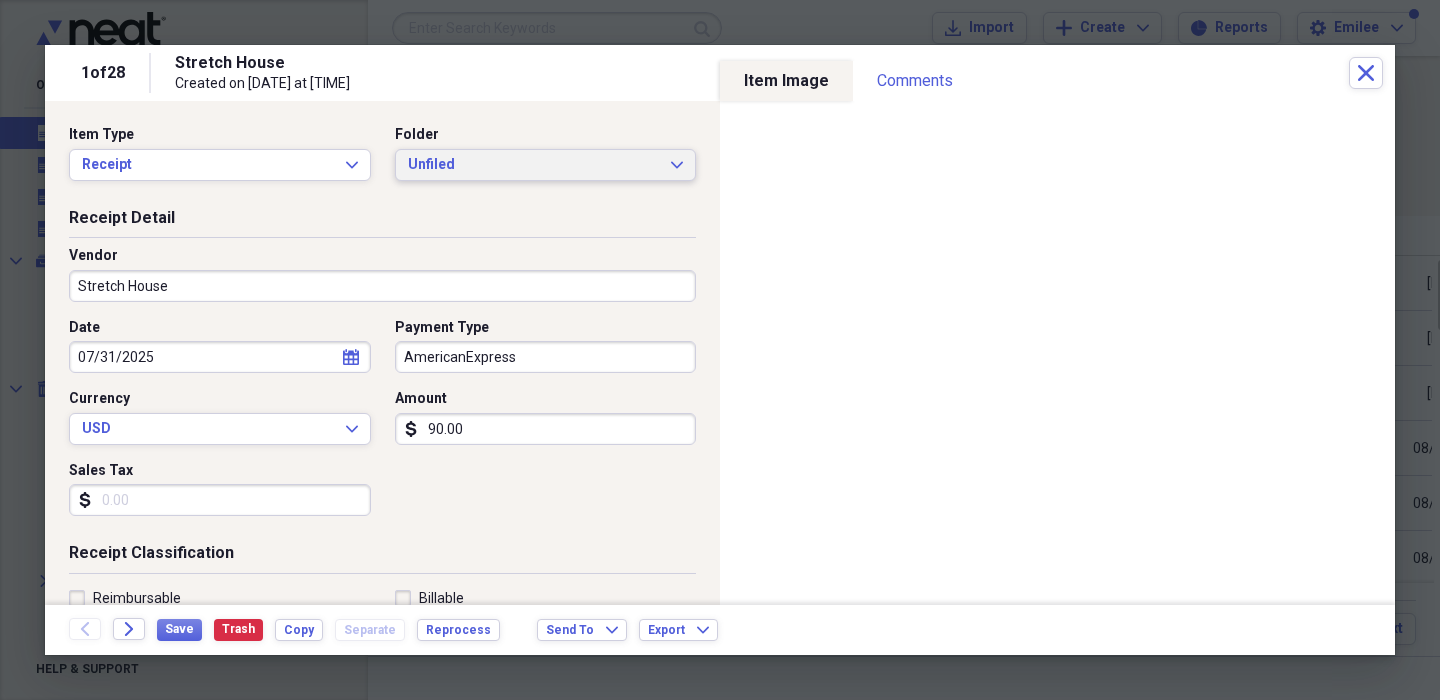 click on "Unfiled" at bounding box center (534, 165) 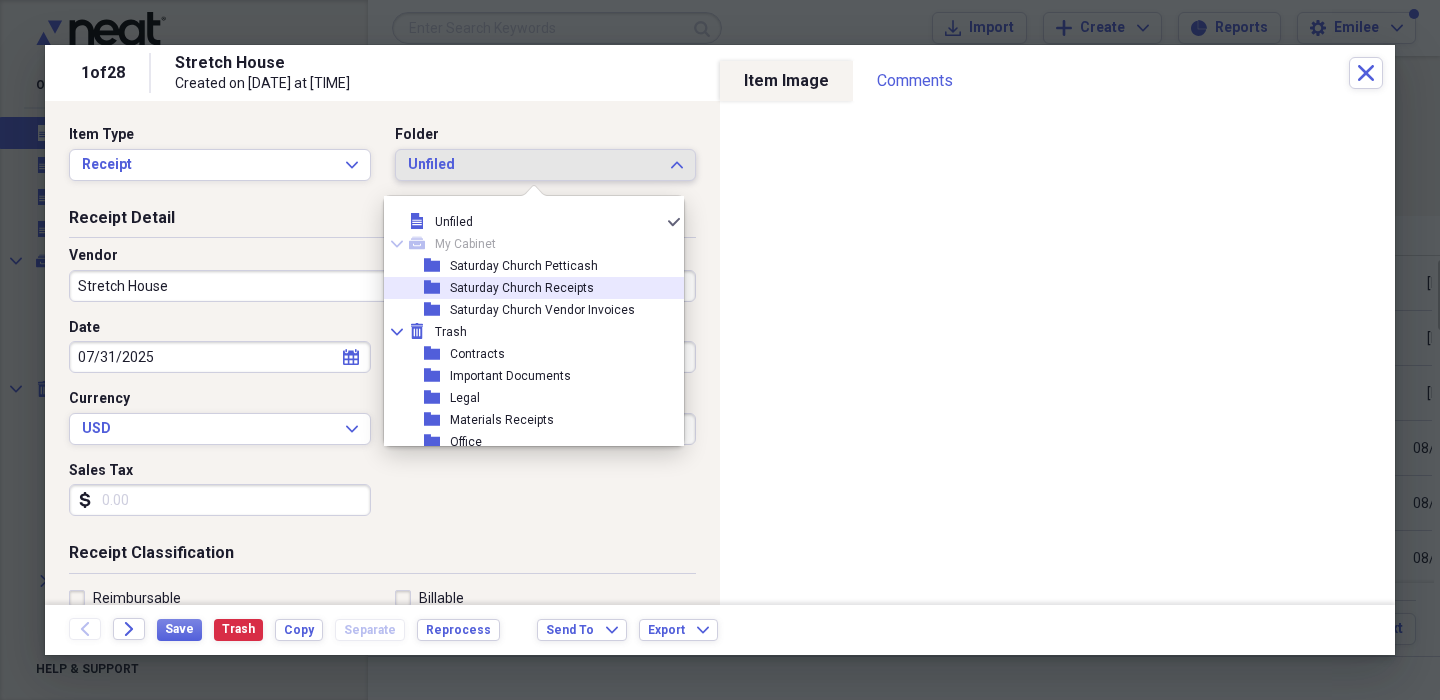 click on "folder Saturday Church Receipts" at bounding box center (526, 288) 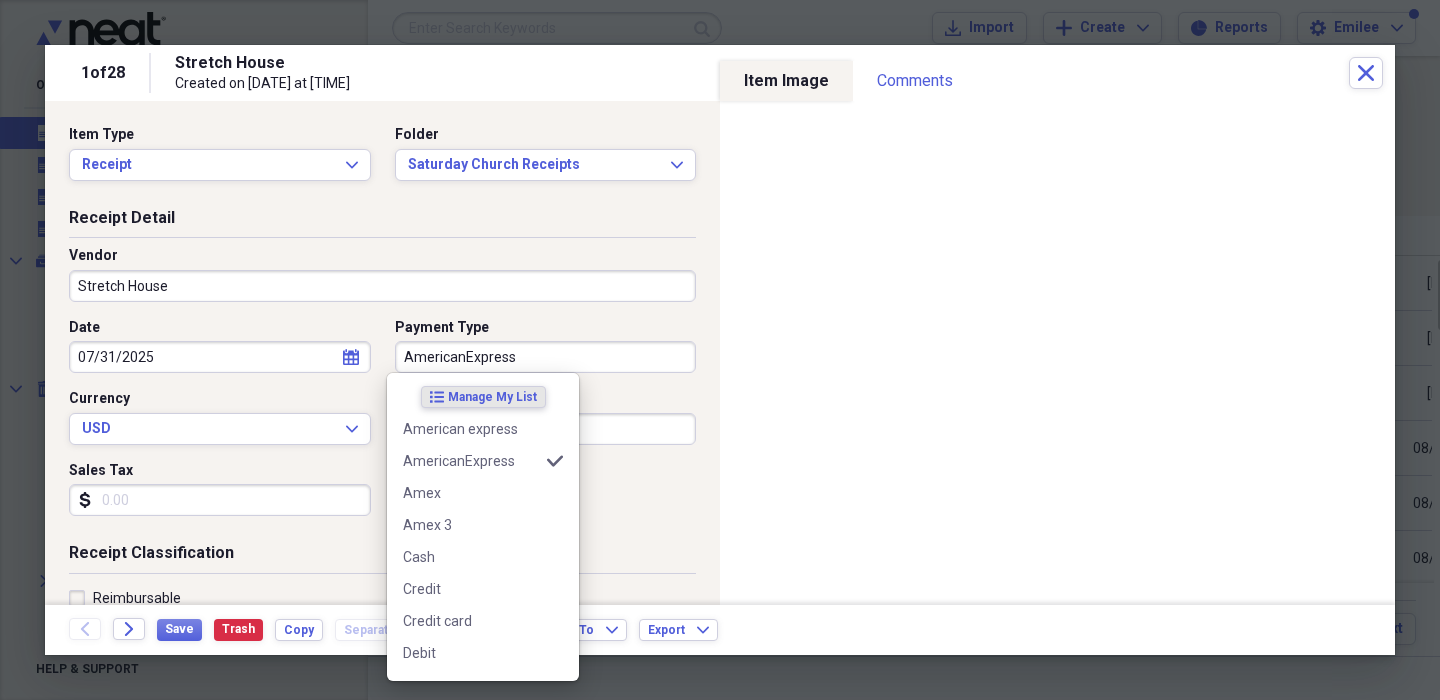 click on "AmericanExpress" at bounding box center [546, 357] 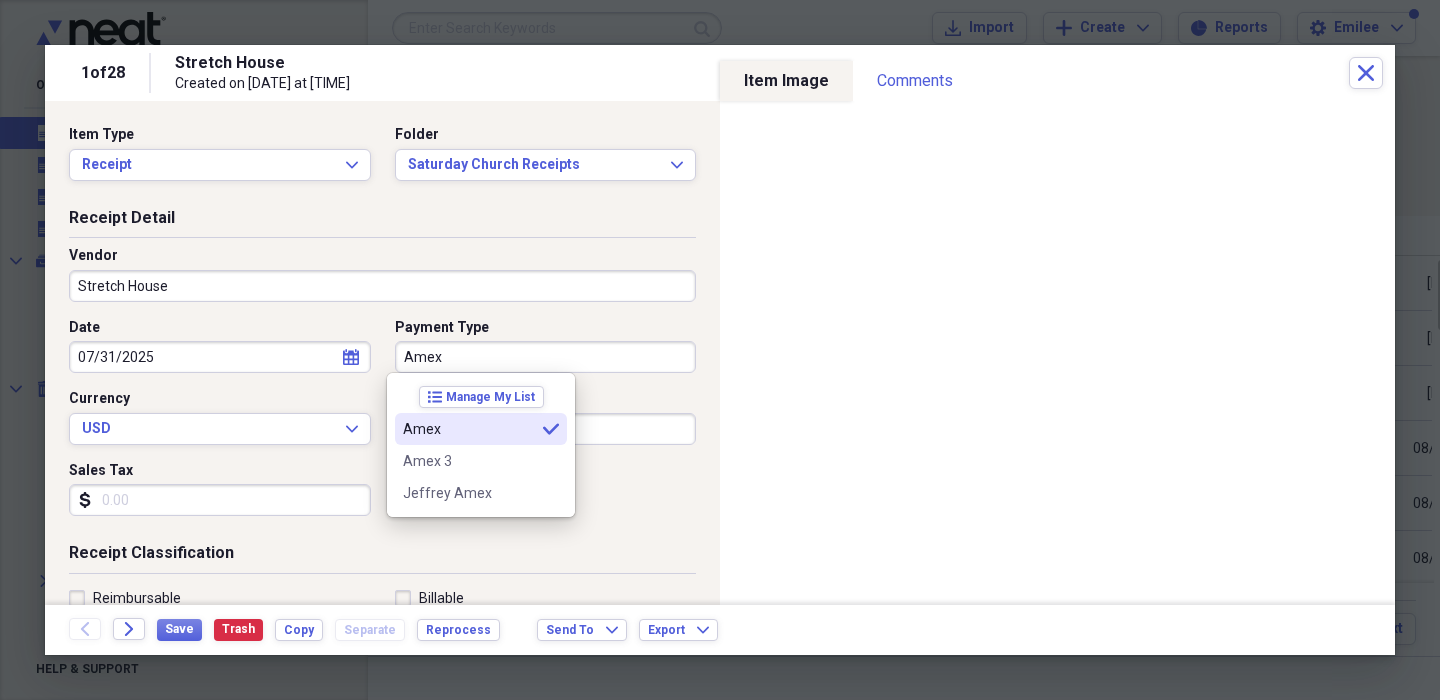 type on "Amex" 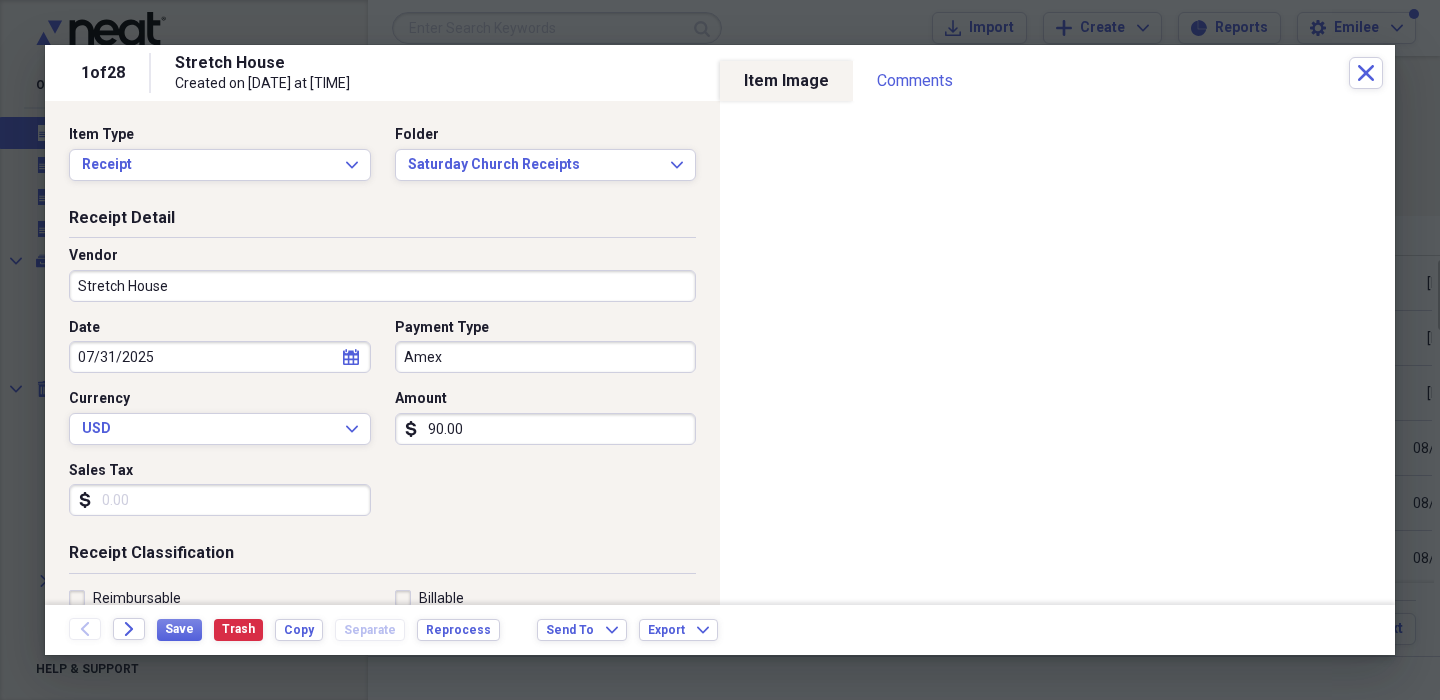 click on "Date [DATE] calendar Calendar Payment Type Amex Currency USD Expand Amount dollar-sign 90.00 Sales Tax dollar-sign" at bounding box center (382, 425) 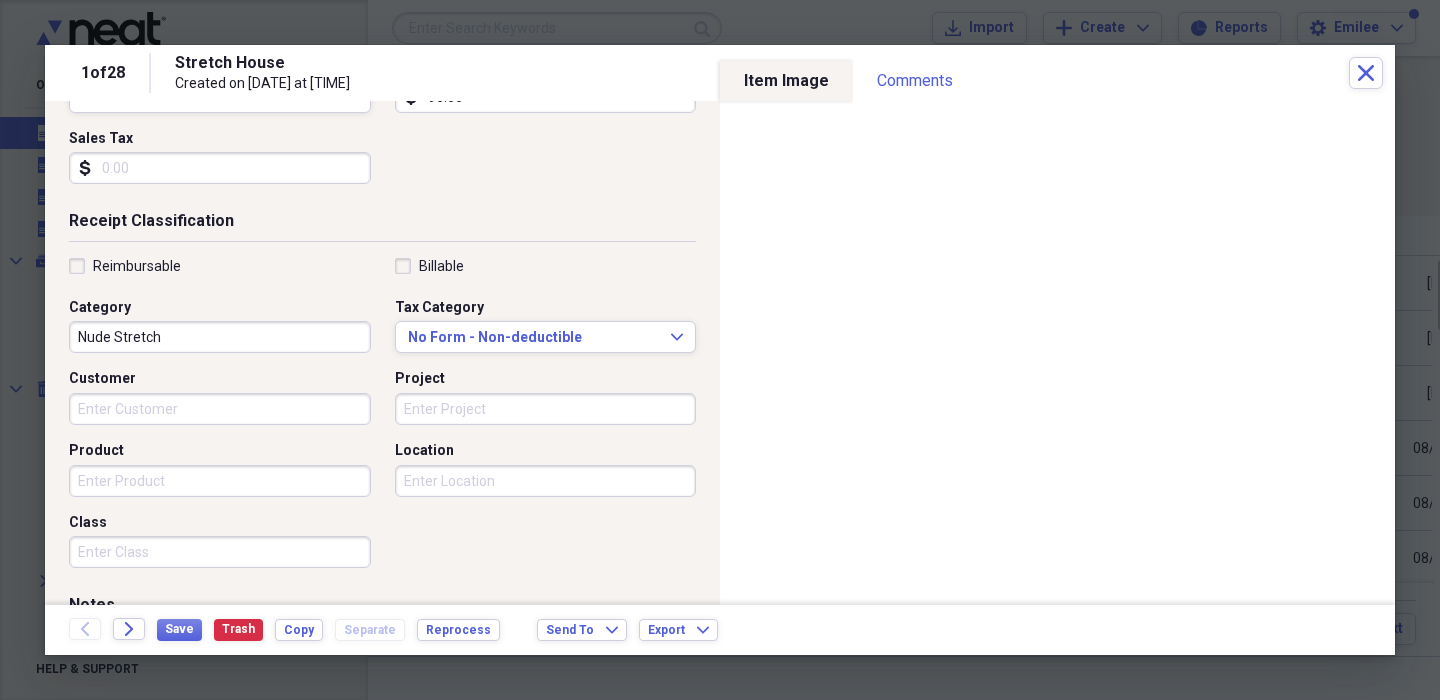 scroll, scrollTop: 423, scrollLeft: 0, axis: vertical 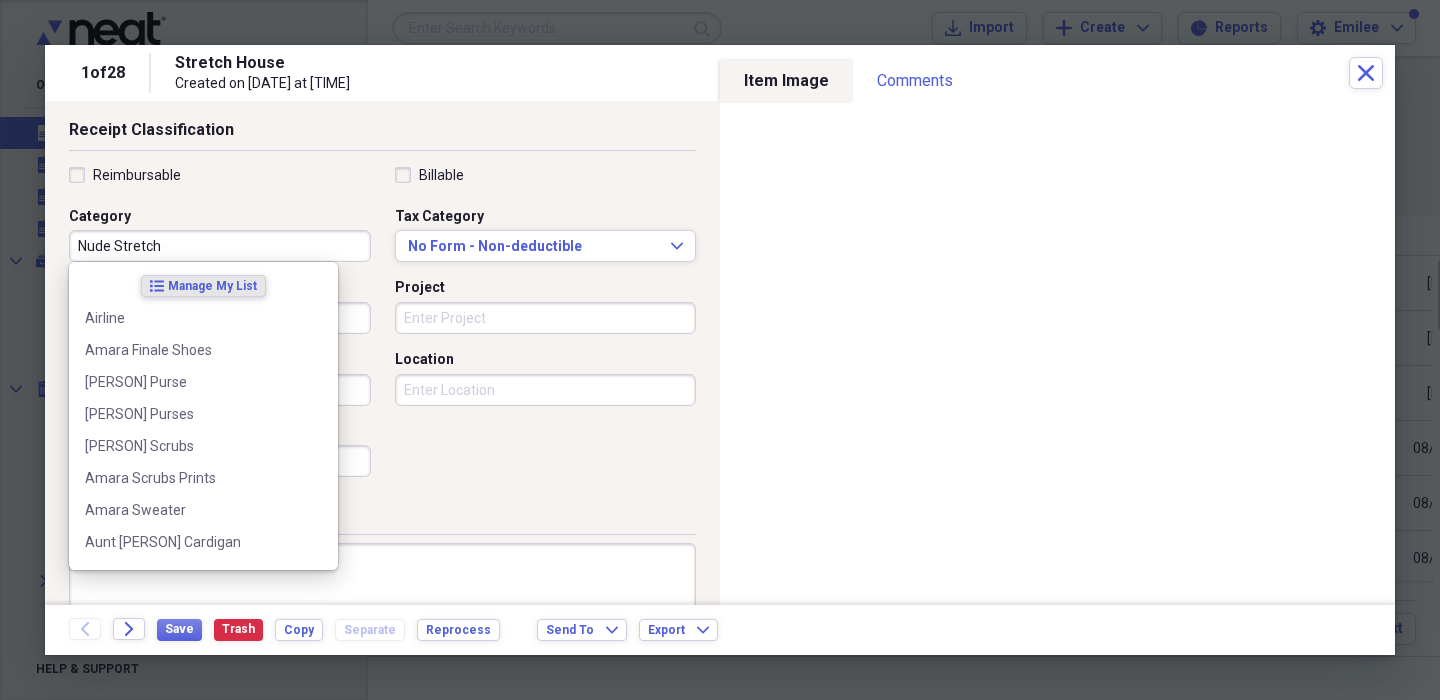 click on "Nude Stretch" at bounding box center [220, 246] 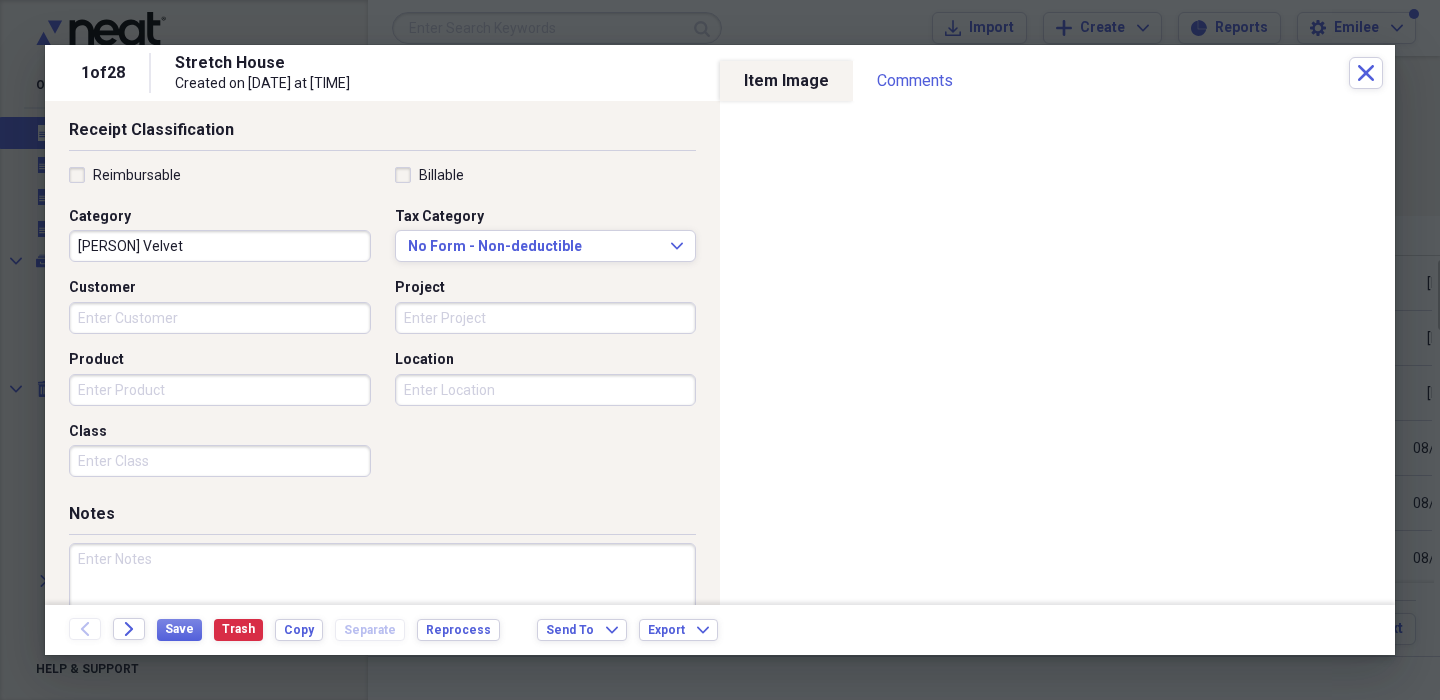 type on "[PERSON] Velvet" 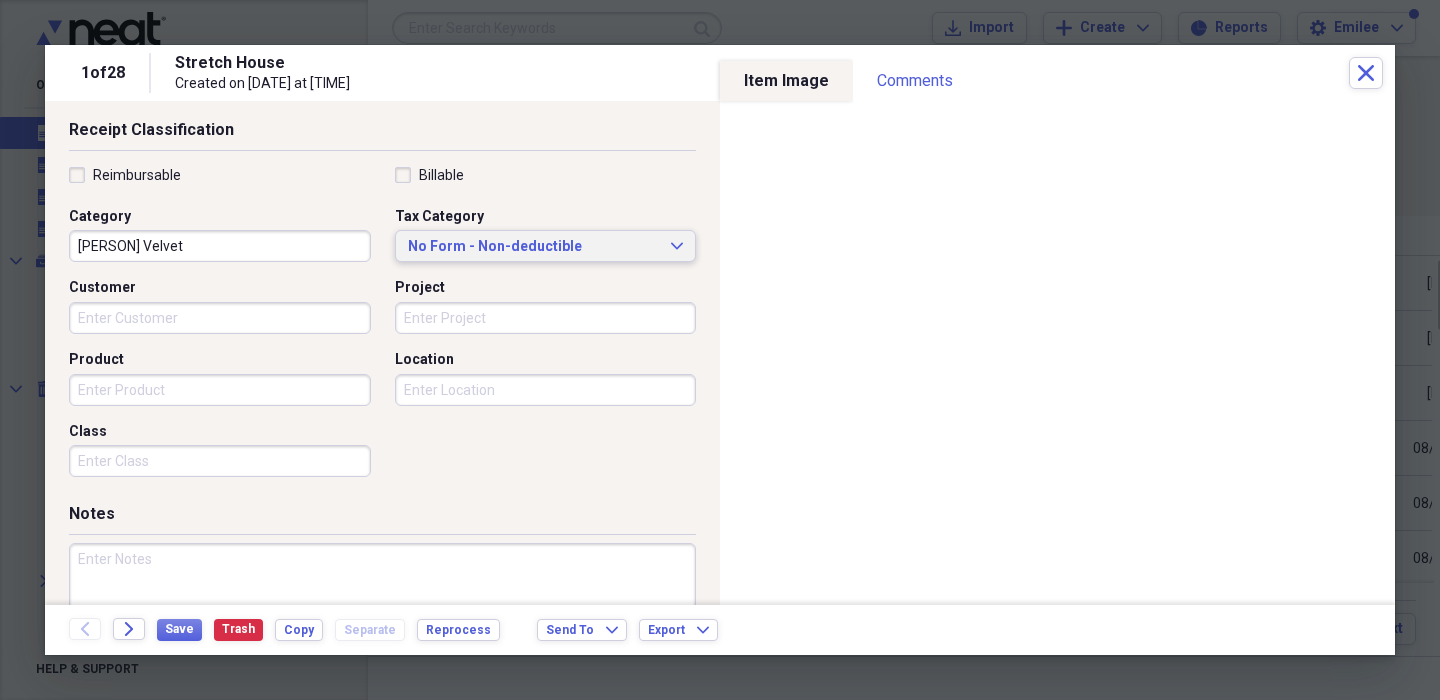 type 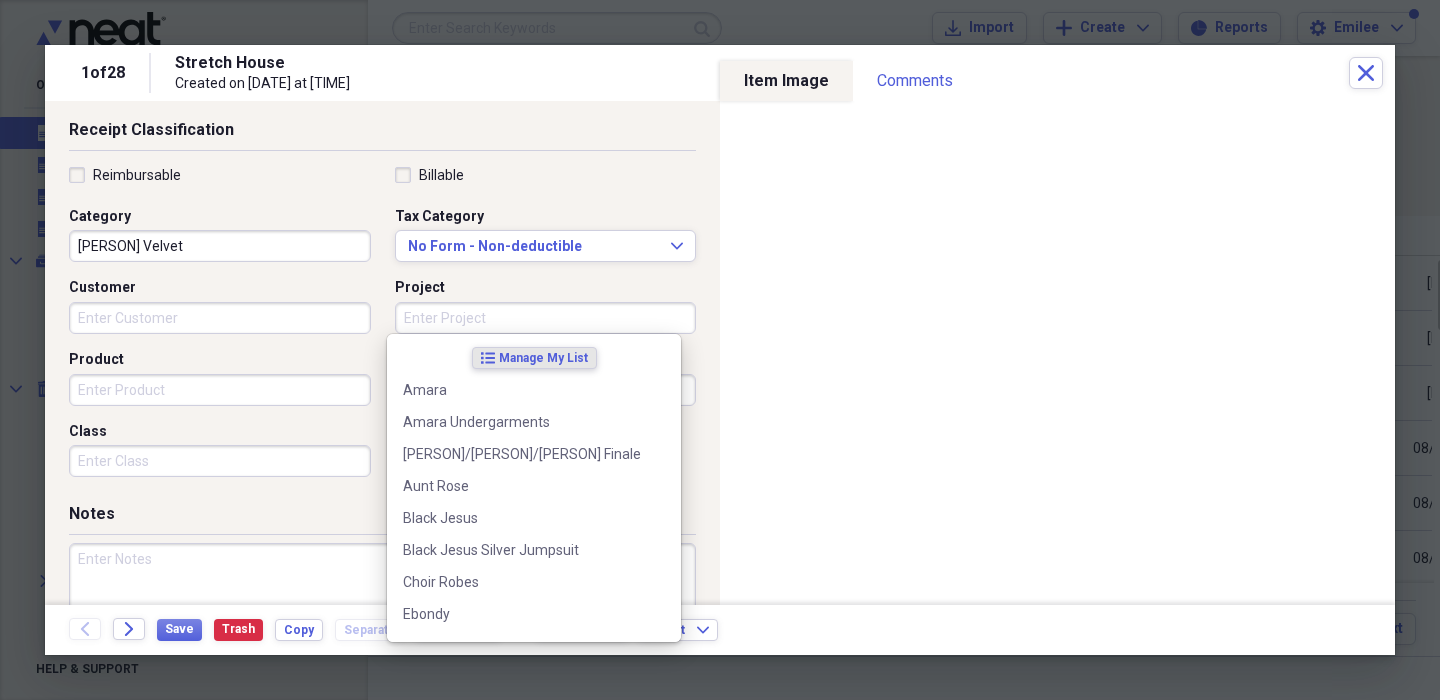 type on "R" 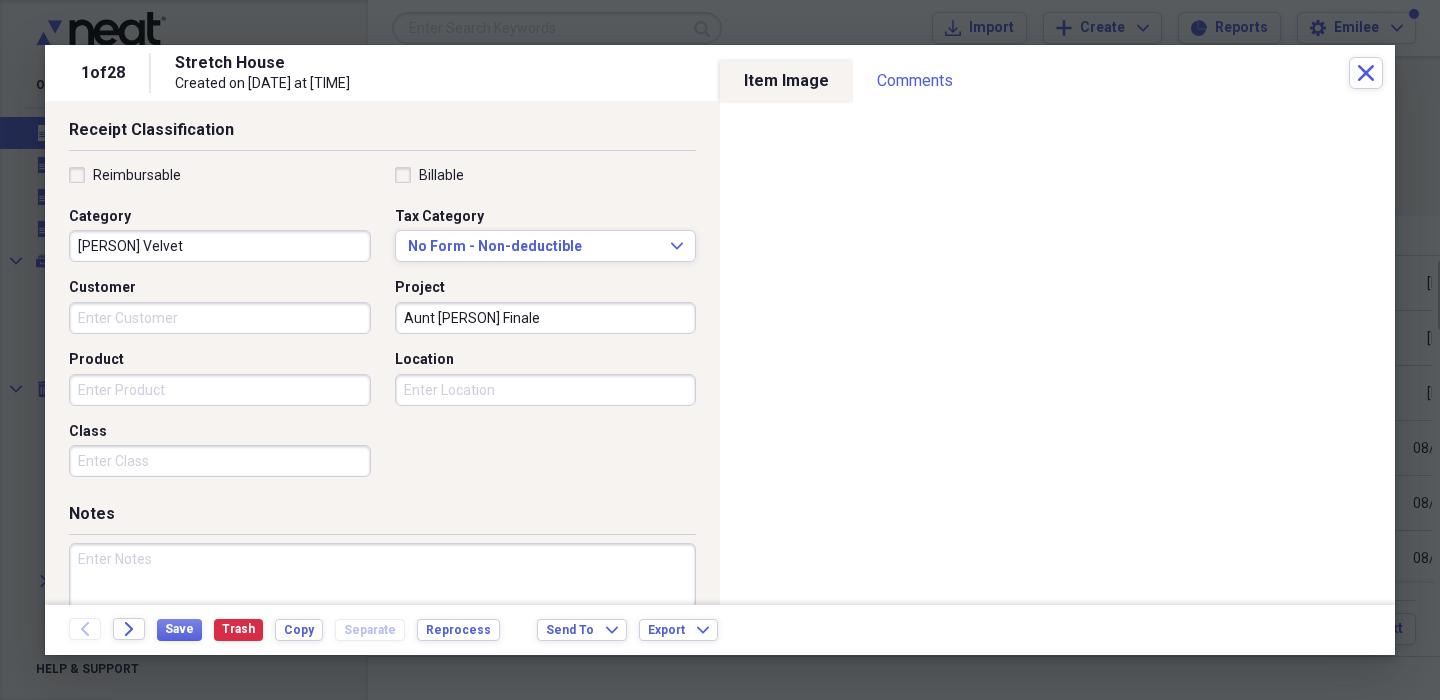 type on "Aunt [PERSON] Finale" 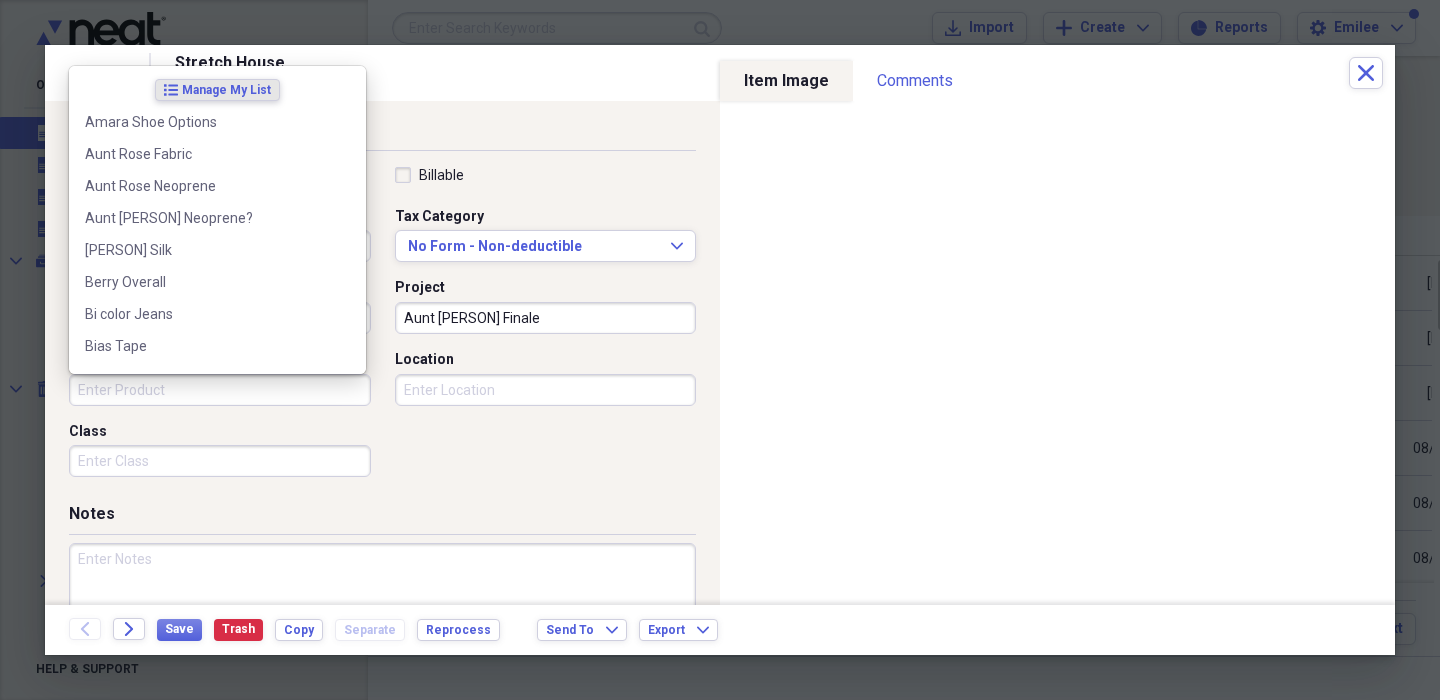 click on "Product" at bounding box center [220, 390] 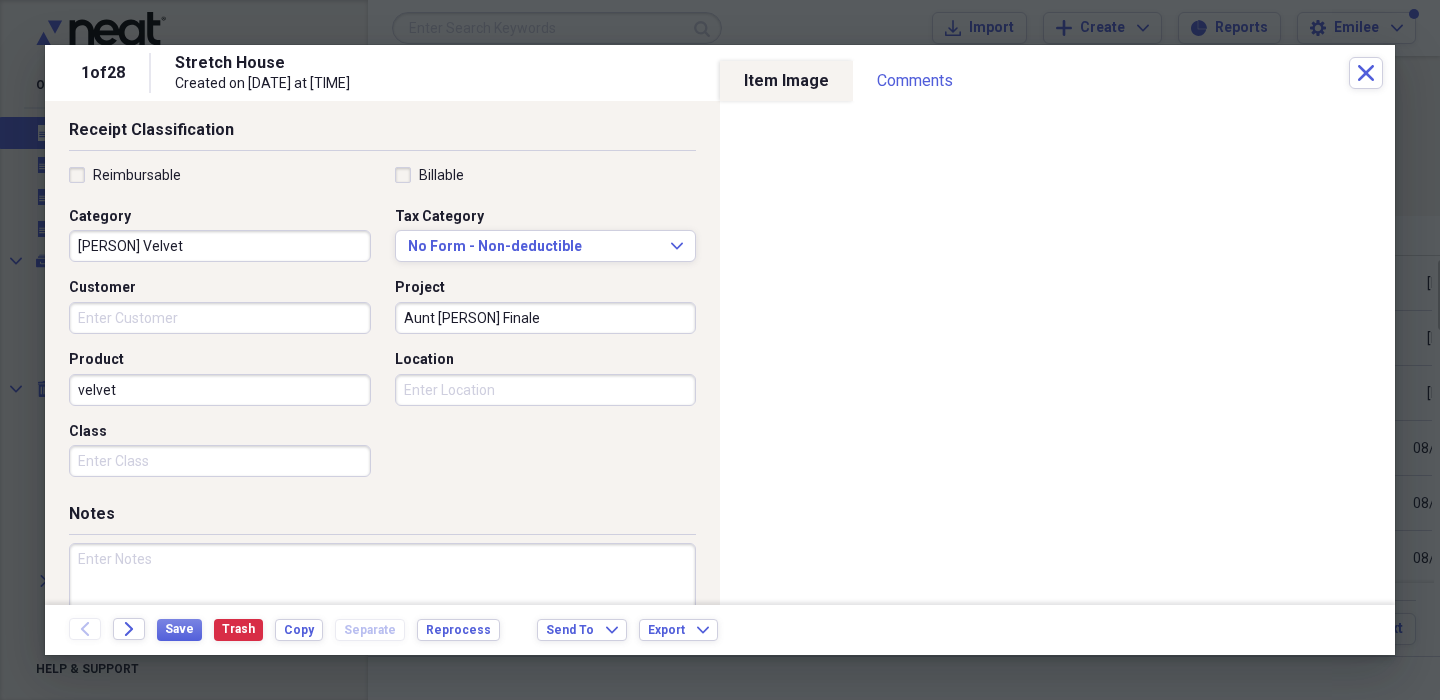 type on "velvet" 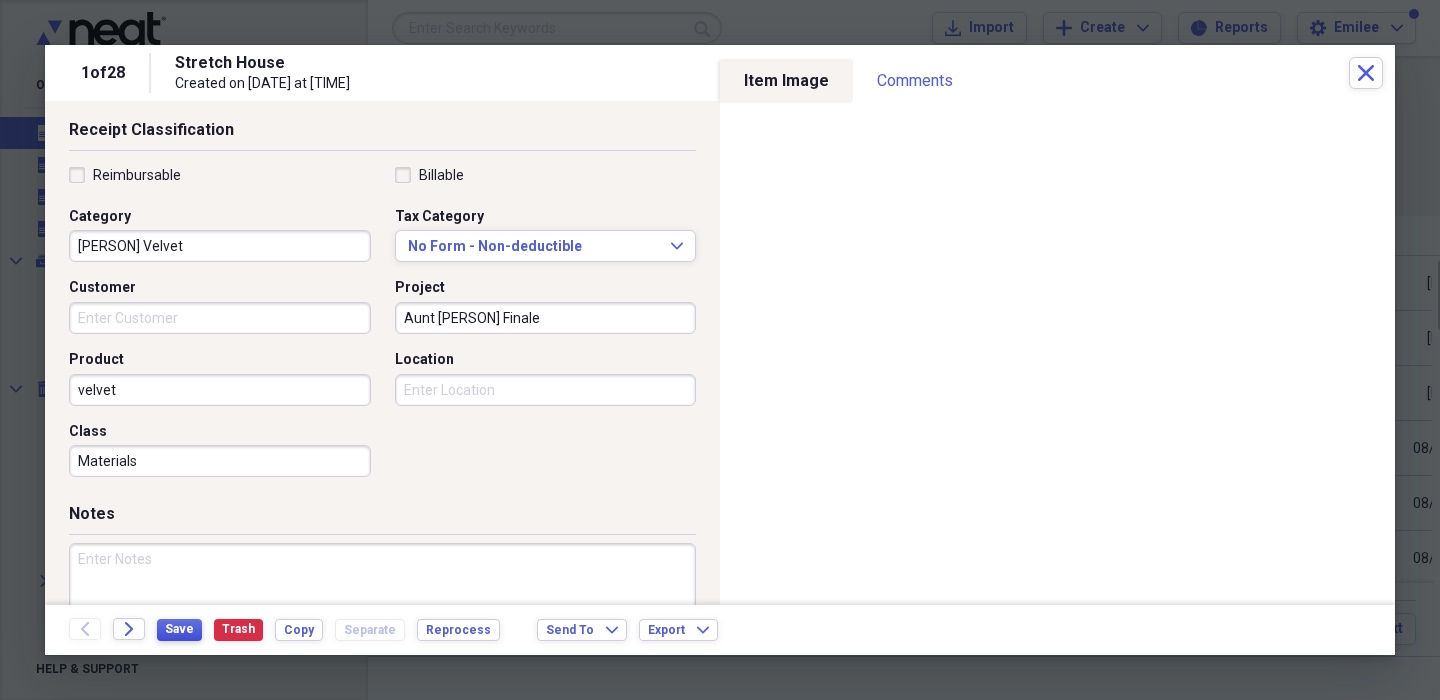 type on "Materials" 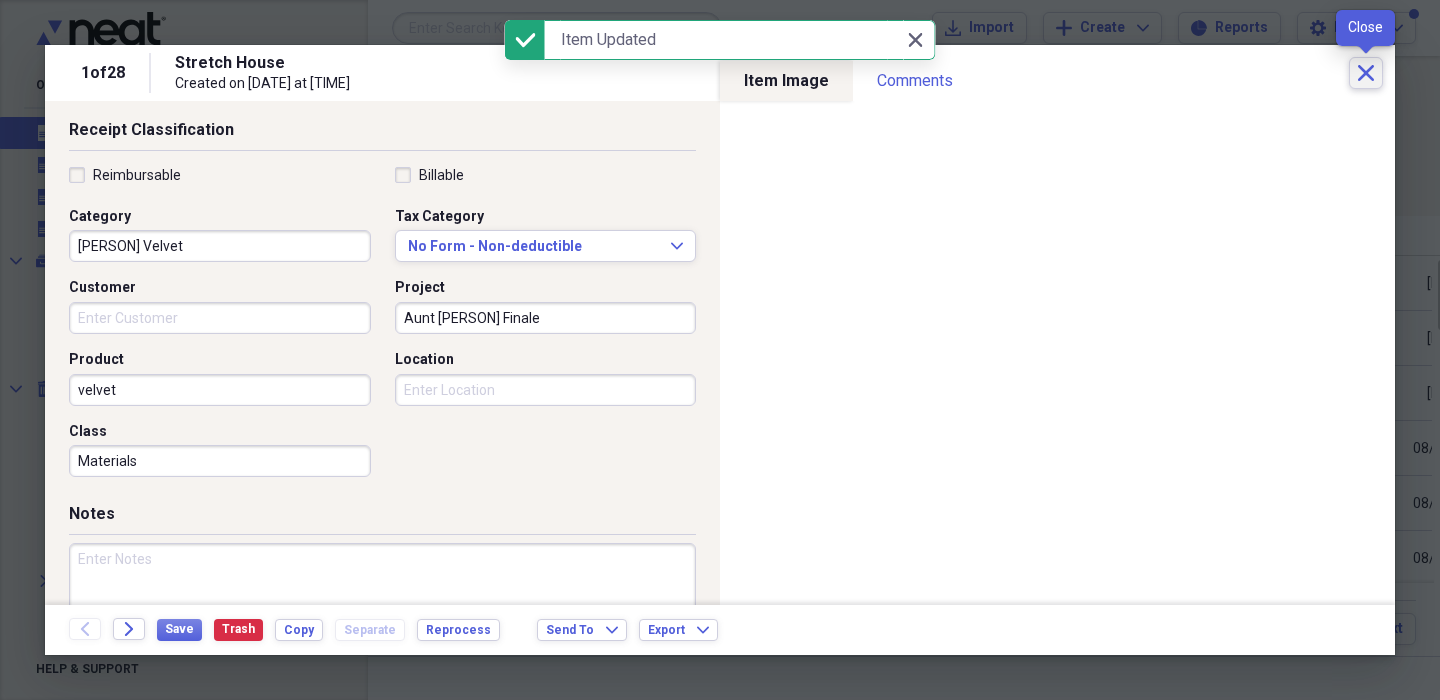 click 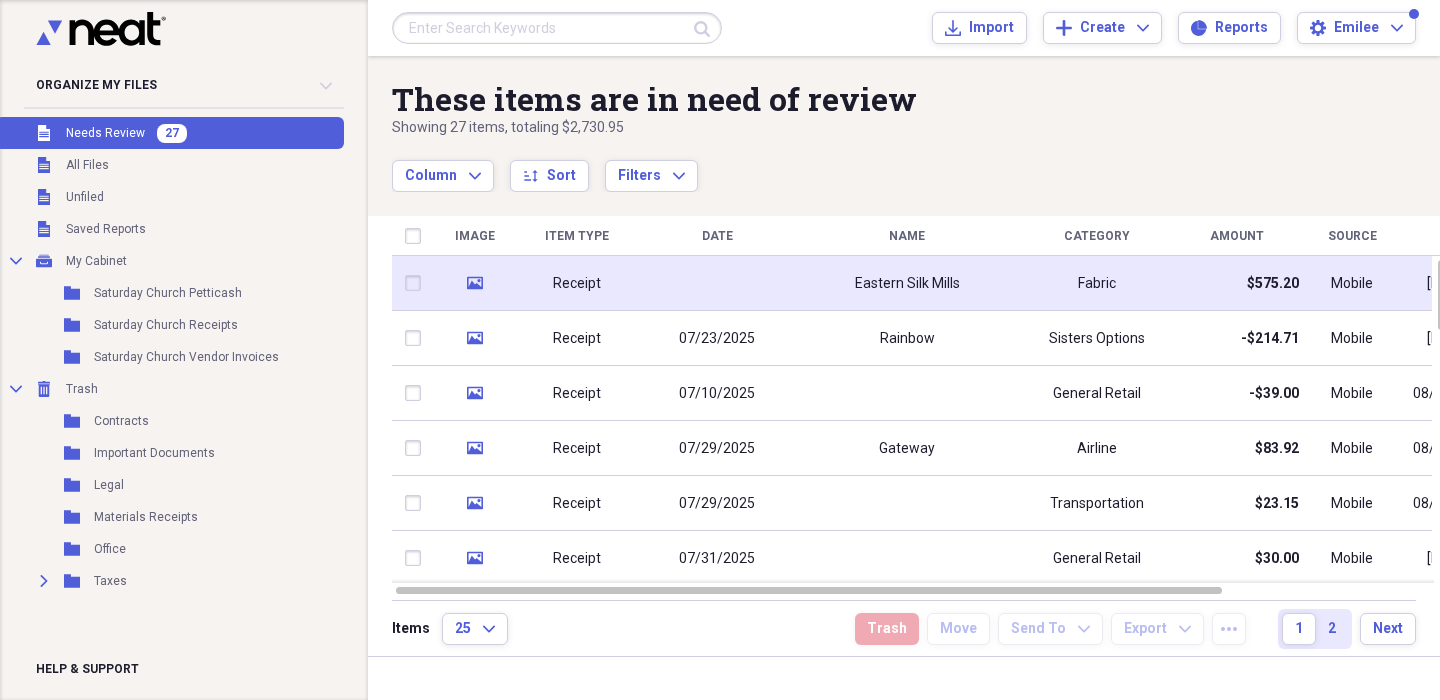 click on "Eastern Silk Mills" at bounding box center [907, 283] 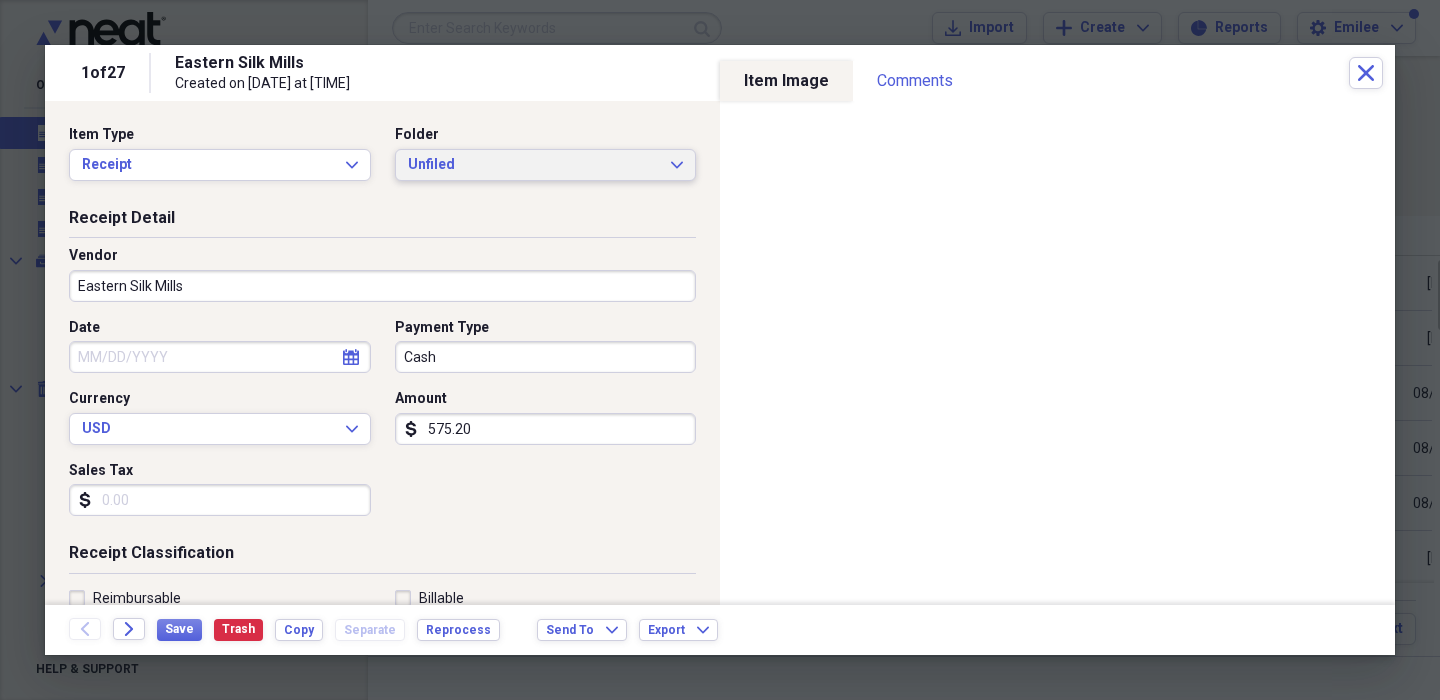 click on "Unfiled" at bounding box center [534, 165] 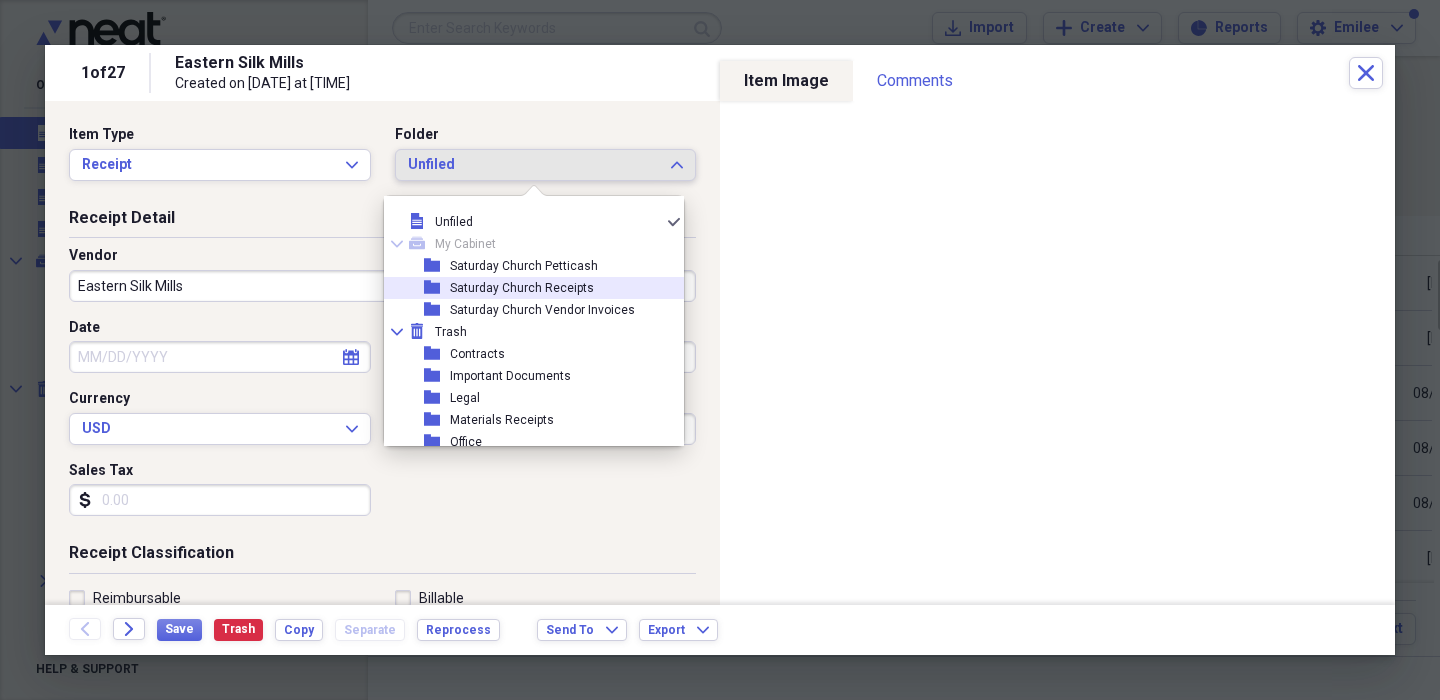 click on "folder Saturday Church Receipts" at bounding box center [526, 288] 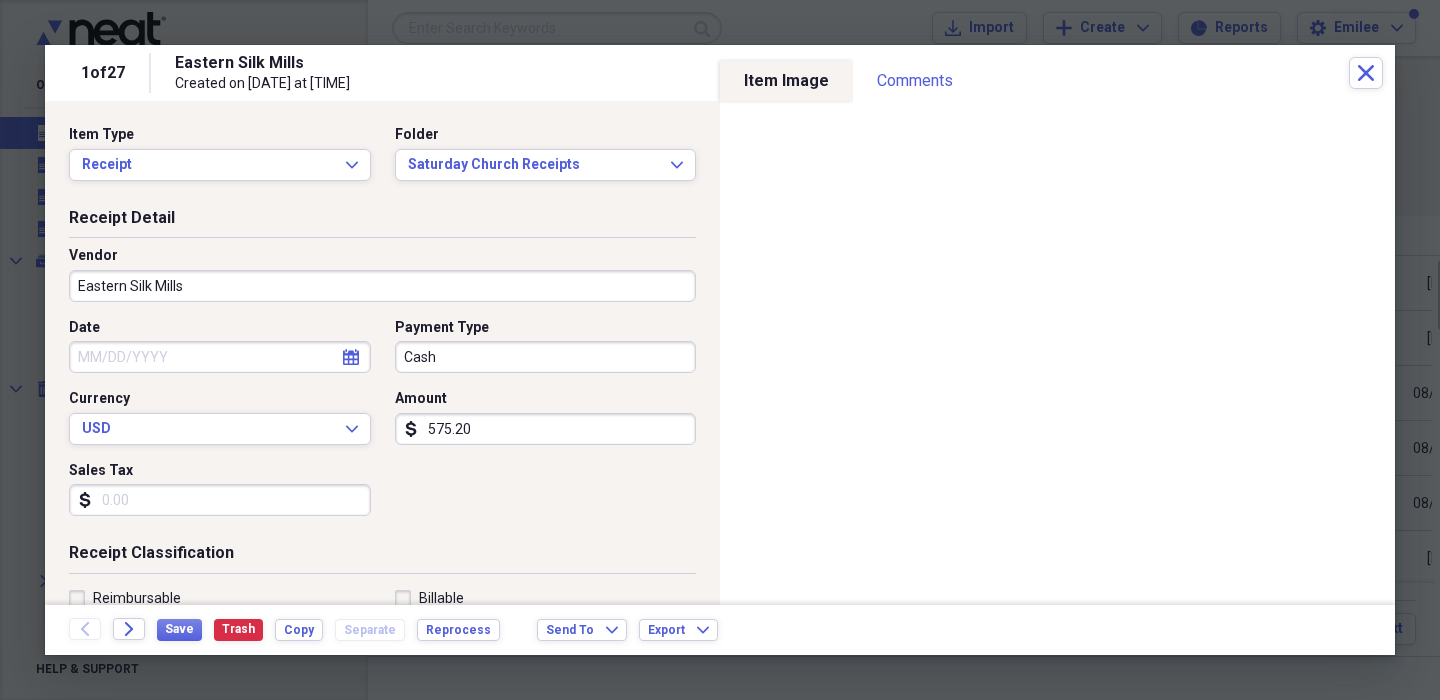 click on "Cash" at bounding box center (546, 357) 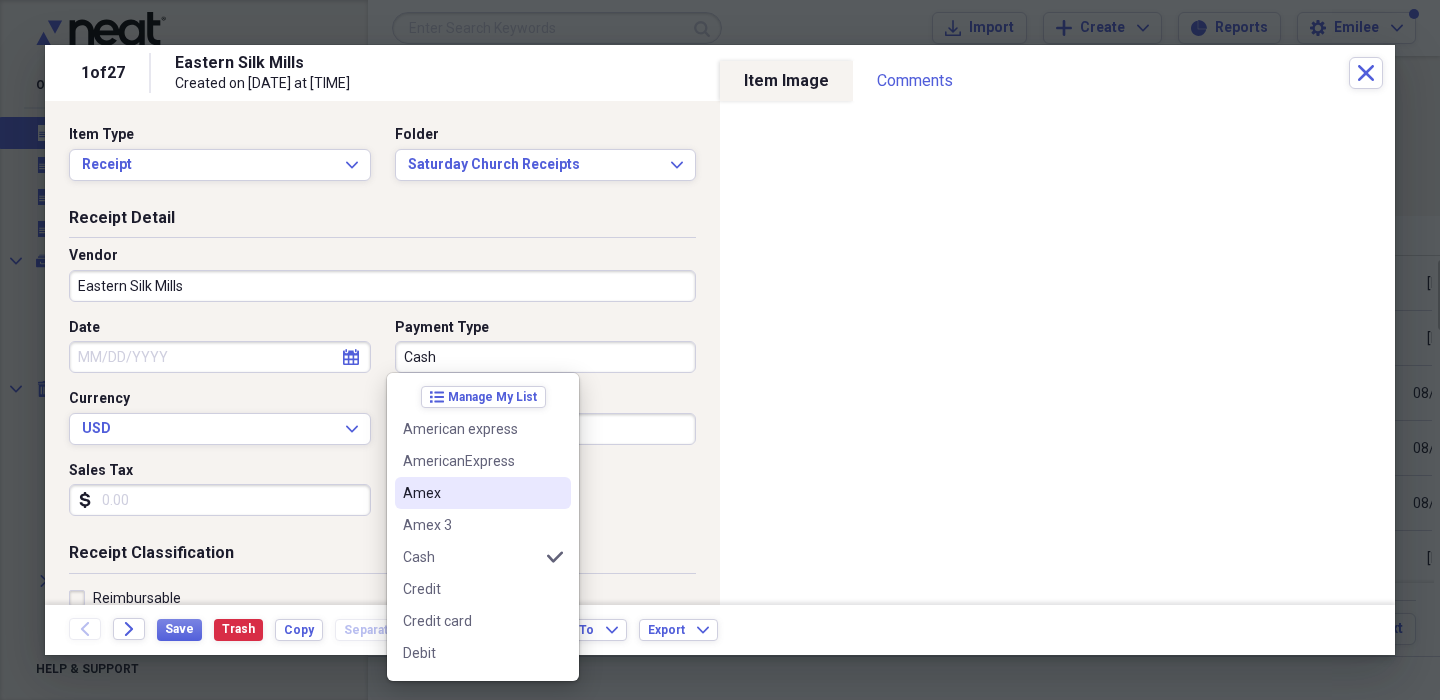 click on "Amex" at bounding box center (471, 493) 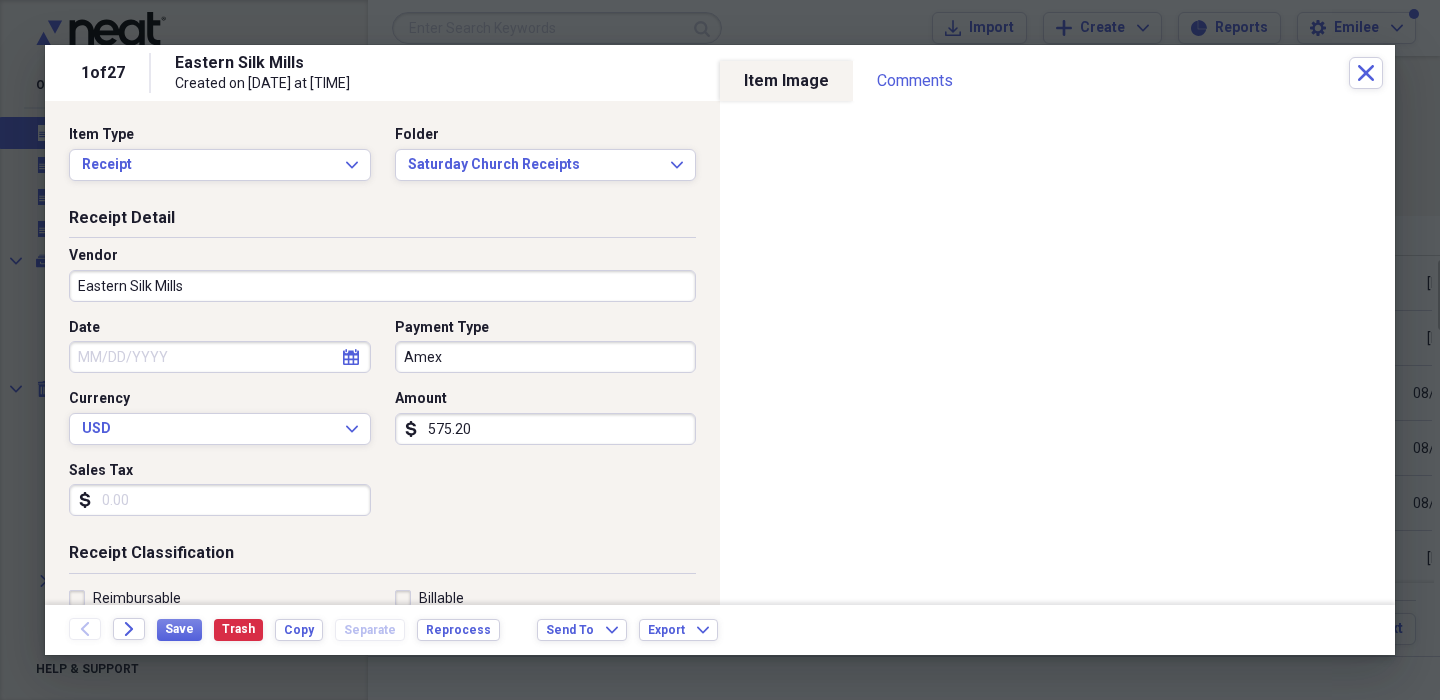 click on "Date" at bounding box center [220, 357] 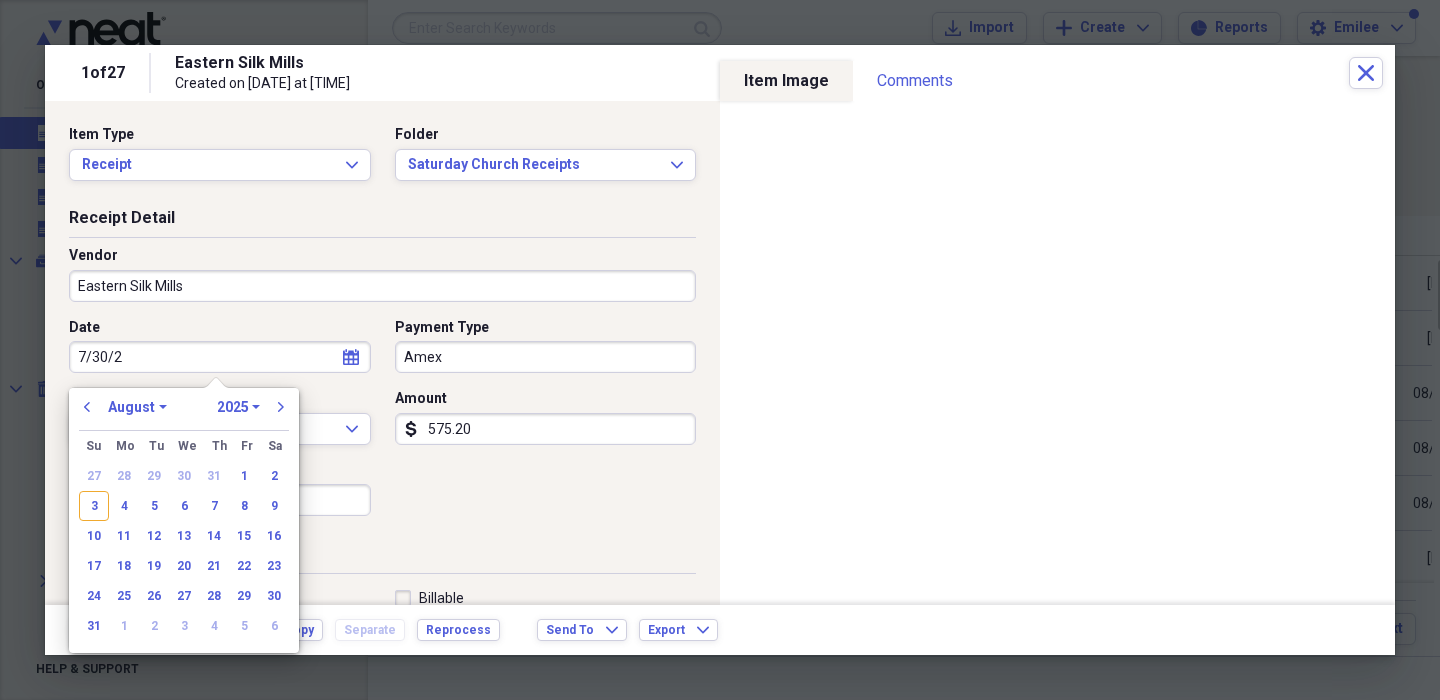 type on "7/30/25" 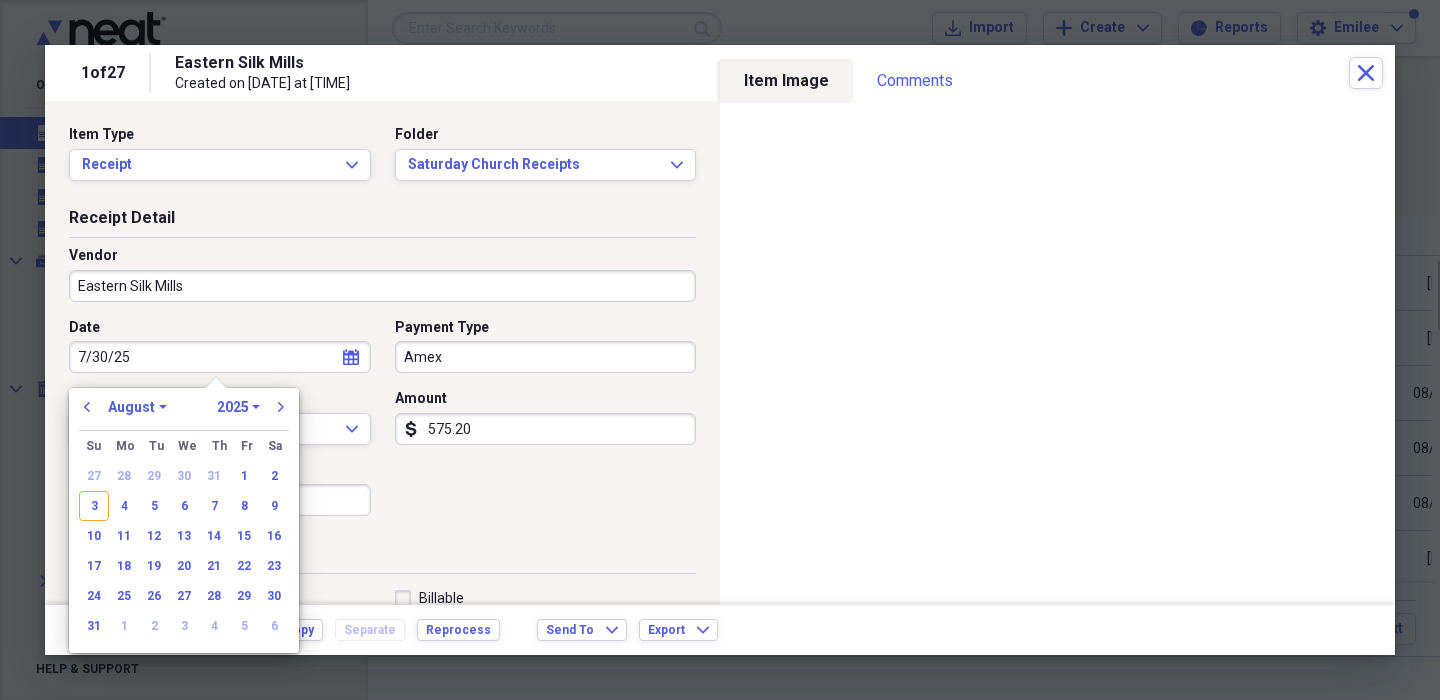 select on "6" 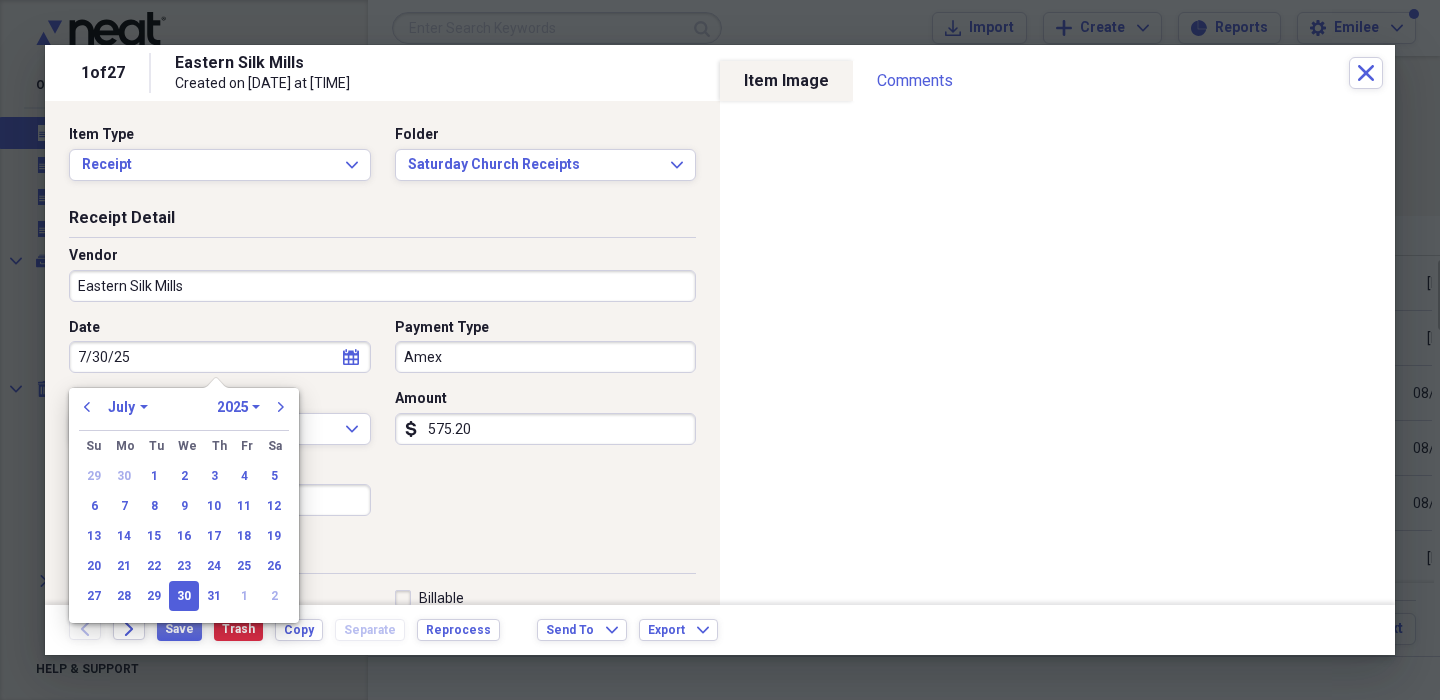 type on "07/30/2025" 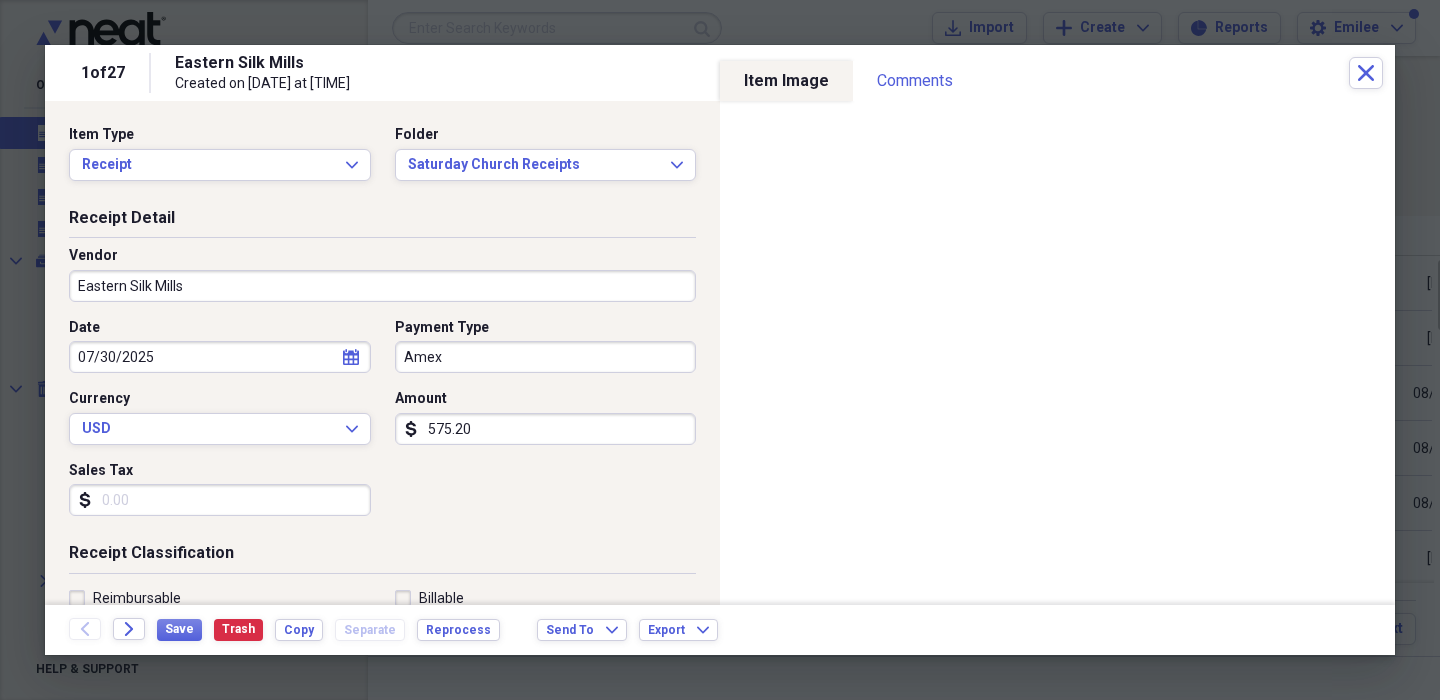 click on "Date [DATE] calendar Calendar Payment Type Amex Currency USD Expand Amount dollar-sign 575.20 Sales Tax dollar-sign" at bounding box center [382, 425] 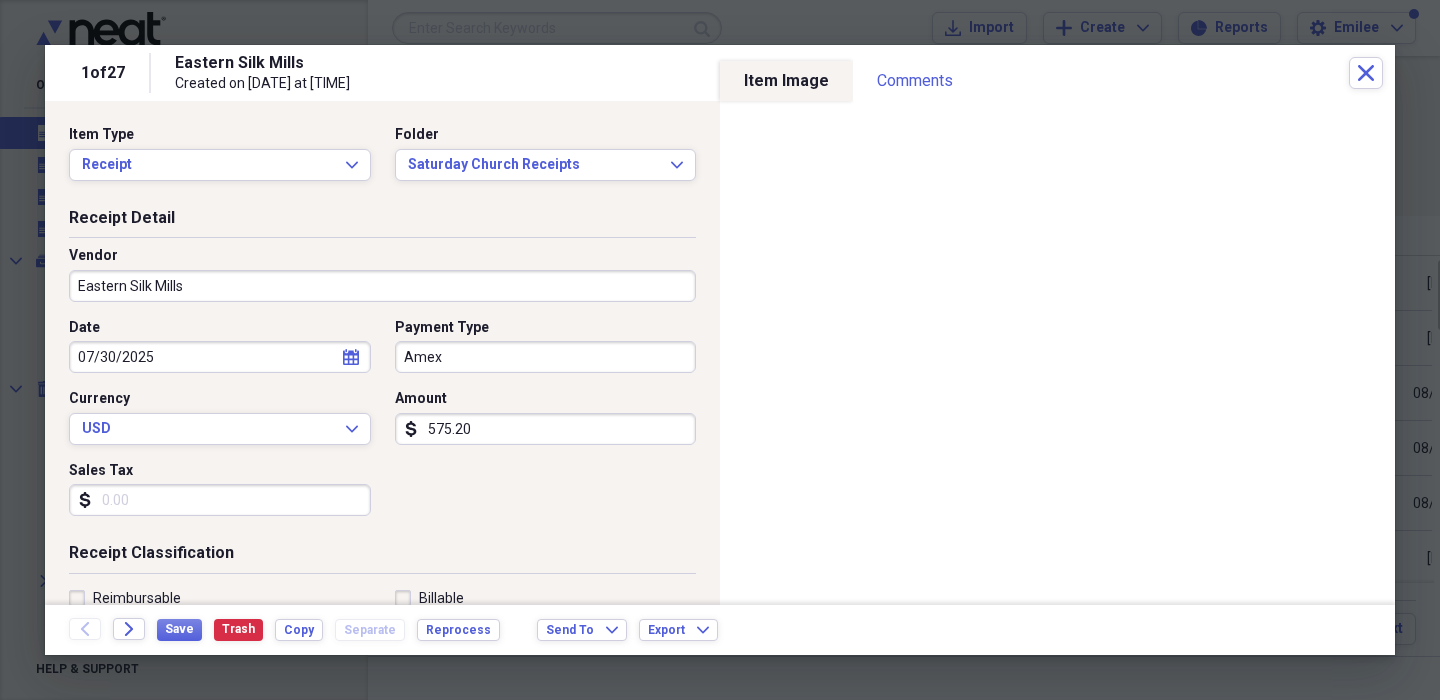 click on "575.20" at bounding box center [546, 429] 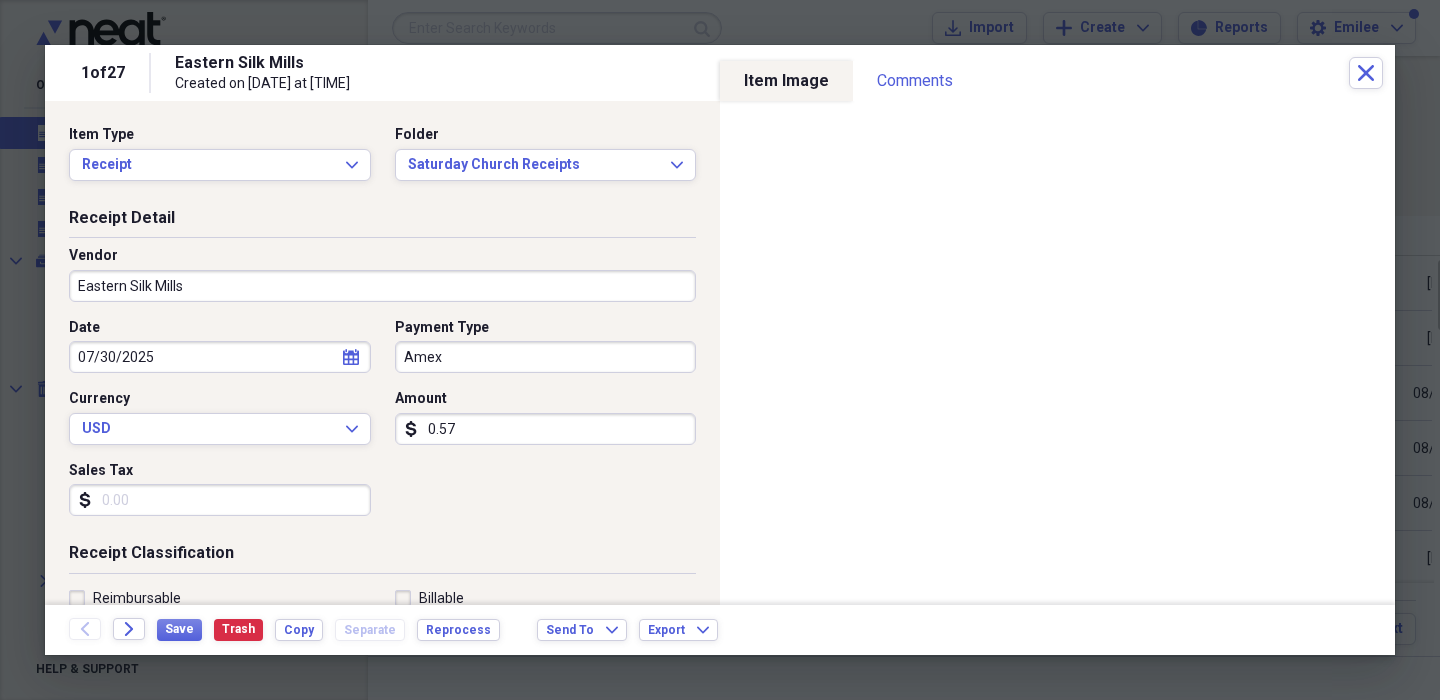 type on "0.05" 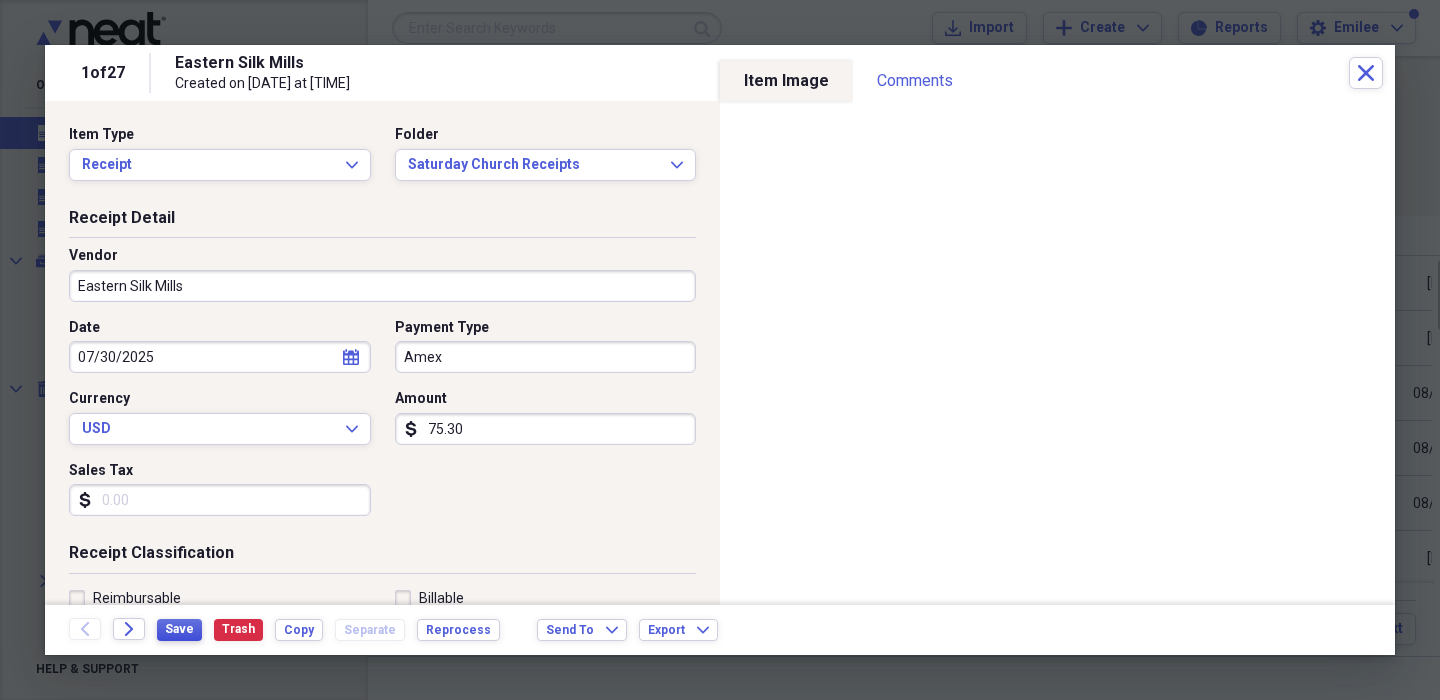 type on "75.30" 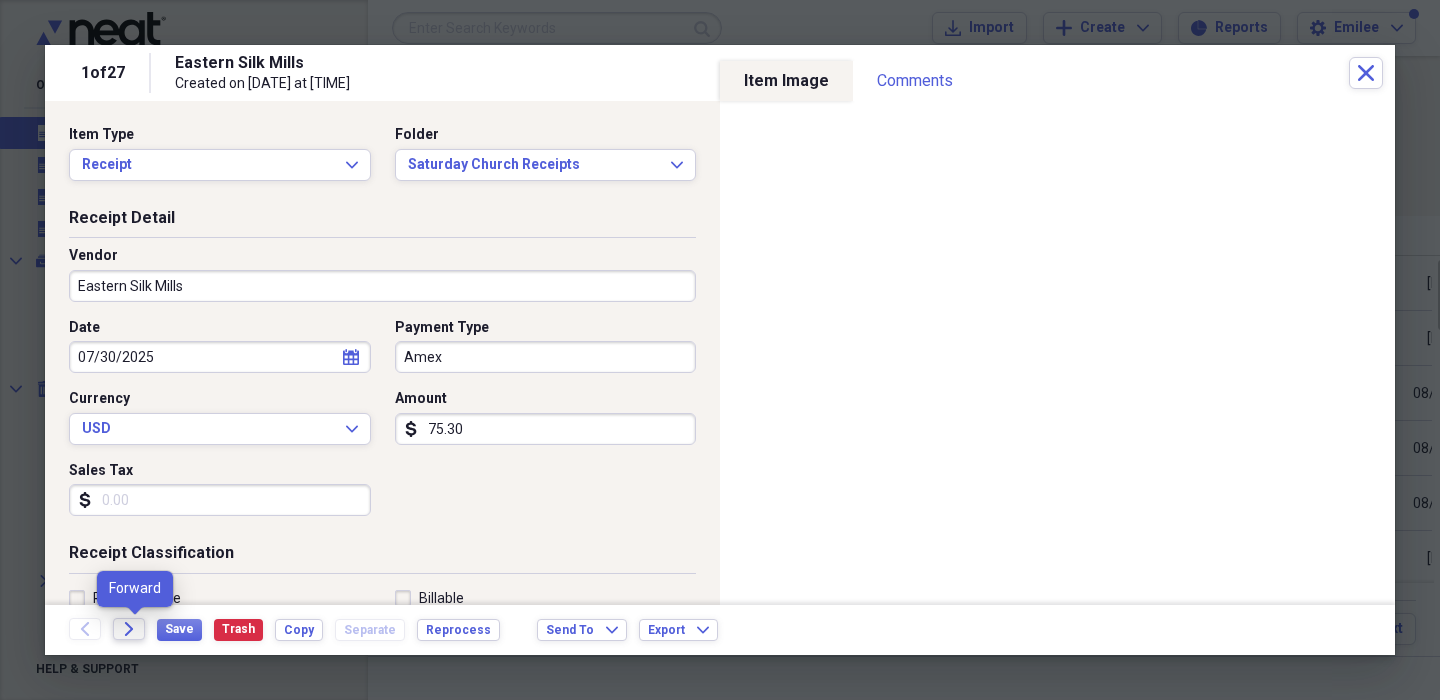click 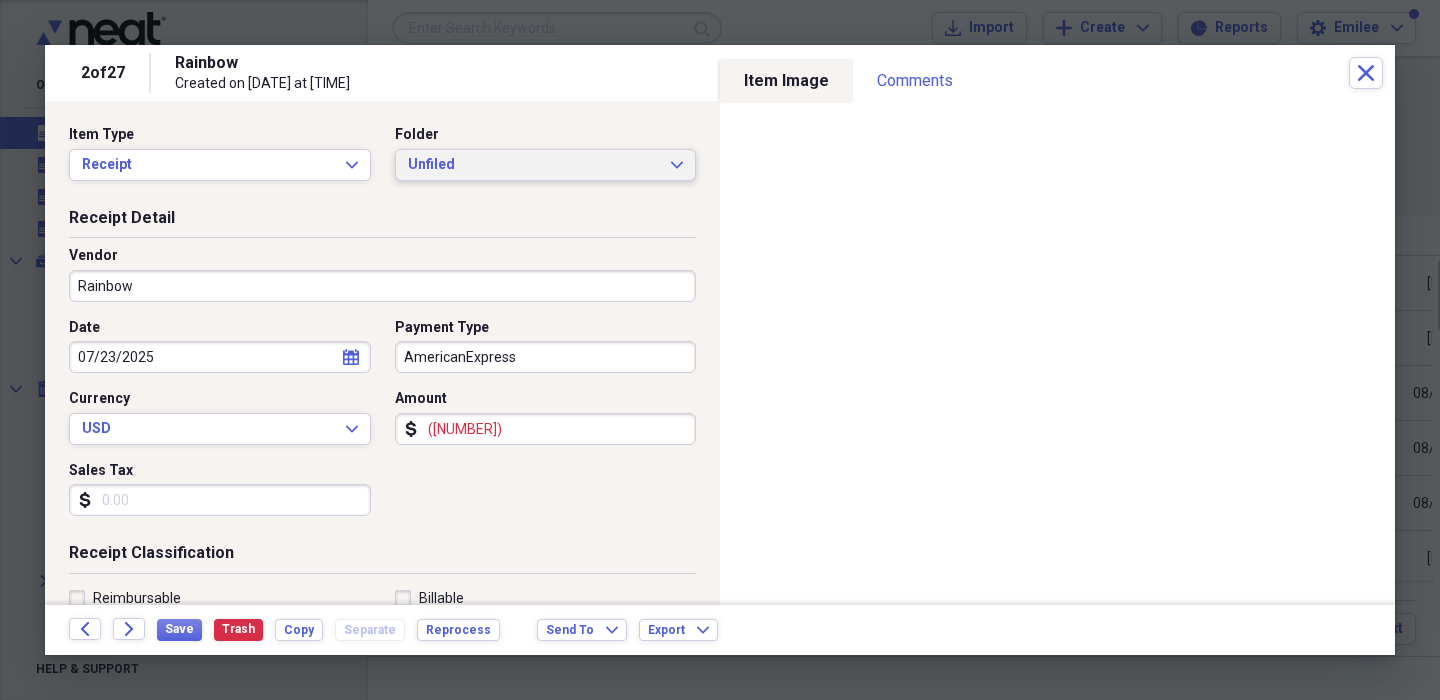 click on "Unfiled" at bounding box center [534, 165] 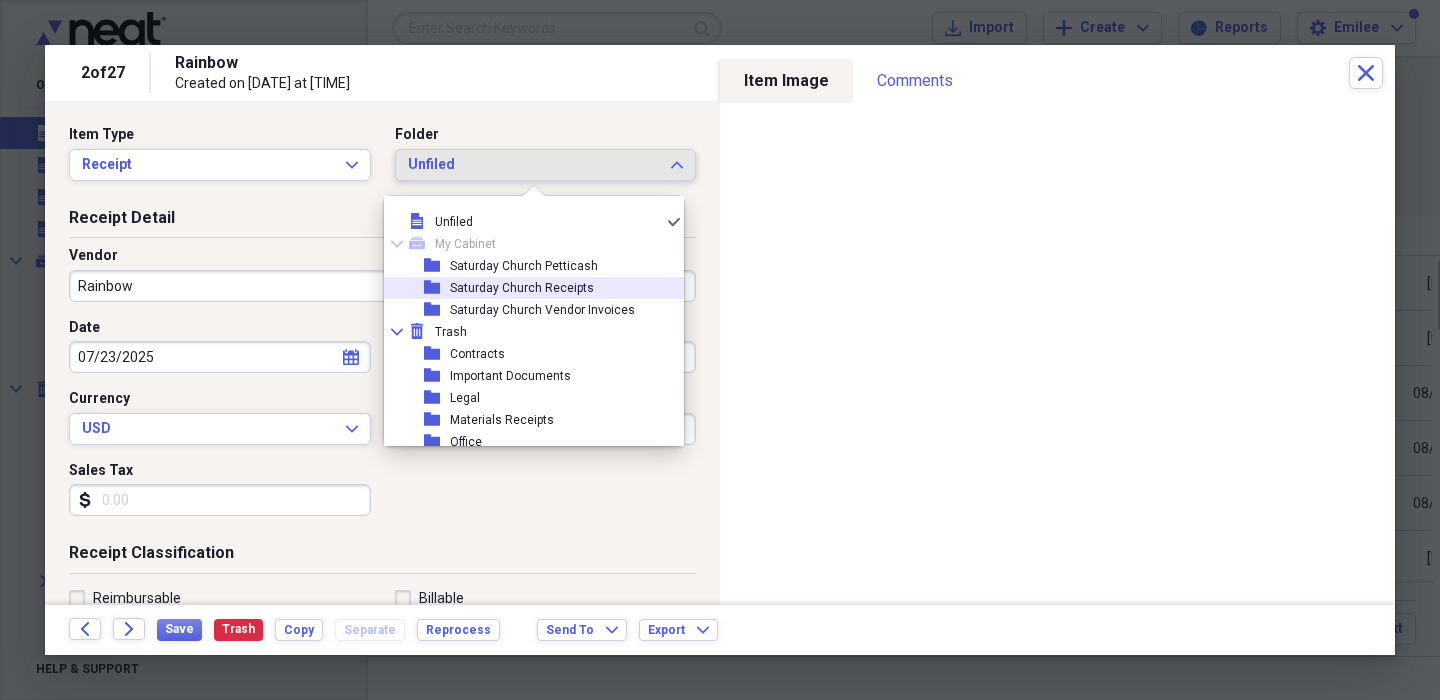 click on "Saturday Church Receipts" at bounding box center (522, 288) 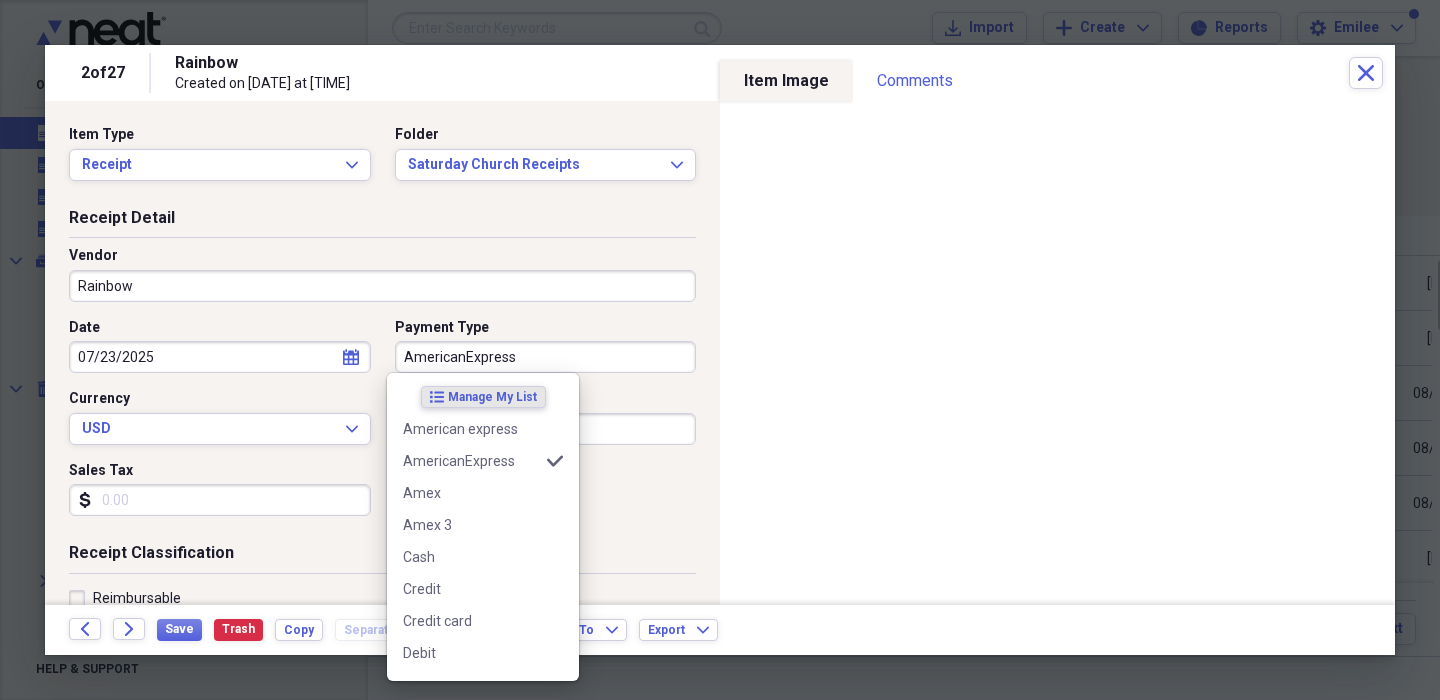 click on "AmericanExpress" at bounding box center (546, 357) 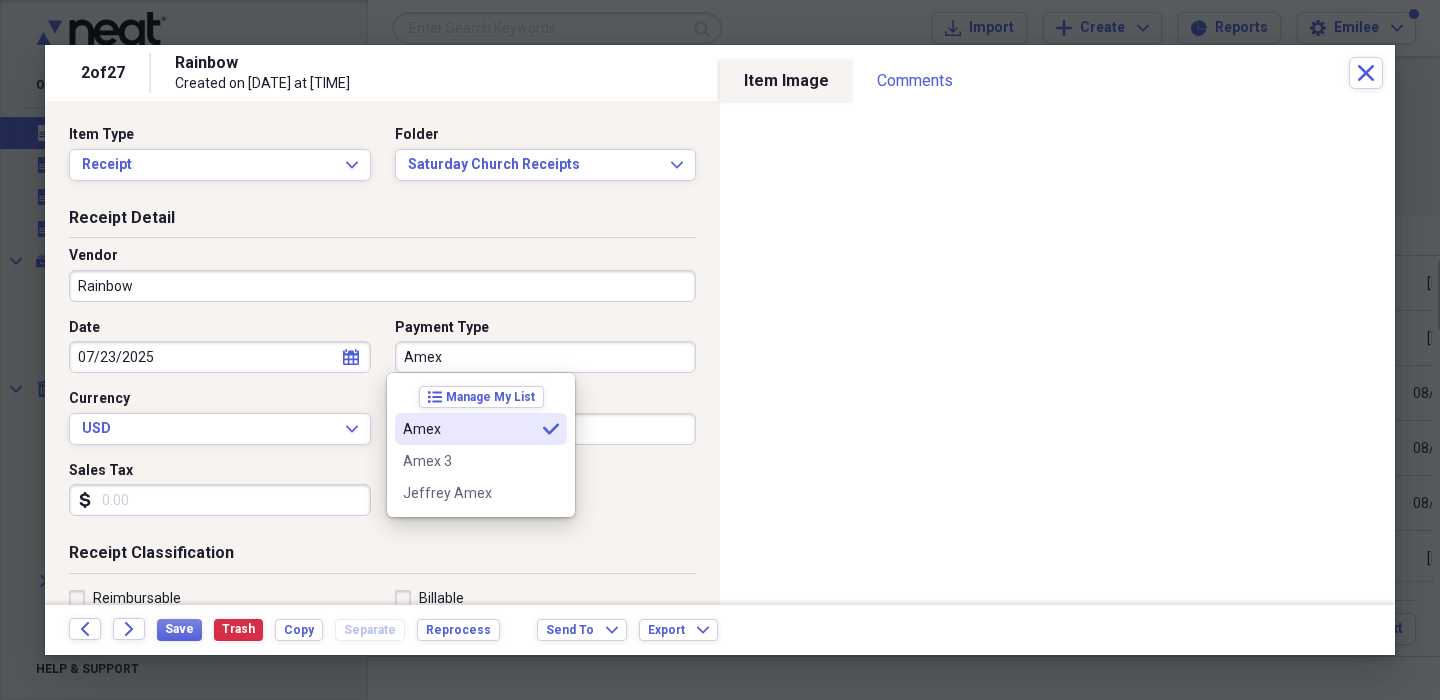 type on "Amex" 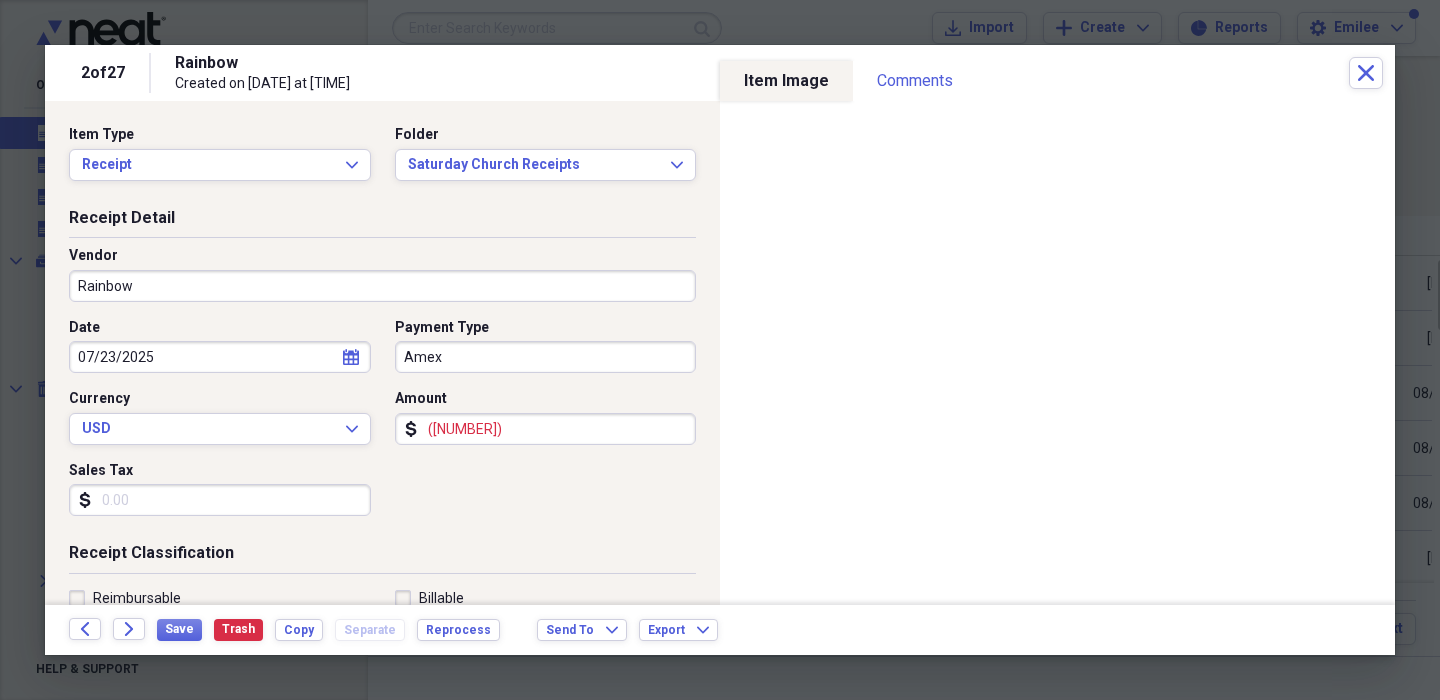 click on "Date [DATE] calendar Calendar Payment Type Amex Currency USD Expand Amount dollar-sign ([AMOUNT]) Sales Tax dollar-sign" at bounding box center (382, 425) 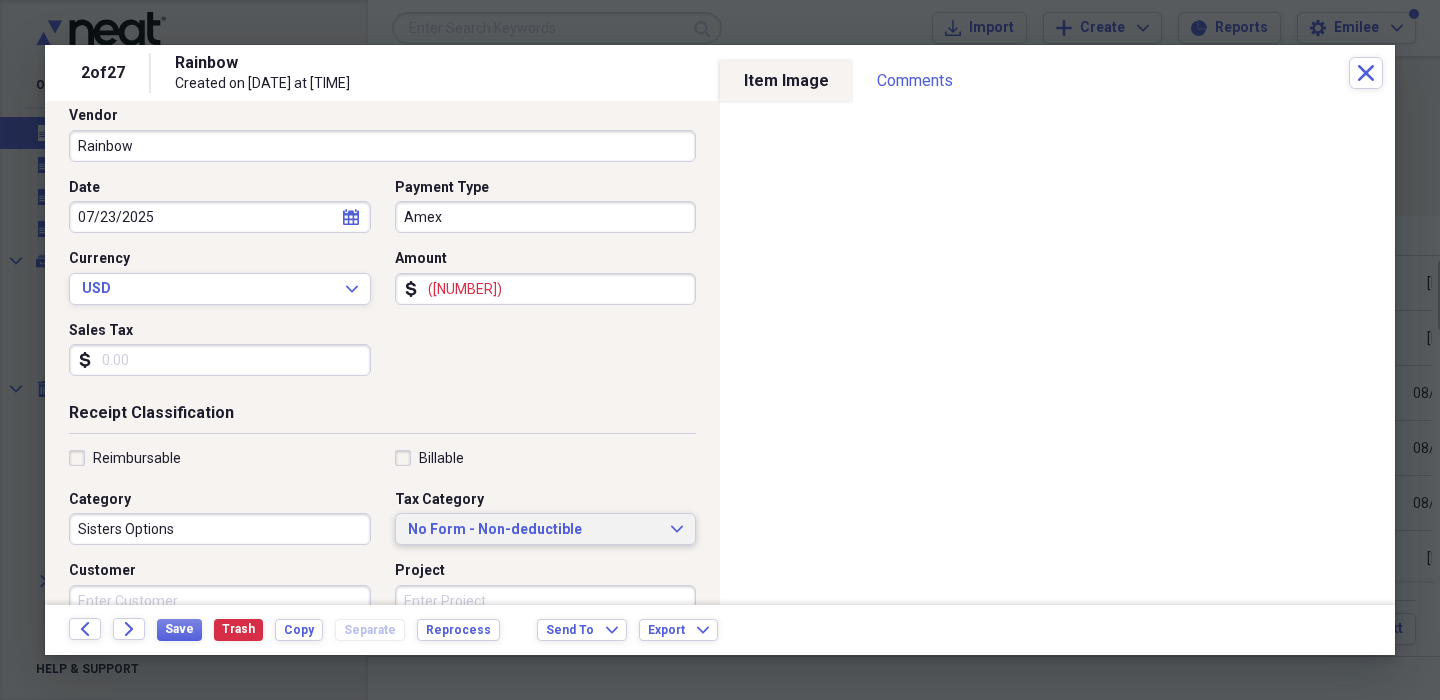 scroll, scrollTop: 363, scrollLeft: 0, axis: vertical 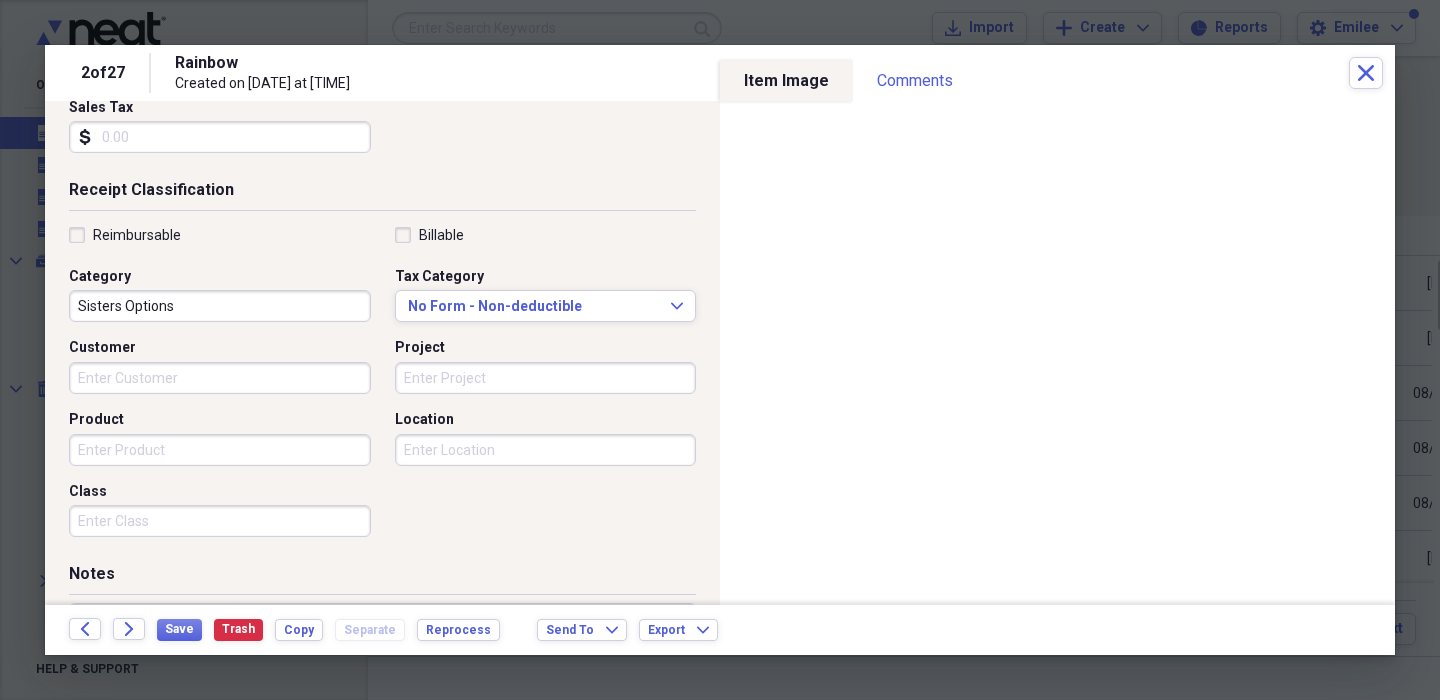click on "Project" at bounding box center [546, 378] 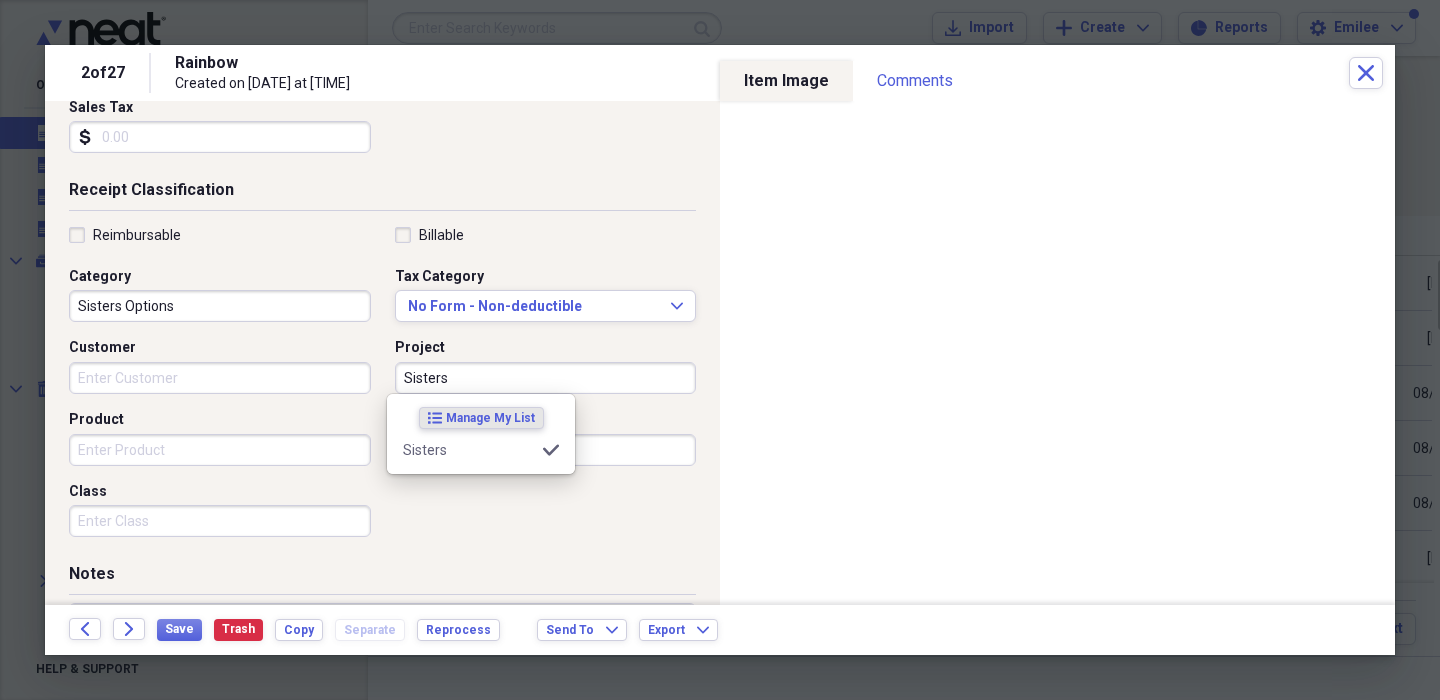 type on "Sisters" 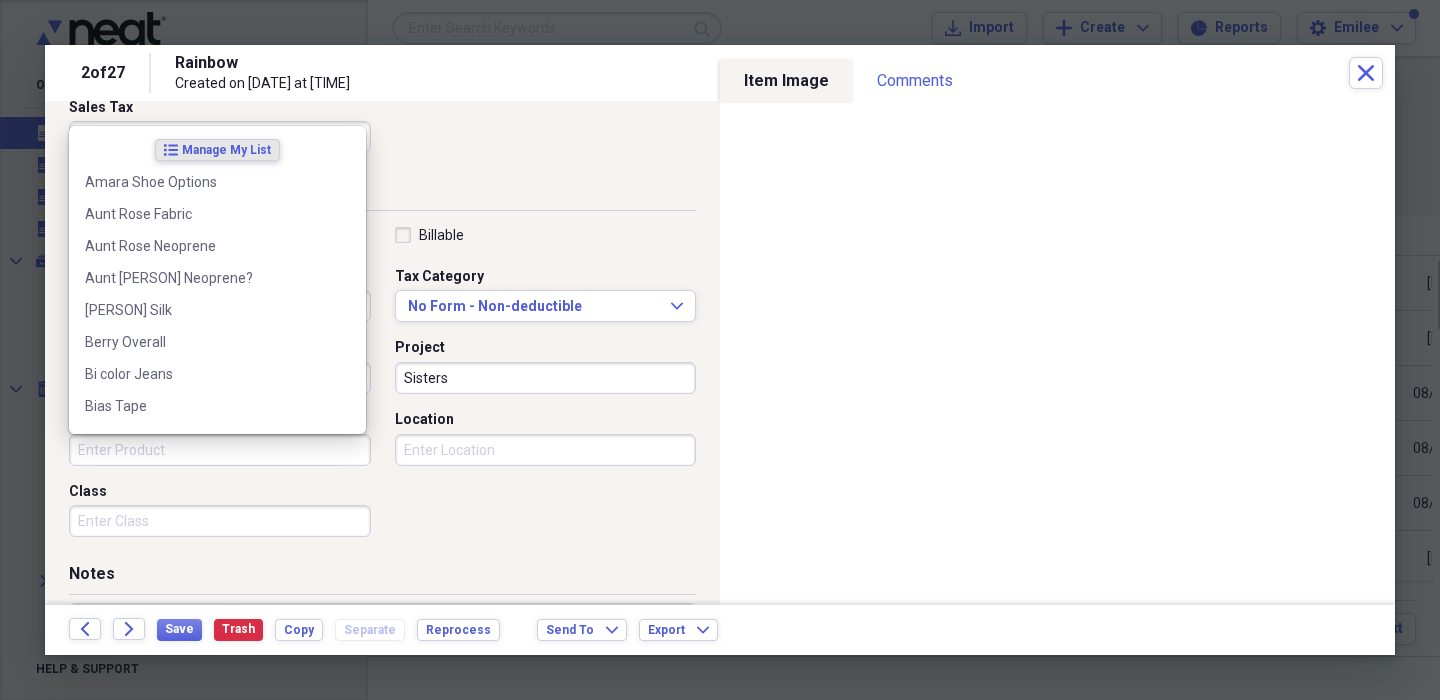 click on "Product" at bounding box center (220, 450) 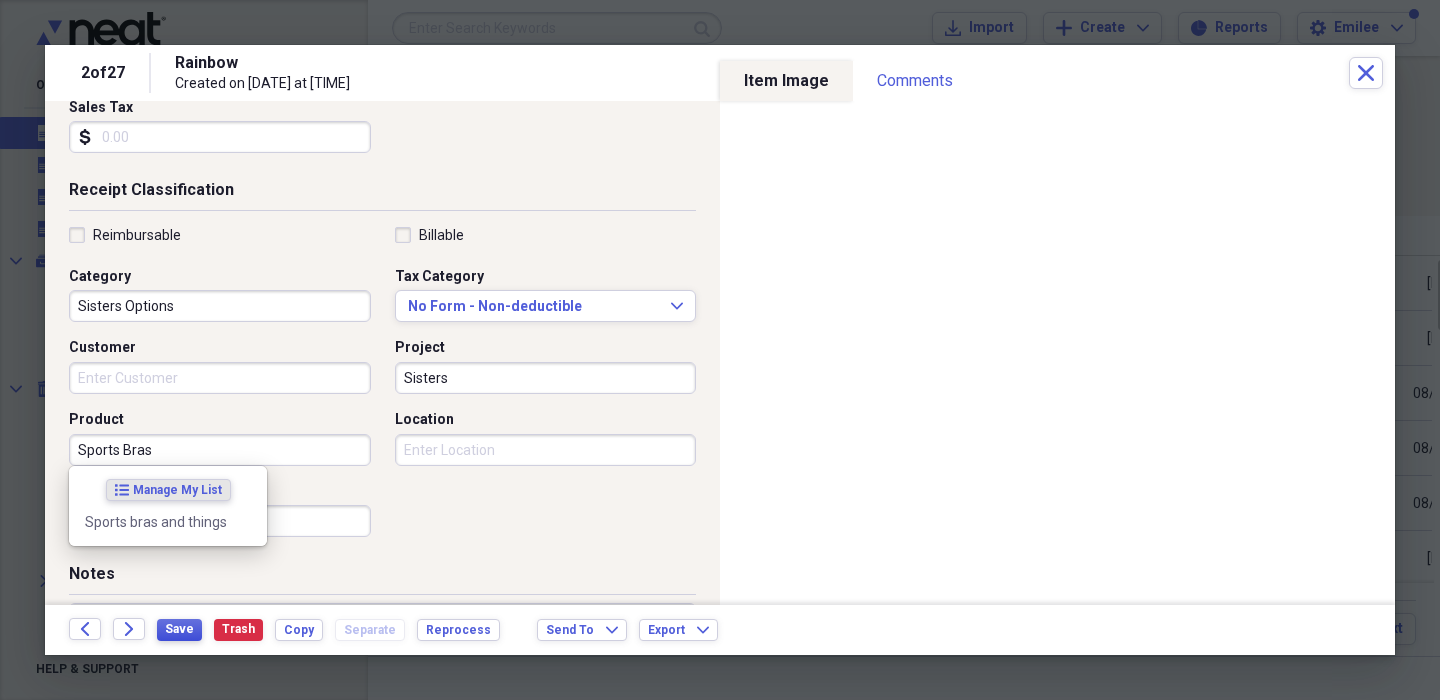 type on "Sports Bras" 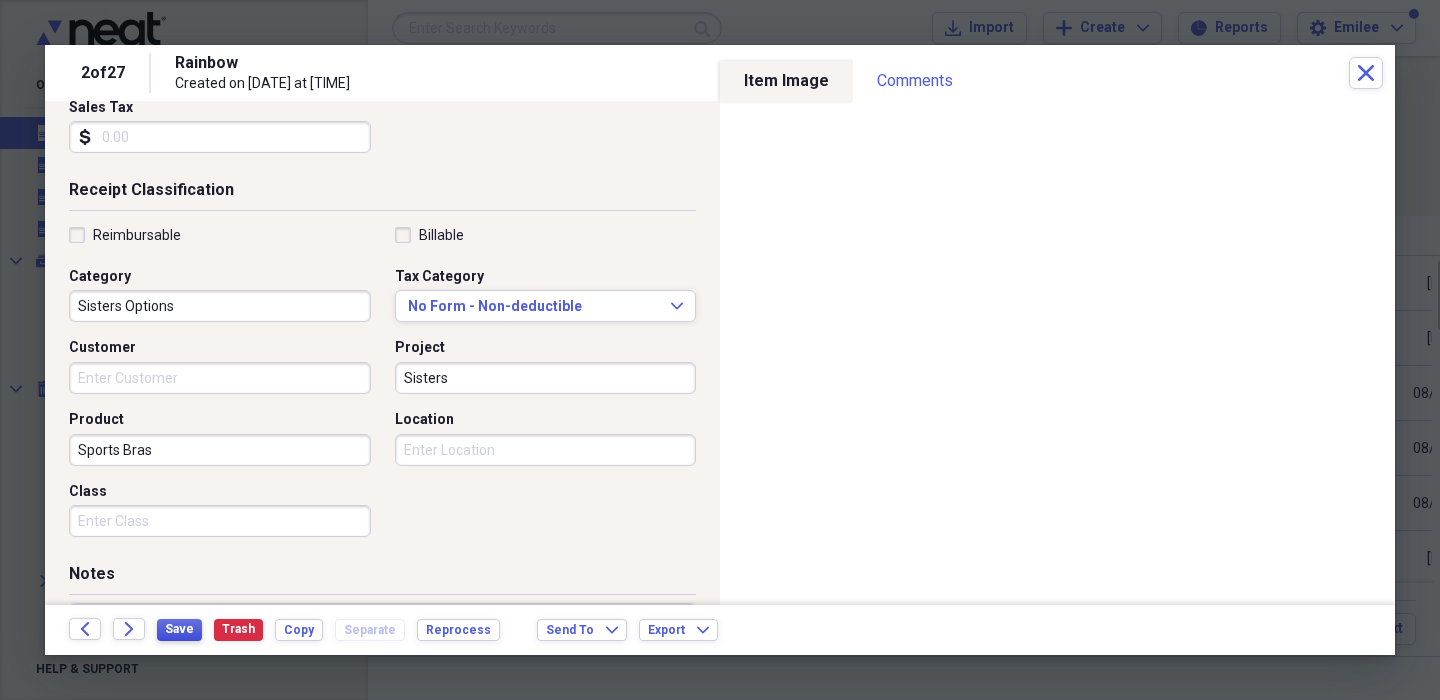 click on "Save" at bounding box center [179, 629] 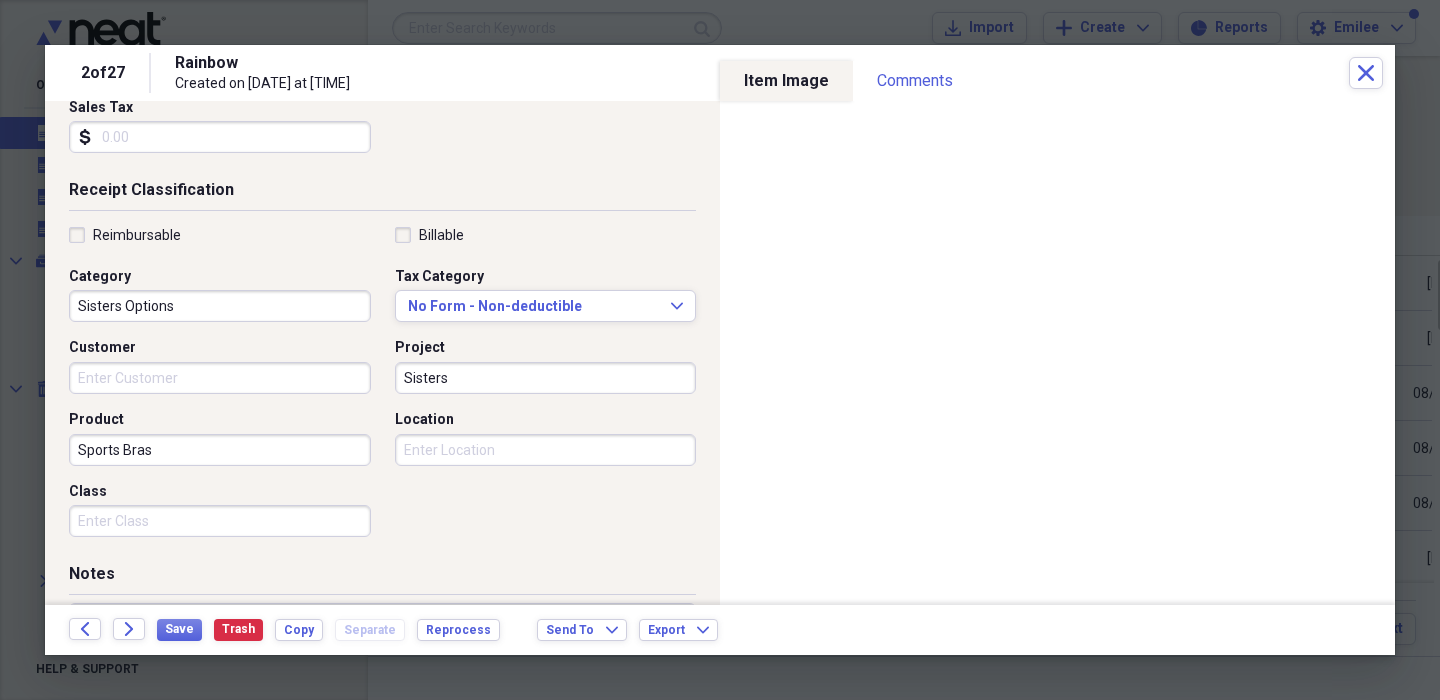 click on "Class" at bounding box center [220, 521] 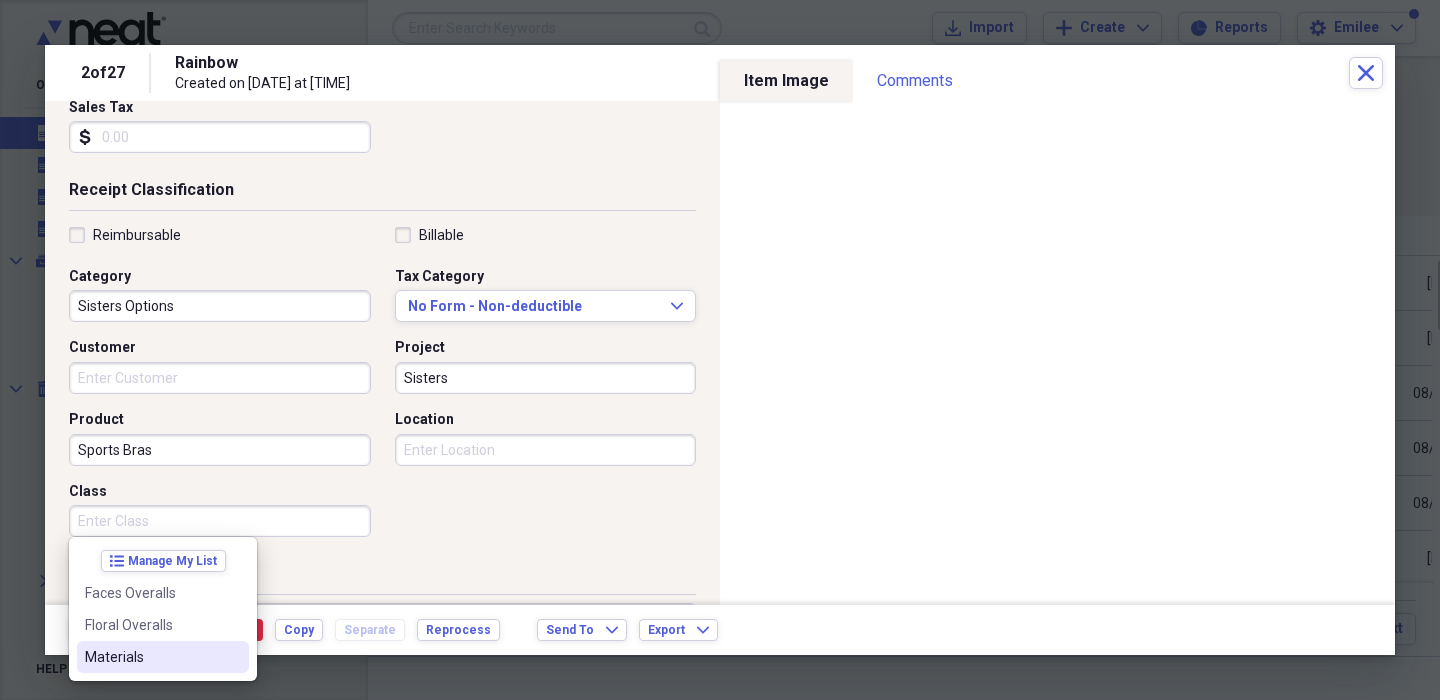 click on "Materials" at bounding box center [151, 657] 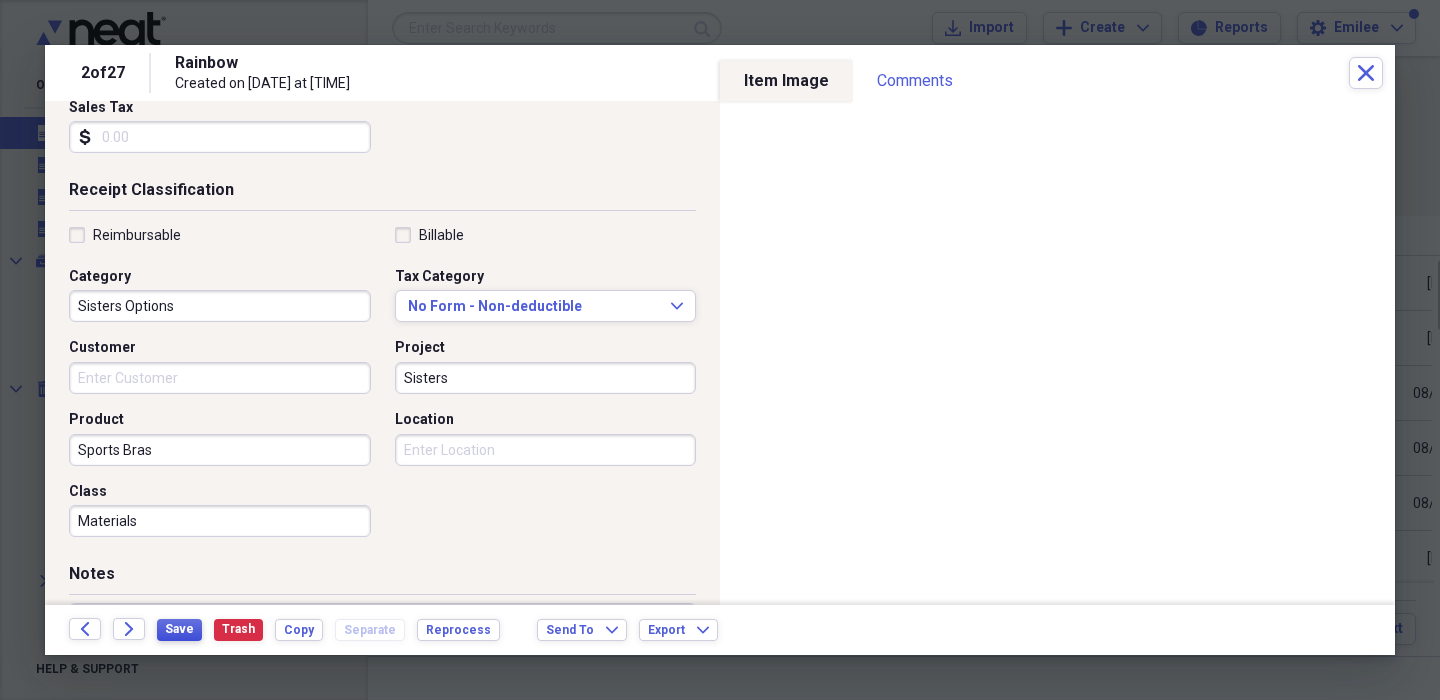 click on "Save" at bounding box center [179, 629] 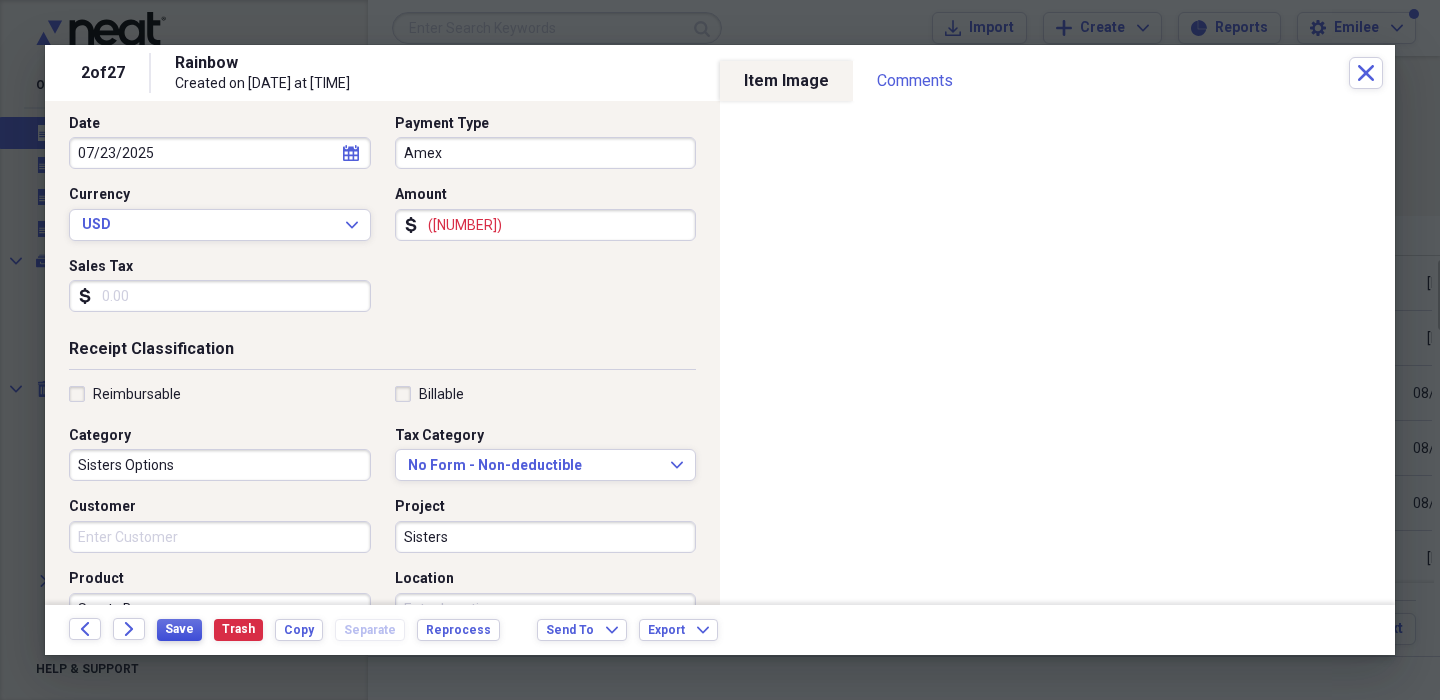 scroll, scrollTop: 0, scrollLeft: 0, axis: both 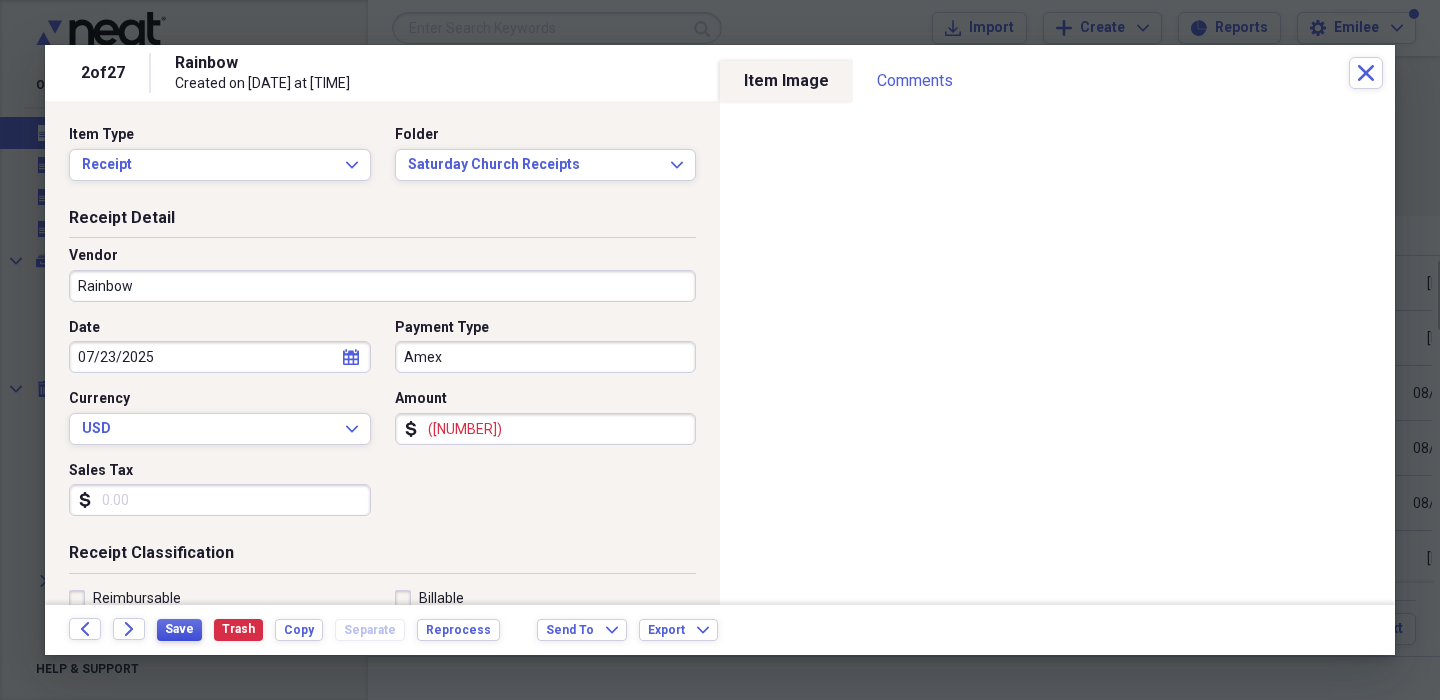 click on "Save" at bounding box center (179, 629) 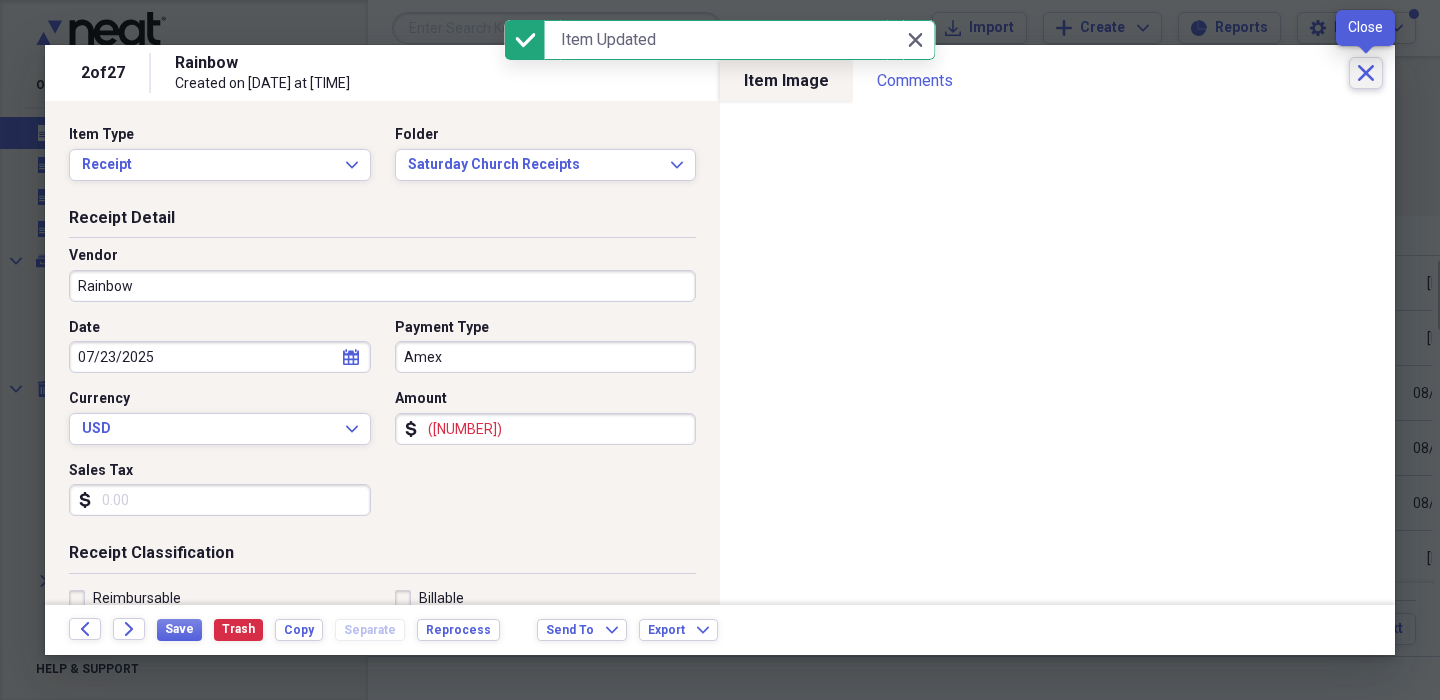 click on "Close" at bounding box center [1366, 73] 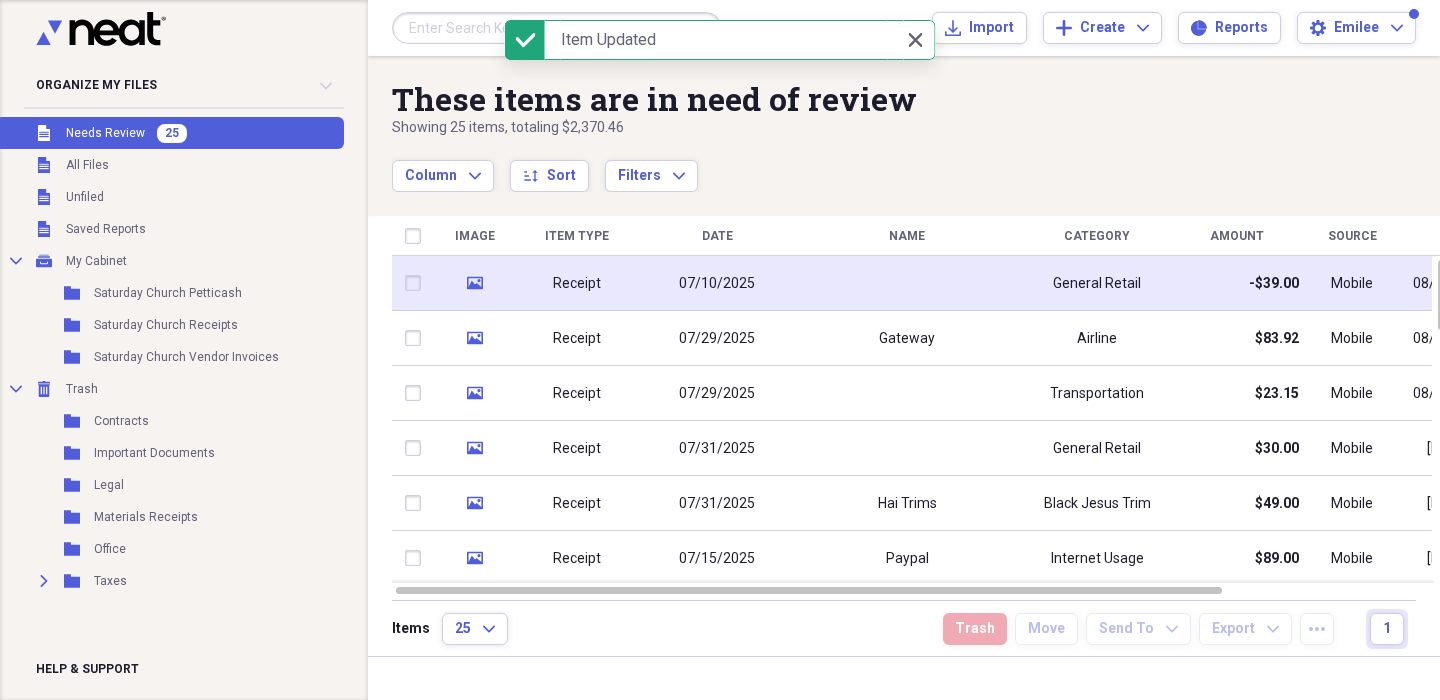 click on "07/10/2025" at bounding box center [717, 283] 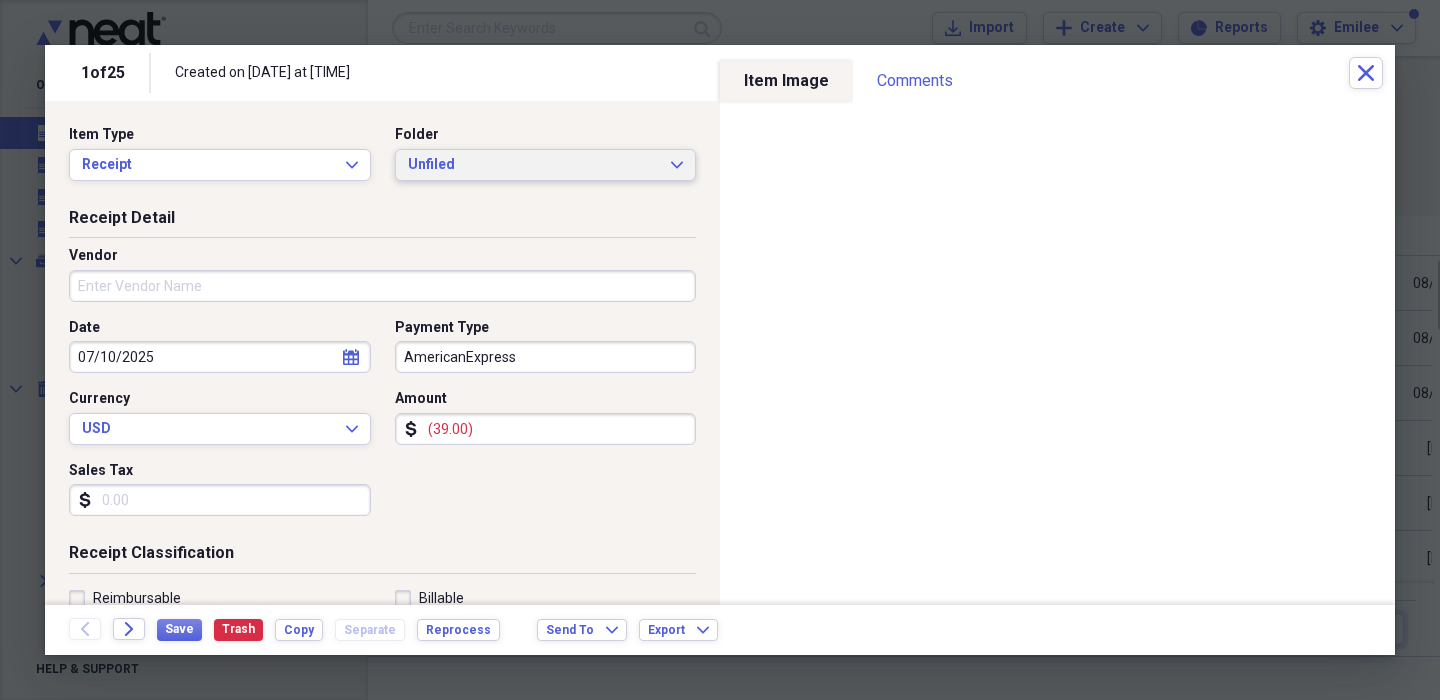 click on "Unfiled" at bounding box center (534, 165) 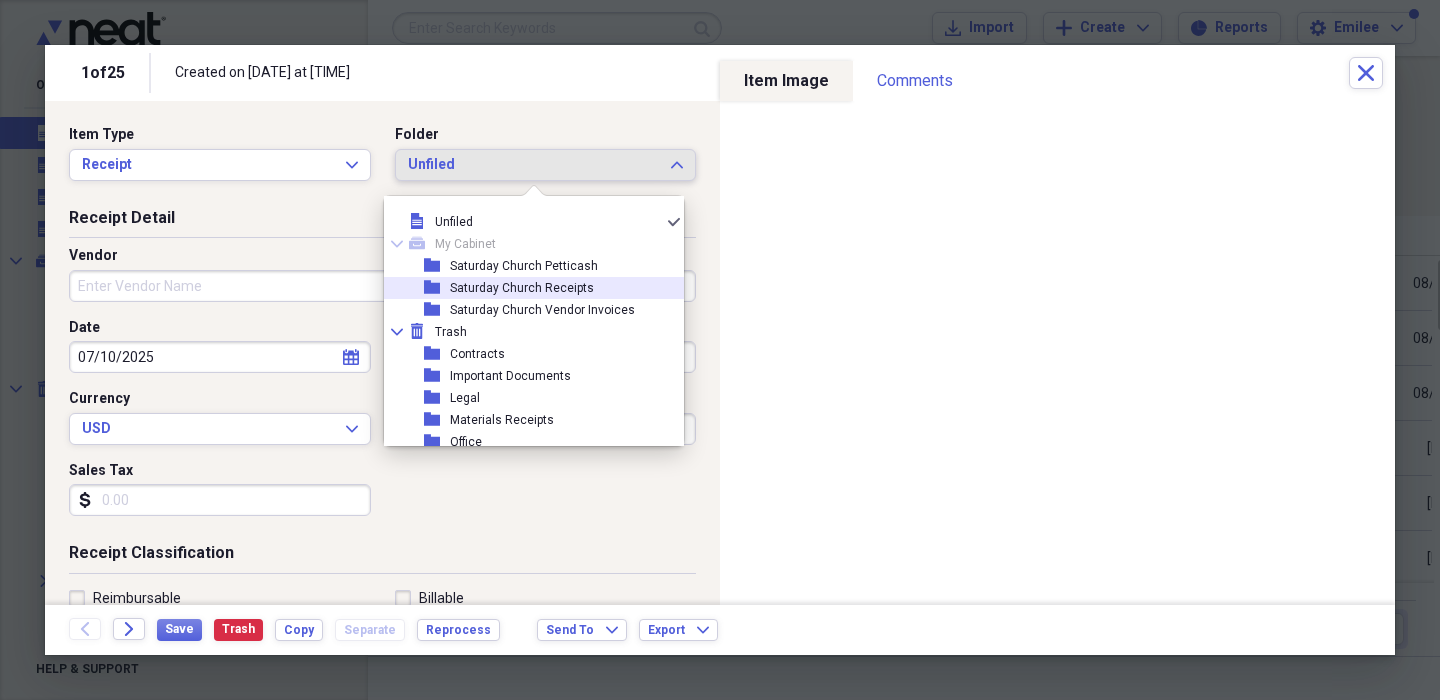 click on "Saturday Church Receipts" at bounding box center (522, 288) 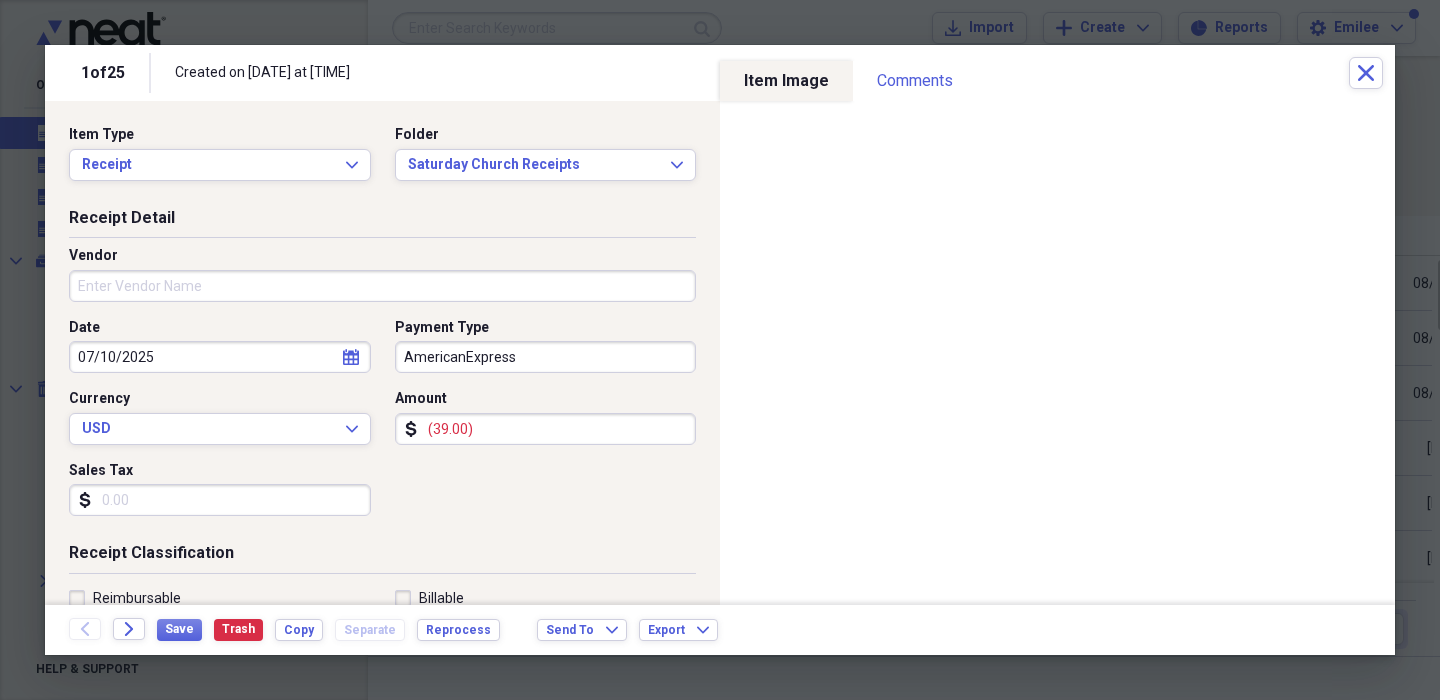 click on "Vendor" at bounding box center (382, 286) 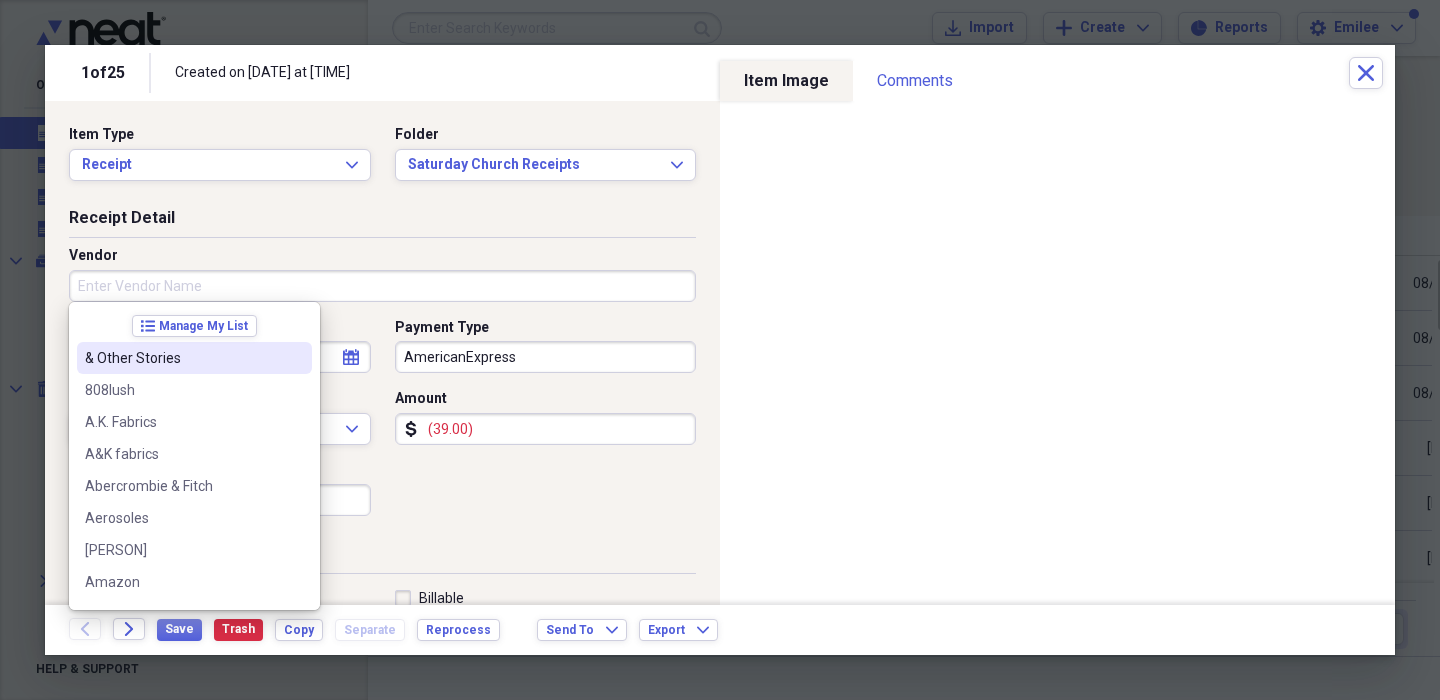 click on "& Other Stories" at bounding box center (194, 358) 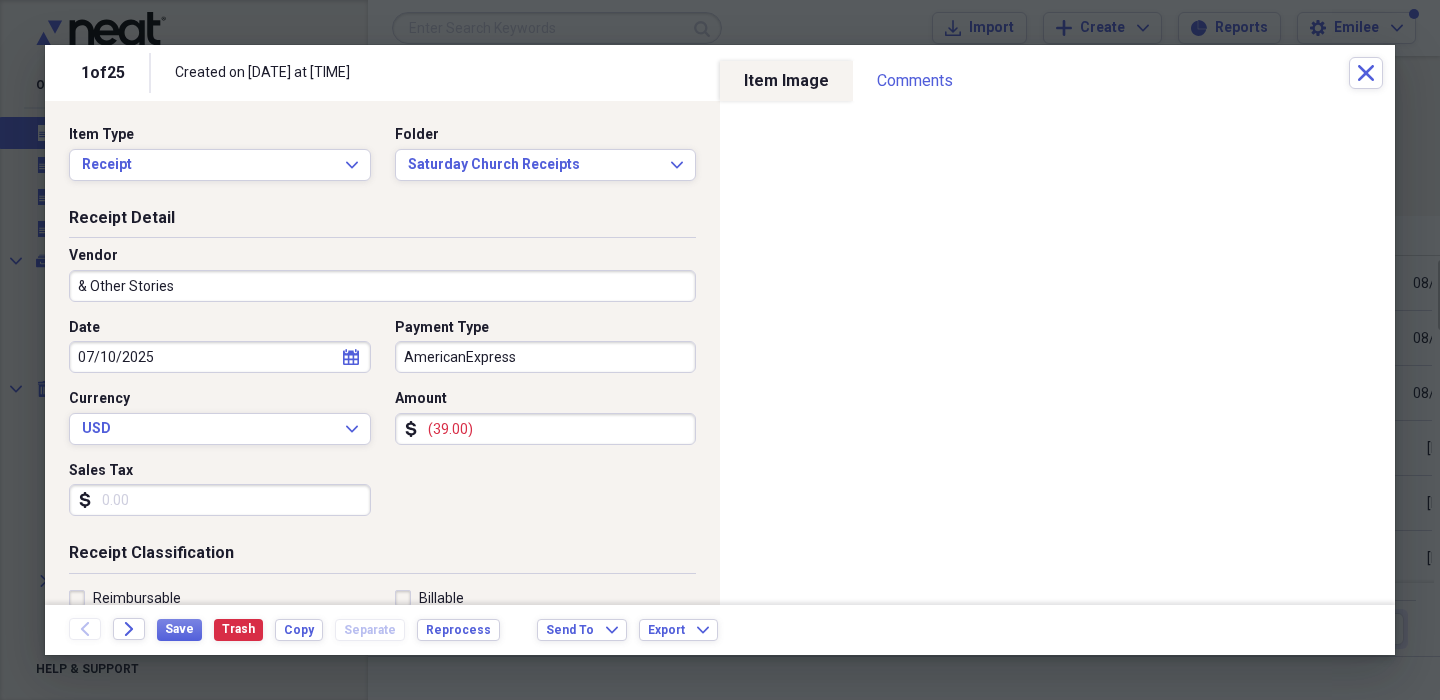 type on "Ensemble Options" 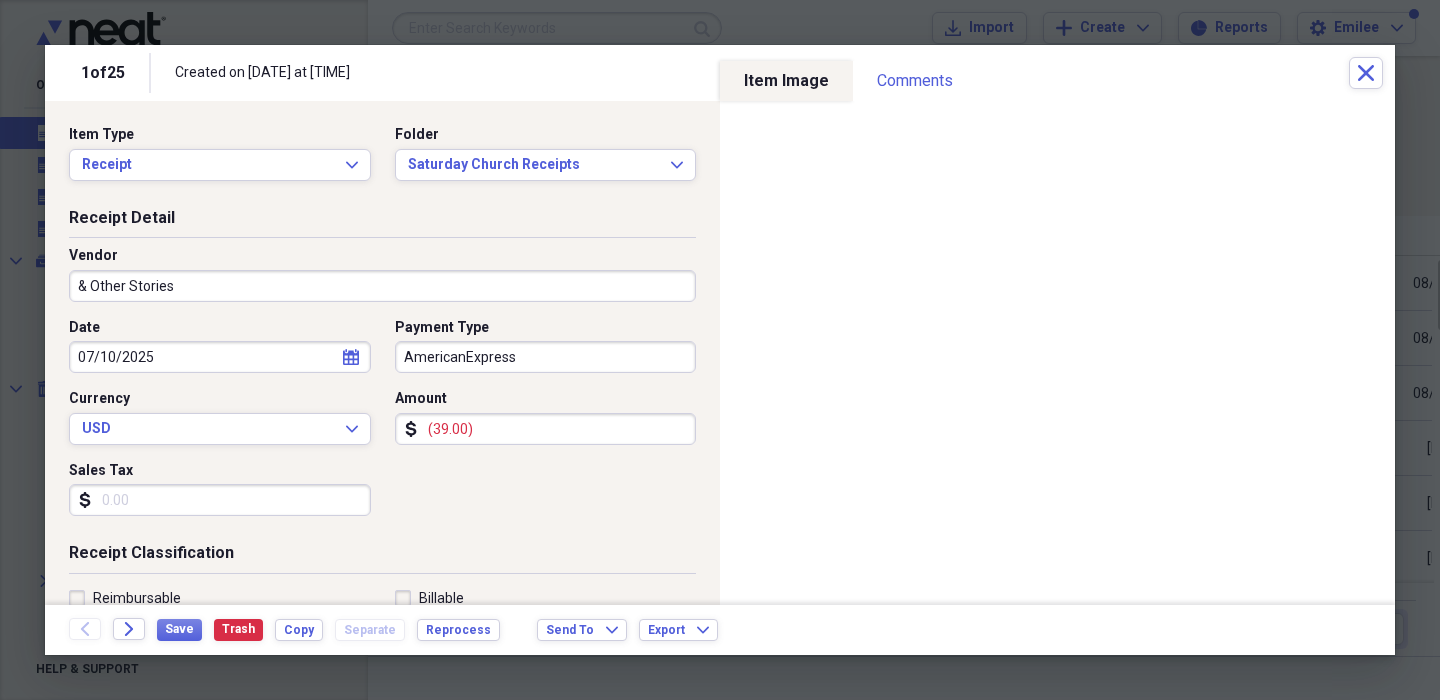 click on "AmericanExpress" at bounding box center [546, 357] 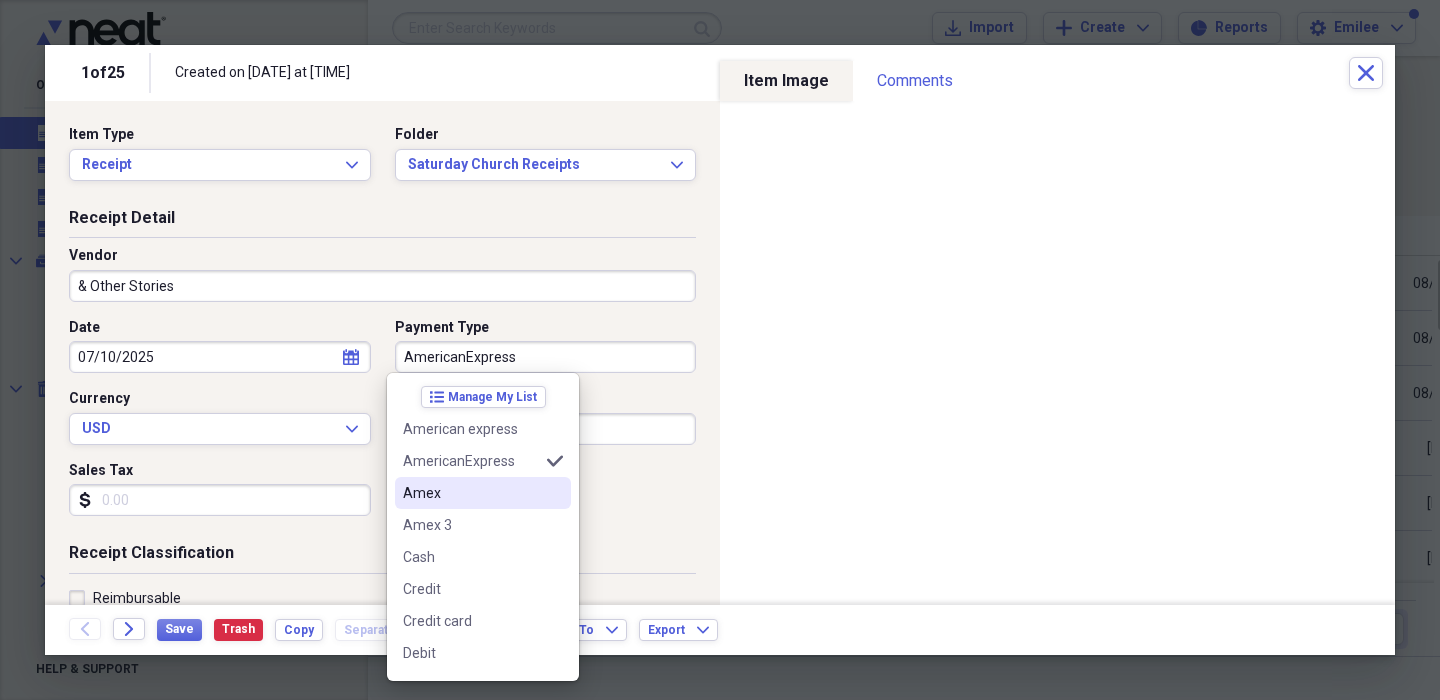 click on "Amex" at bounding box center (471, 493) 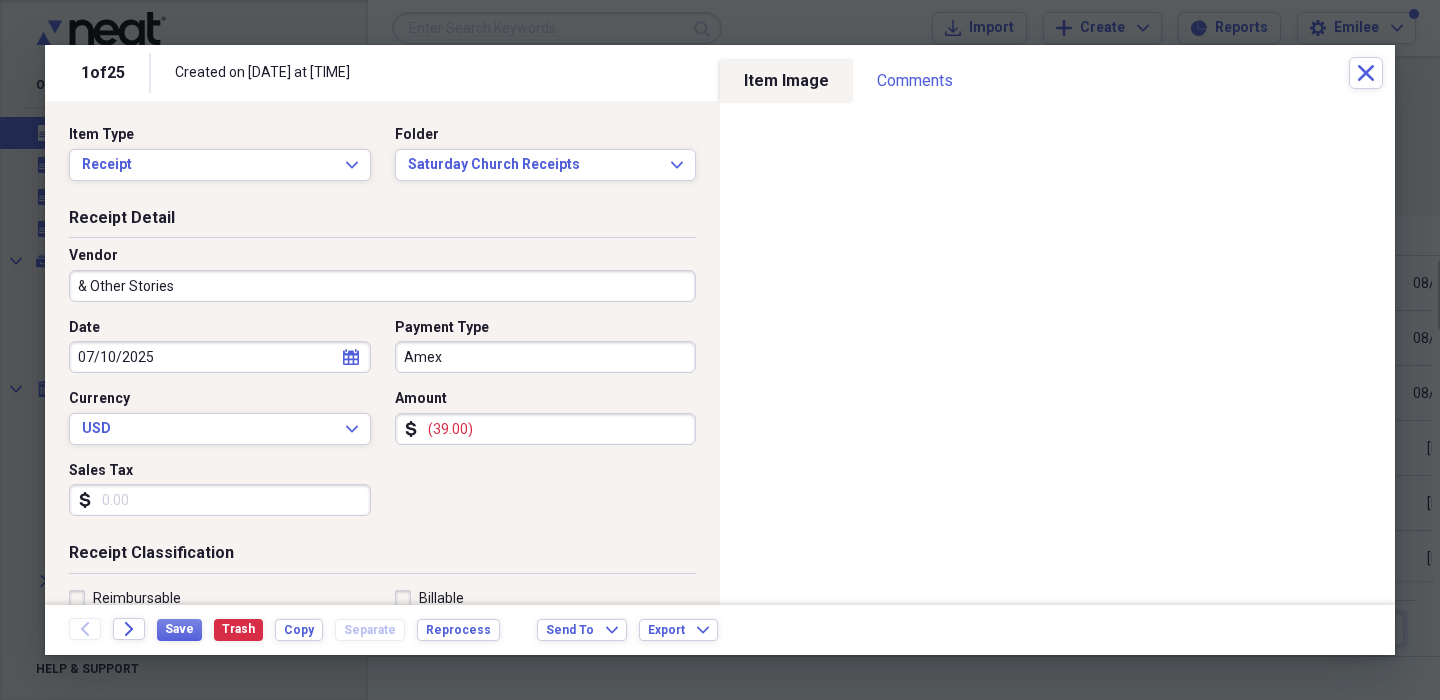 click on "Receipt Detail Vendor & Other Stories Date [DATE] calendar Calendar Payment Type Amex Currency USD Expand Amount dollar-sign (39.00) Sales Tax dollar-sign" at bounding box center [382, 375] 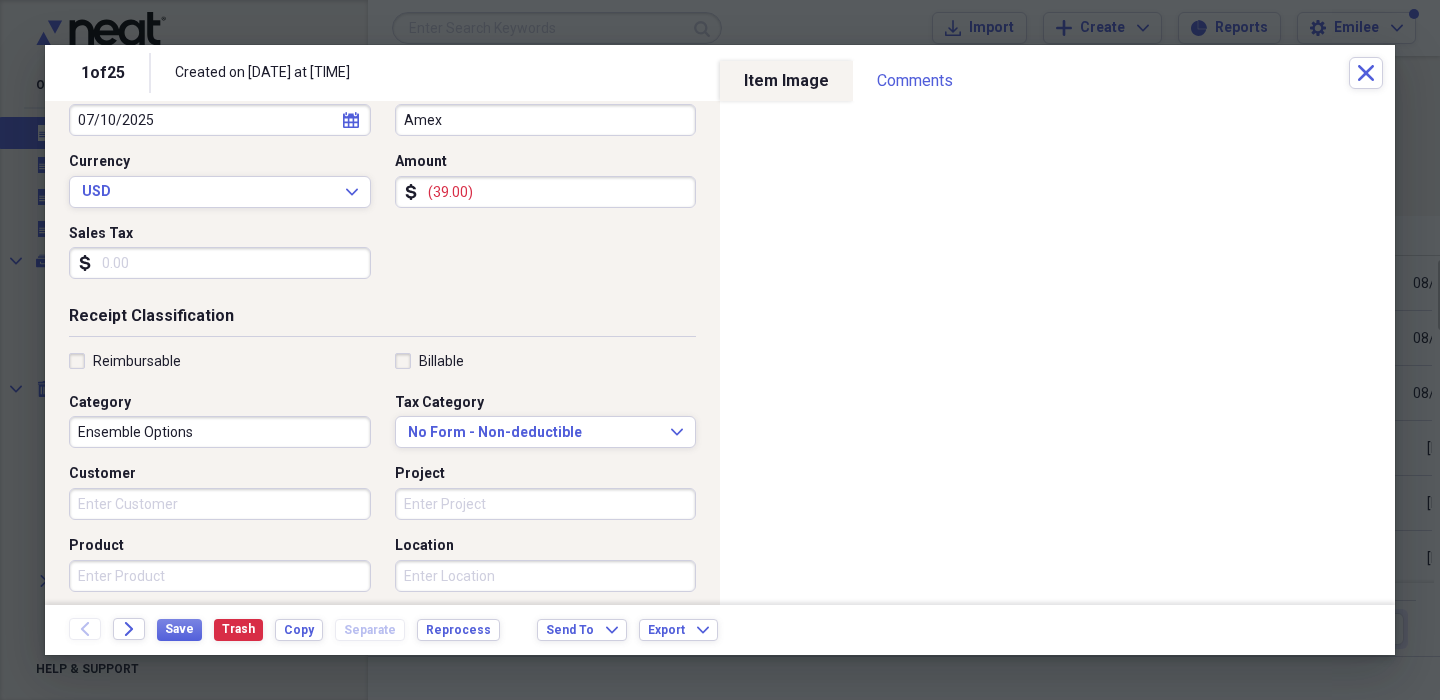 scroll, scrollTop: 281, scrollLeft: 0, axis: vertical 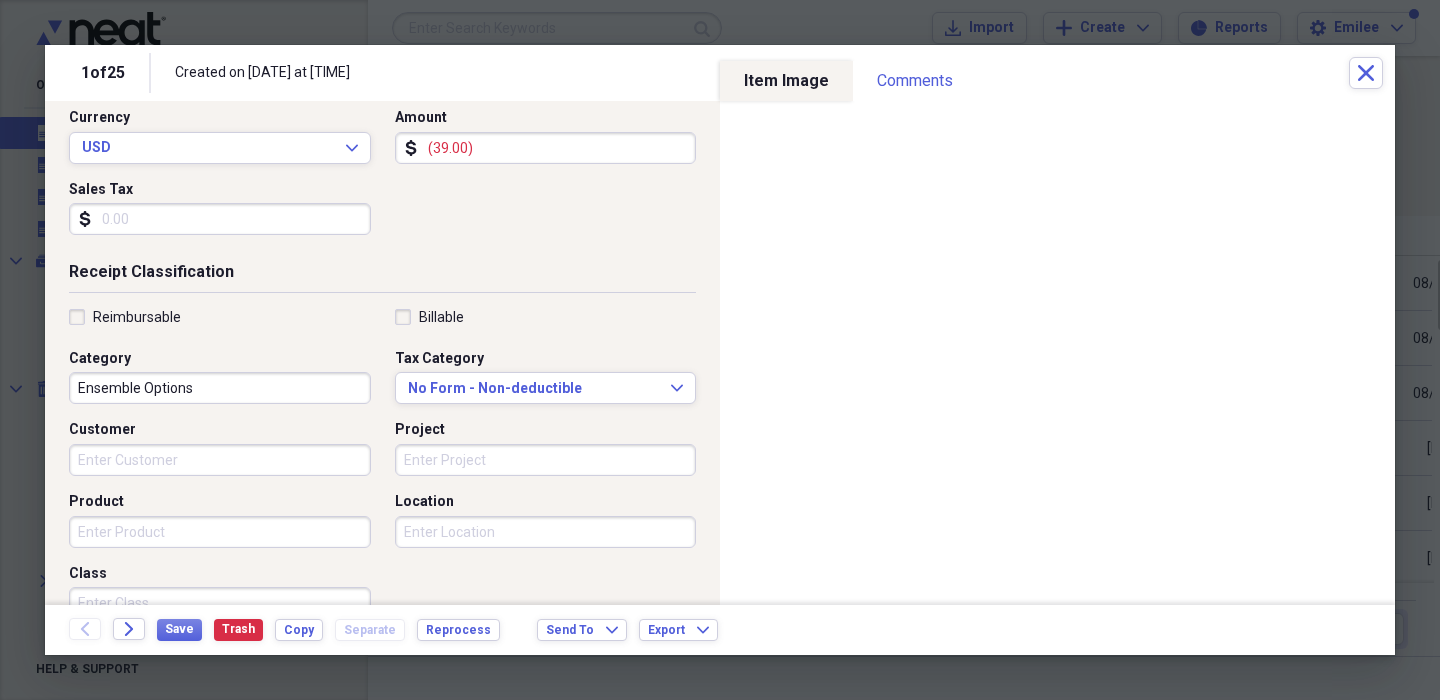 click on "Project" at bounding box center [546, 460] 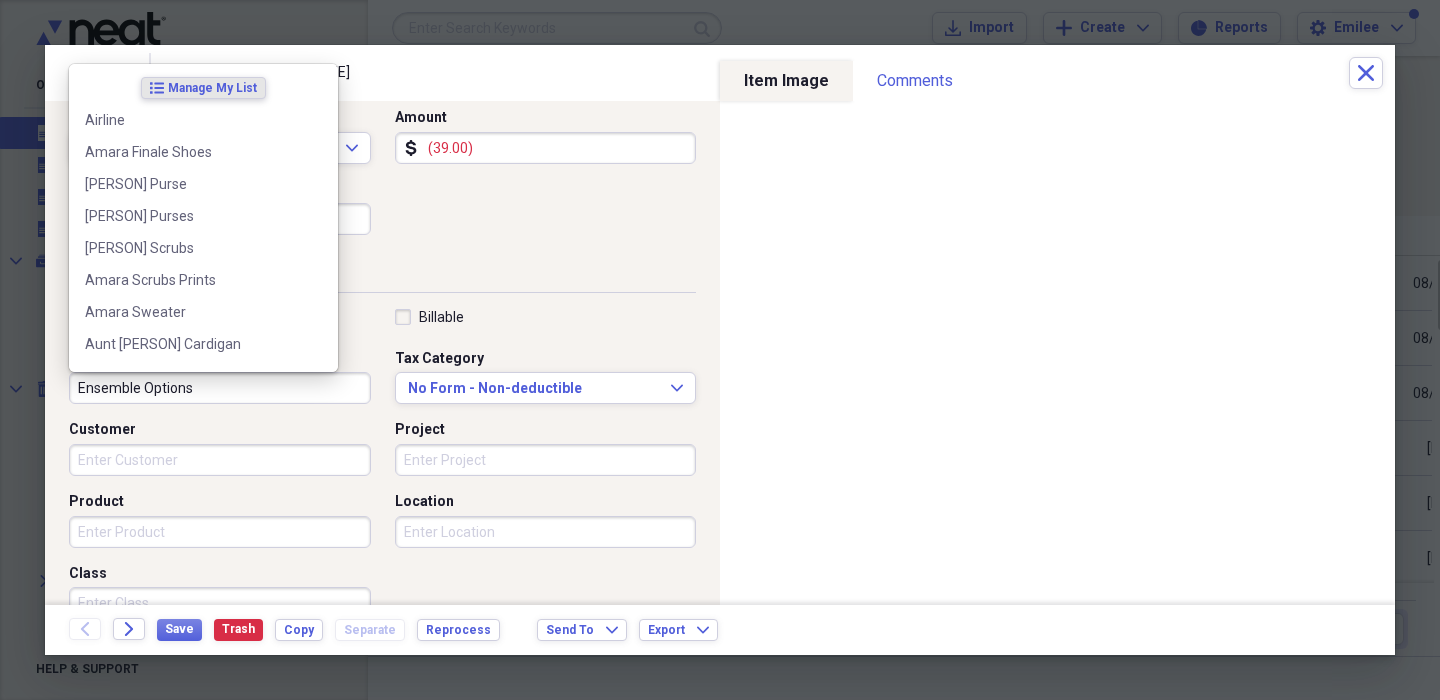 click on "Ensemble Options" at bounding box center [220, 388] 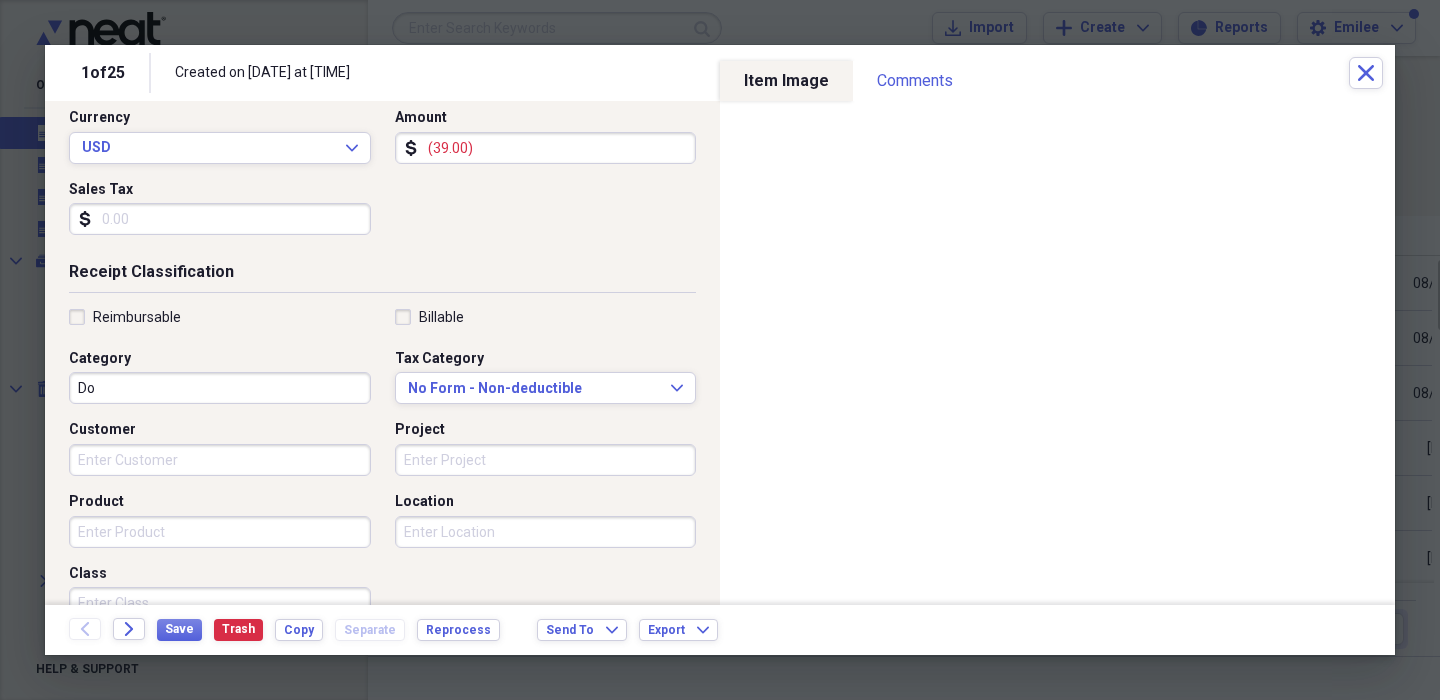 type on "D" 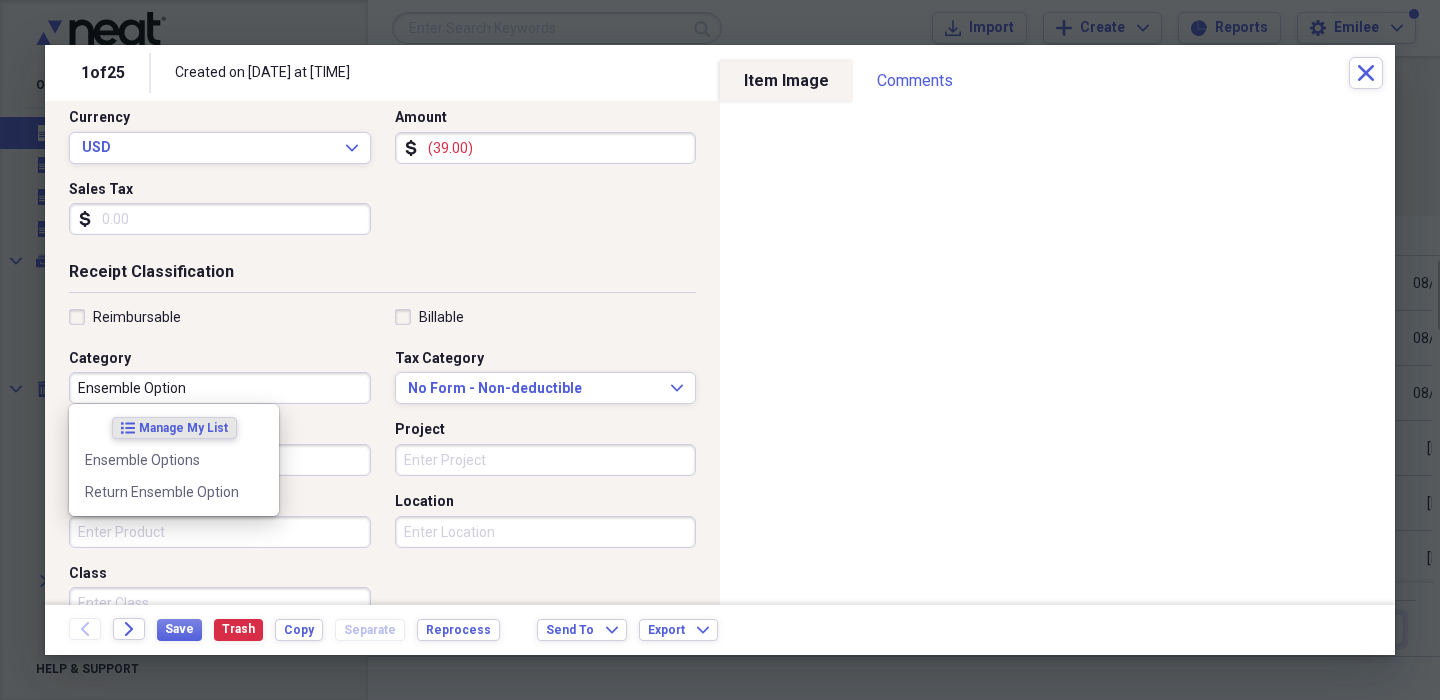 type on "Ensemble Option" 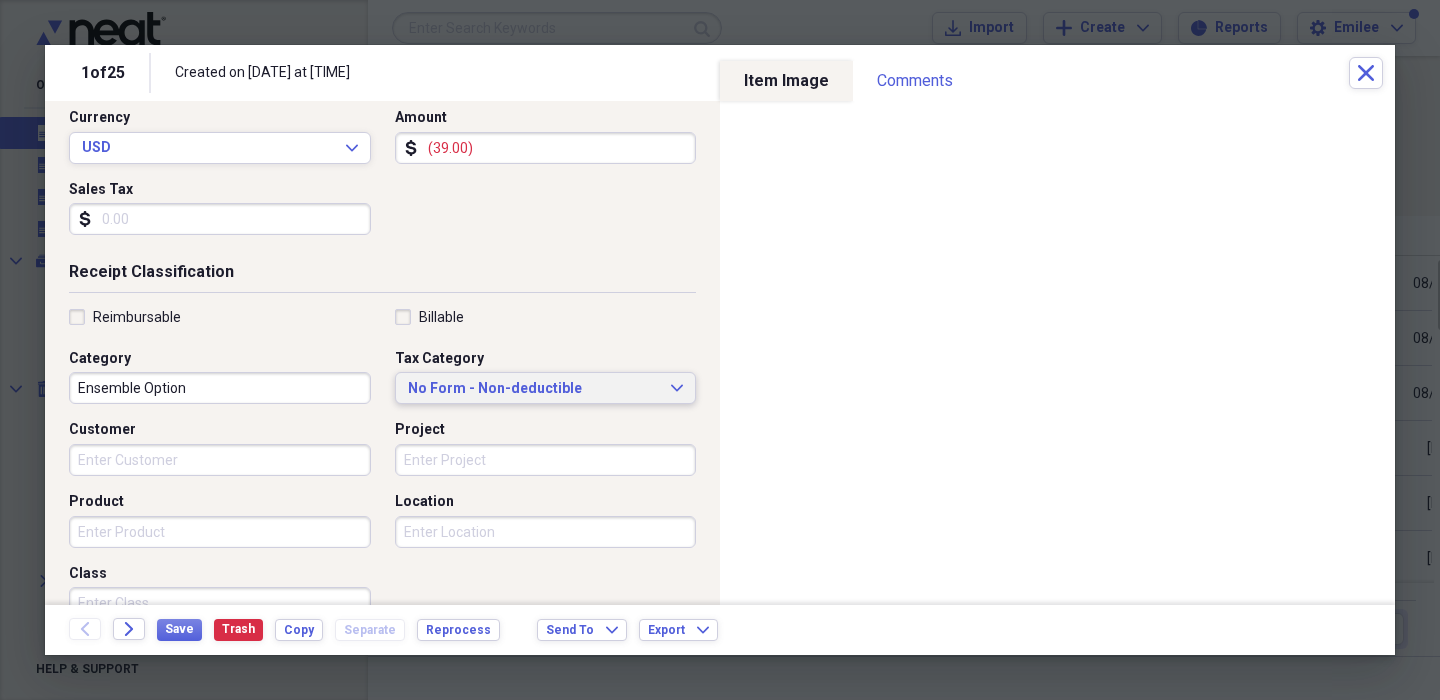 type 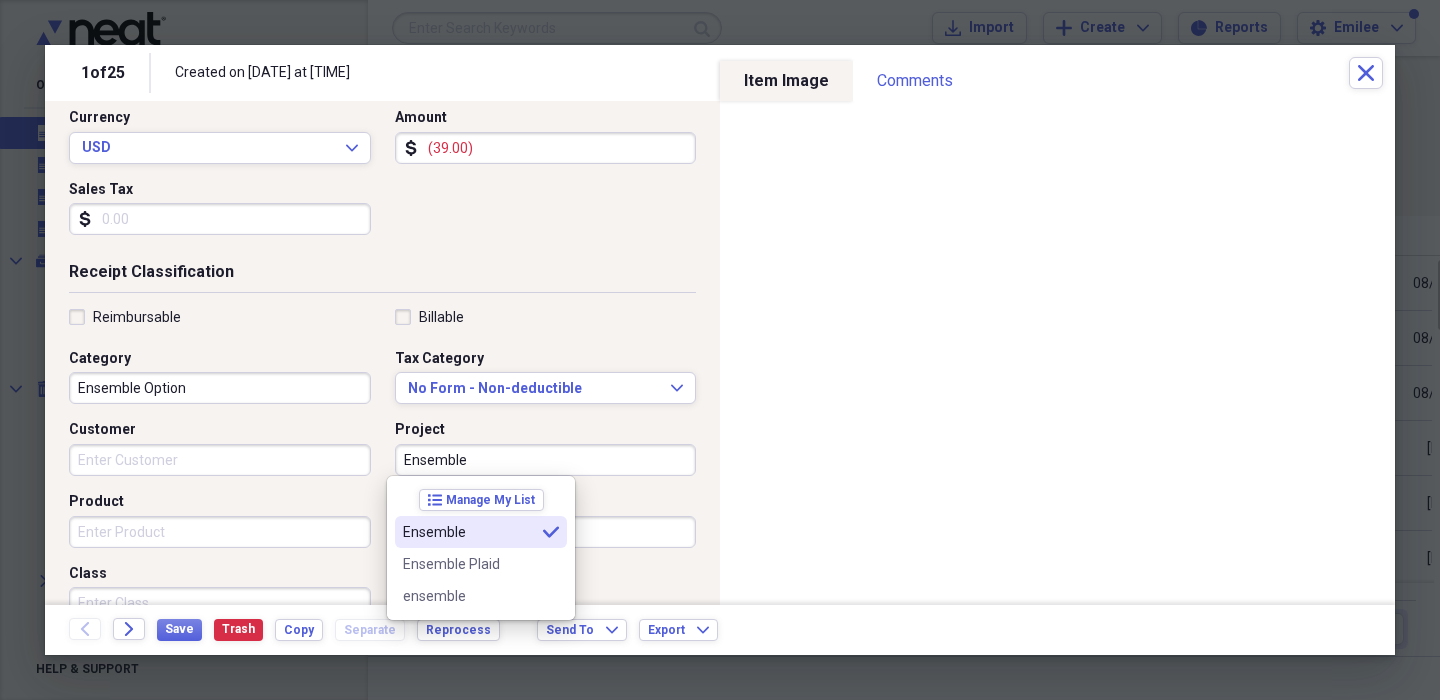 type on "Ensemble" 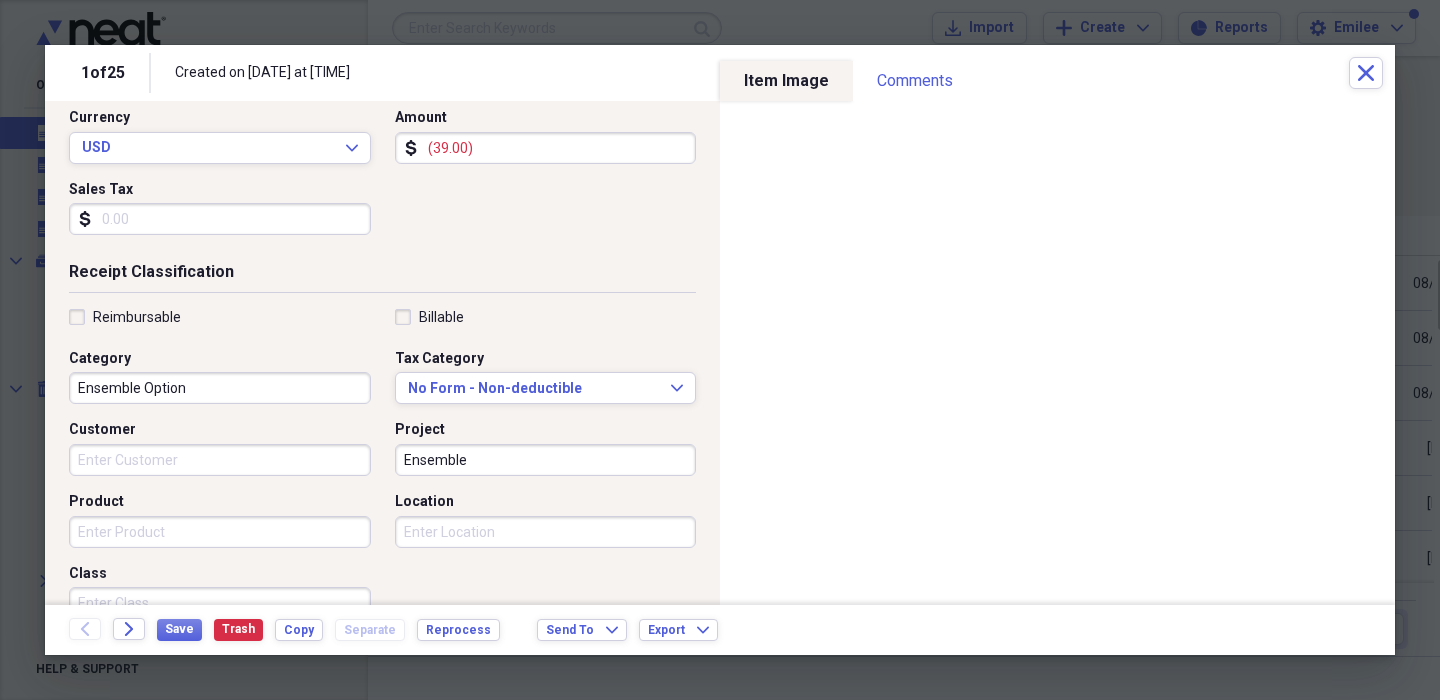 click on "Product" at bounding box center (220, 532) 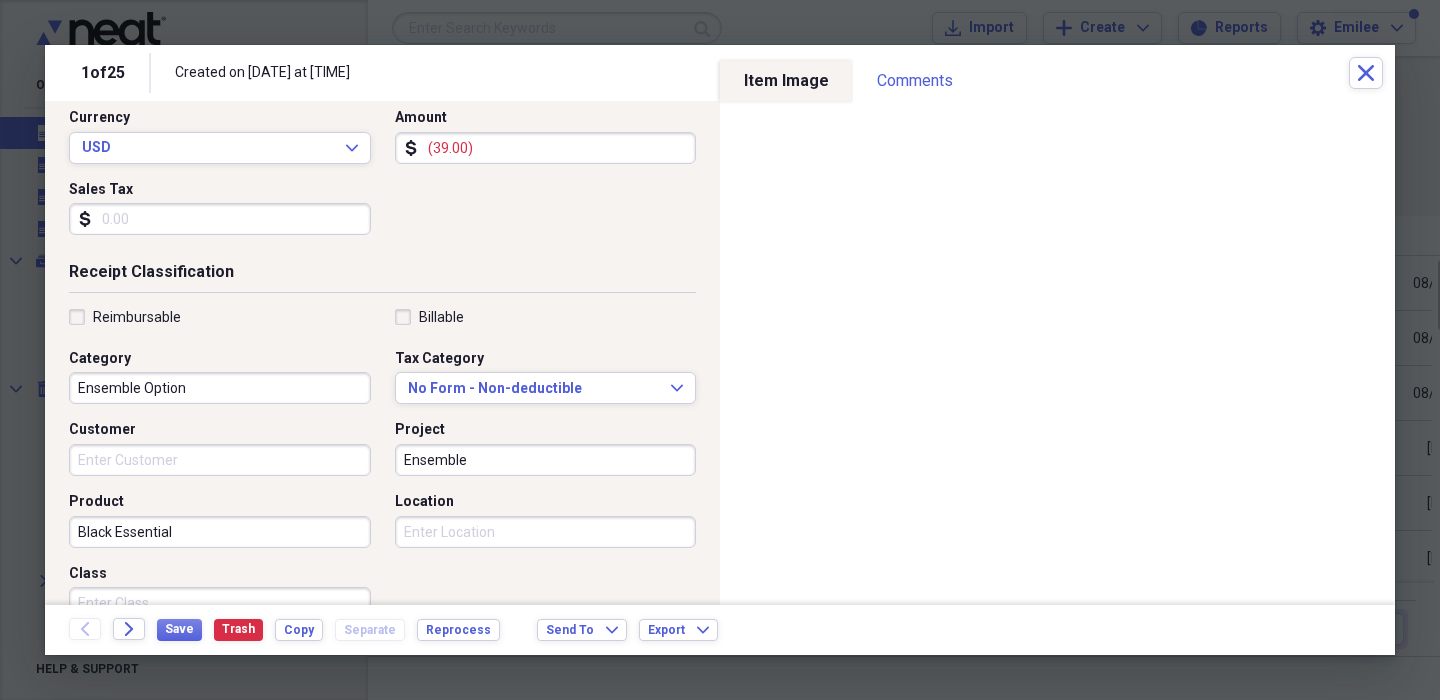 type on "Black Essential" 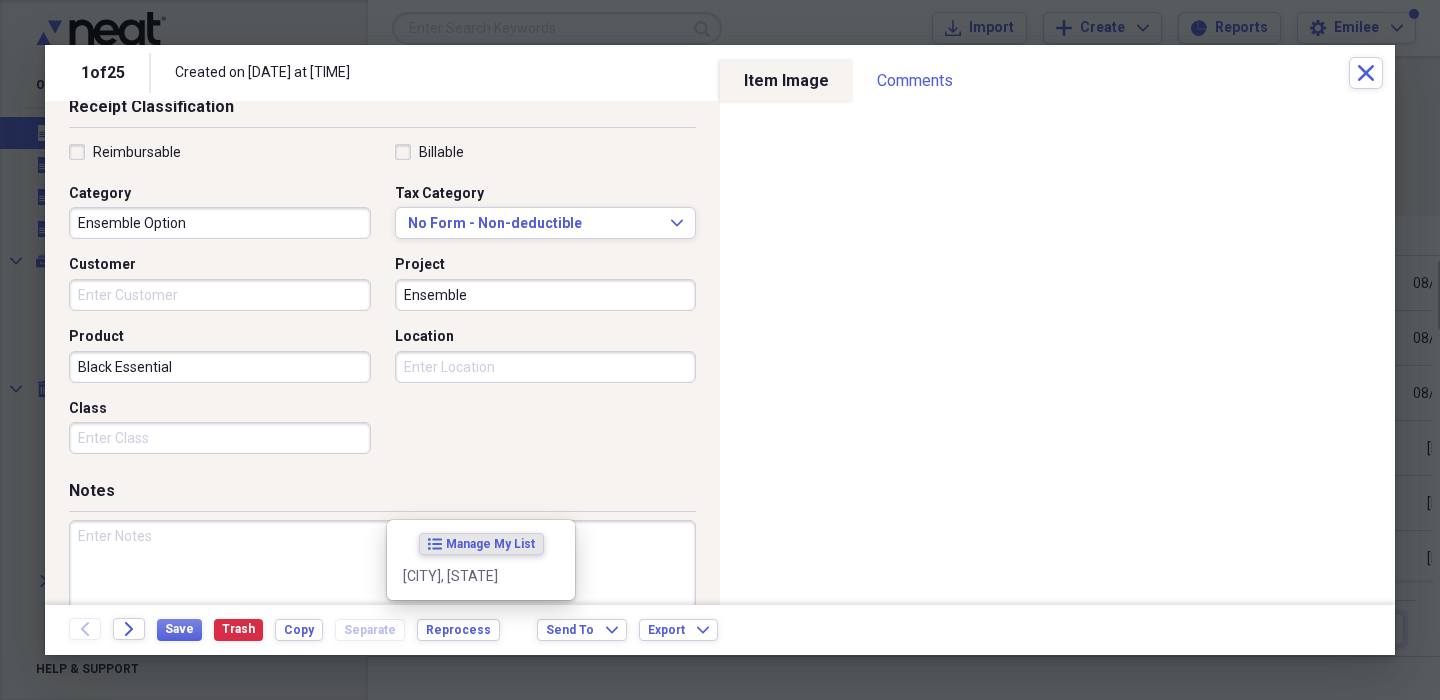 scroll, scrollTop: 457, scrollLeft: 0, axis: vertical 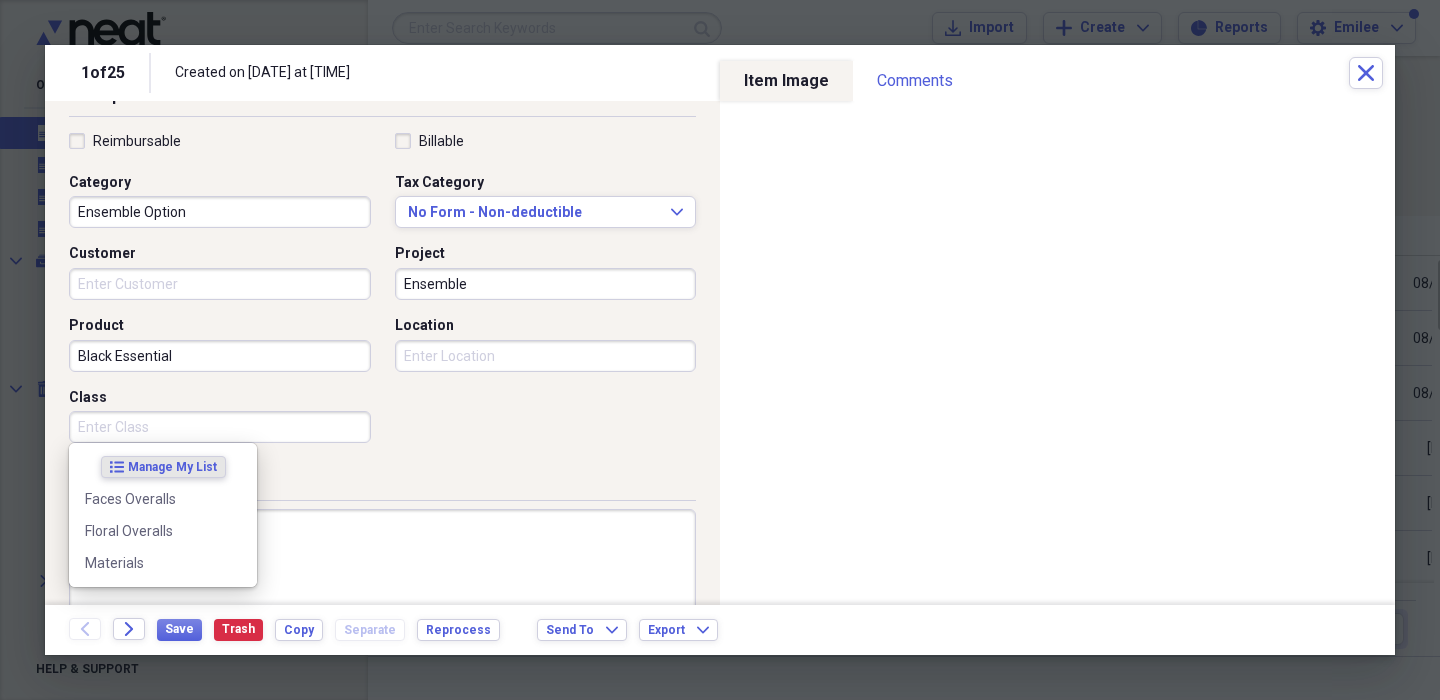 click on "Class" at bounding box center (220, 427) 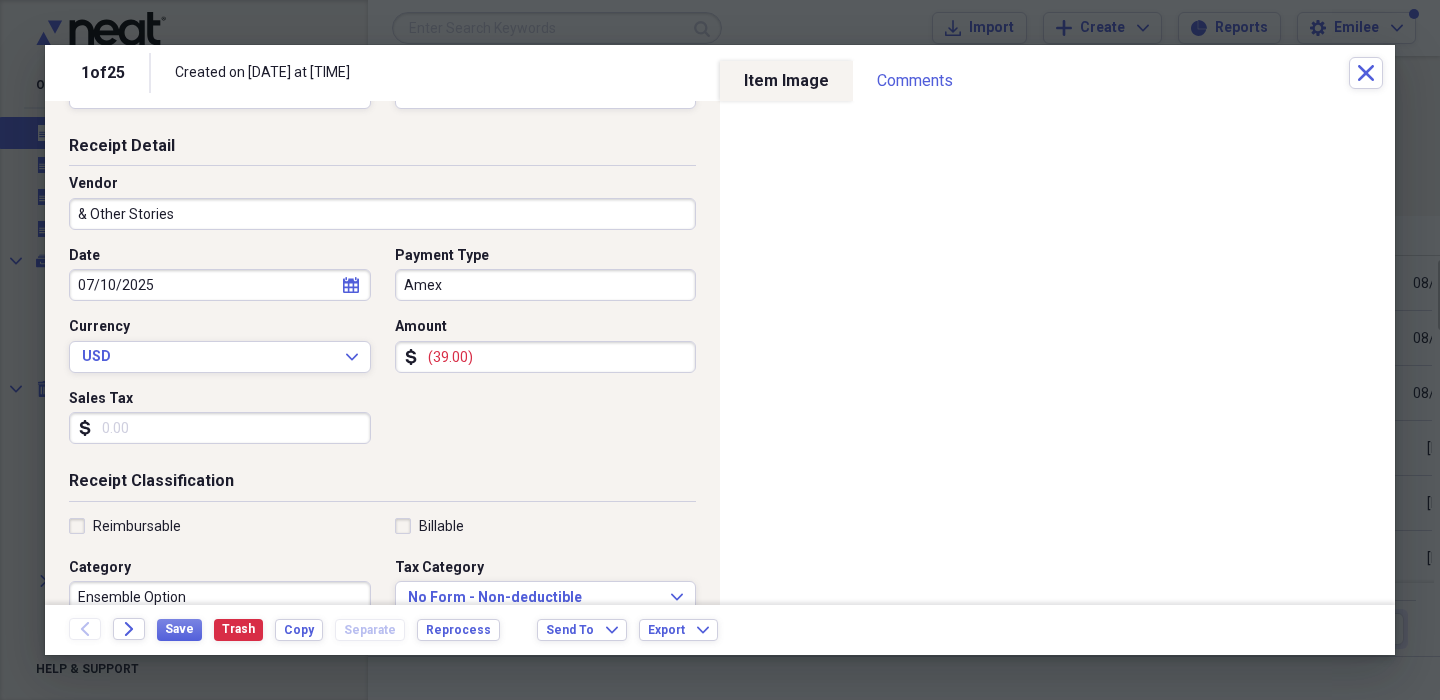 scroll, scrollTop: 331, scrollLeft: 0, axis: vertical 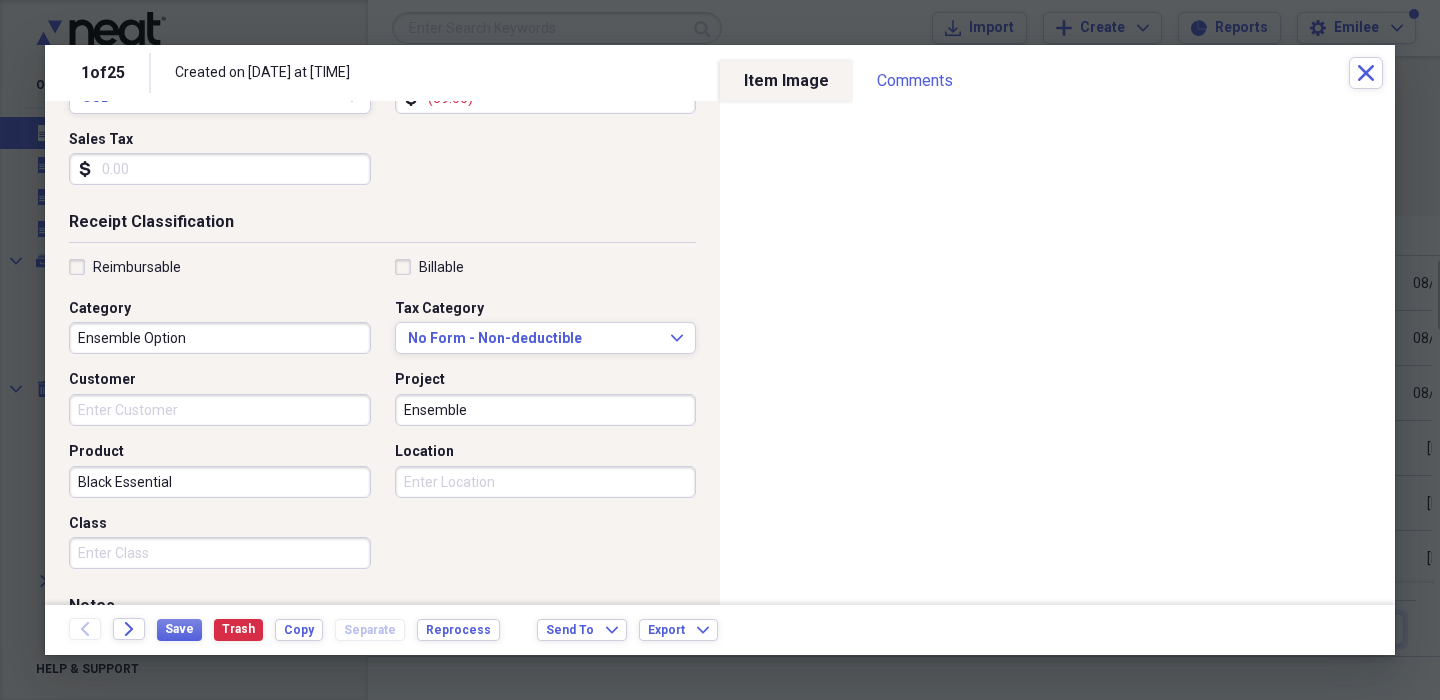 click on "Ensemble Option" at bounding box center [220, 338] 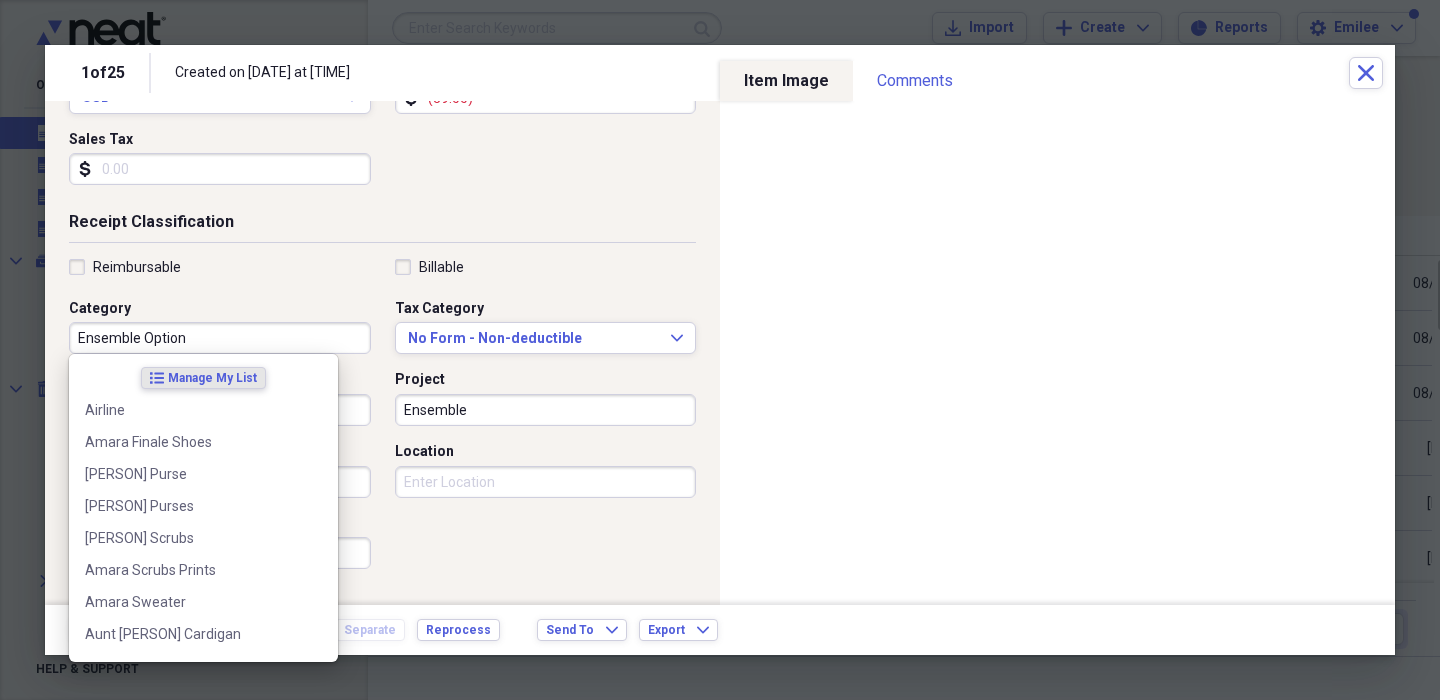 click on "Ensemble Option" at bounding box center [220, 338] 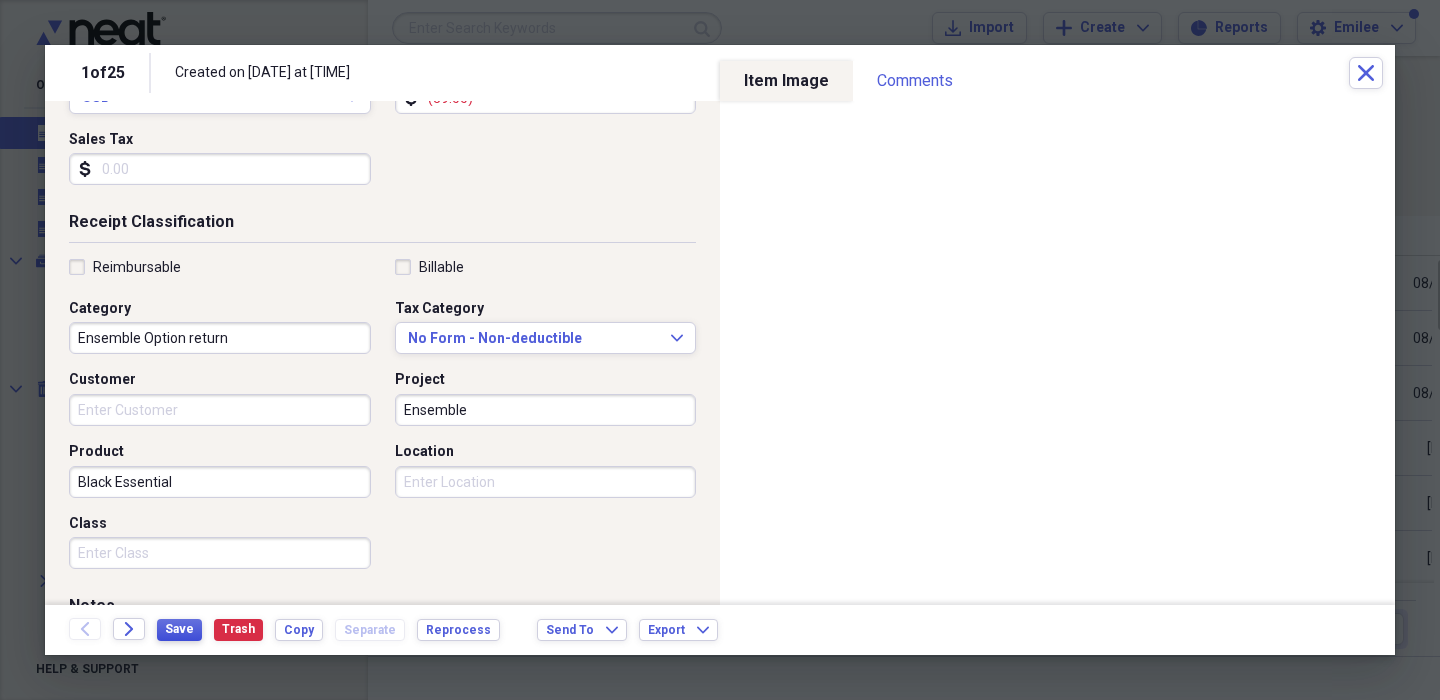 type on "Ensemble Option return" 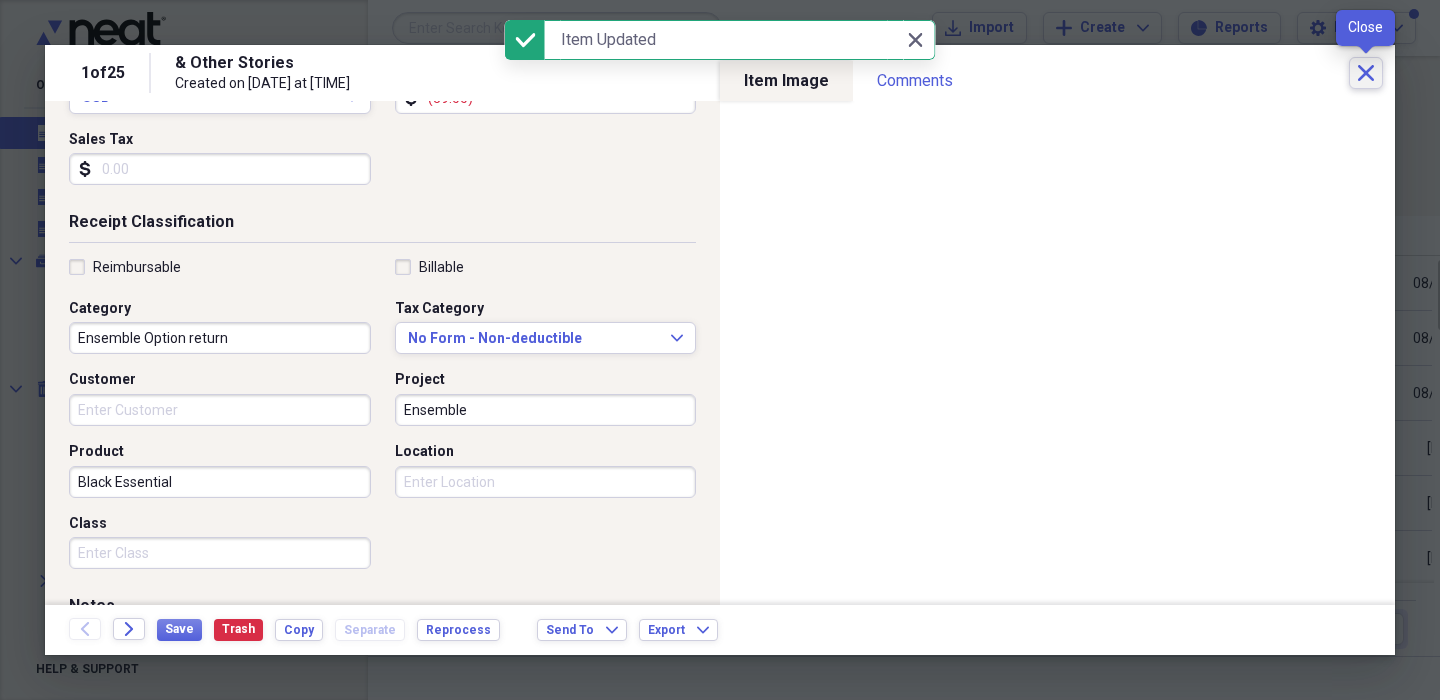 click on "Close" at bounding box center [1366, 73] 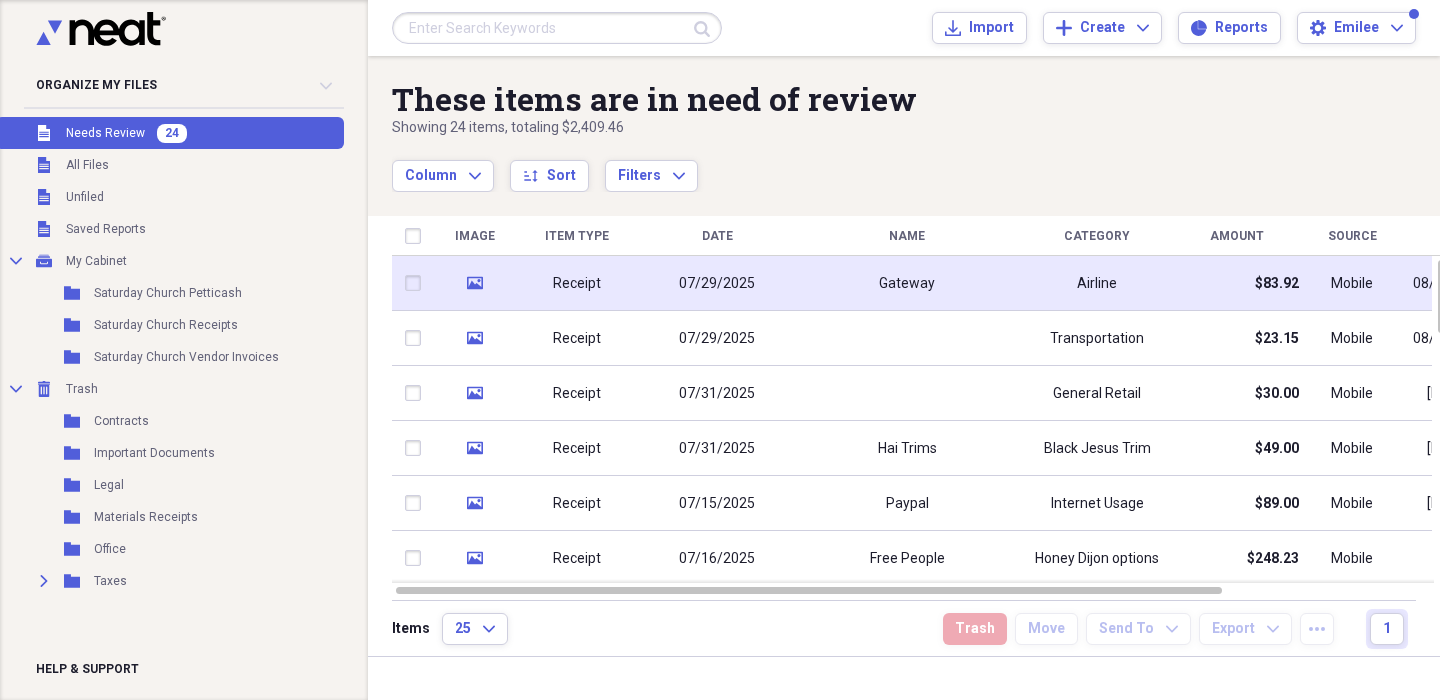 click on "Gateway" at bounding box center [907, 283] 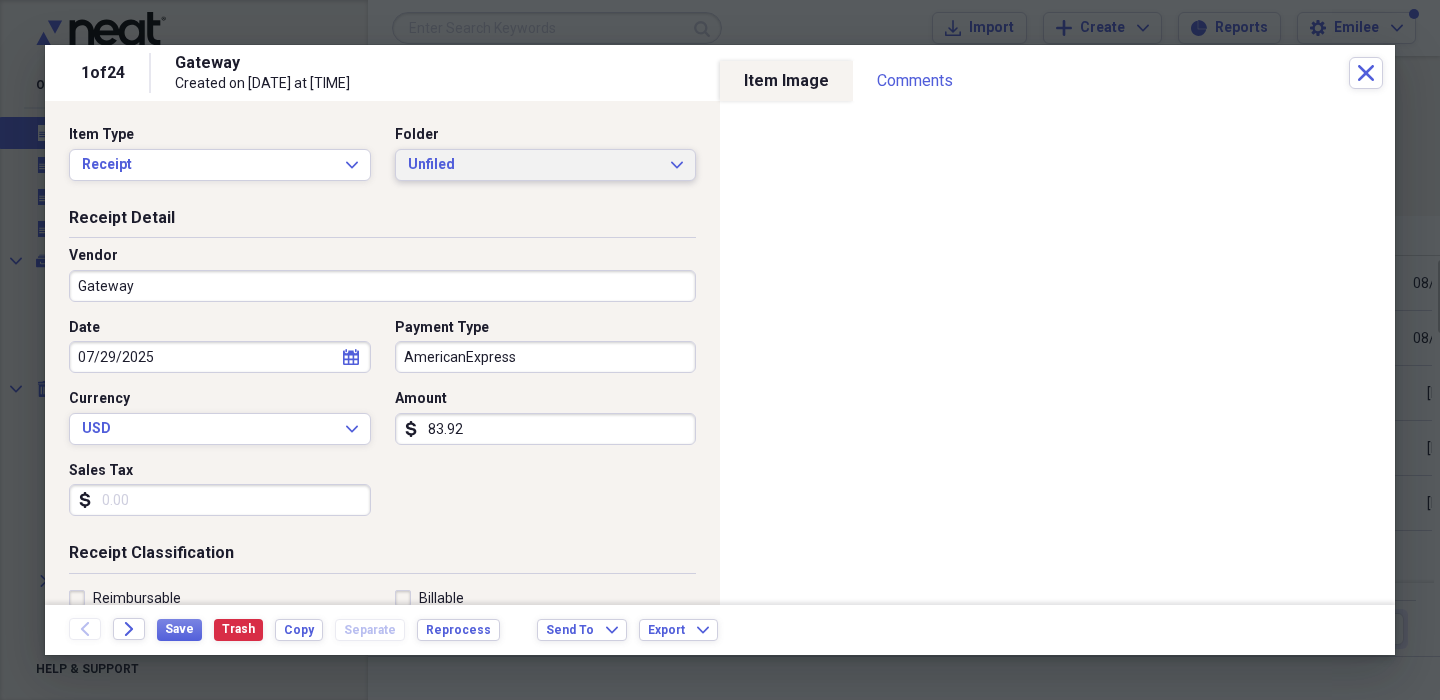 click on "Unfiled" at bounding box center (534, 165) 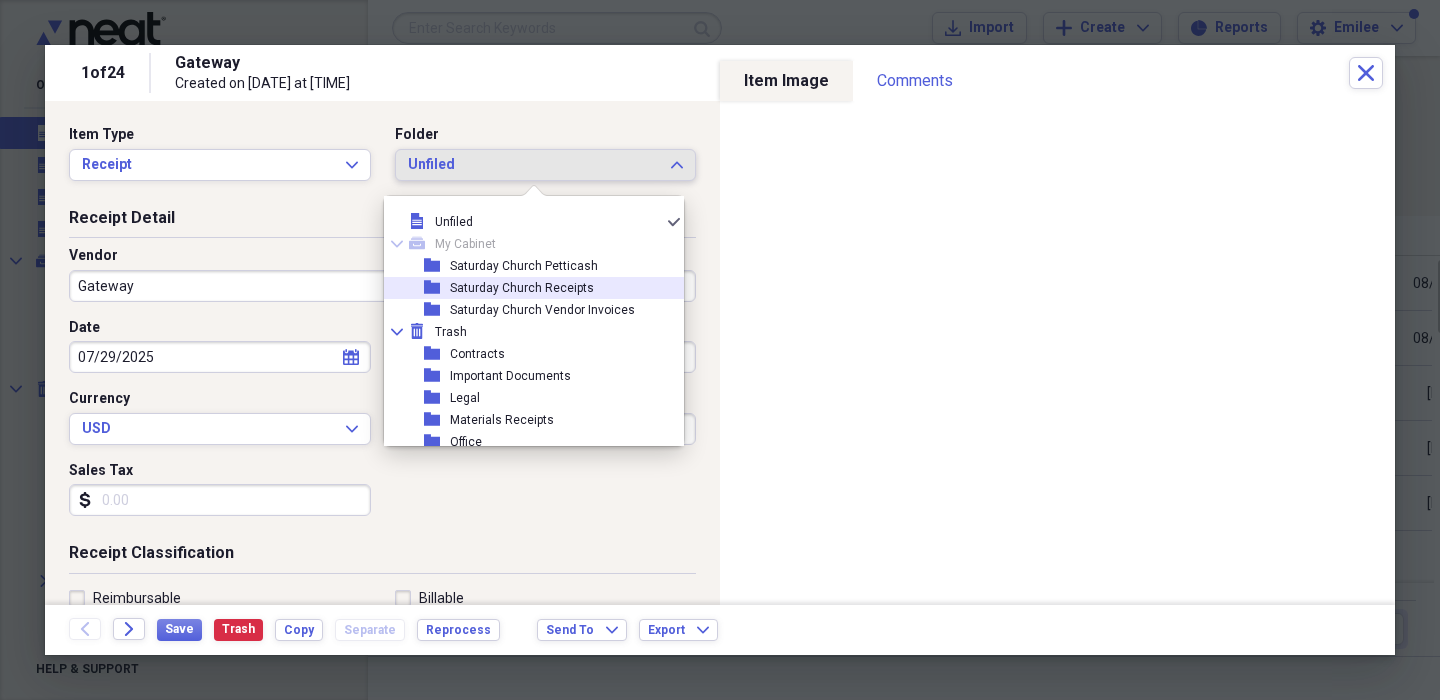 click on "folder Saturday Church Receipts" at bounding box center (526, 288) 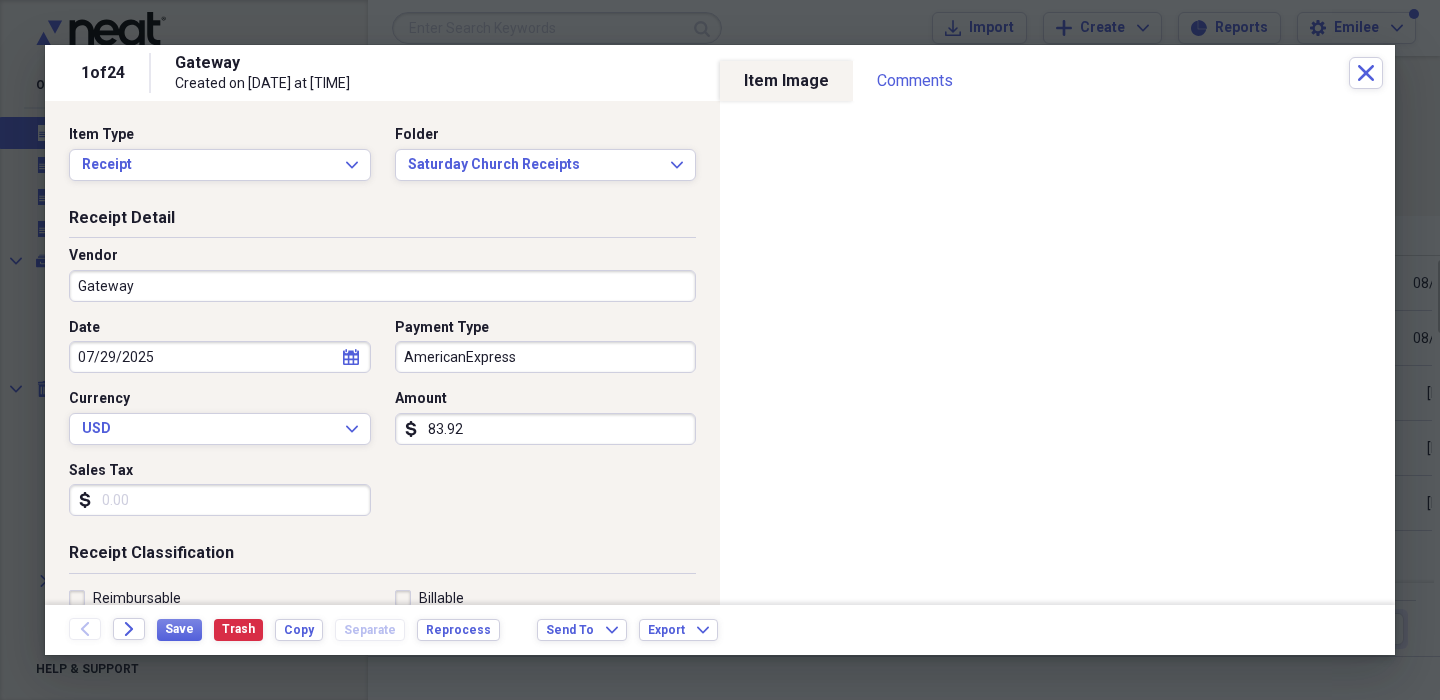 click on "AmericanExpress" at bounding box center (546, 357) 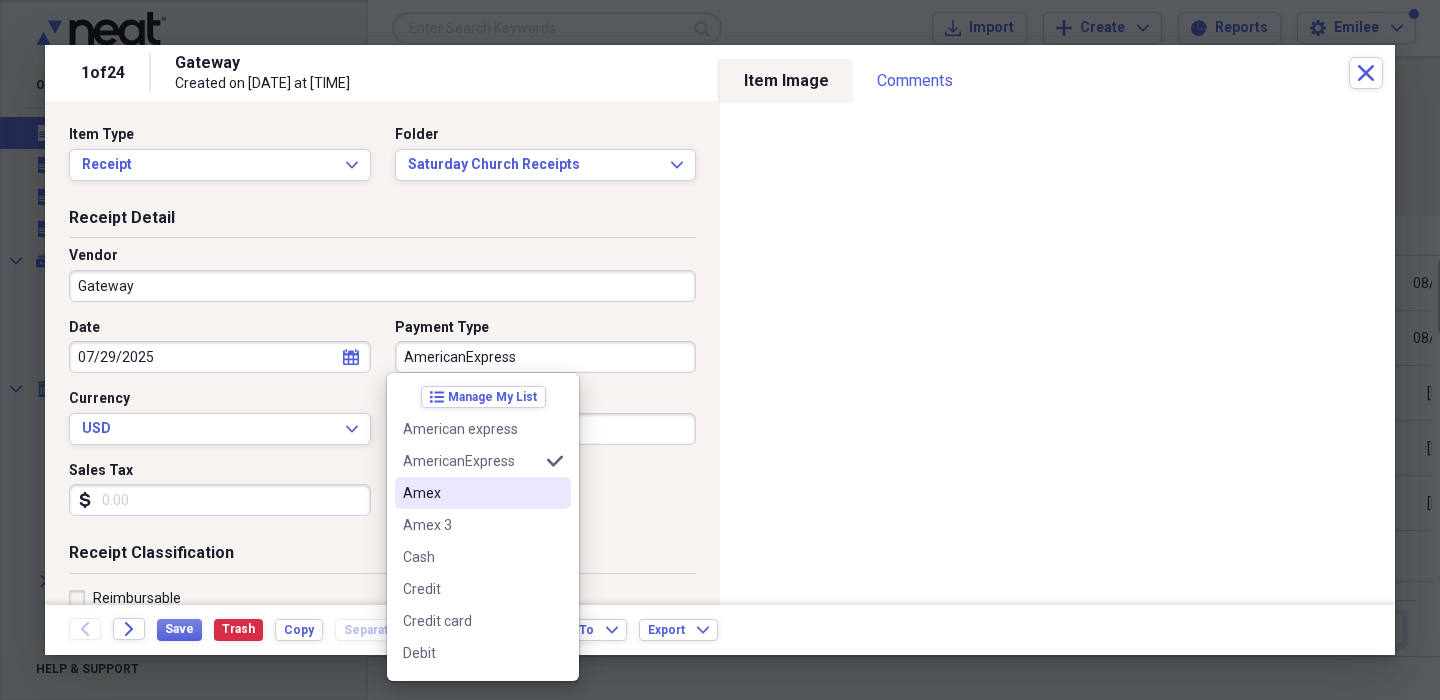 click on "Amex" at bounding box center (471, 493) 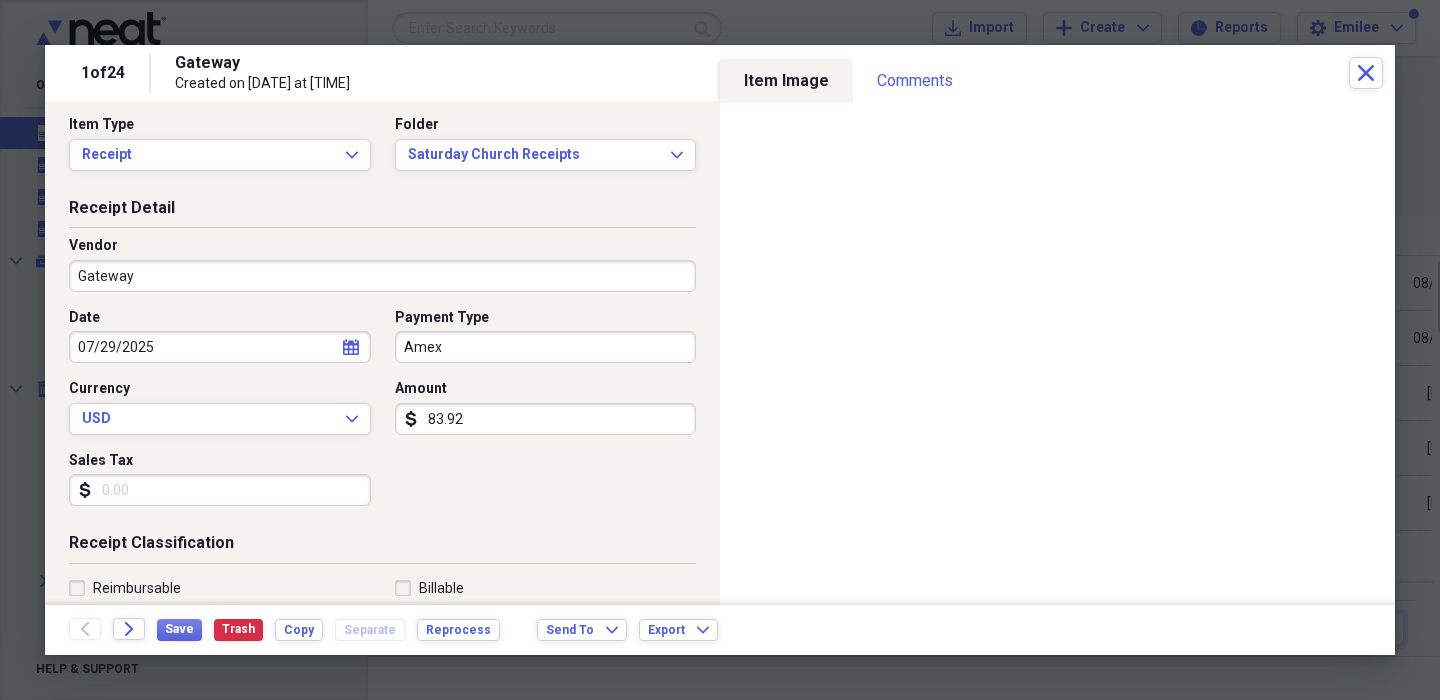 scroll, scrollTop: 12, scrollLeft: 0, axis: vertical 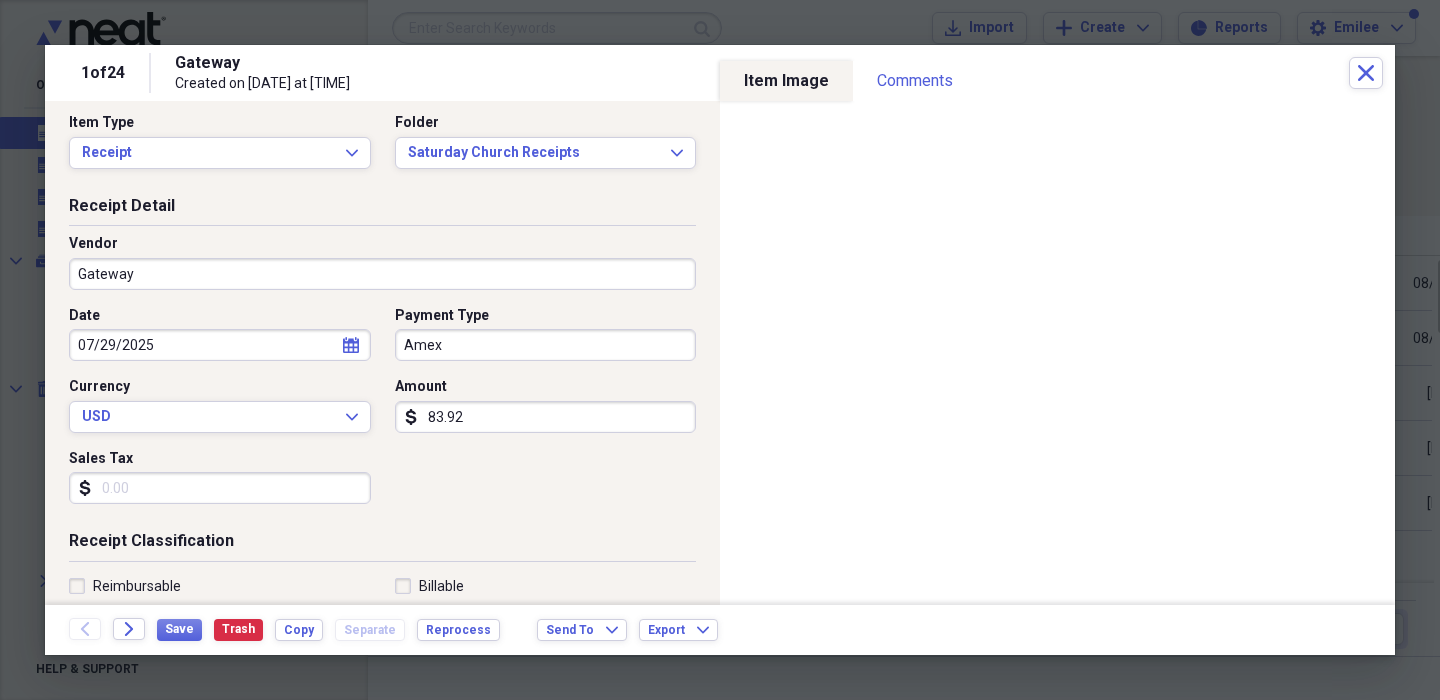click on "83.92" at bounding box center [546, 417] 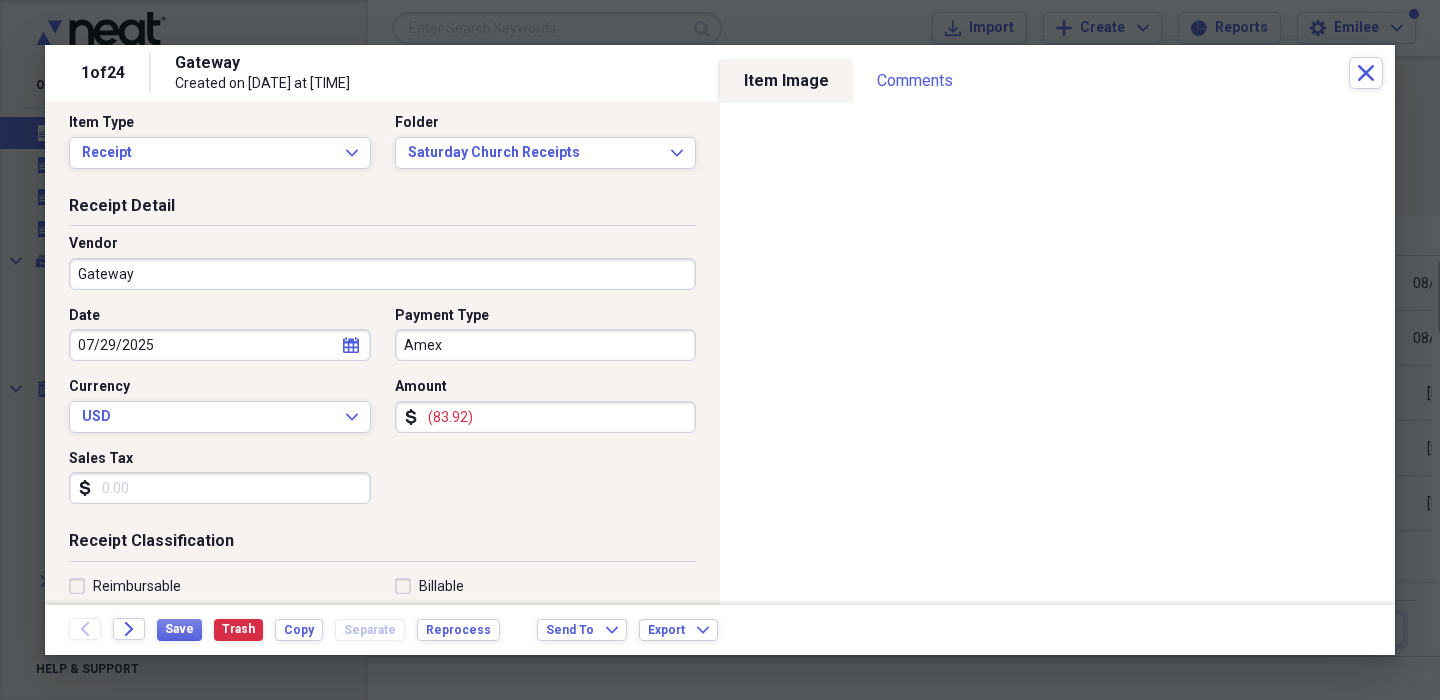 click on "Date [DATE] calendar Calendar Payment Type Amex Currency USD Expand Amount dollar-sign (83.92) Sales Tax dollar-sign" at bounding box center [382, 413] 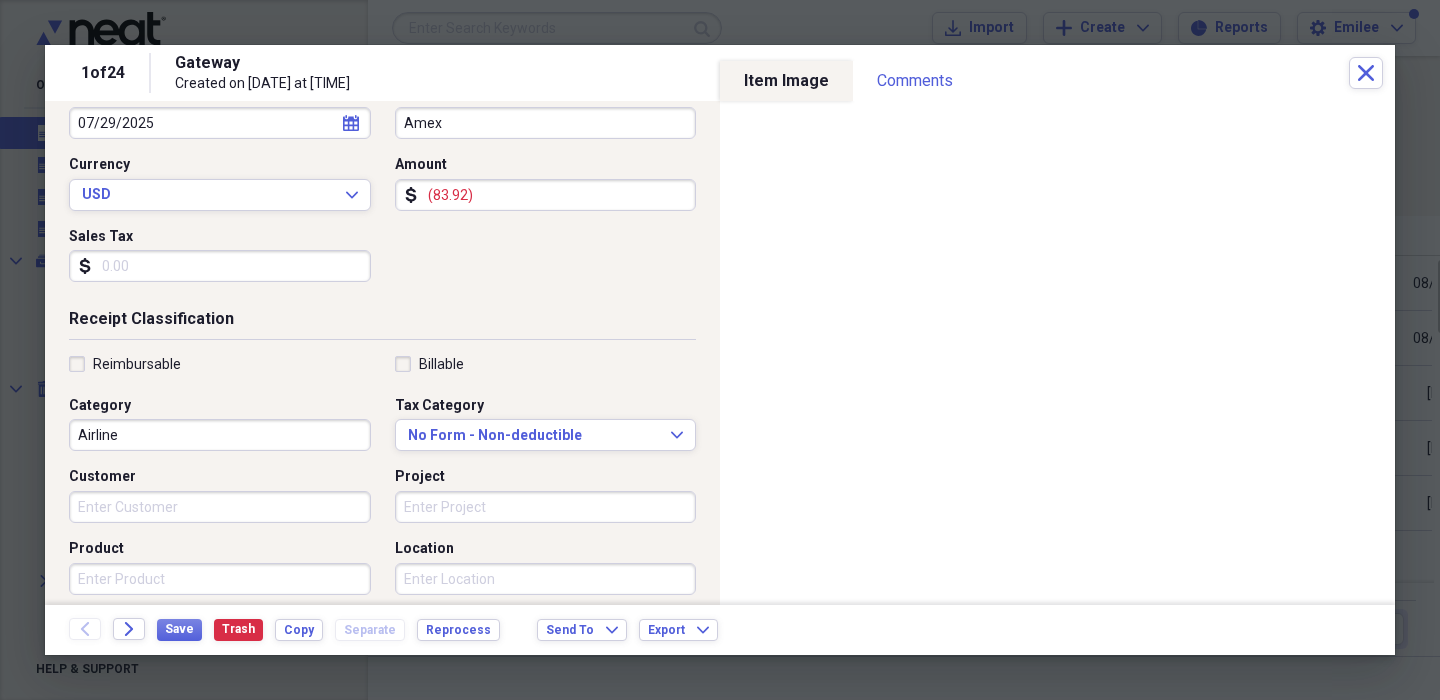 scroll, scrollTop: 237, scrollLeft: 0, axis: vertical 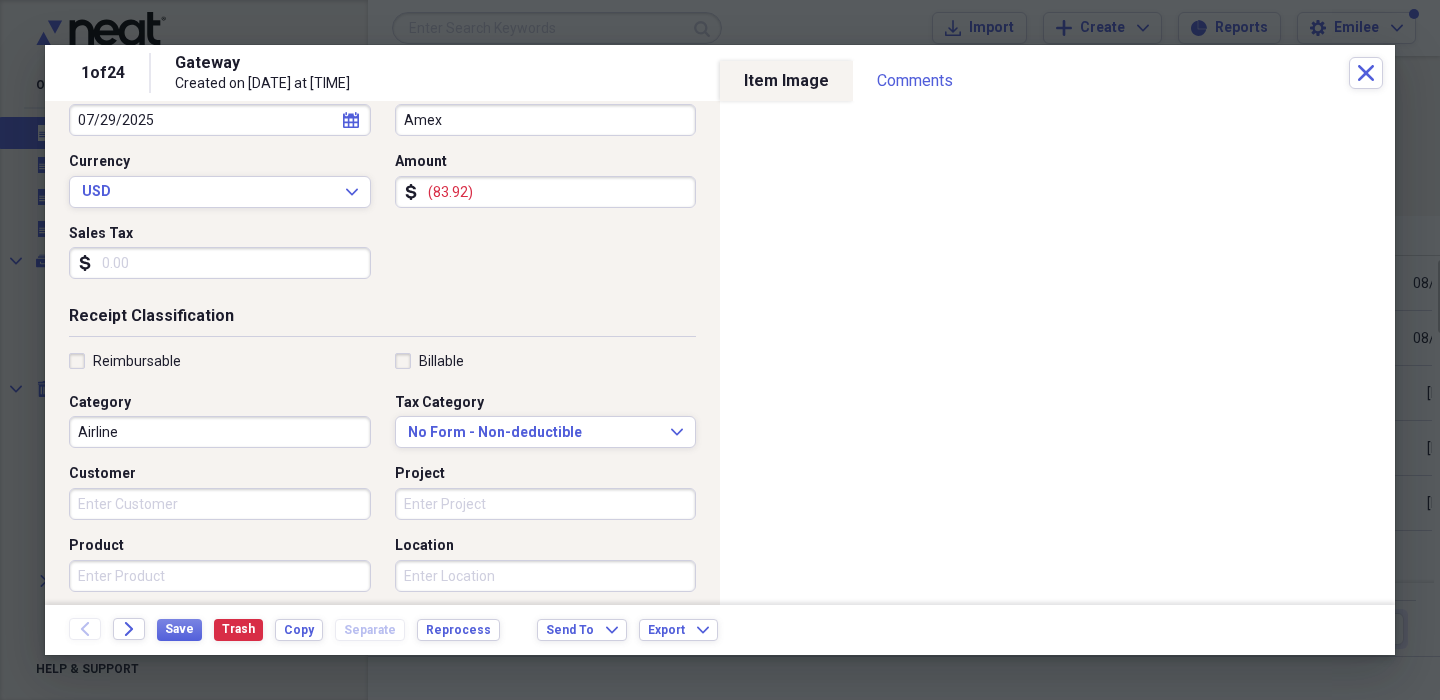 click on "Airline" at bounding box center [220, 432] 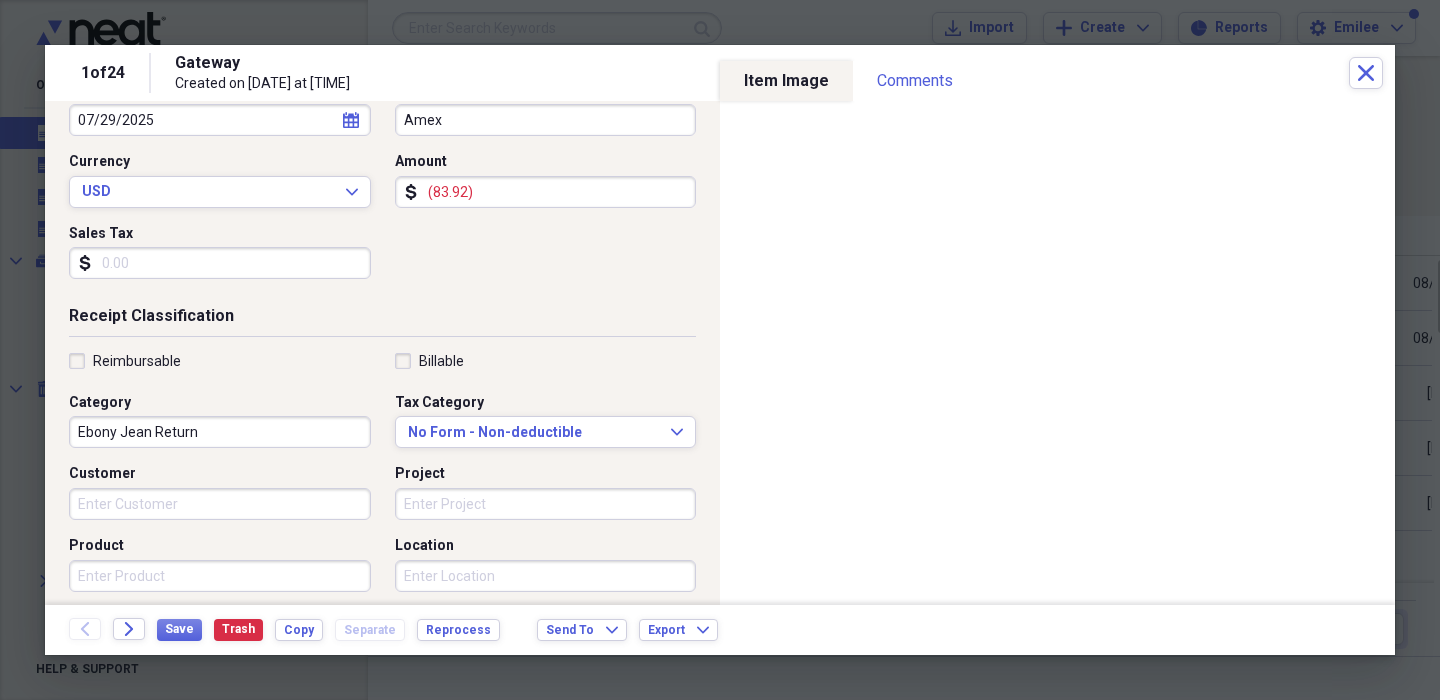 type on "Ebony Jean Return" 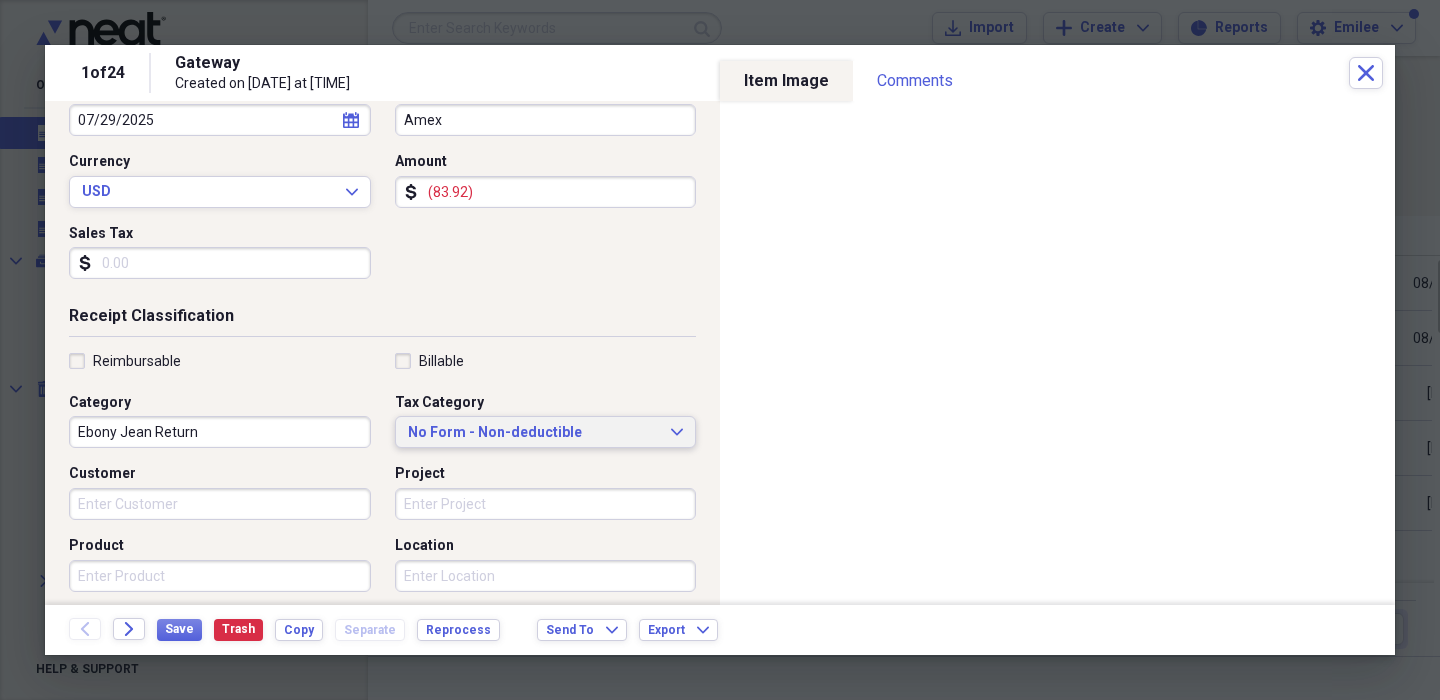 type 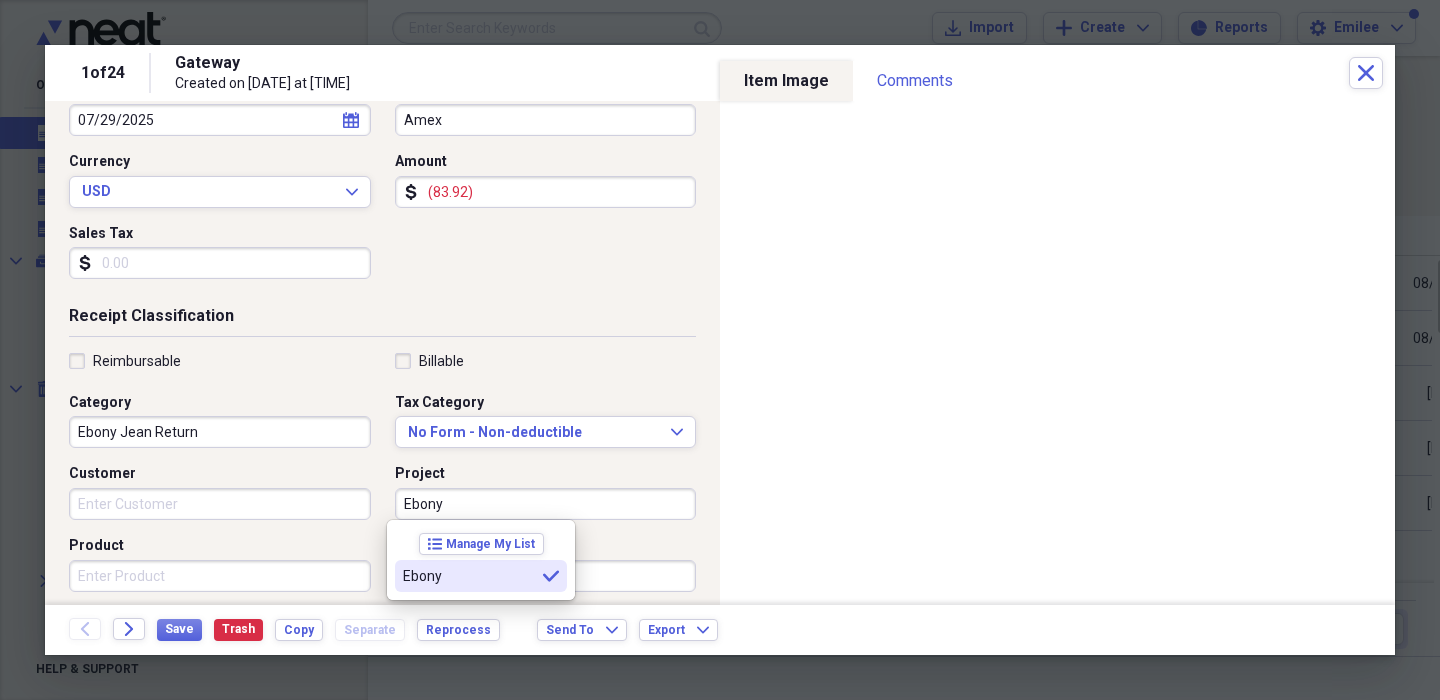 type on "Ebony" 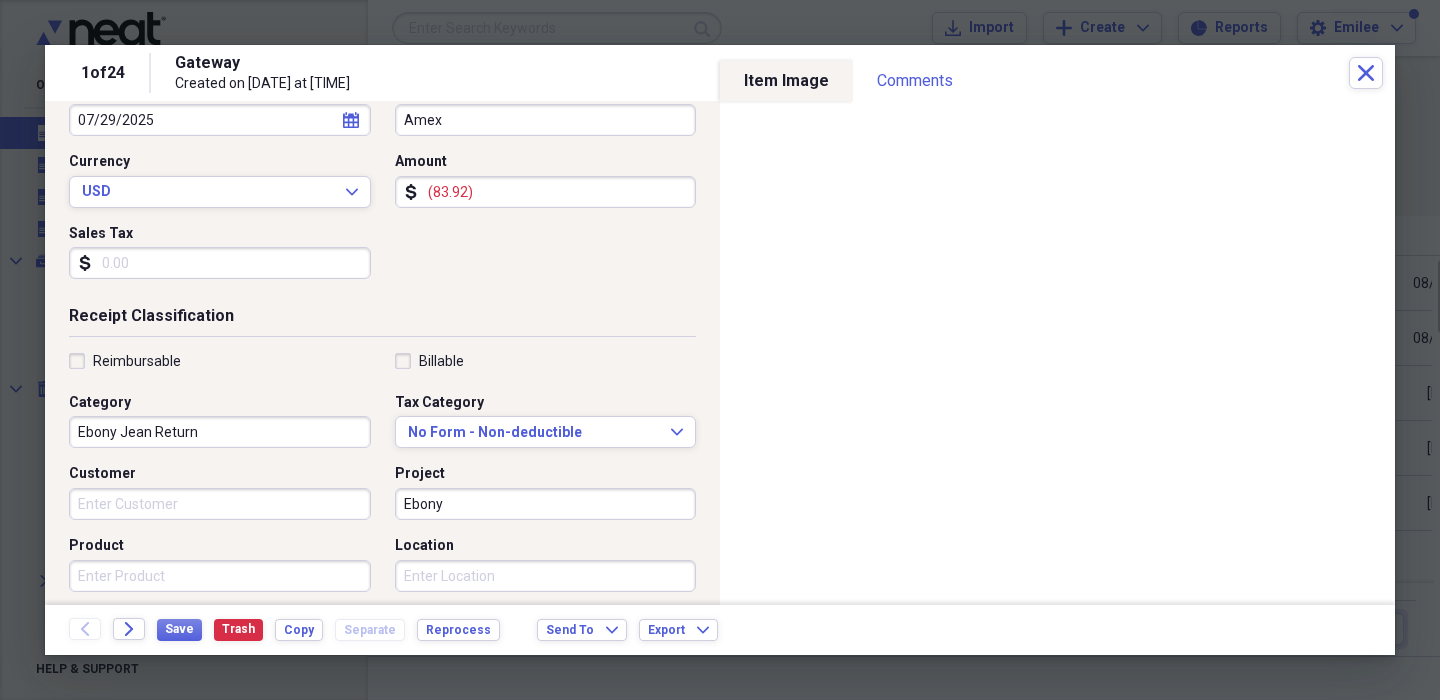 click on "Product" at bounding box center [220, 576] 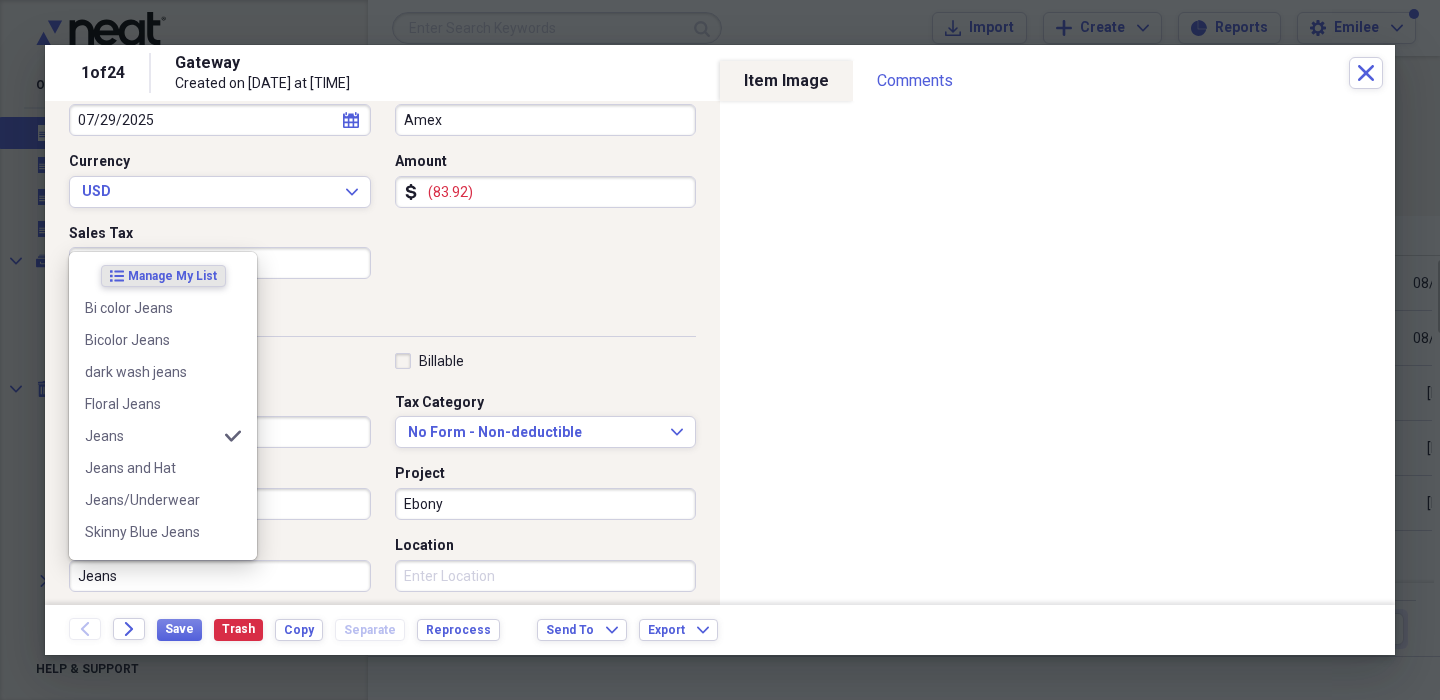 type on "Jeans" 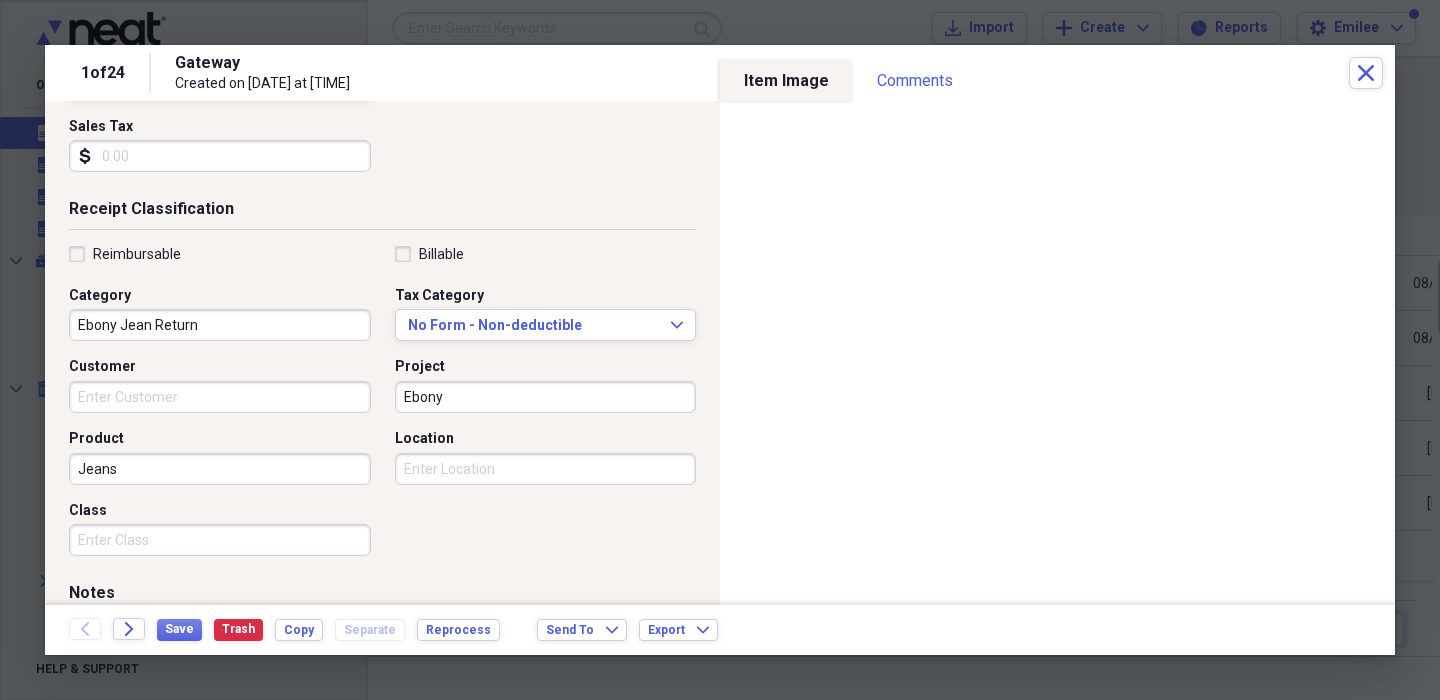 scroll, scrollTop: 362, scrollLeft: 0, axis: vertical 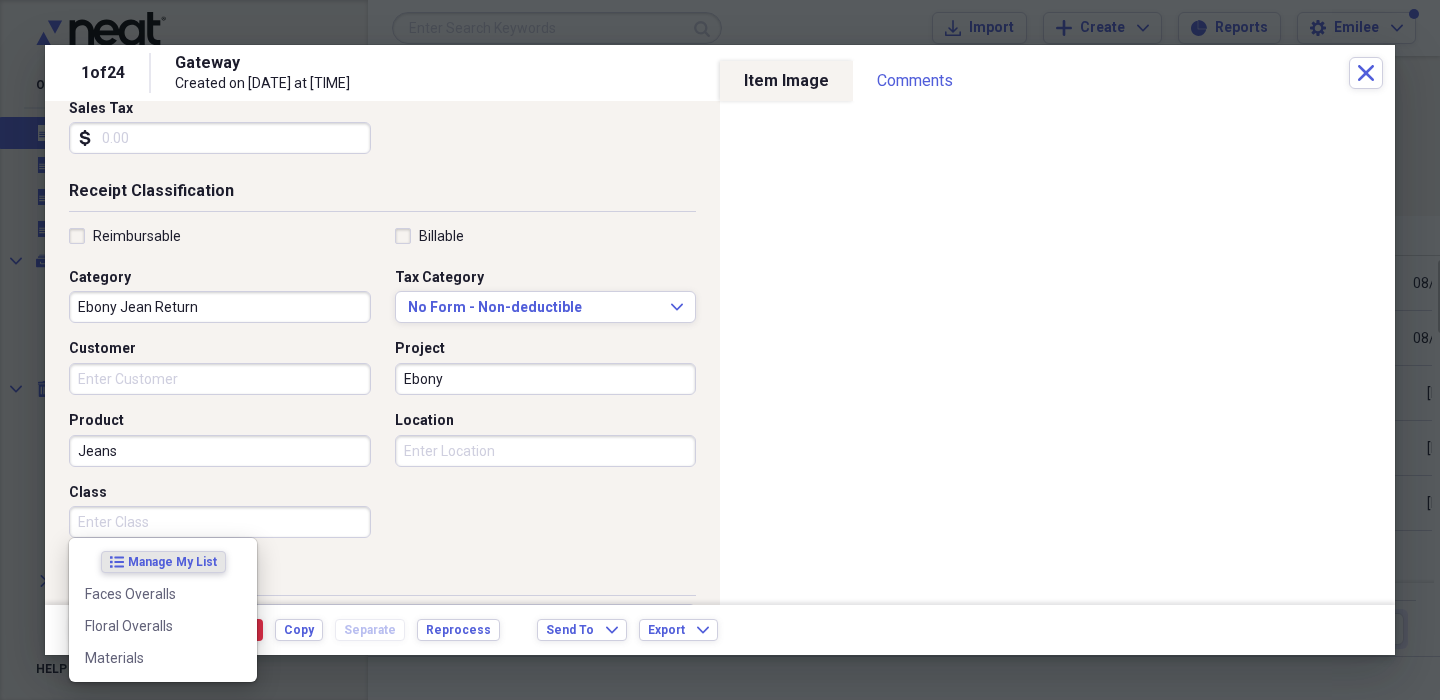 click on "Class" at bounding box center (220, 522) 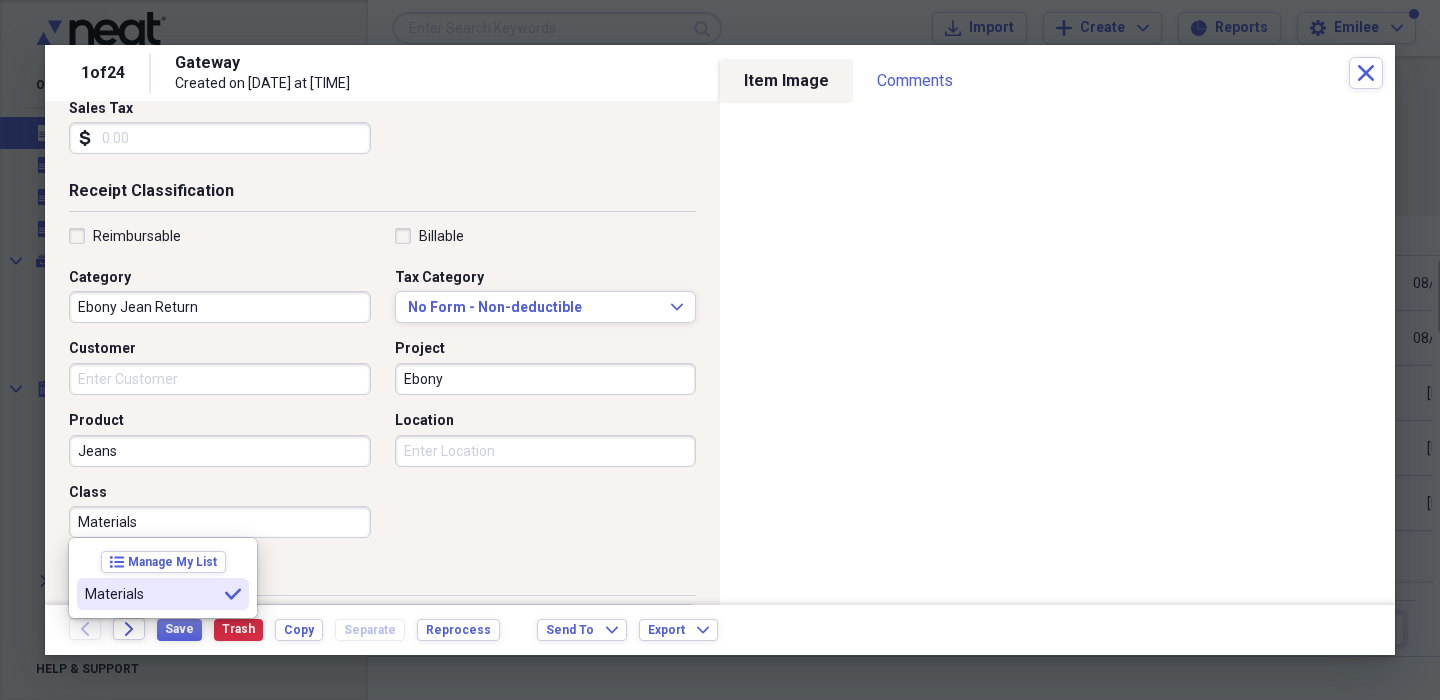 type on "Materials" 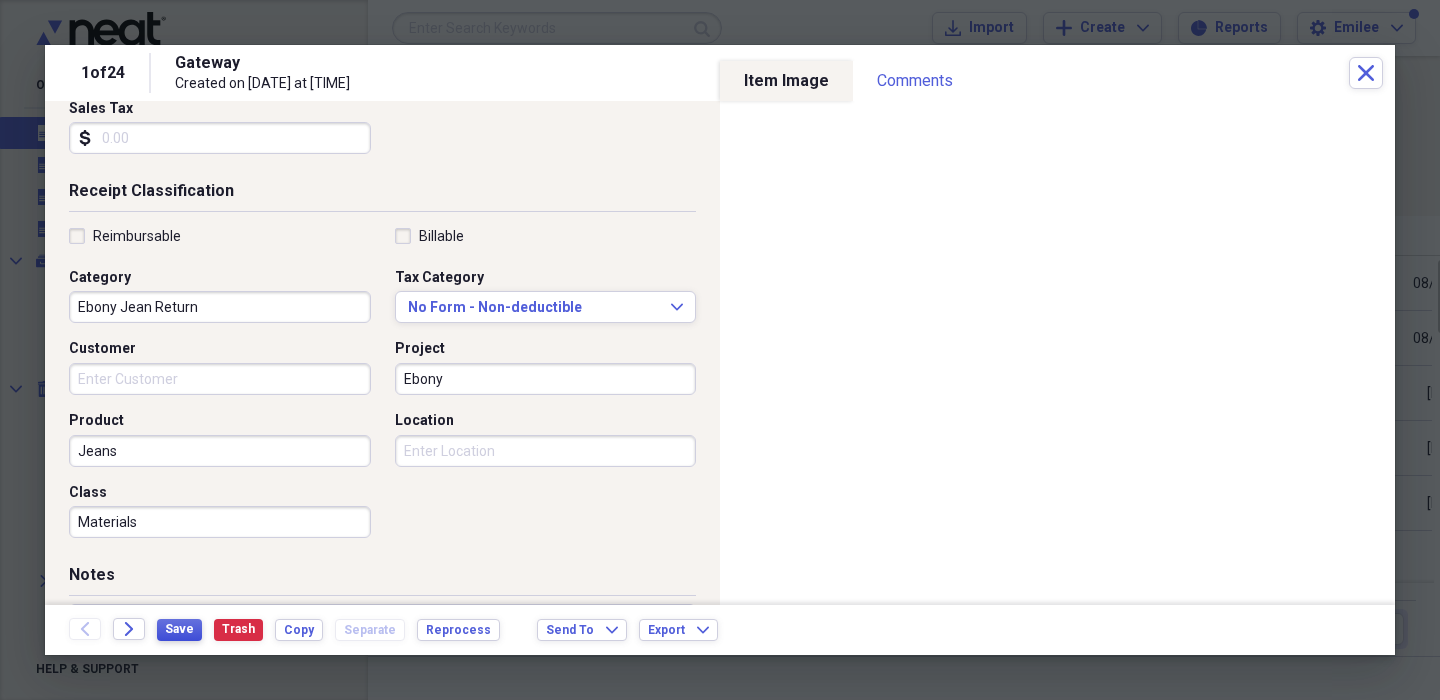 click on "Save" at bounding box center (179, 629) 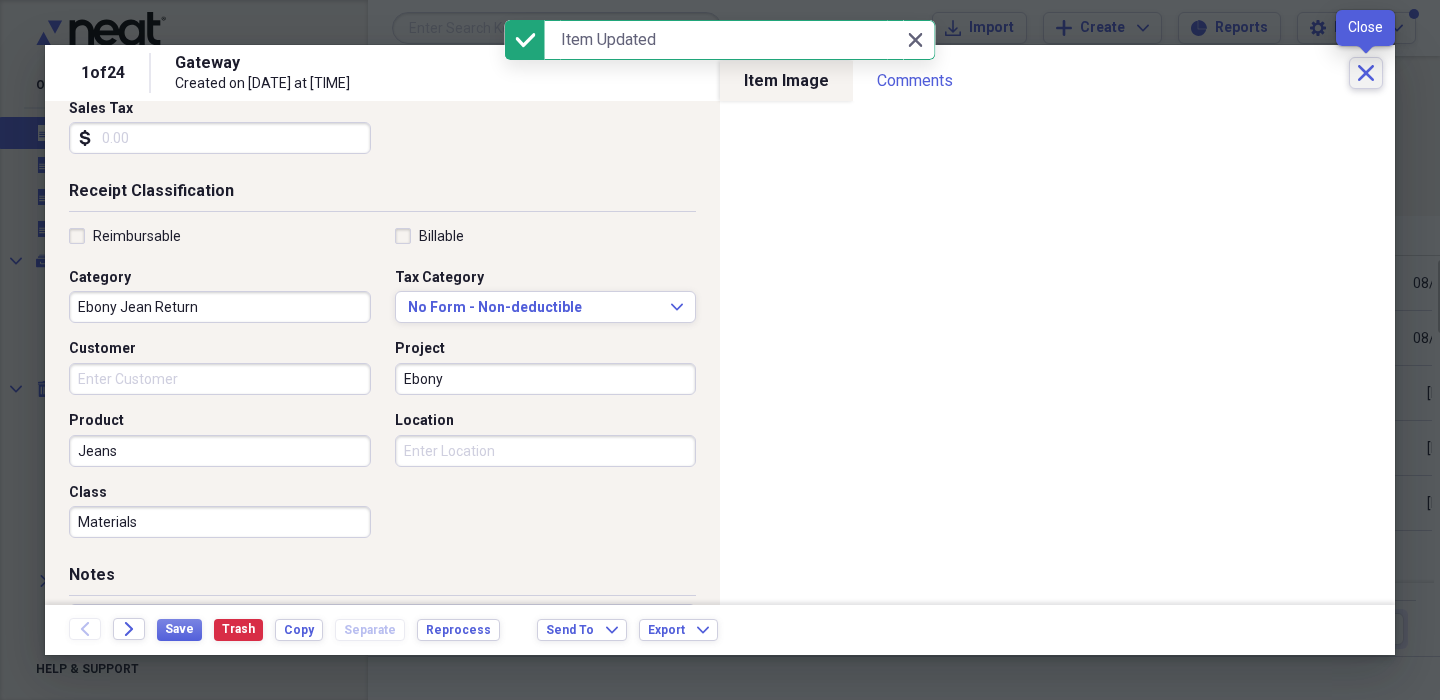click on "Close" 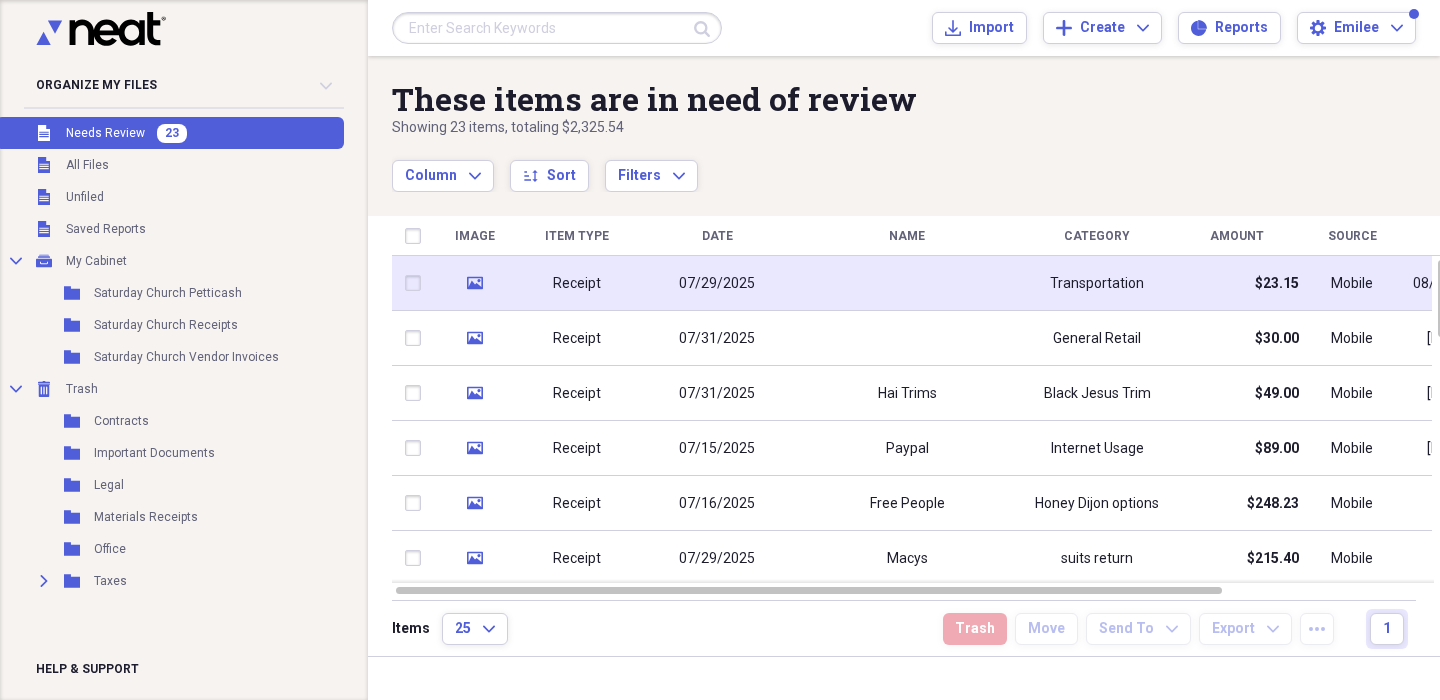 click at bounding box center [907, 283] 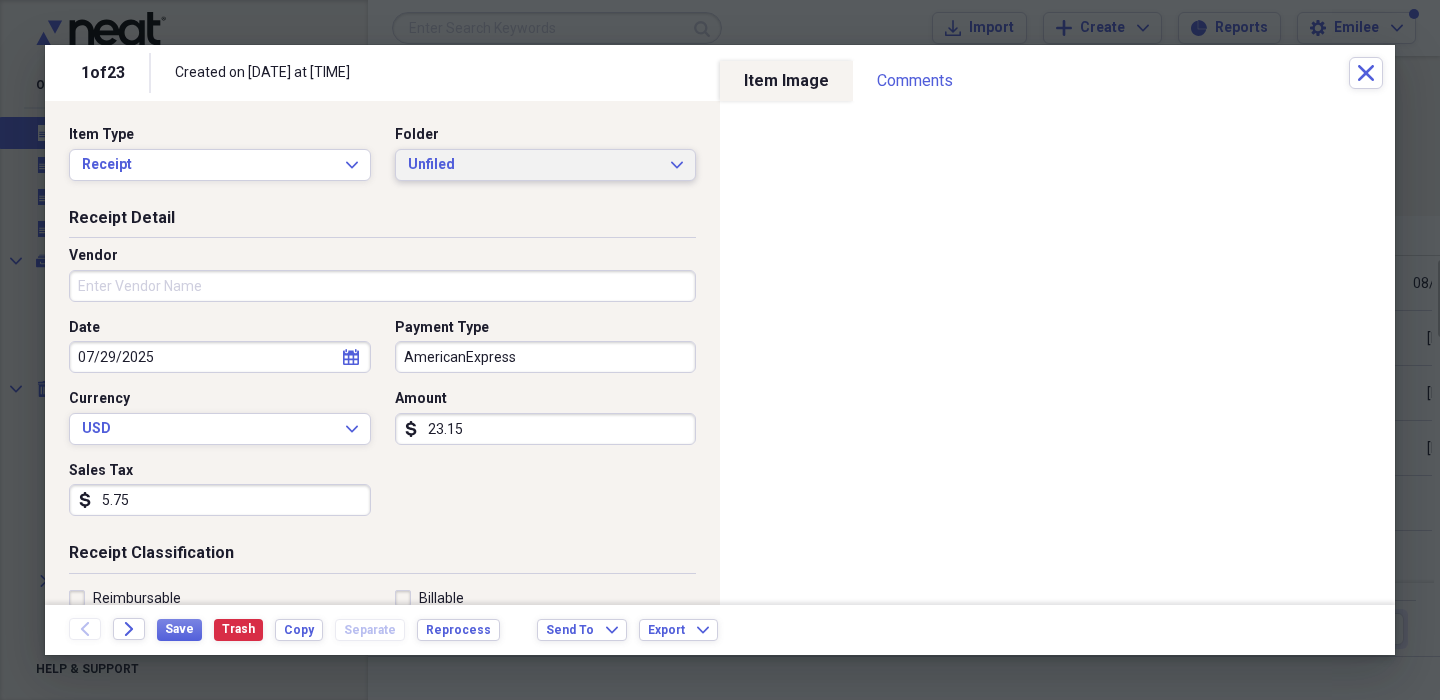 click on "Unfiled" at bounding box center (534, 165) 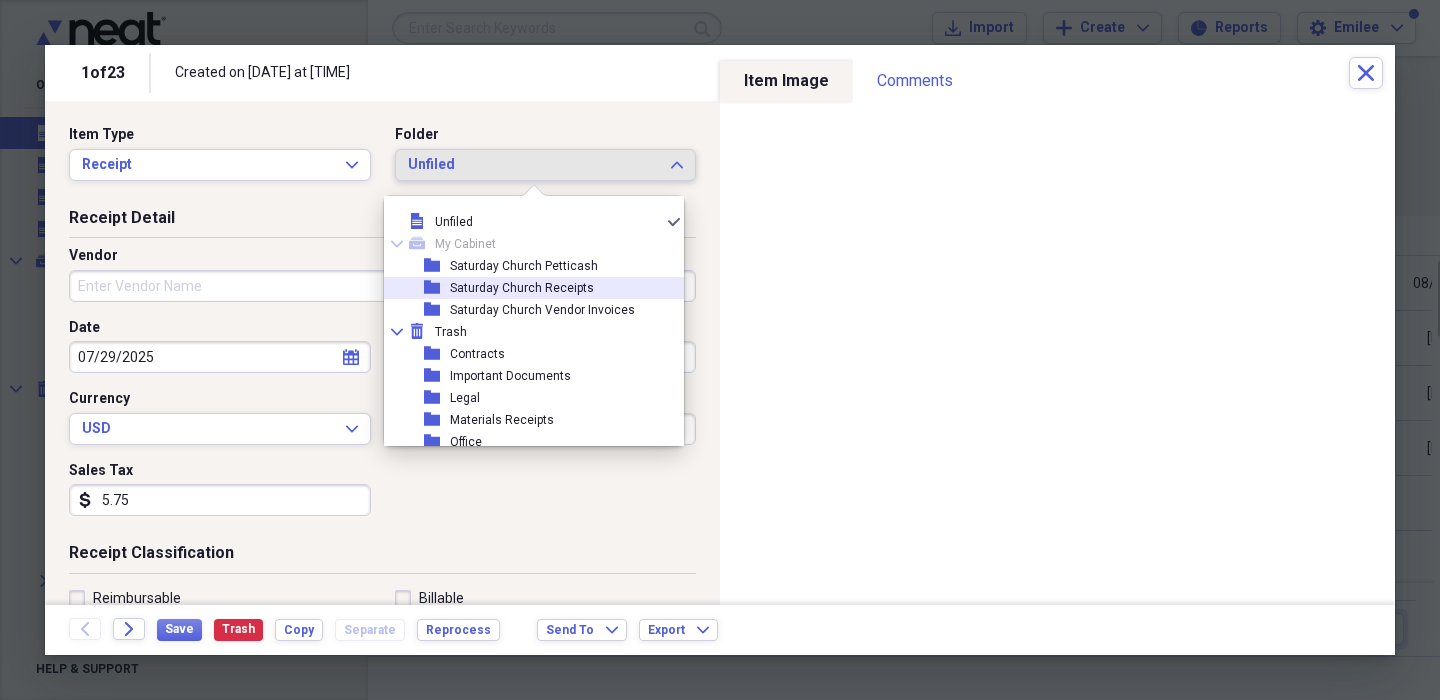 click on "Saturday Church Receipts" at bounding box center (522, 288) 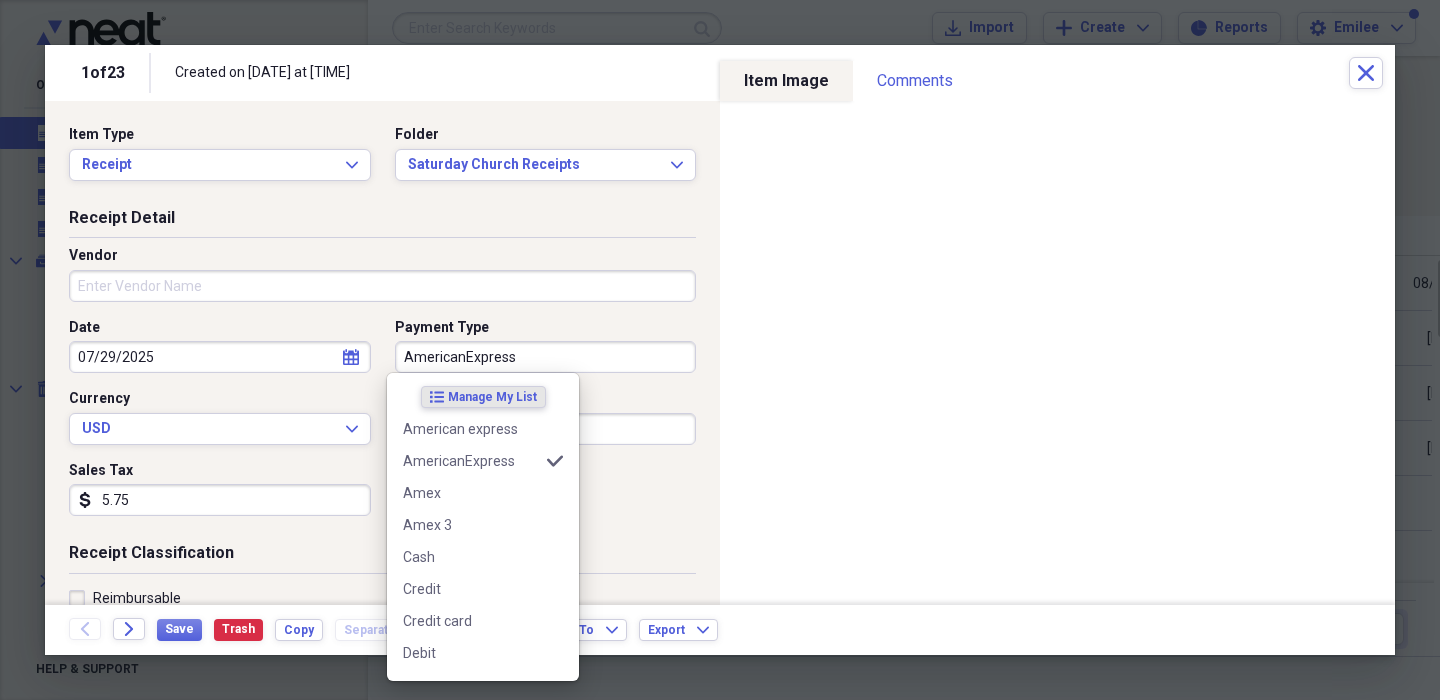 click on "AmericanExpress" at bounding box center (546, 357) 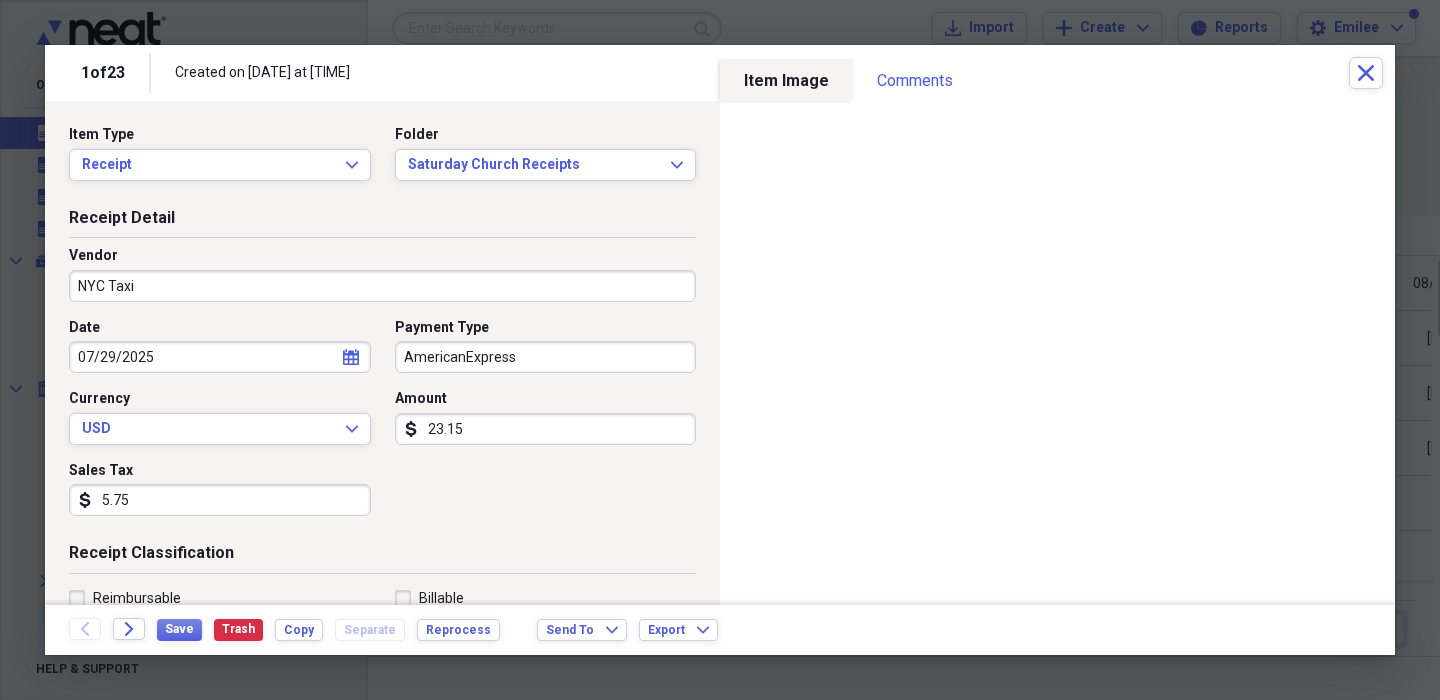 type on "NYC Taxi" 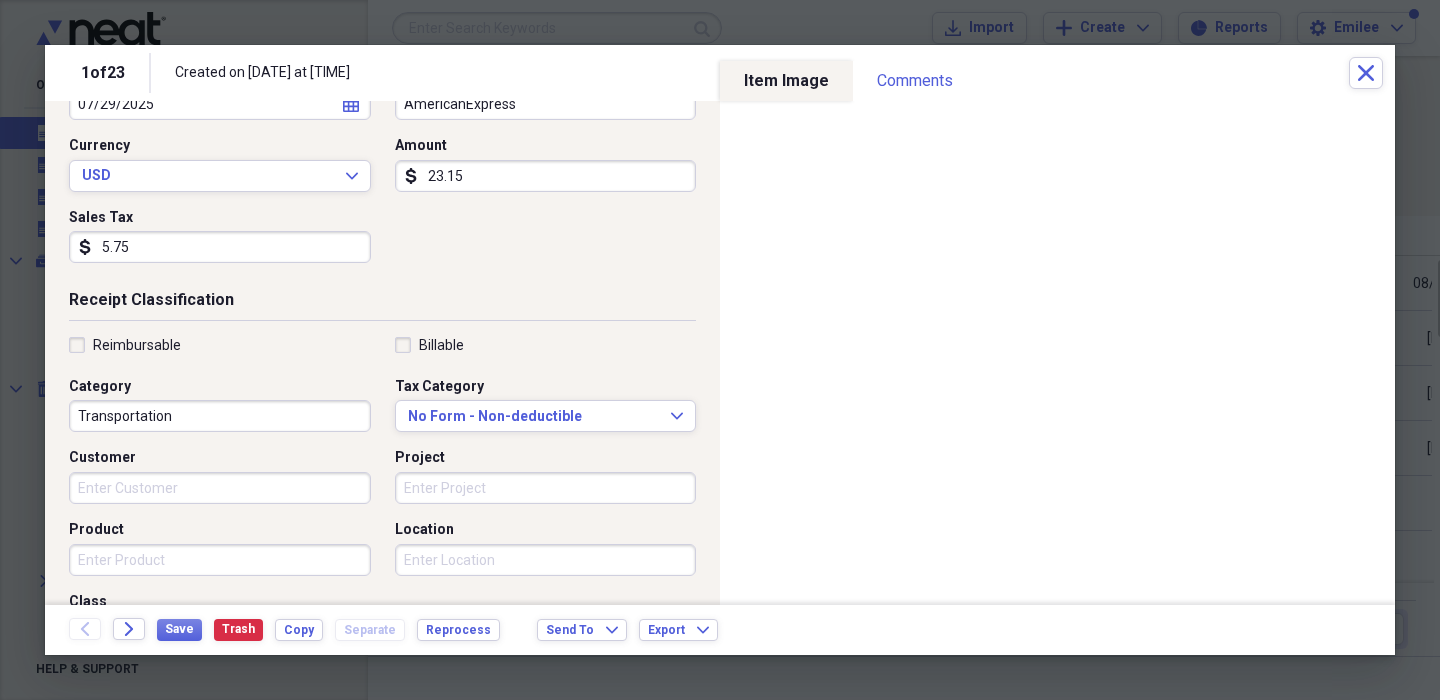 scroll, scrollTop: 272, scrollLeft: 0, axis: vertical 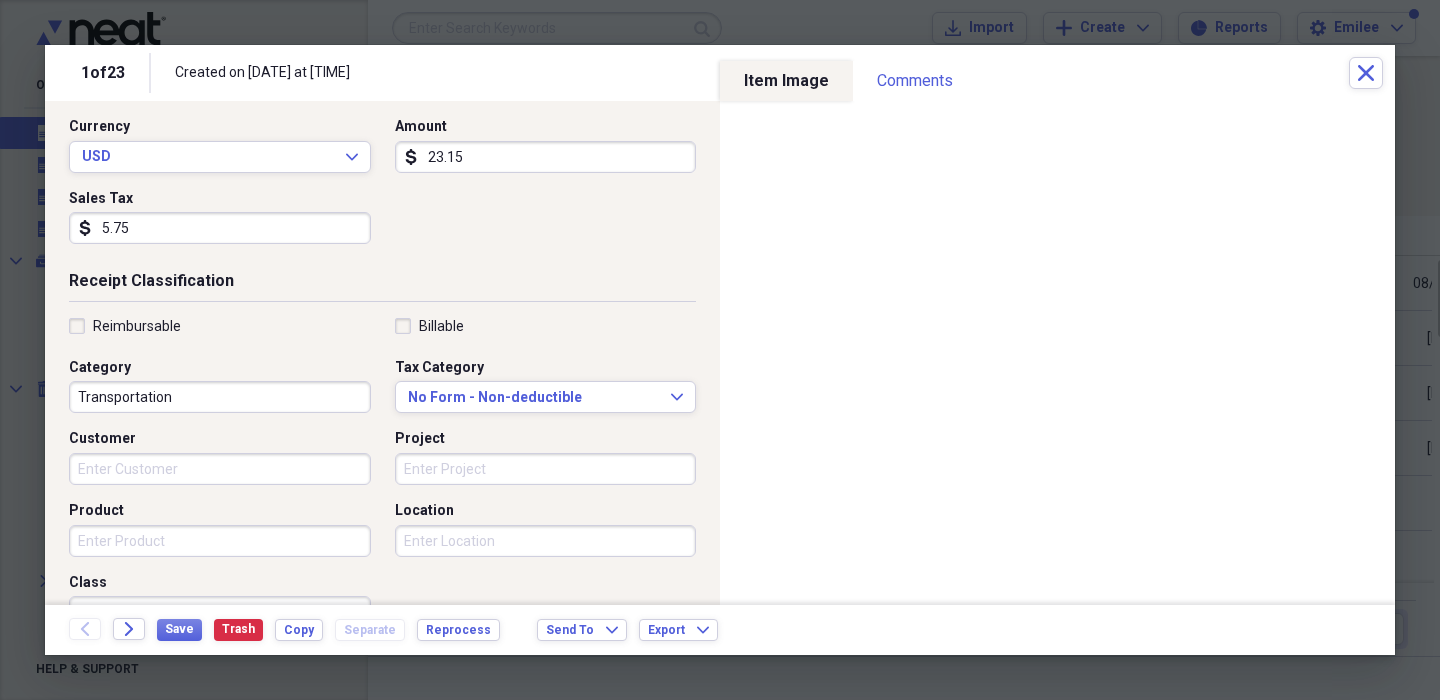 click on "Project" at bounding box center (546, 469) 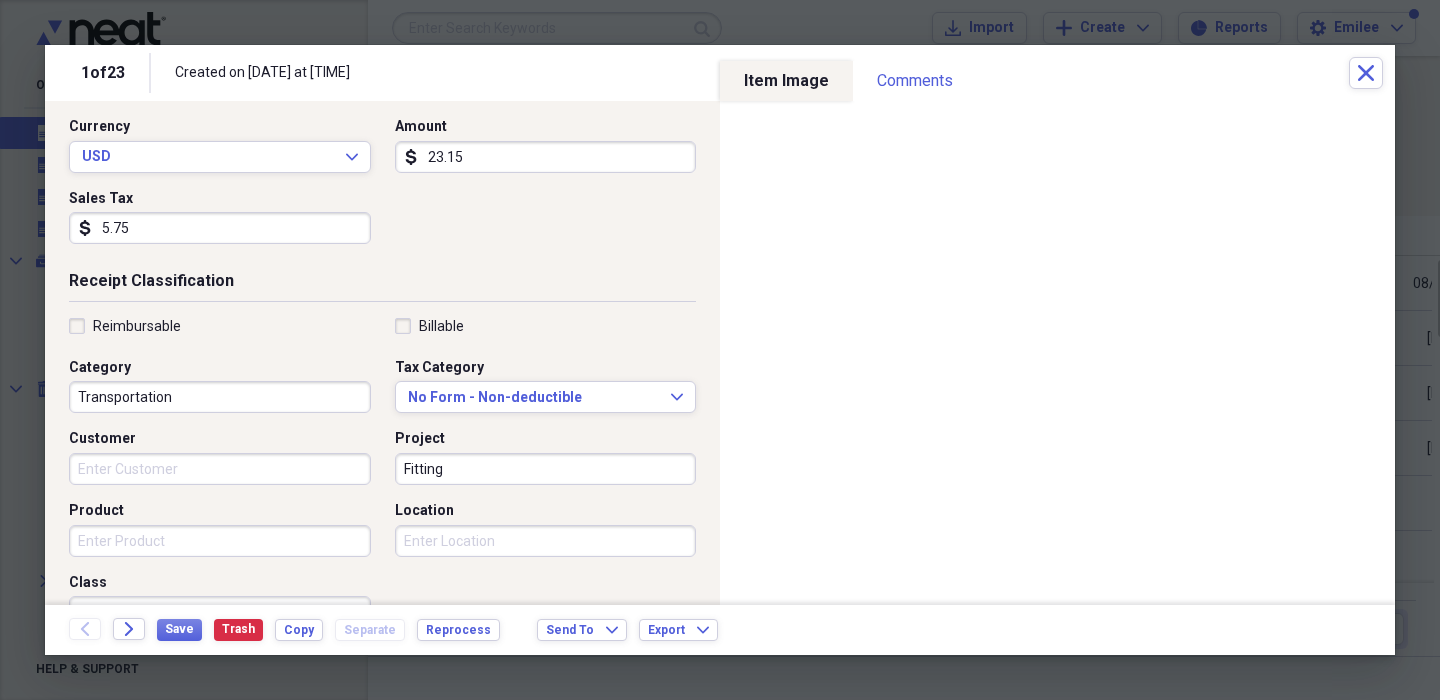 click on "Product" at bounding box center (220, 541) 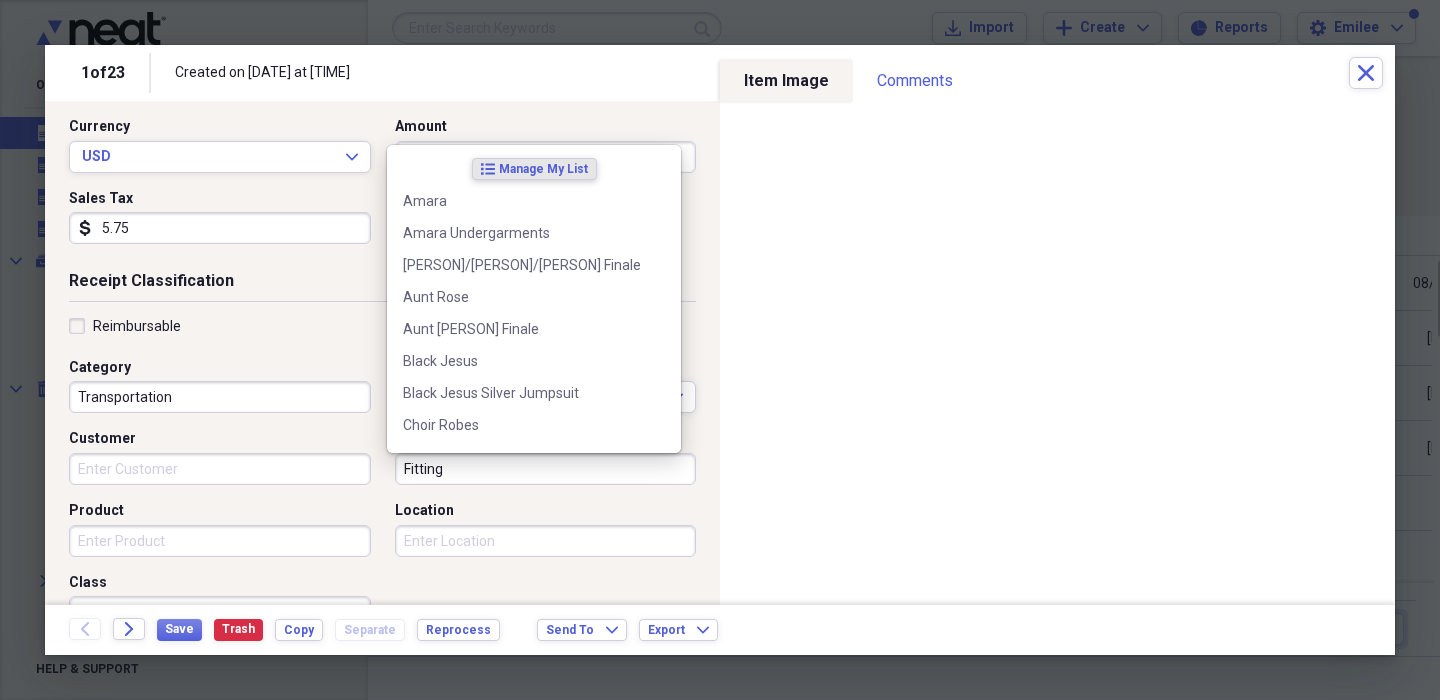 click on "Fitting" at bounding box center (546, 469) 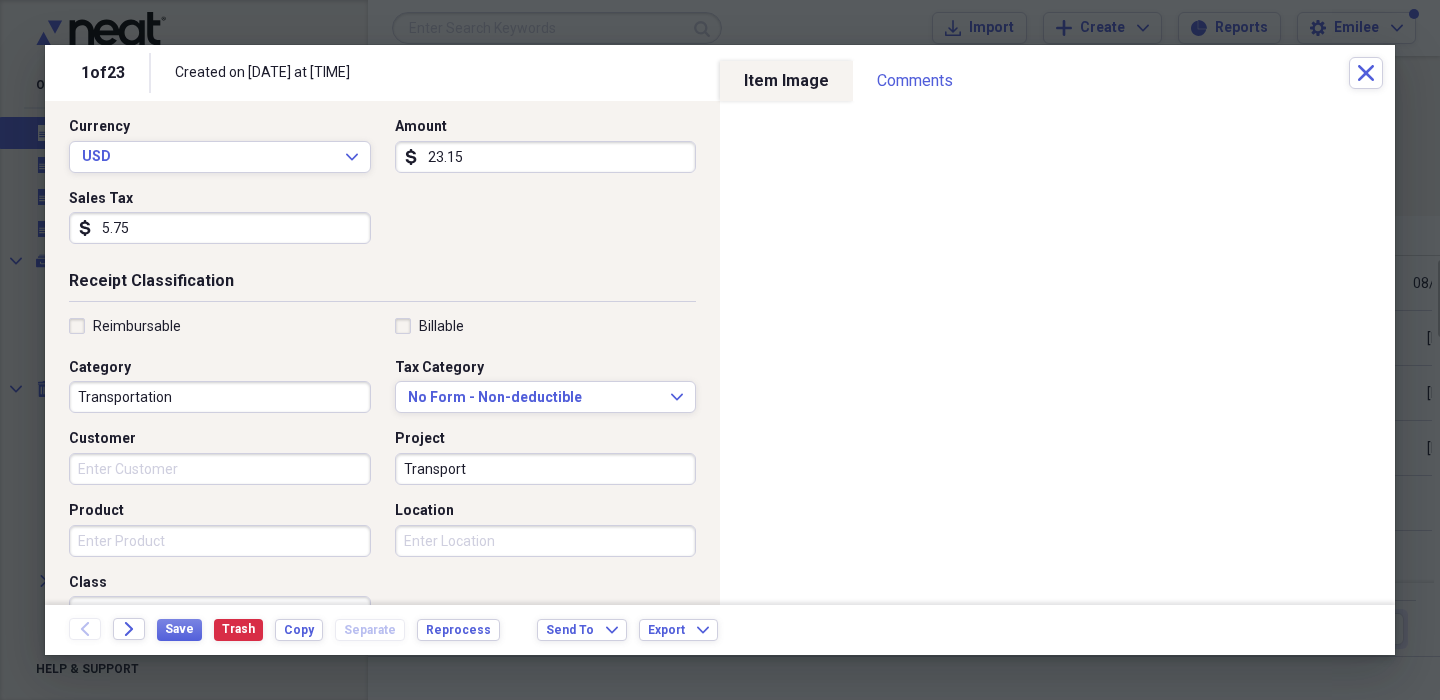 type on "Transport" 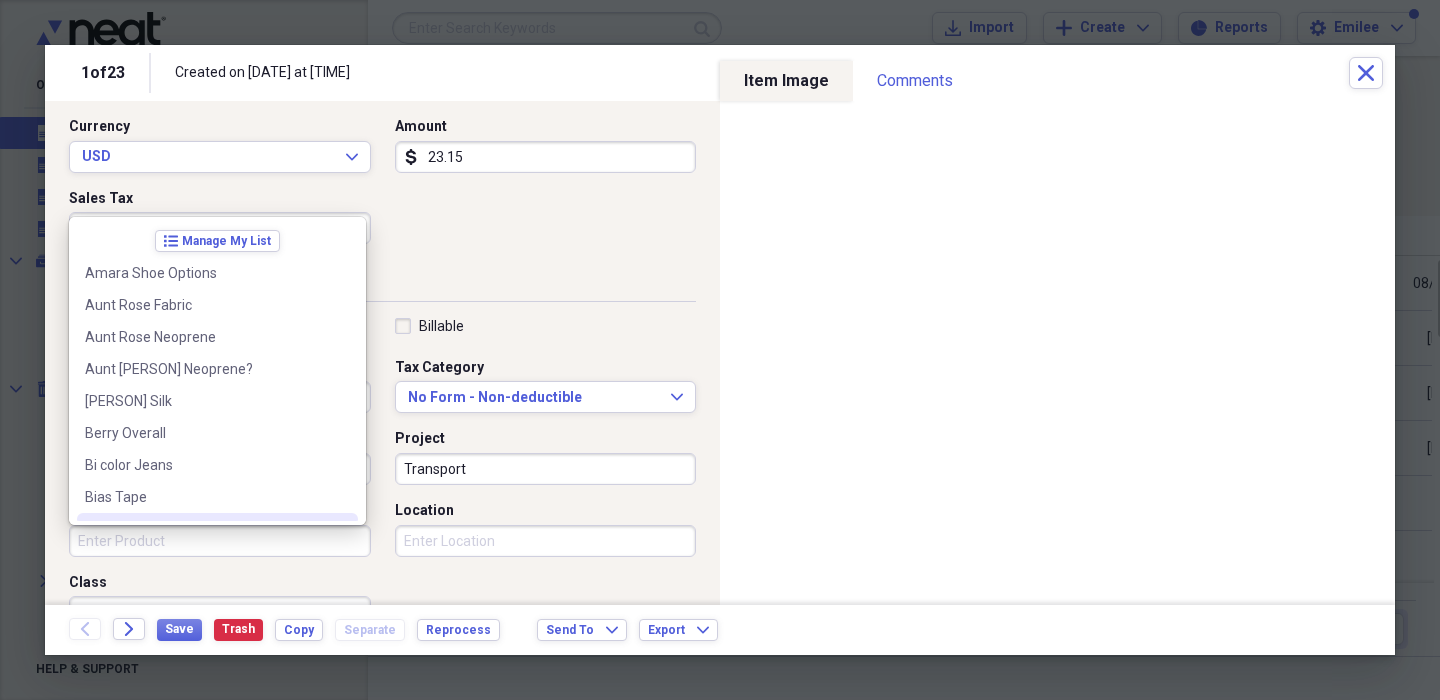 scroll, scrollTop: 60, scrollLeft: 0, axis: vertical 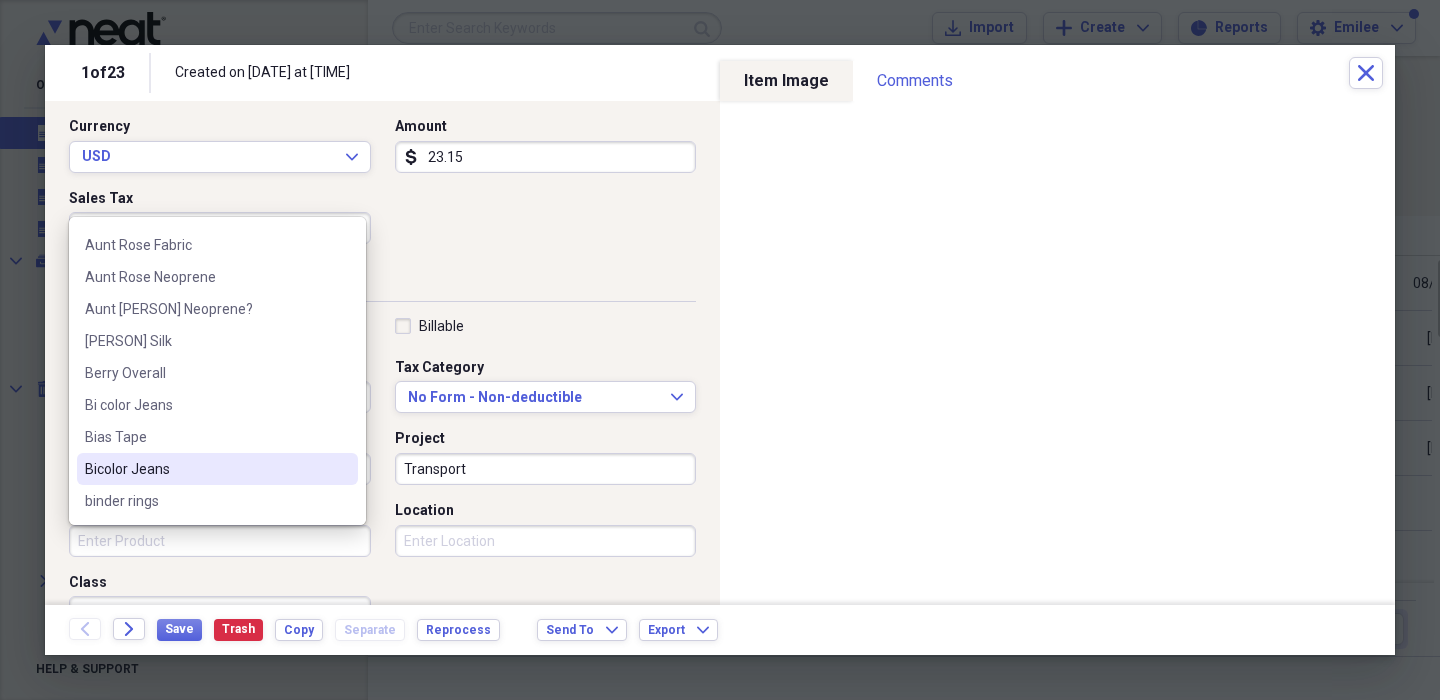 click on "Product" at bounding box center (220, 541) 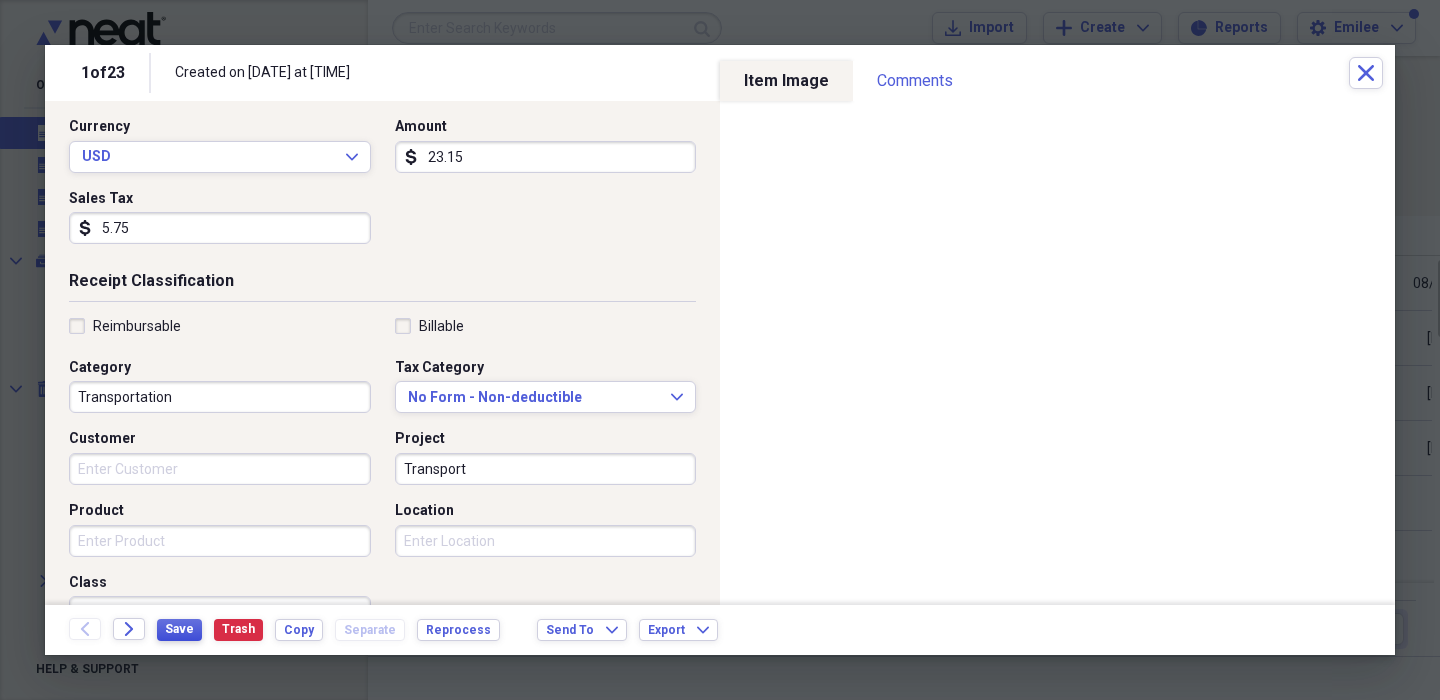 click on "Save" at bounding box center [179, 629] 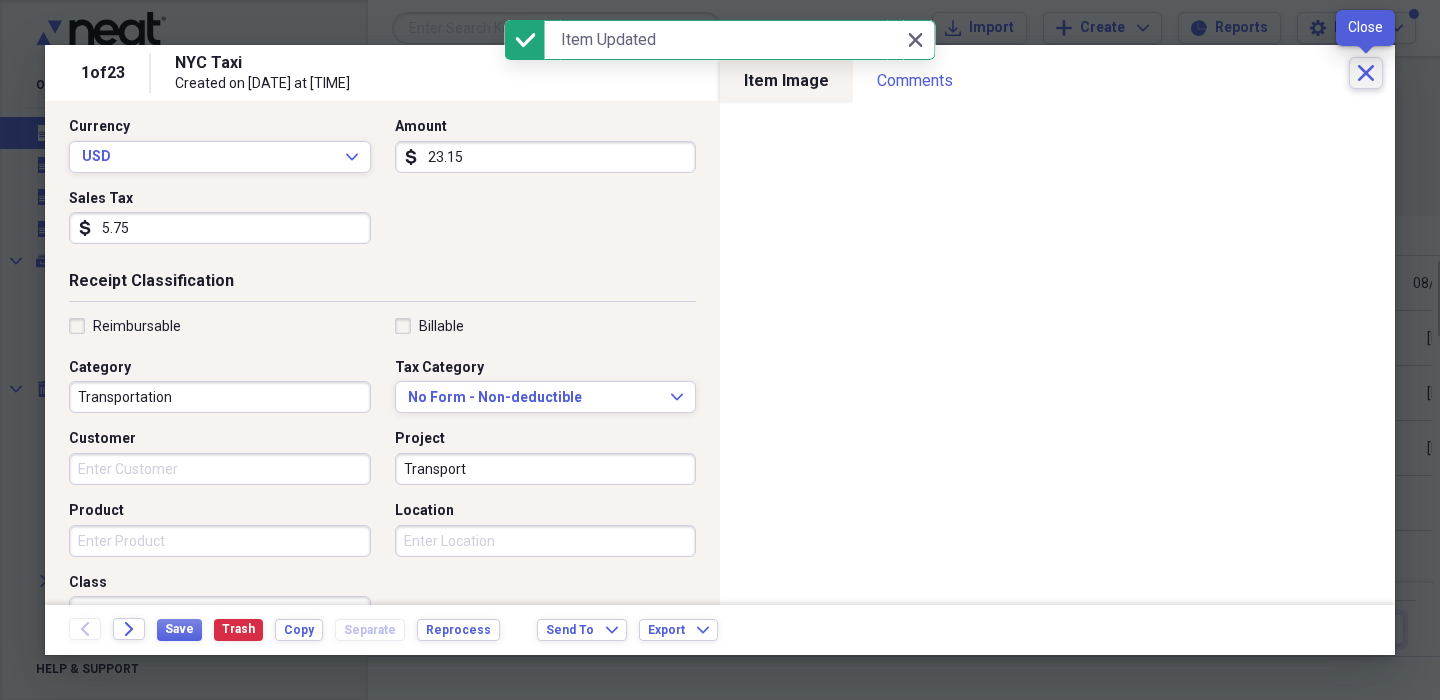 click on "Close" at bounding box center (1366, 73) 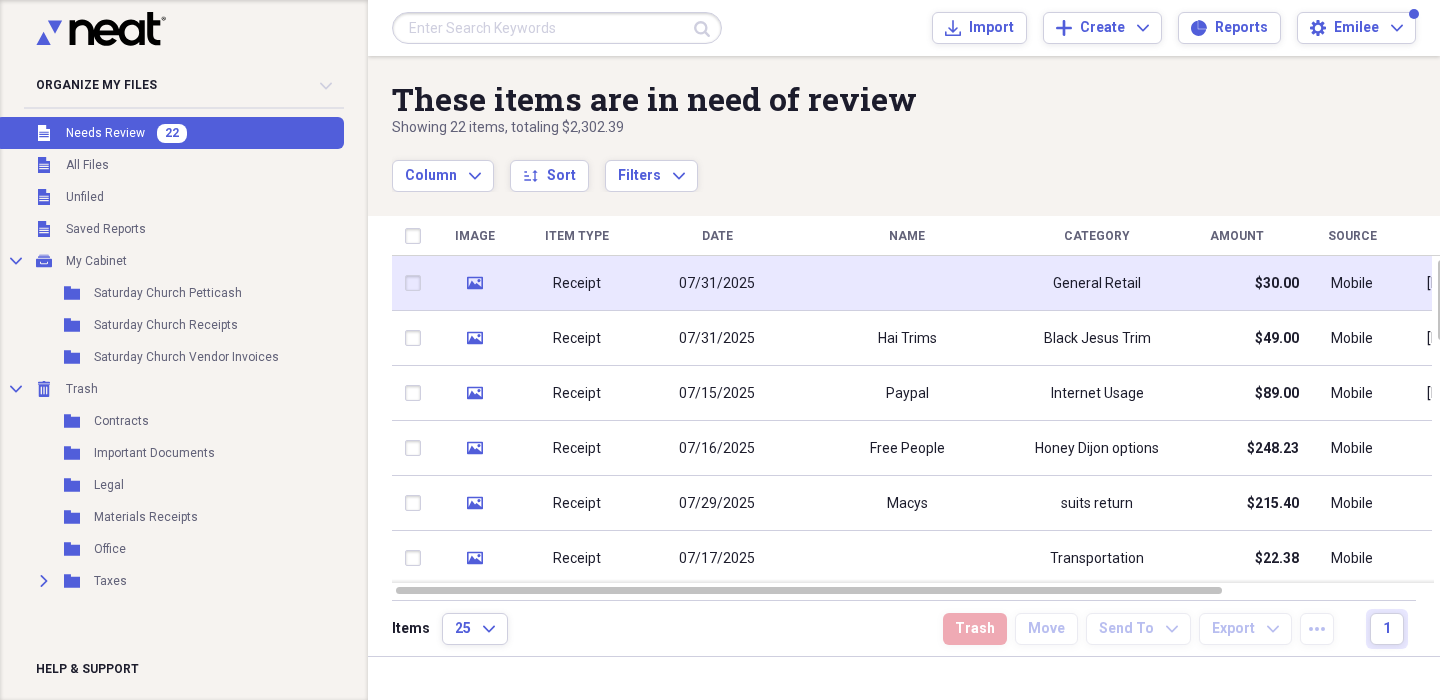 click on "General Retail" at bounding box center [1097, 283] 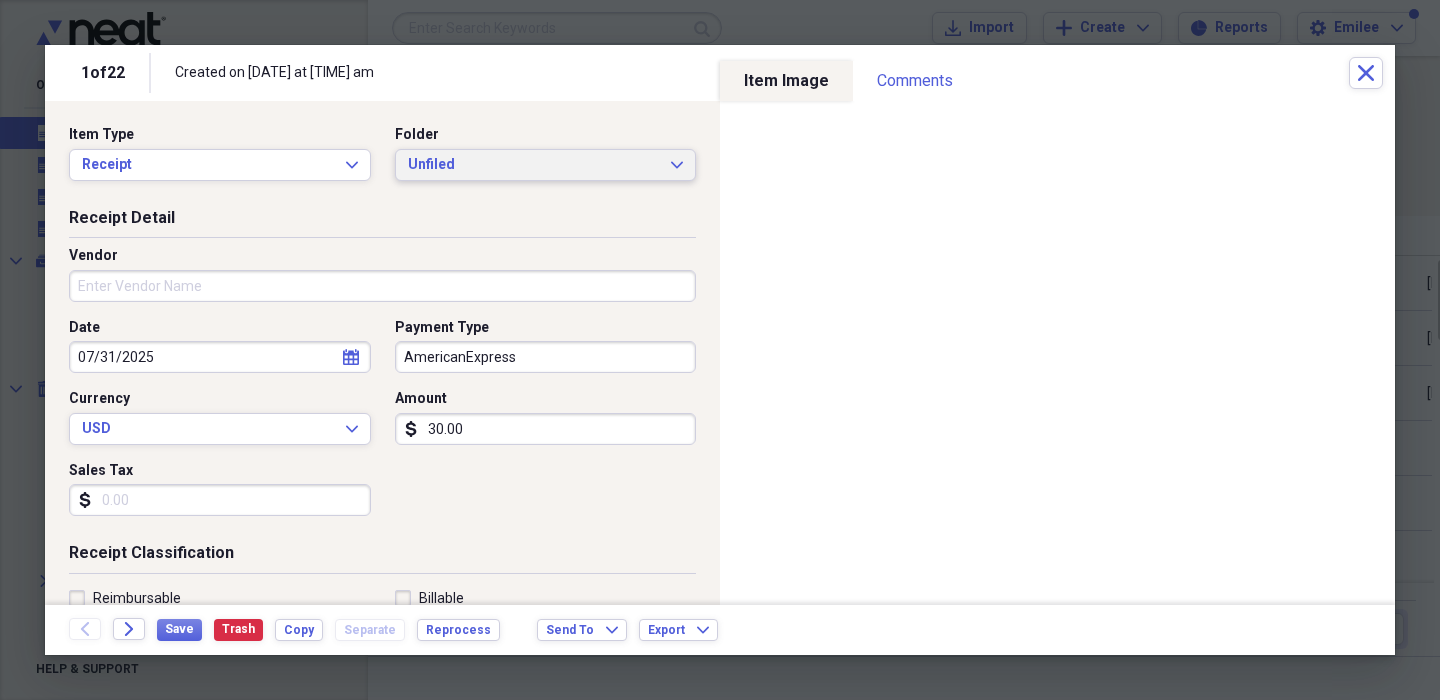 click on "Unfiled" at bounding box center (534, 165) 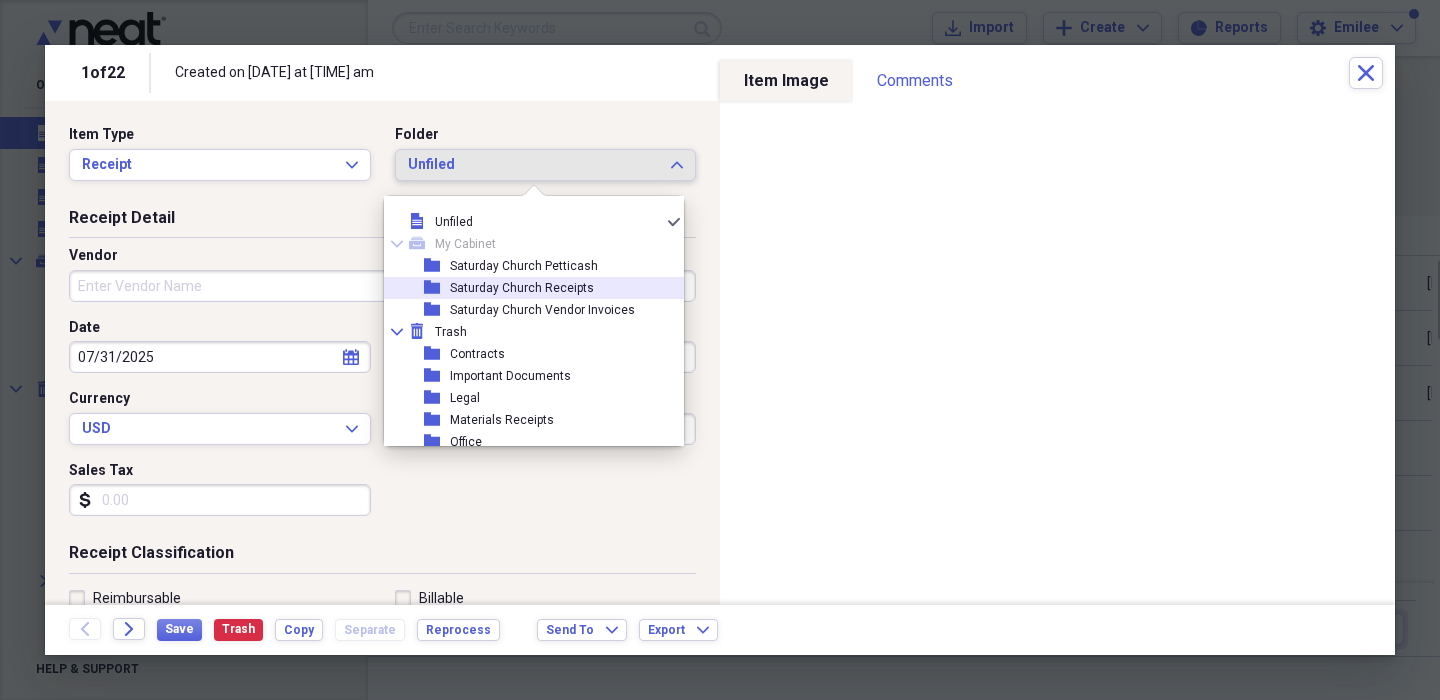 click on "Saturday Church Receipts" at bounding box center [522, 288] 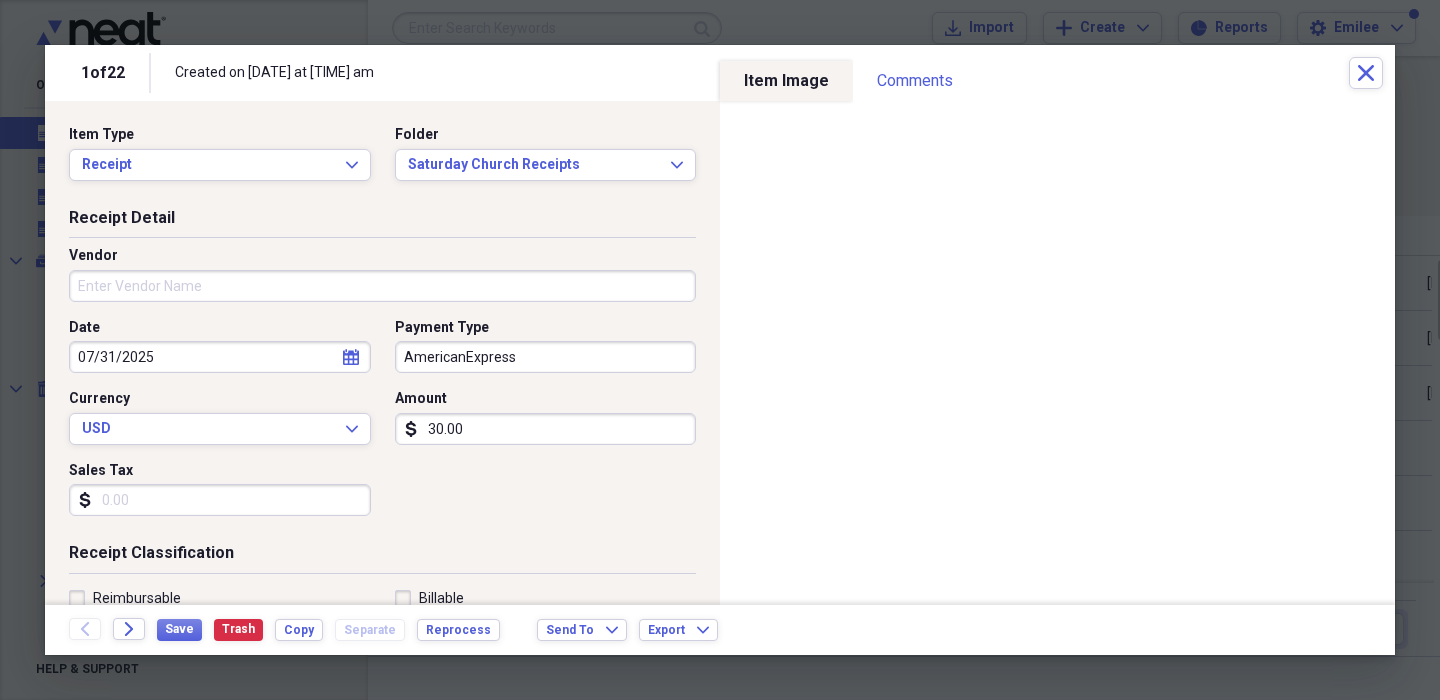 click on "Vendor" at bounding box center (382, 286) 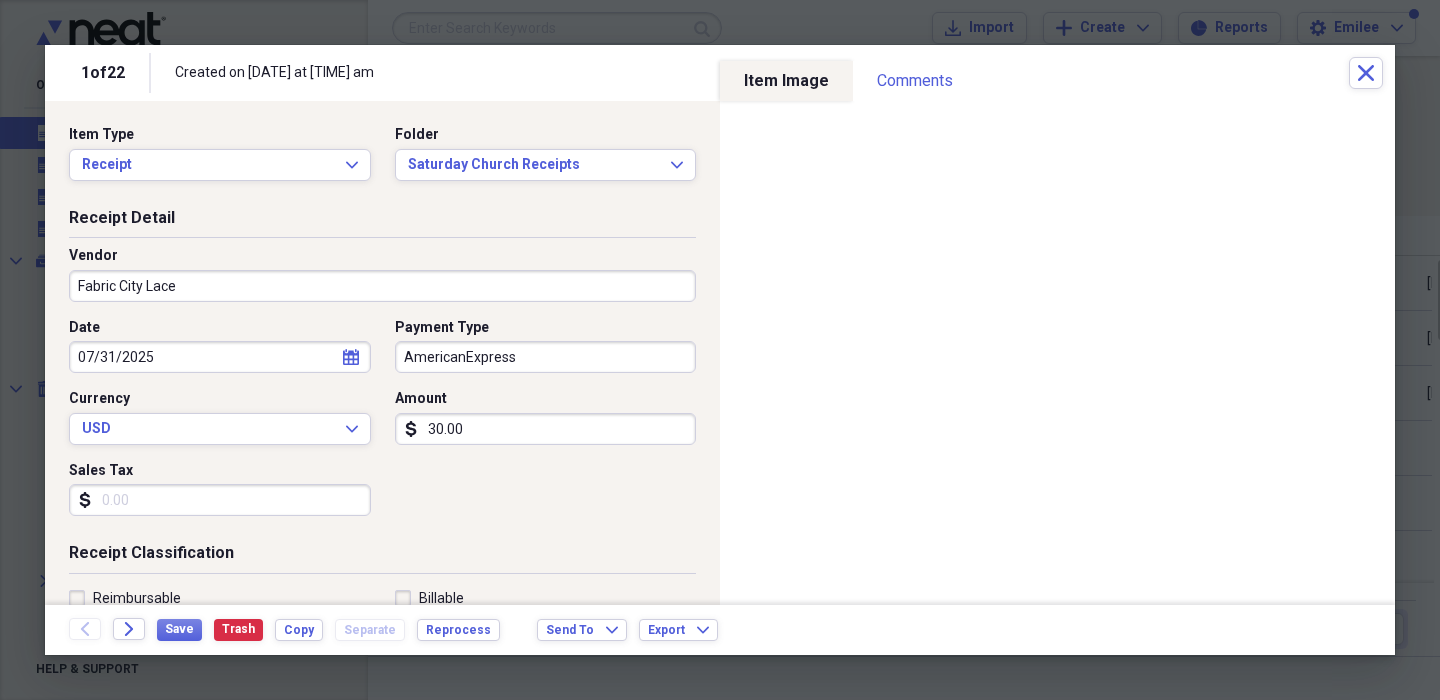 type on "Fabric City Lace" 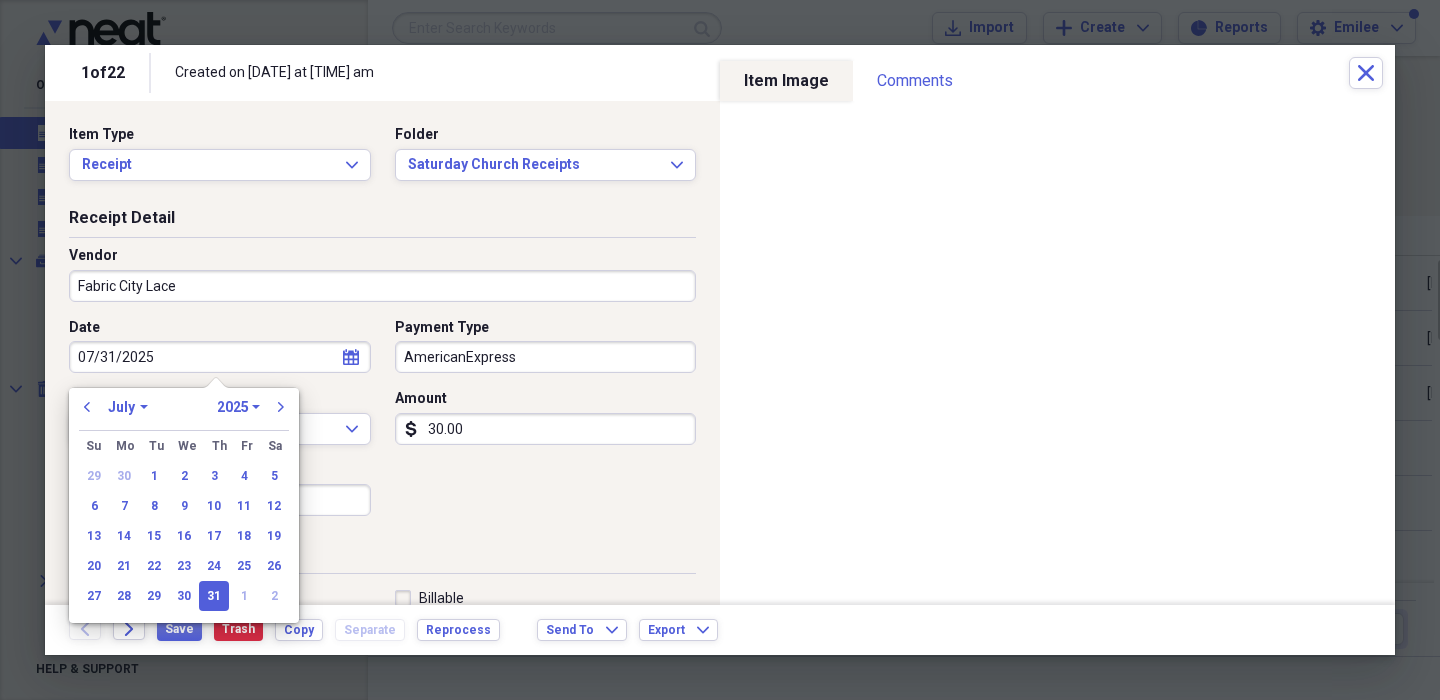 type 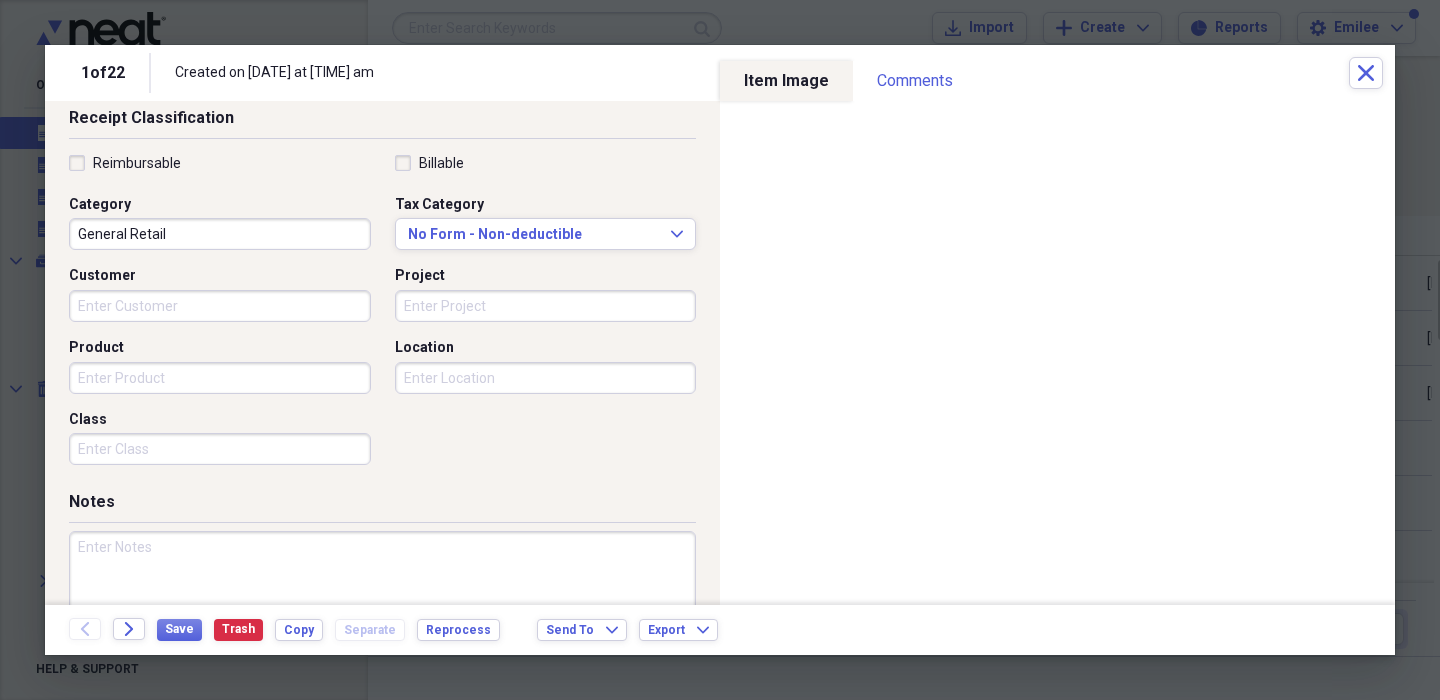 scroll, scrollTop: 412, scrollLeft: 0, axis: vertical 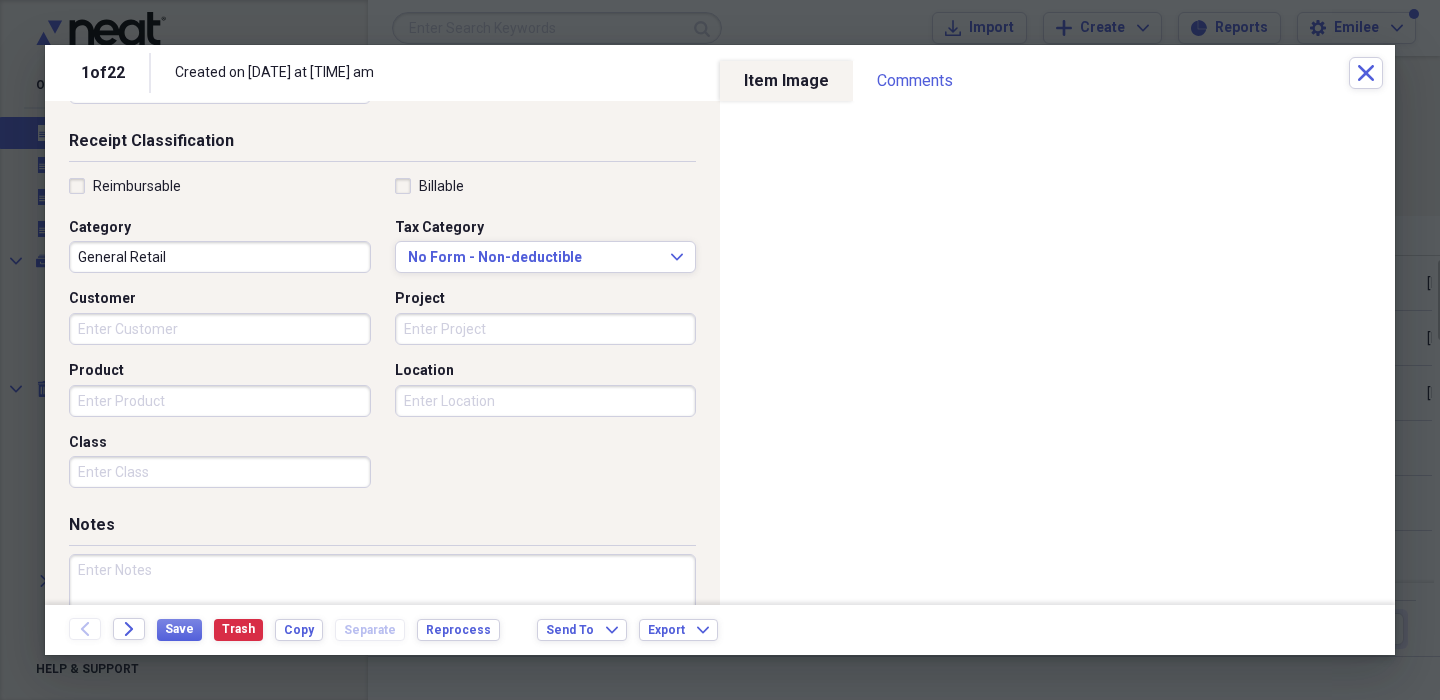 click on "General Retail" at bounding box center (220, 257) 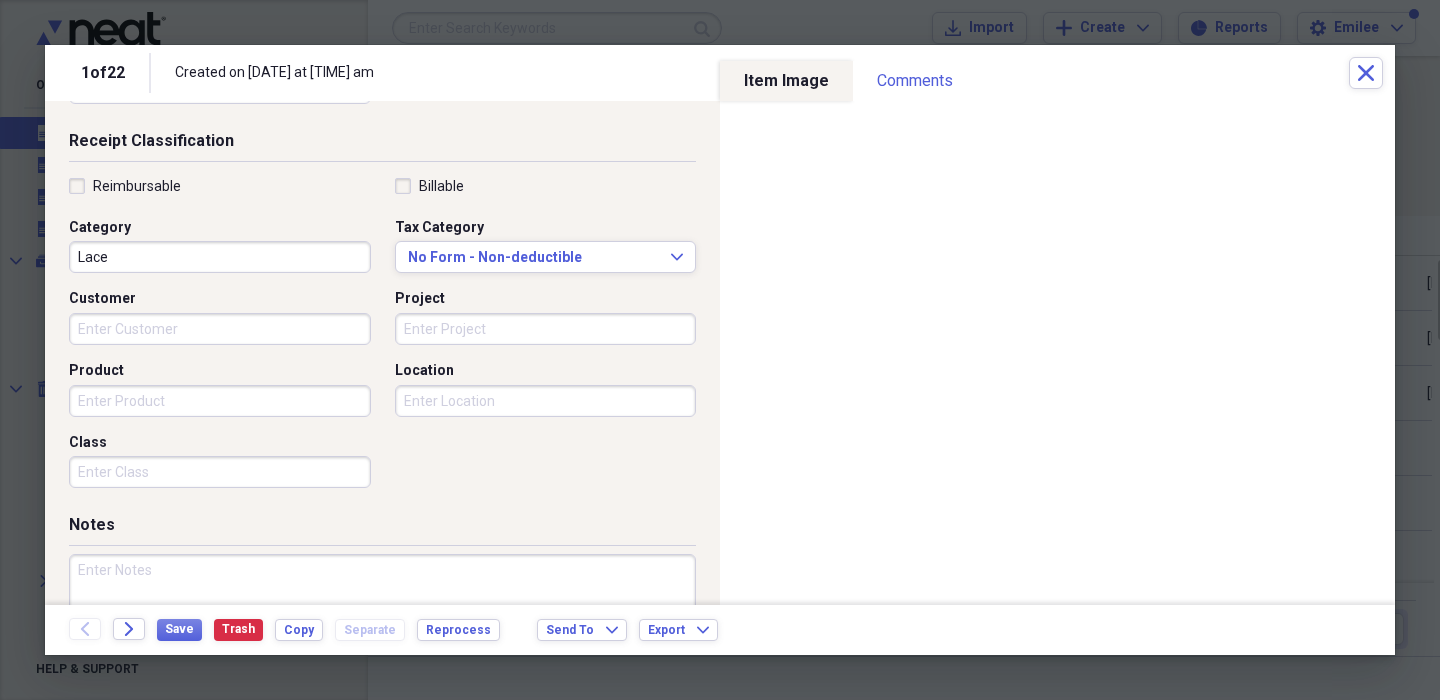 type on "Lace" 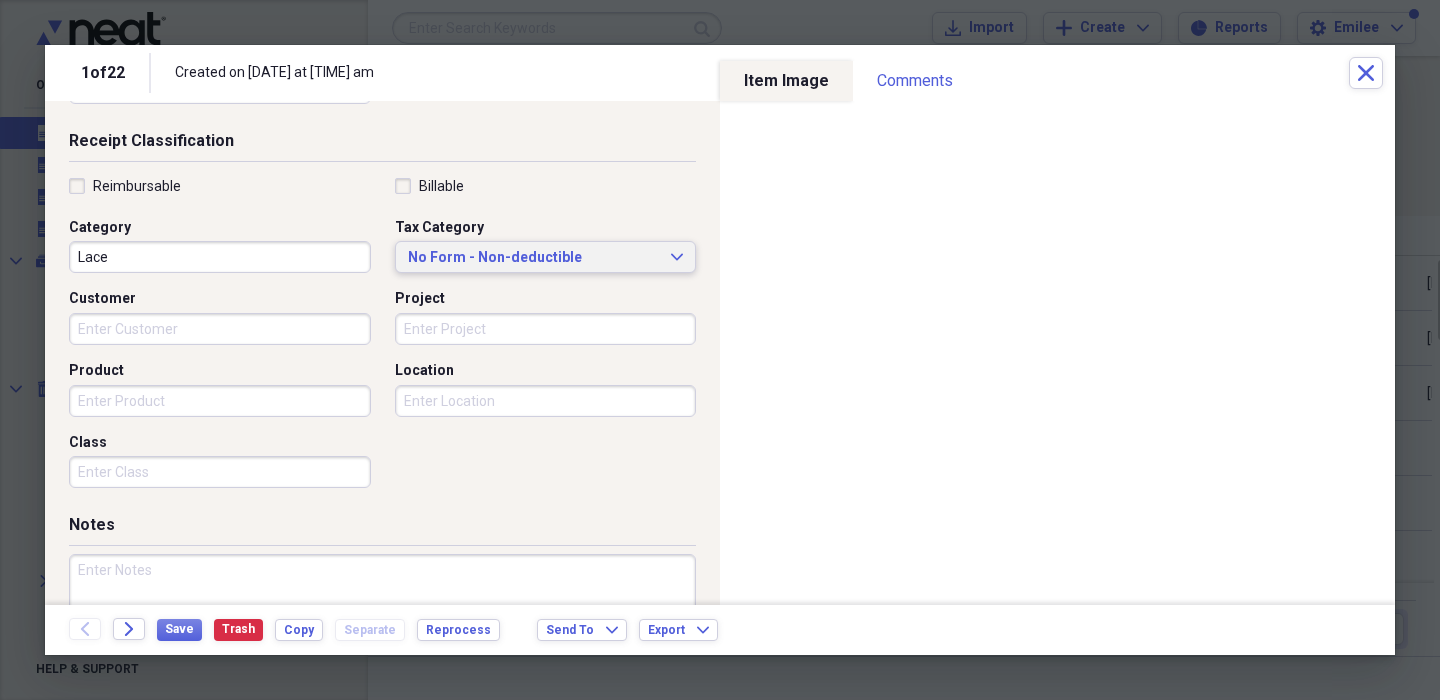 type 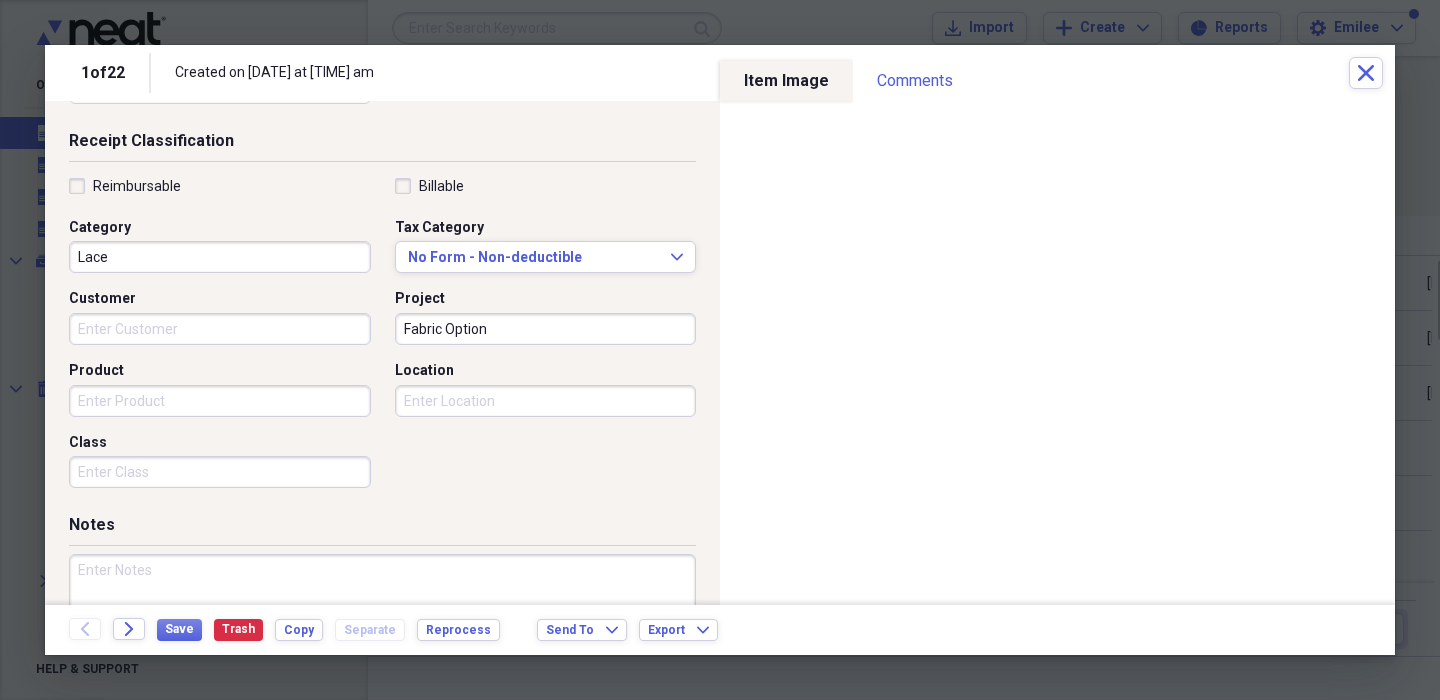 type on "Fabric Option" 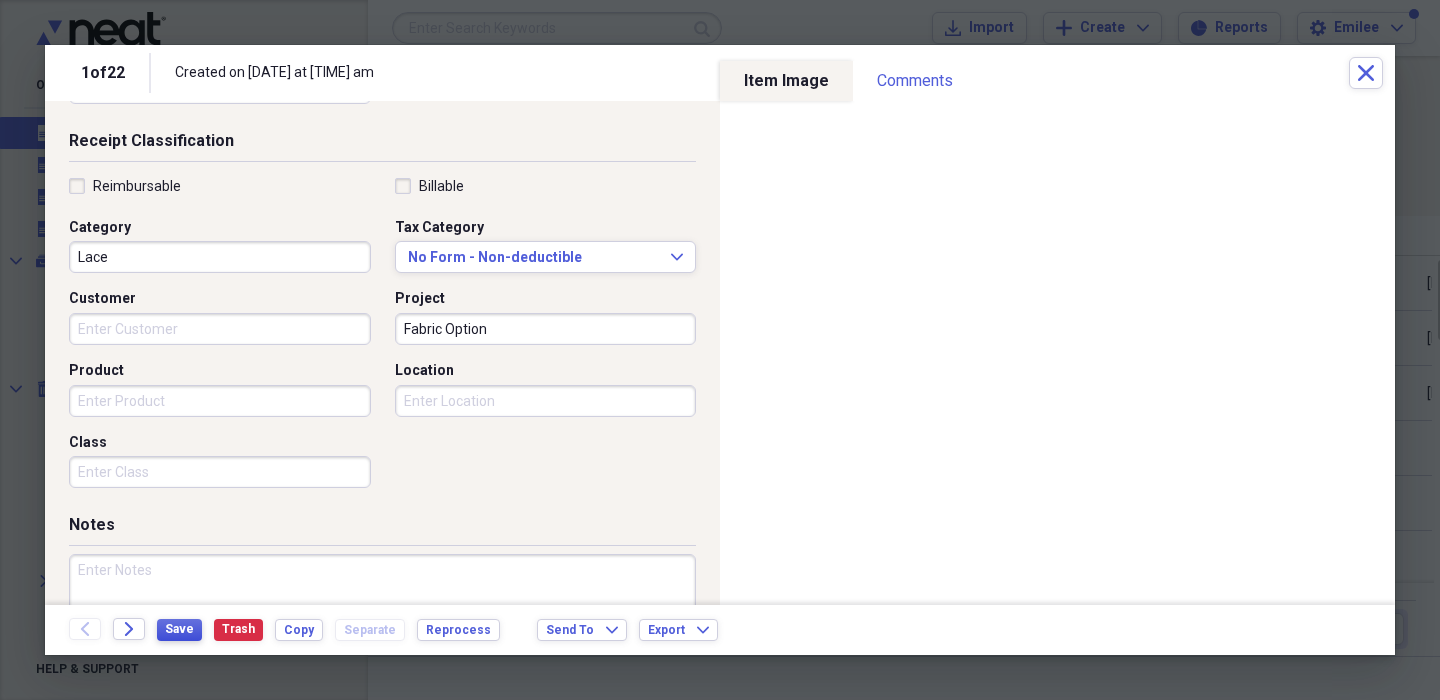 click on "Save" at bounding box center [179, 629] 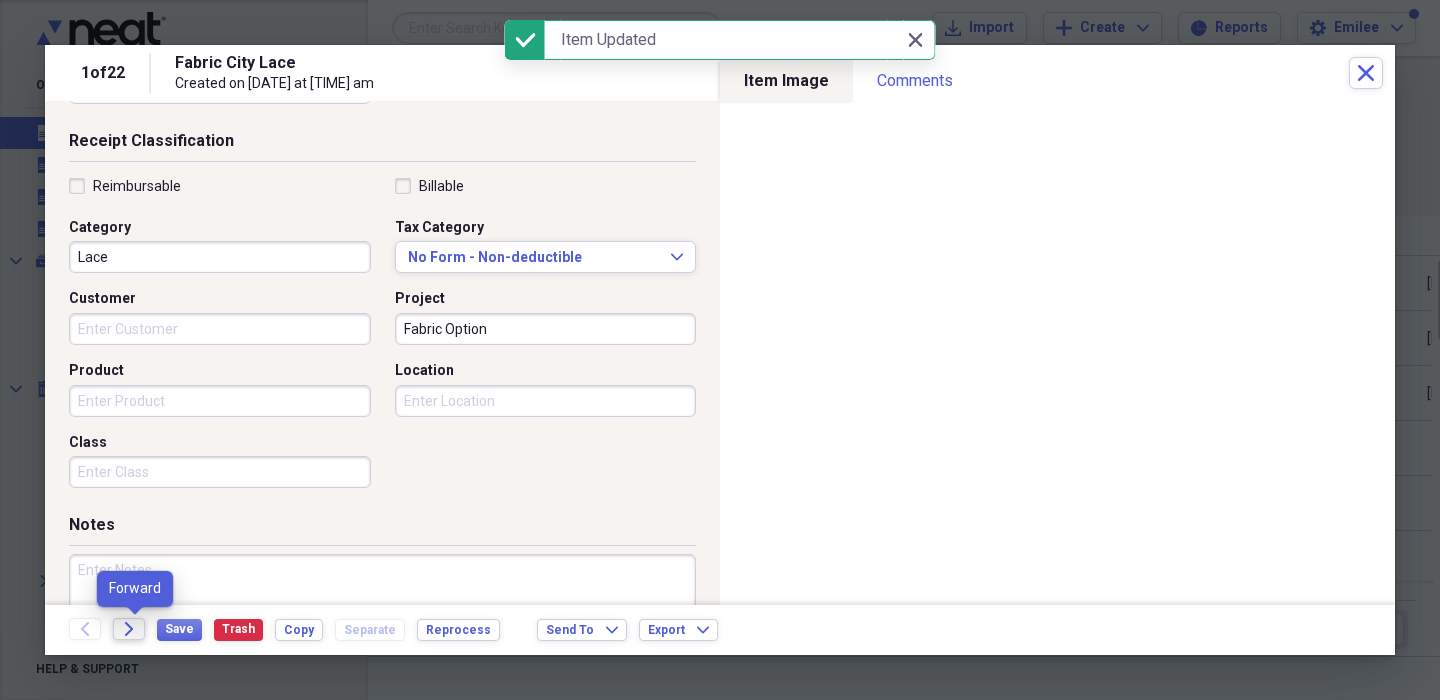 click 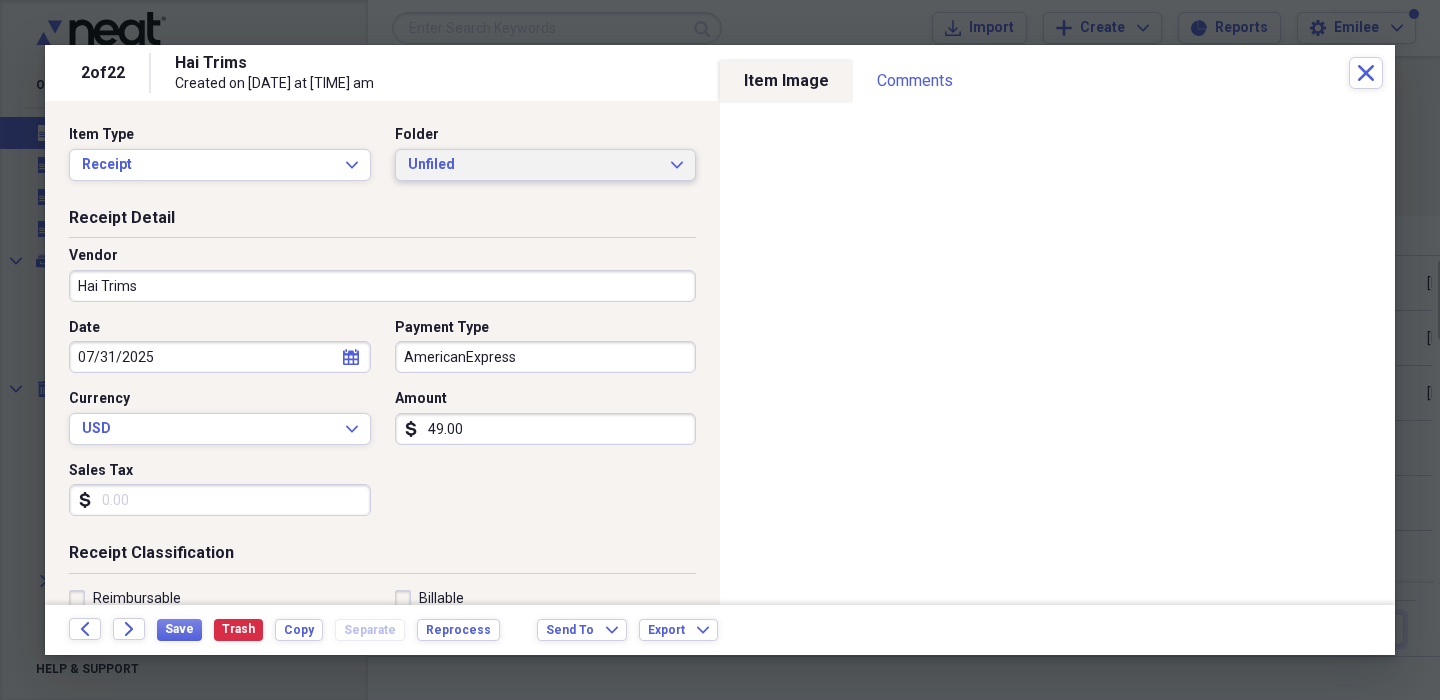 click on "Unfiled" at bounding box center (534, 165) 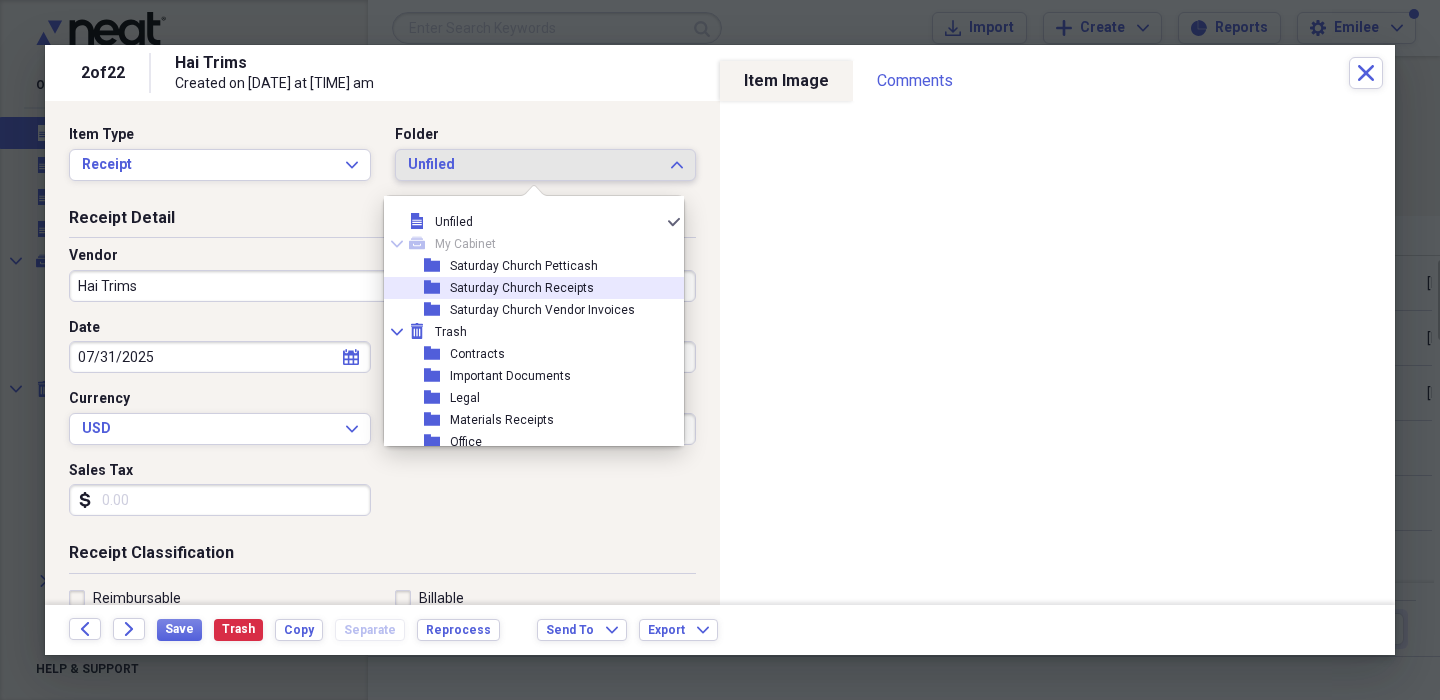 click on "Saturday Church Receipts" at bounding box center [522, 288] 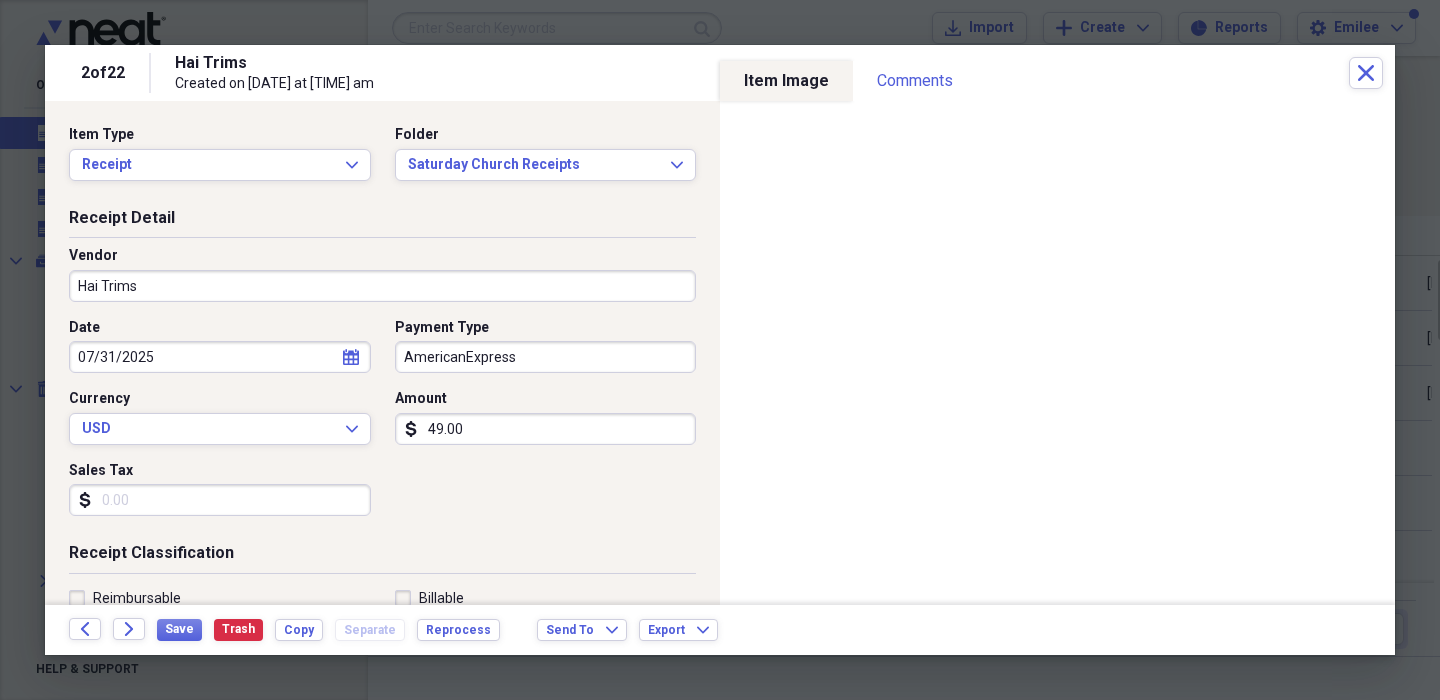 click on "AmericanExpress" at bounding box center (546, 357) 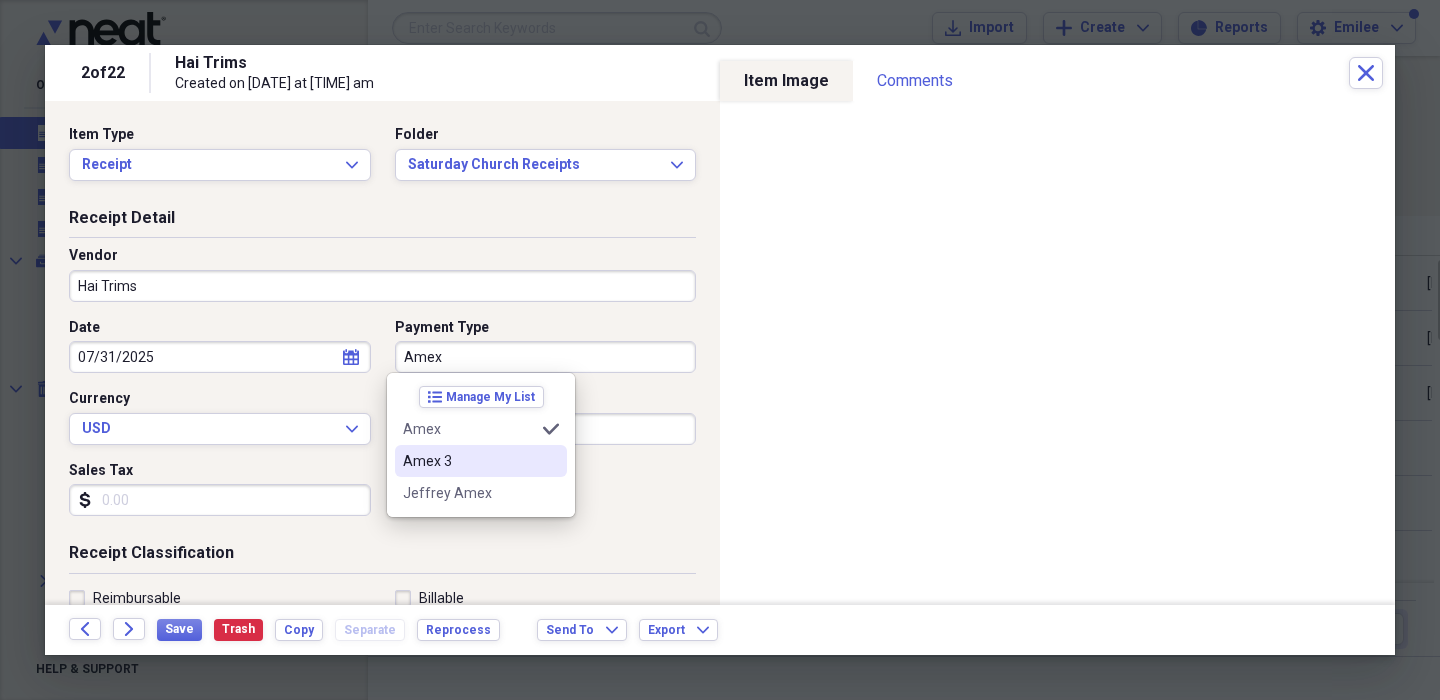 type on "Amex" 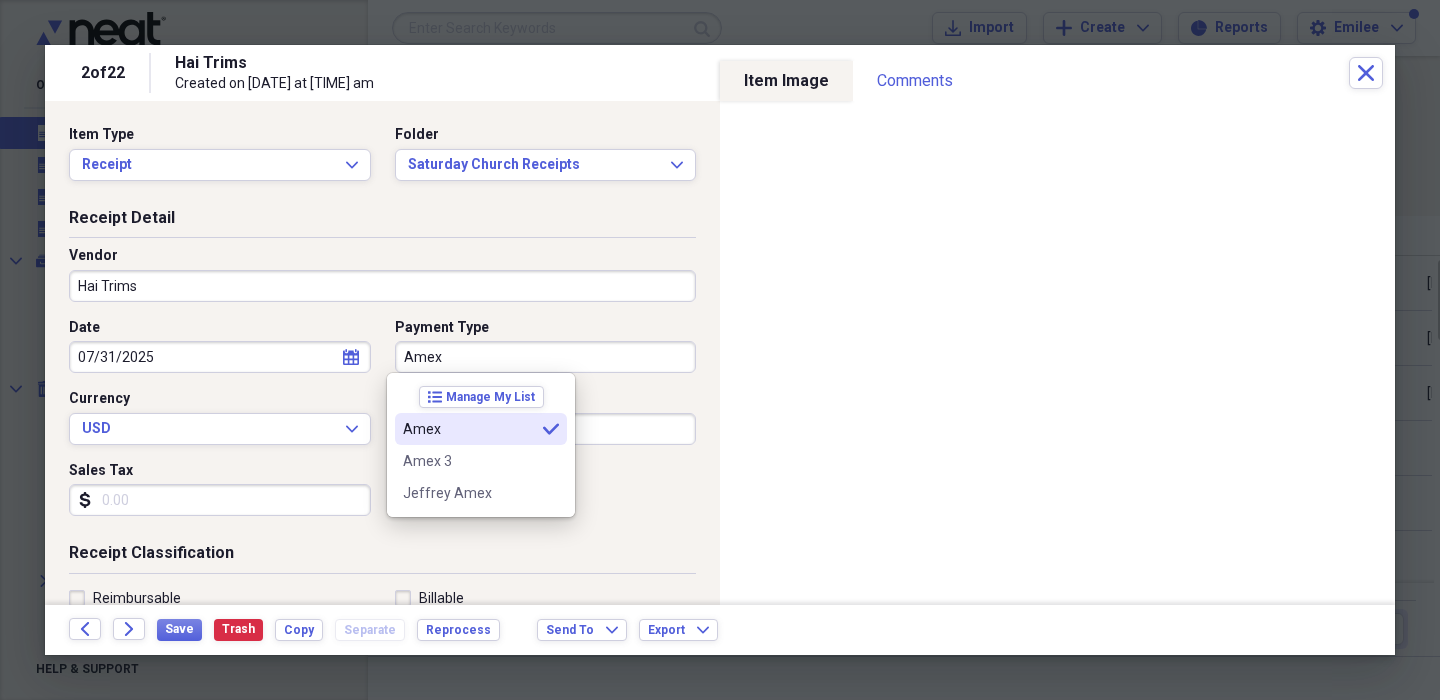 click on "Amex" at bounding box center (469, 429) 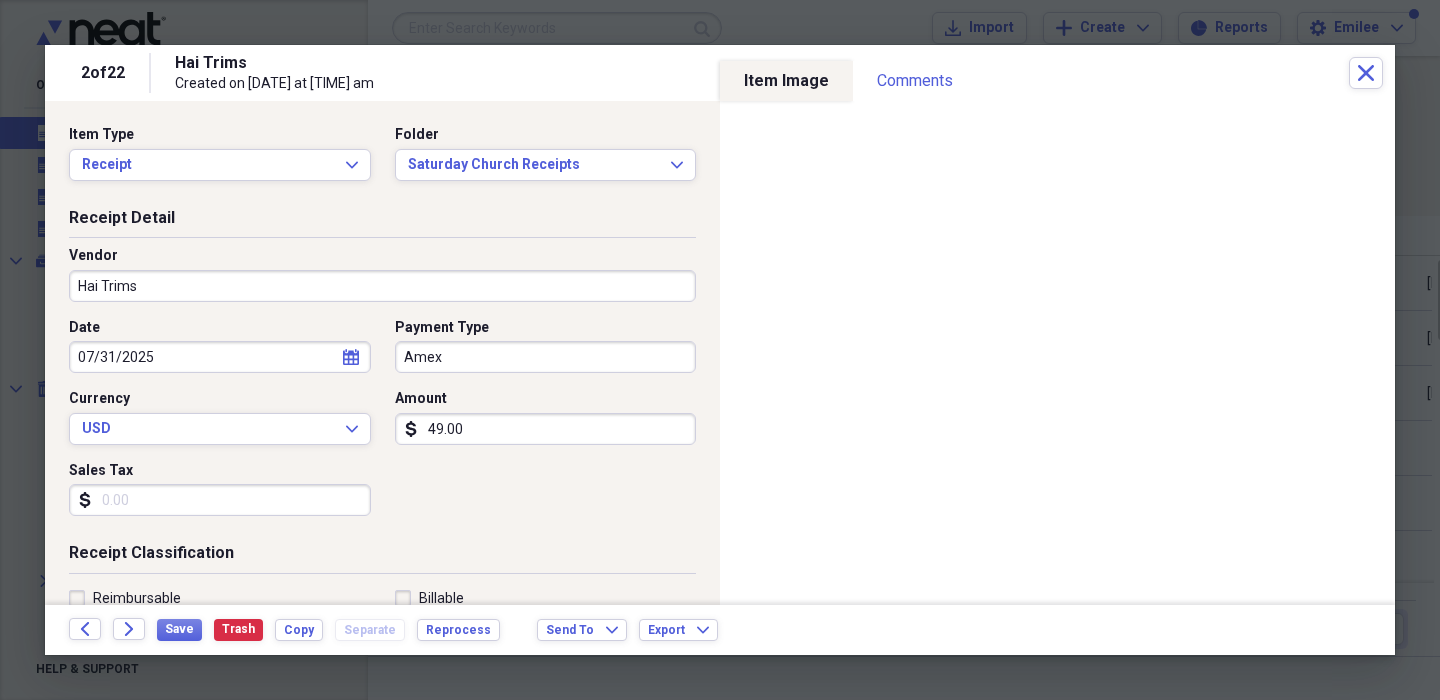 click on "Date [DATE] calendar Calendar Payment Type Amex Currency USD Expand Amount dollar-sign 49.00 Sales Tax dollar-sign" at bounding box center [382, 425] 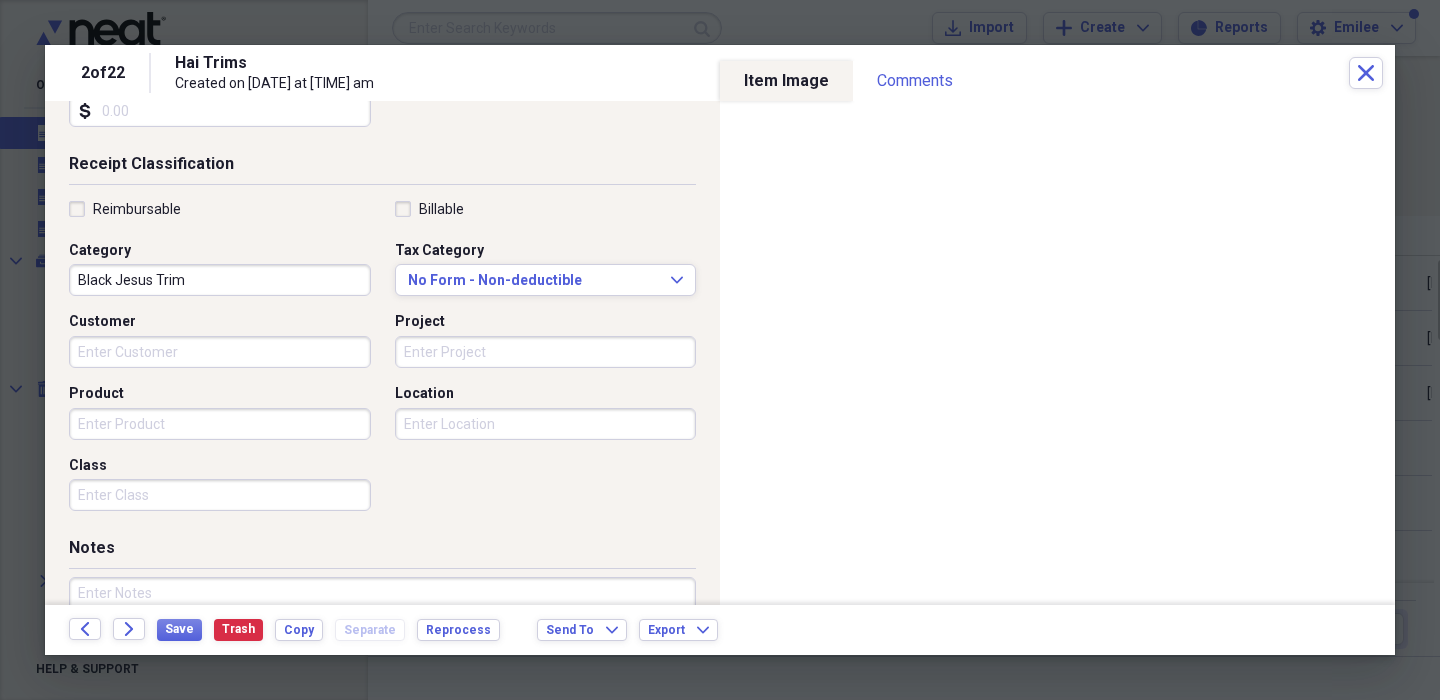 scroll, scrollTop: 517, scrollLeft: 0, axis: vertical 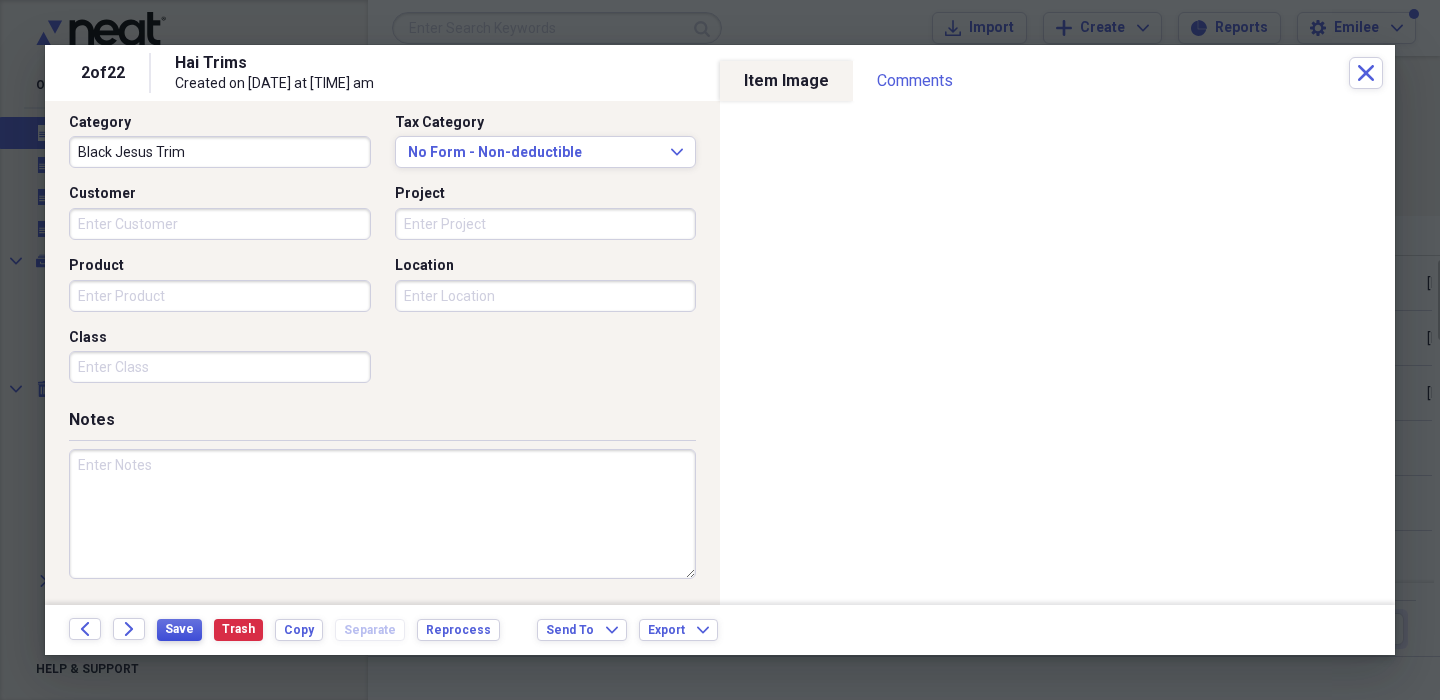 click on "Save" at bounding box center [179, 629] 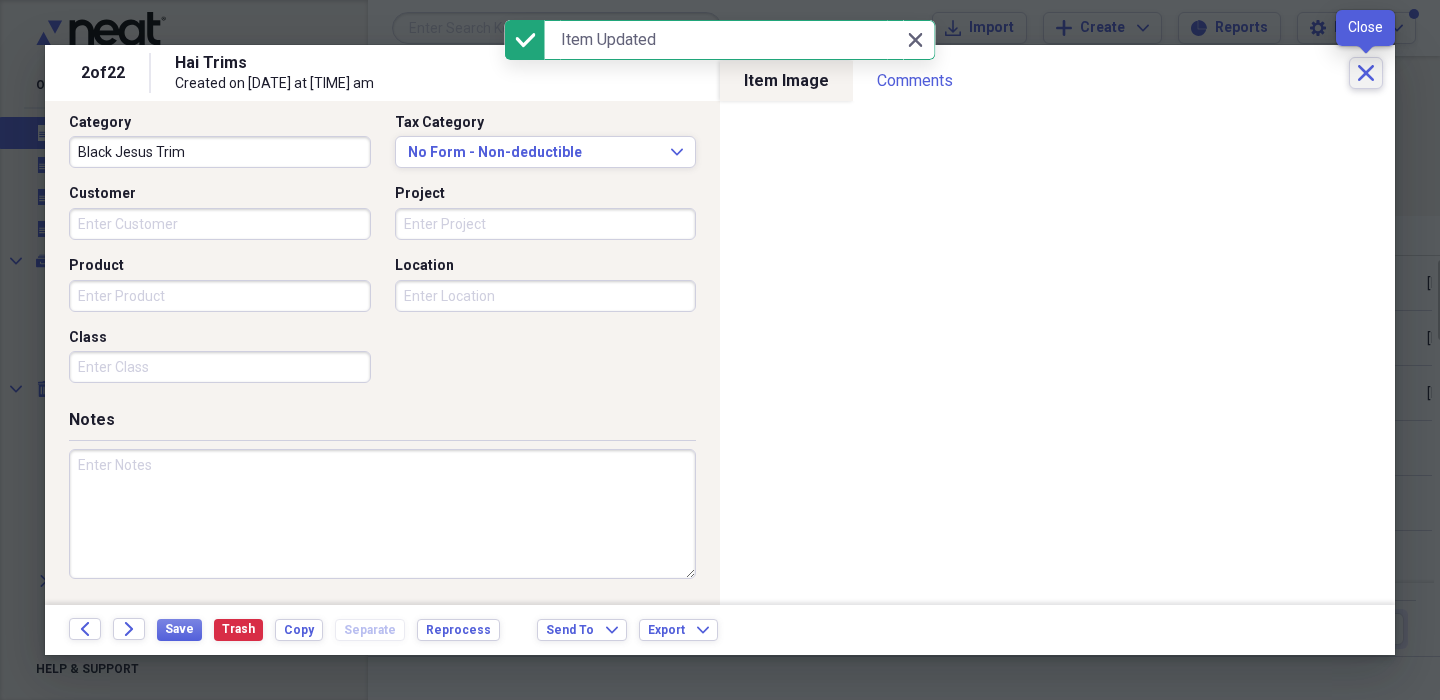 click on "Close" 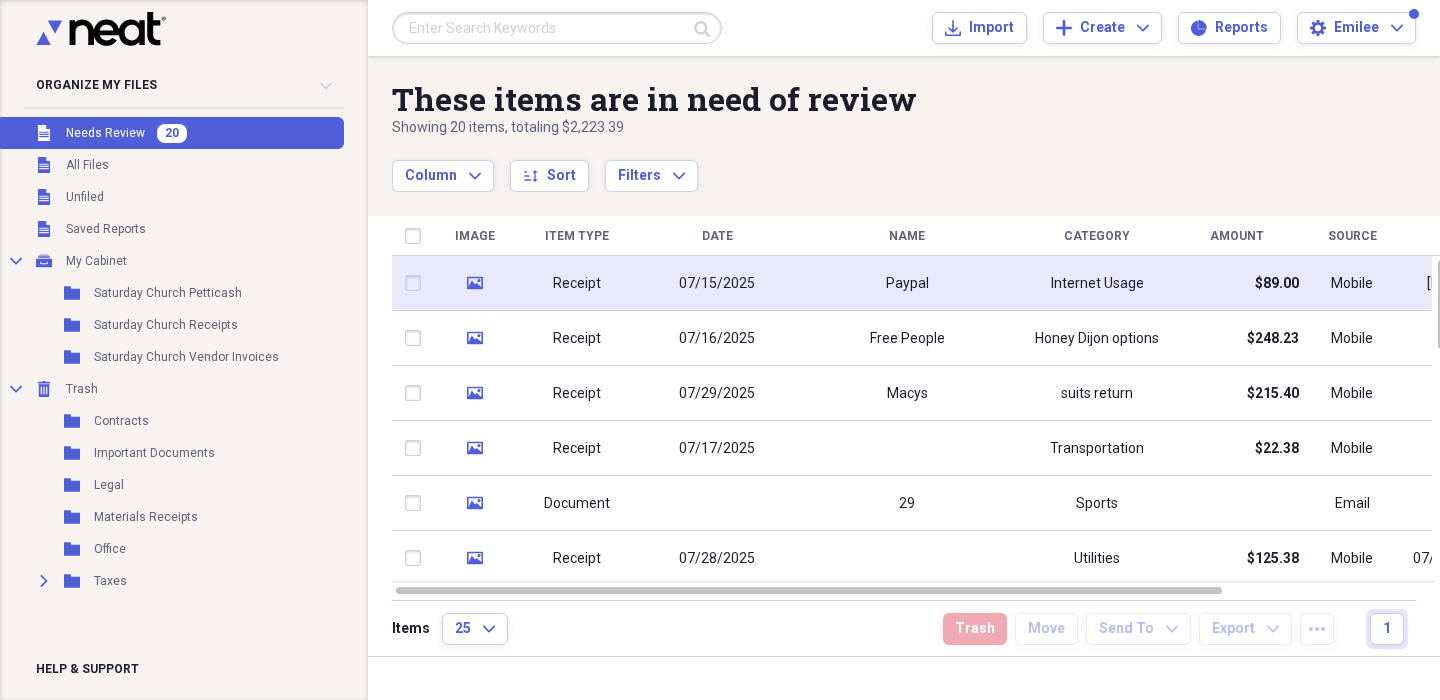 click on "Paypal" at bounding box center [907, 283] 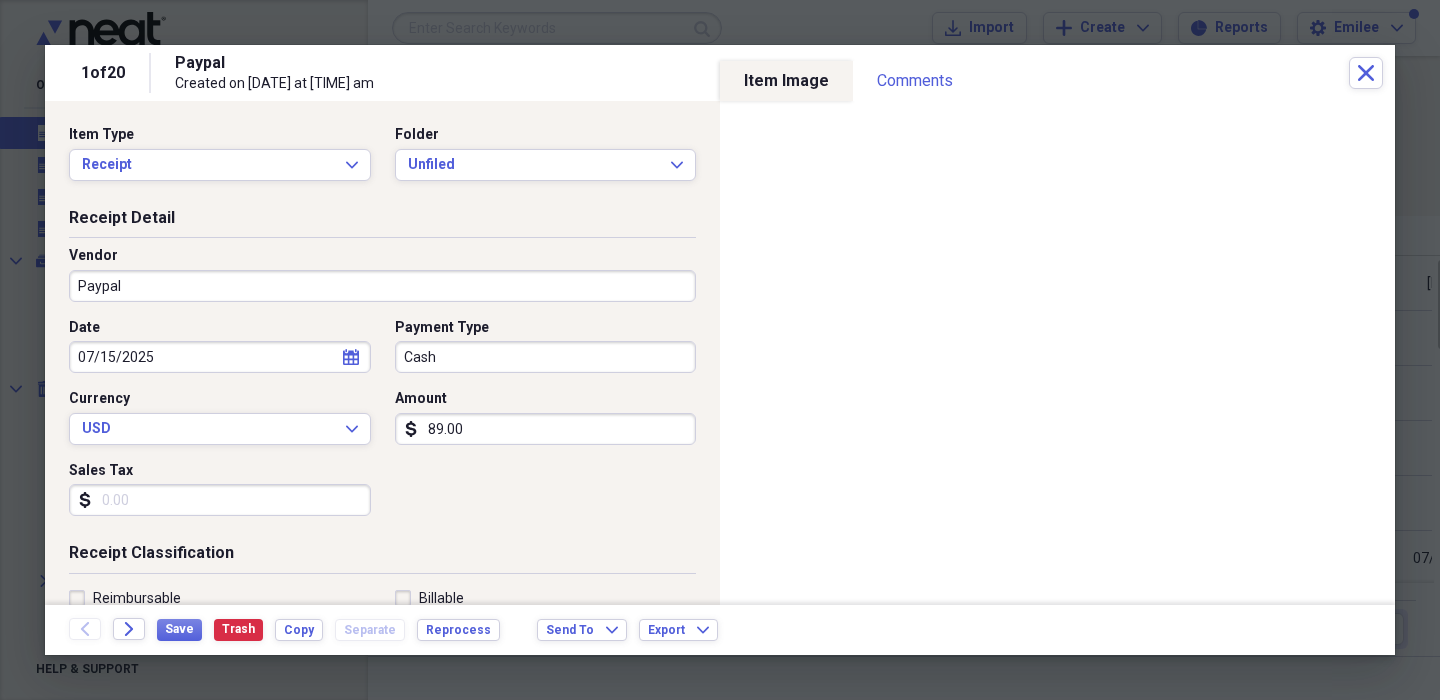 click on "Paypal" at bounding box center (382, 286) 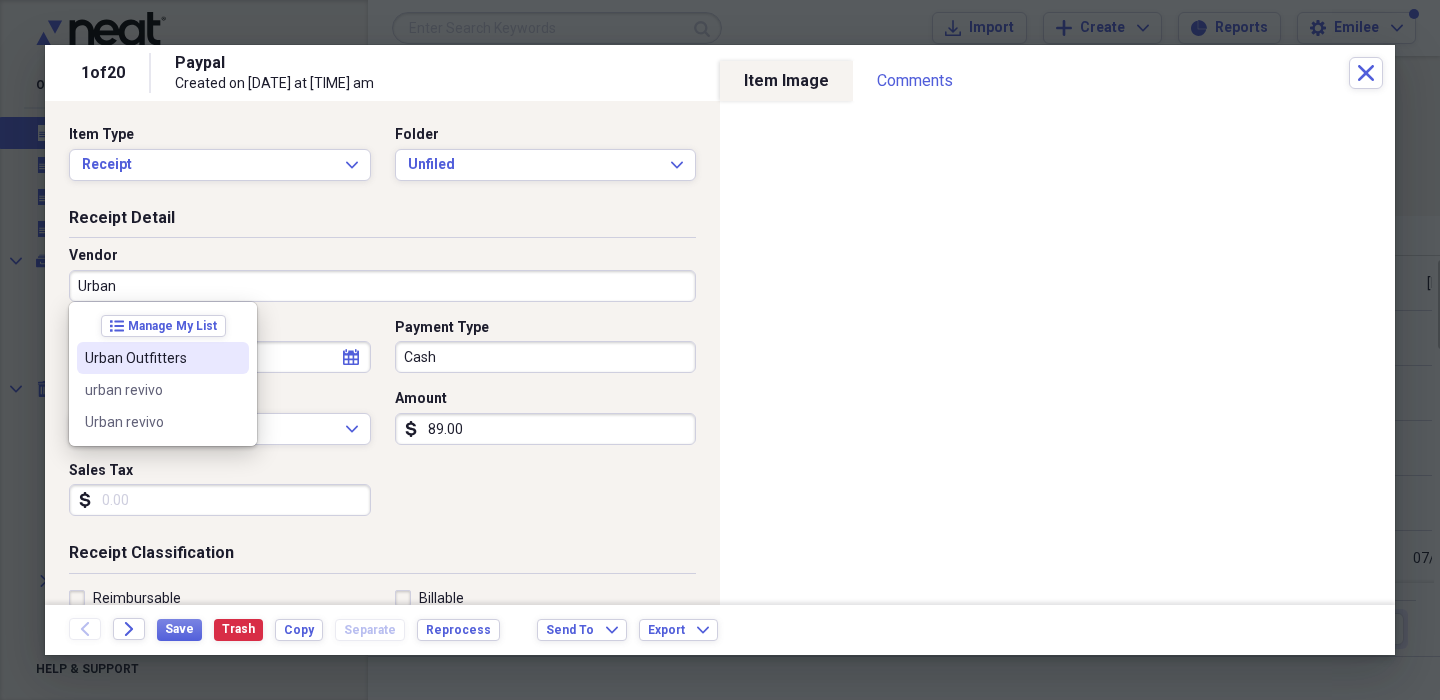 click on "Urban Outfitters" at bounding box center [151, 358] 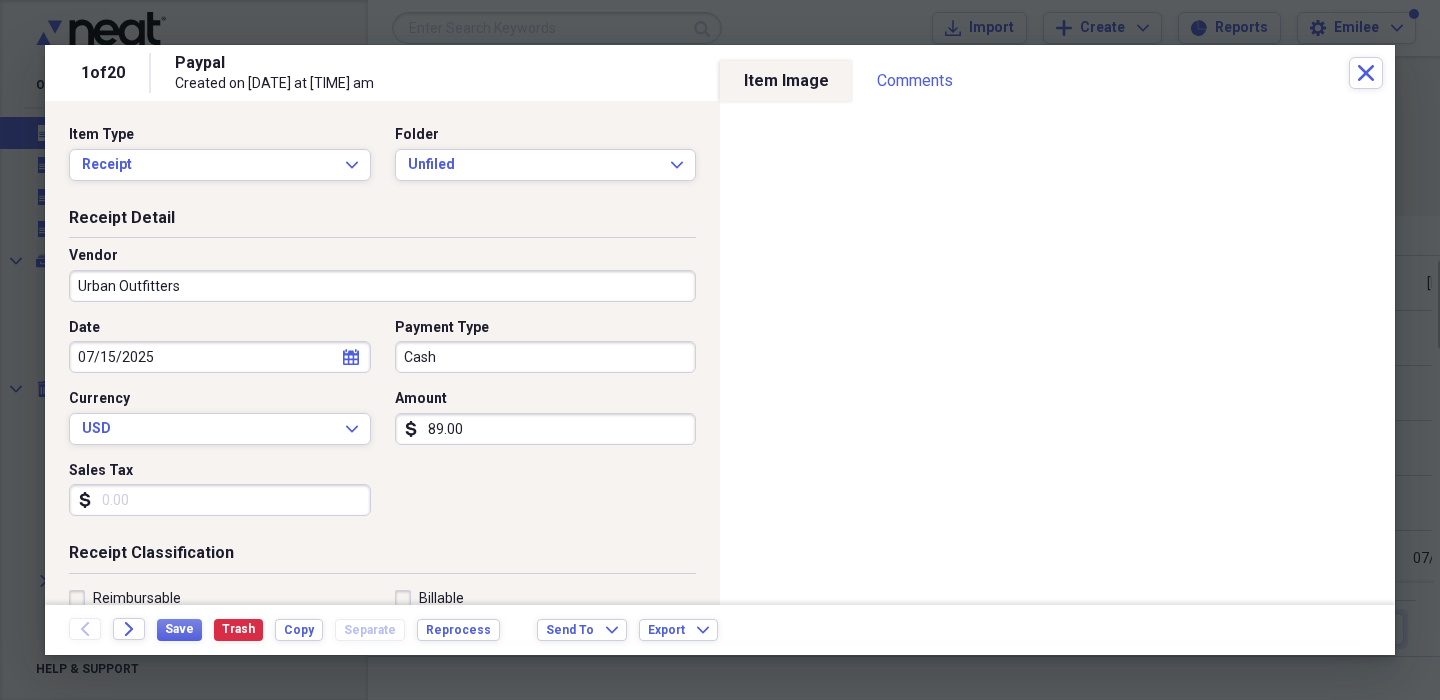 type on "[PERSON] Jeans" 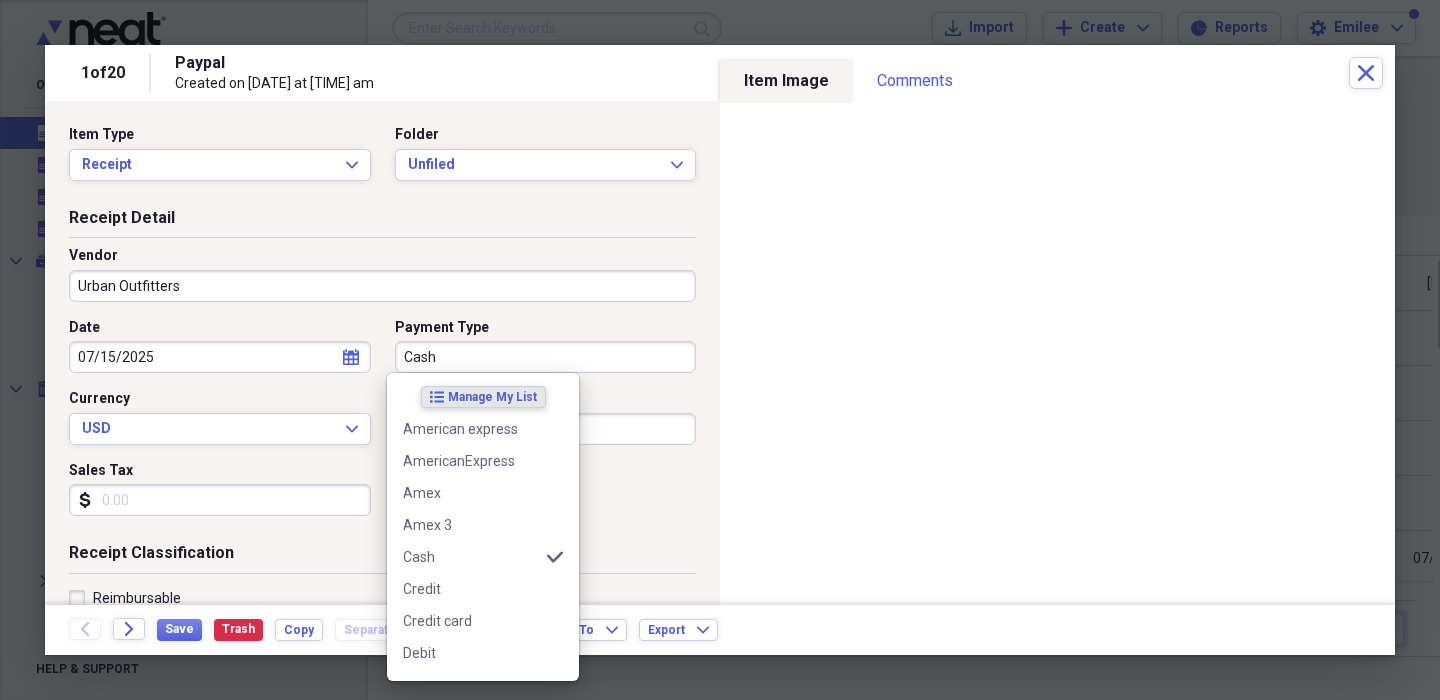 click on "Cash" at bounding box center (546, 357) 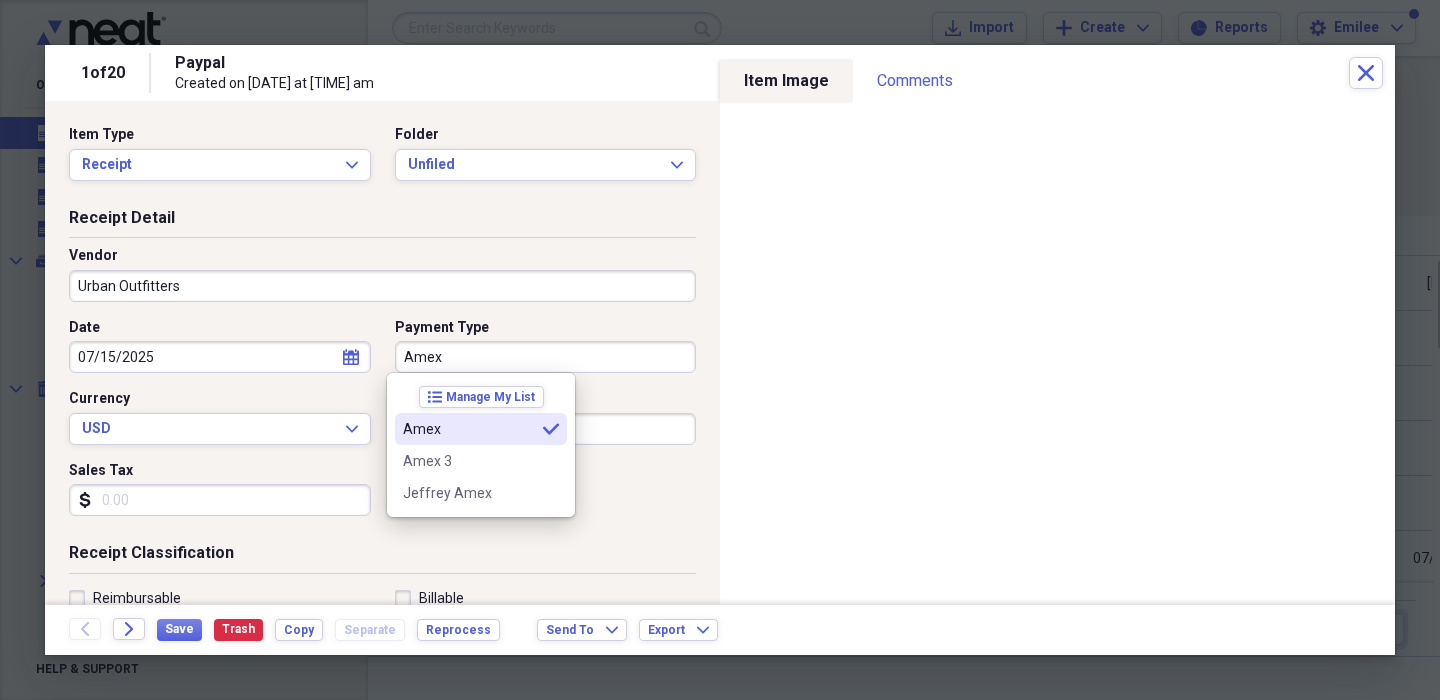 type on "Amex" 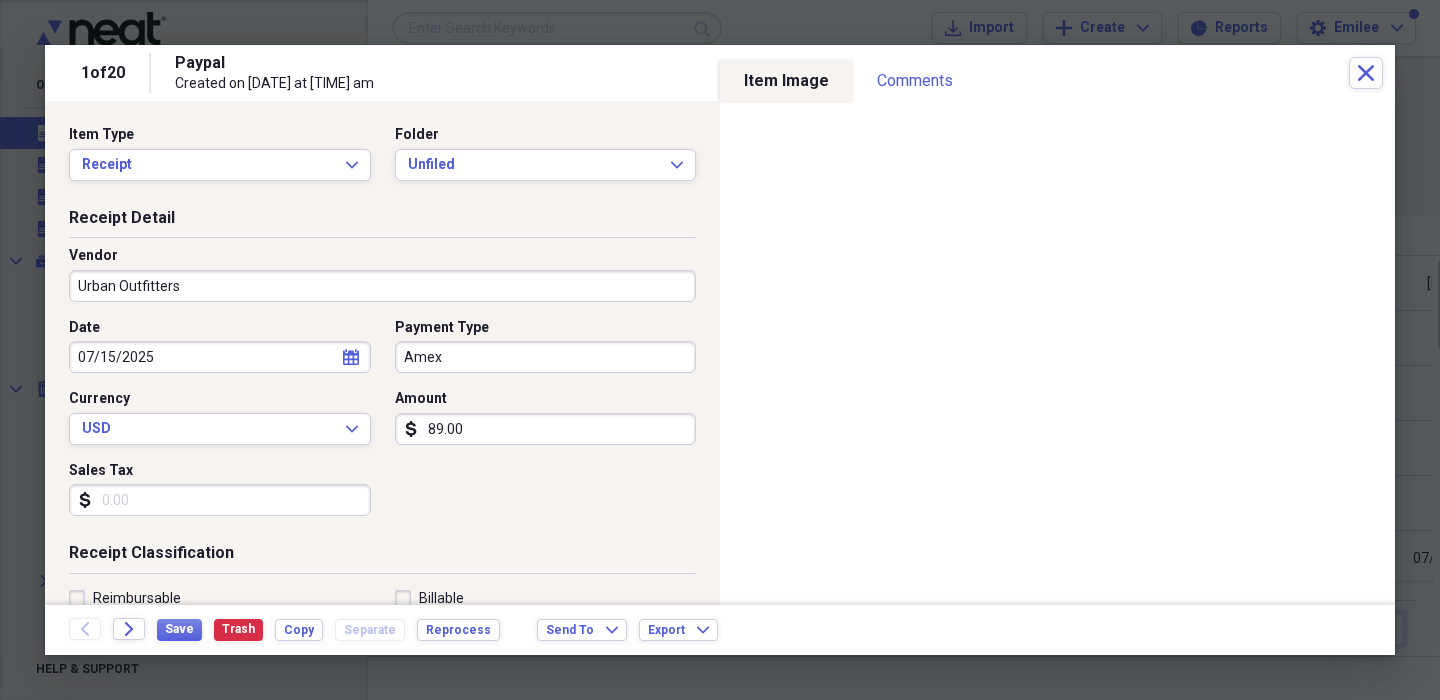 click on "89.00" at bounding box center [546, 429] 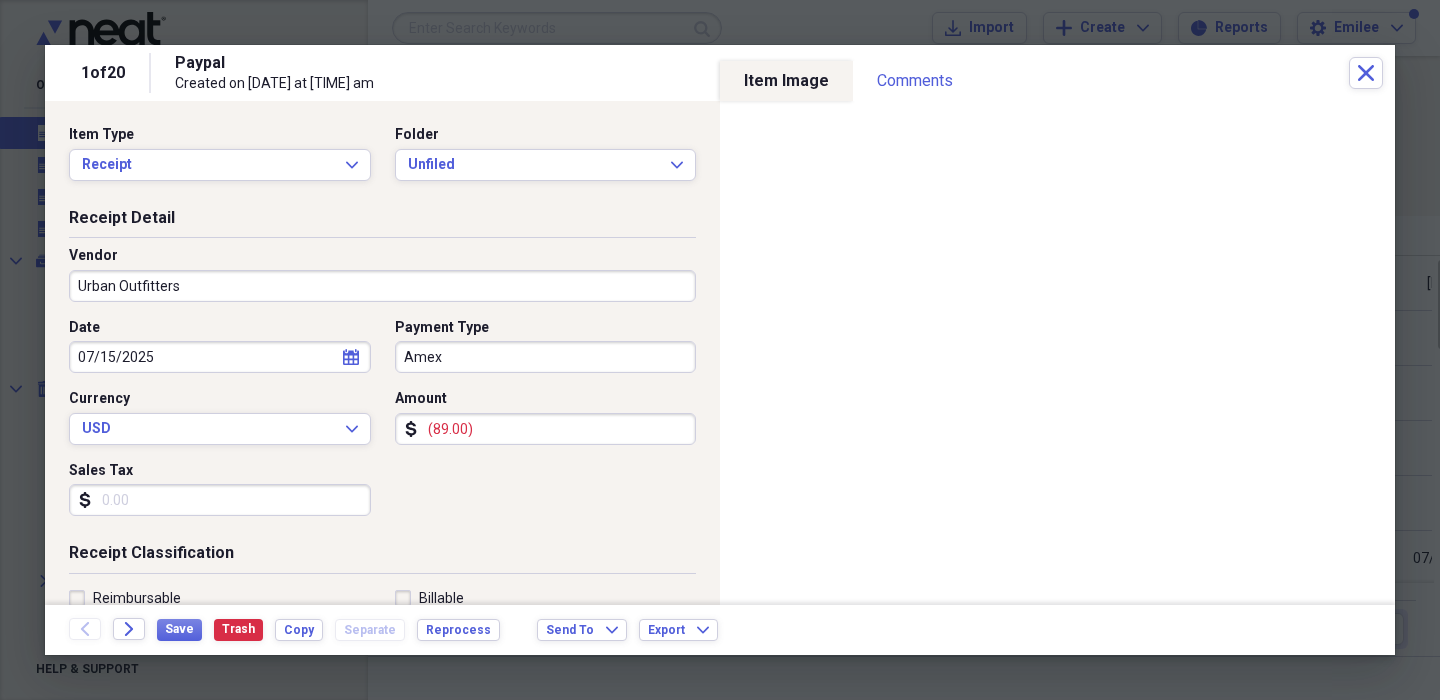 click on "Date [DATE] calendar Calendar Payment Type Amex Currency USD Expand Amount dollar-sign (89.00) Sales Tax dollar-sign" at bounding box center [382, 425] 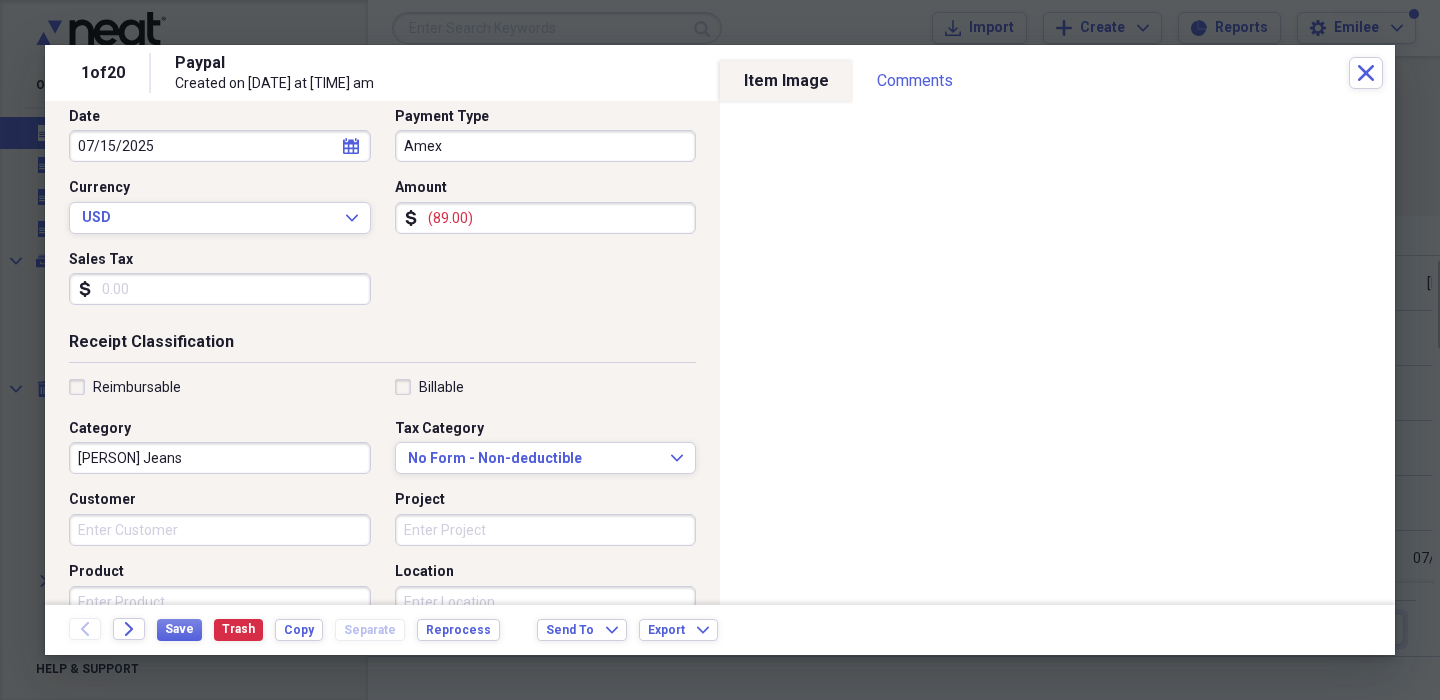 scroll, scrollTop: 213, scrollLeft: 0, axis: vertical 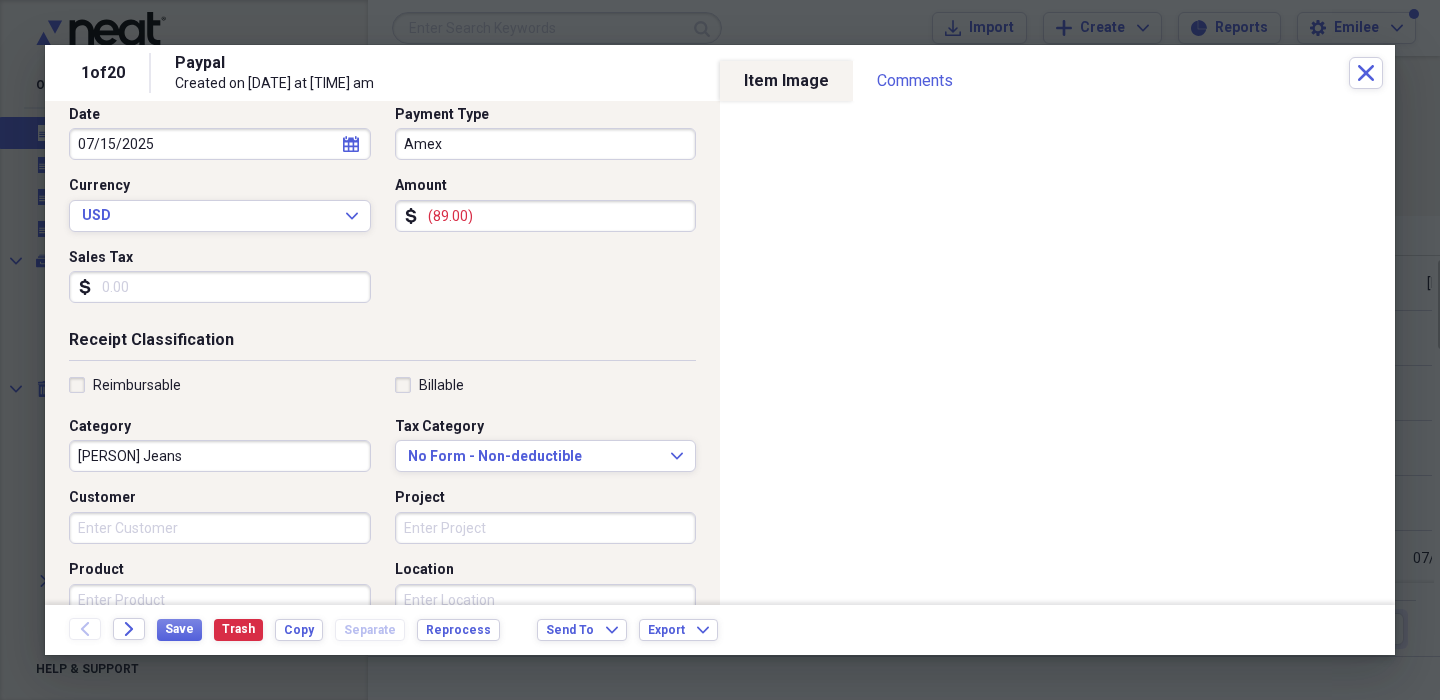 click on "[PERSON] Jeans" at bounding box center (220, 456) 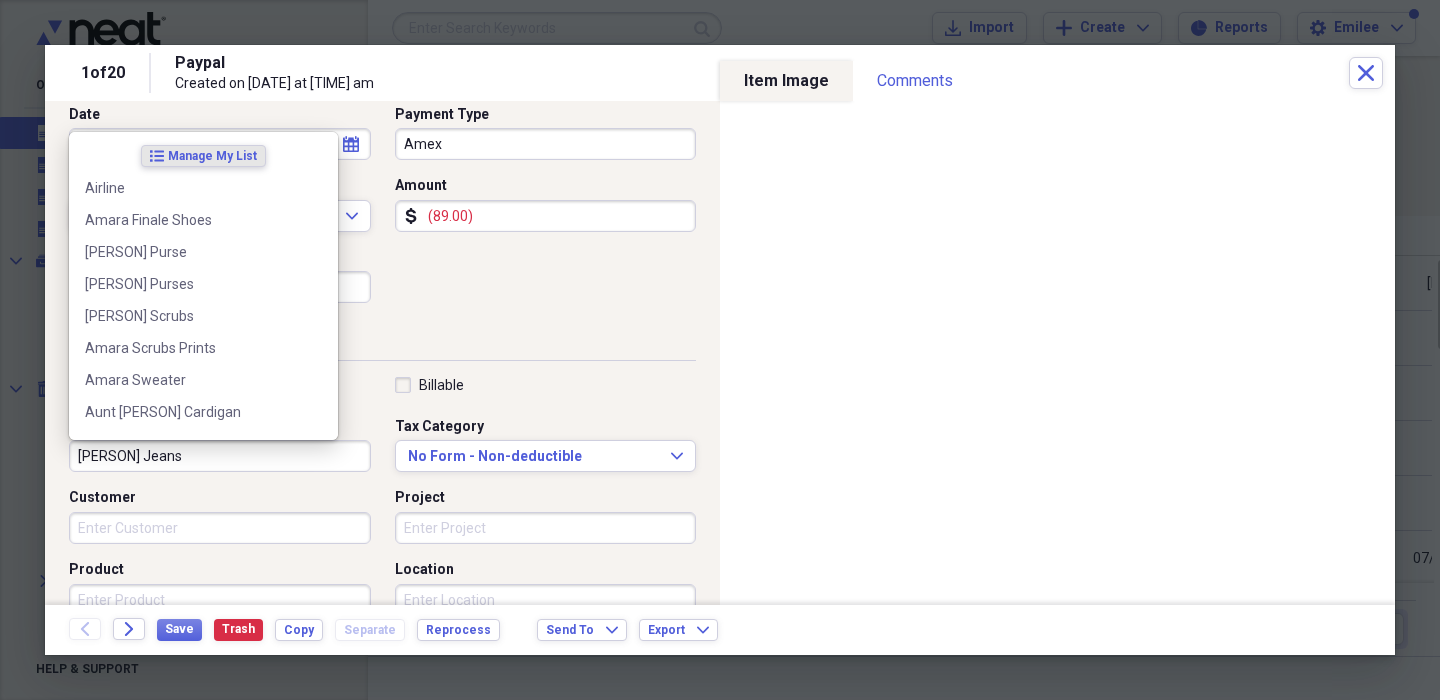 click on "[PERSON] Jeans" at bounding box center (220, 456) 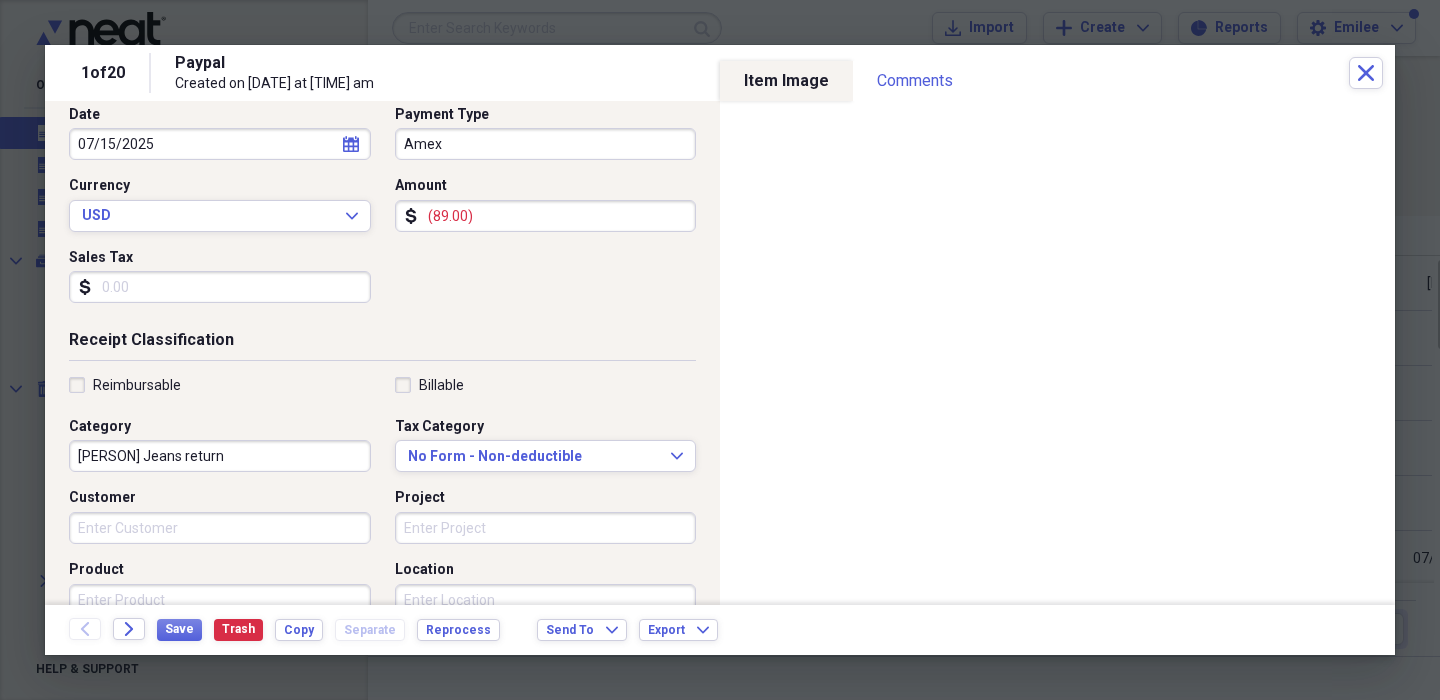 type on "[PERSON] Jeans return" 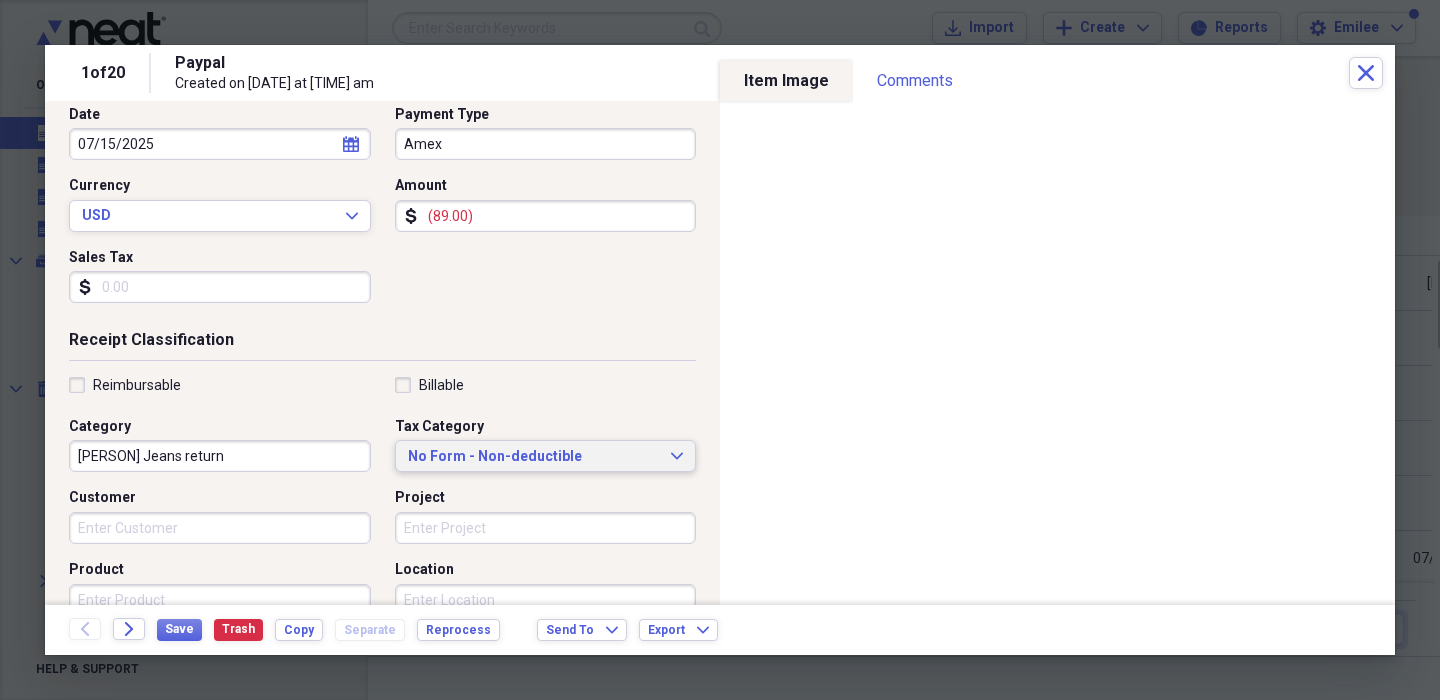 type 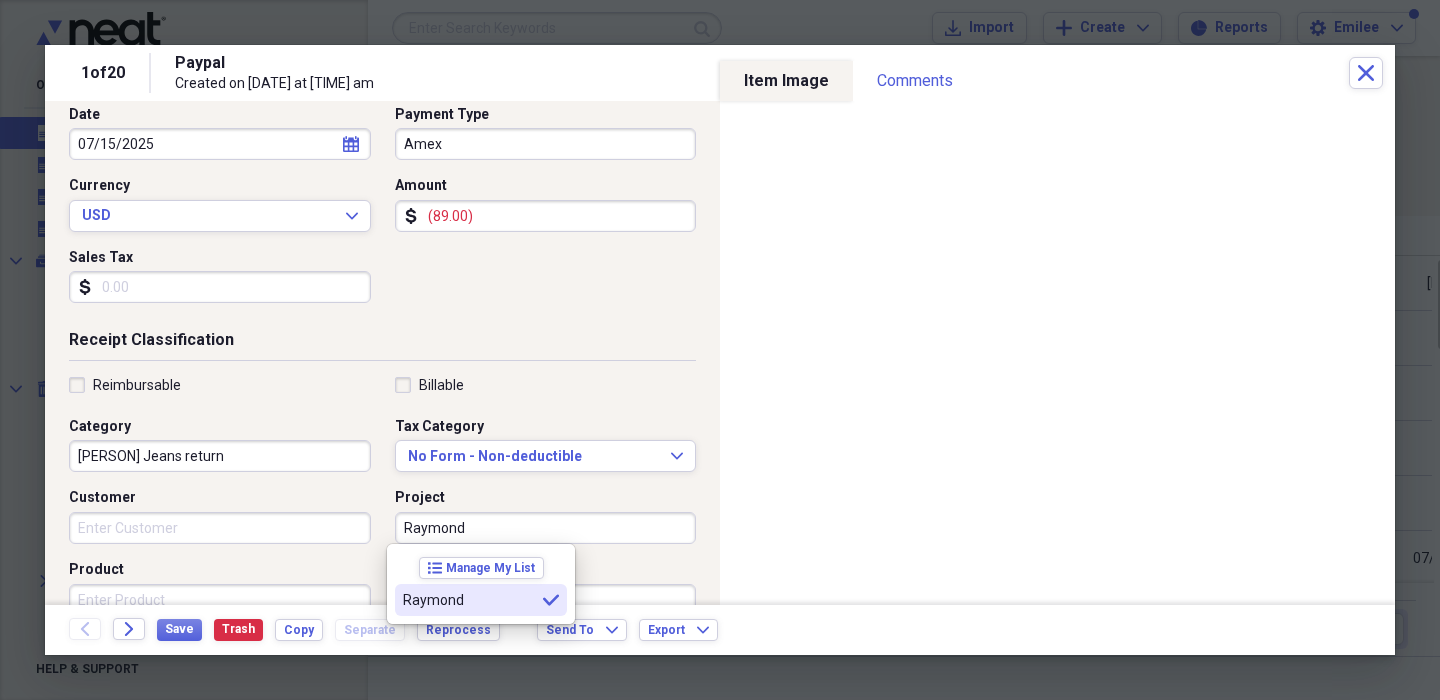 type on "Raymond" 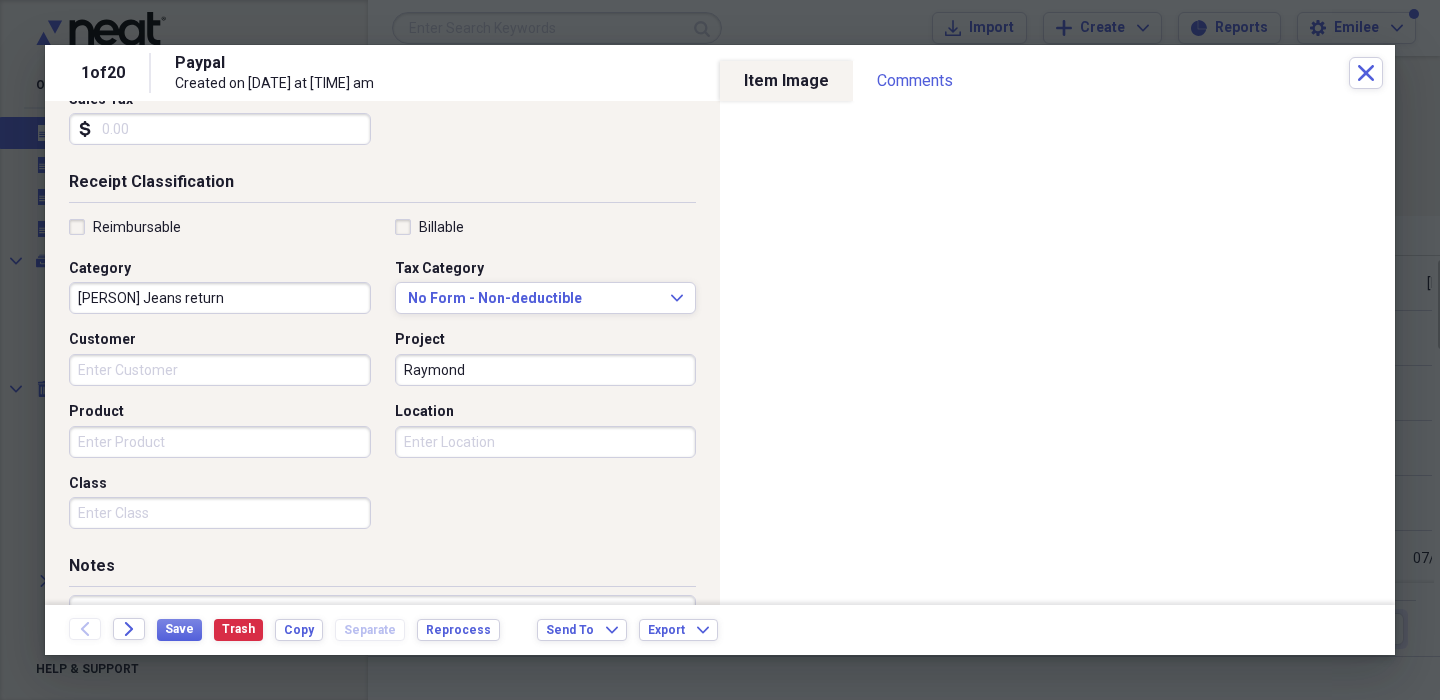 scroll, scrollTop: 375, scrollLeft: 0, axis: vertical 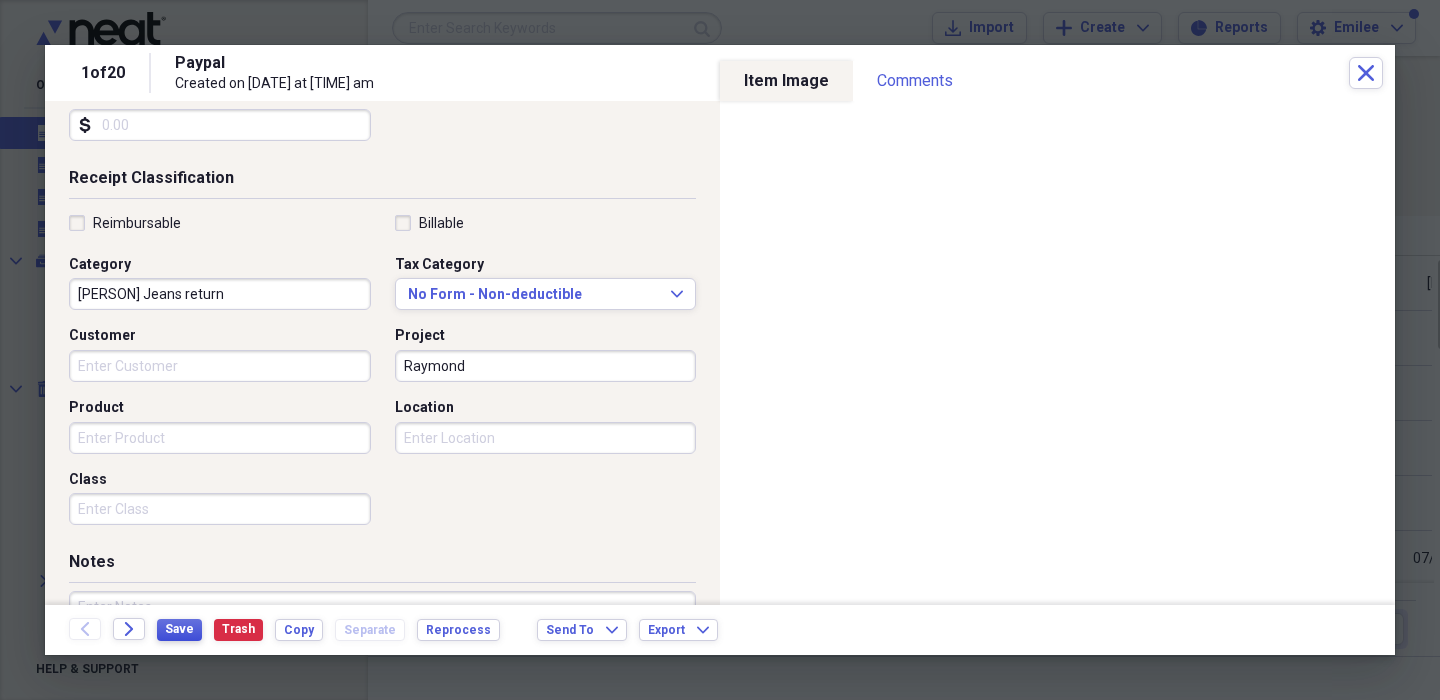 click on "Save" at bounding box center (179, 629) 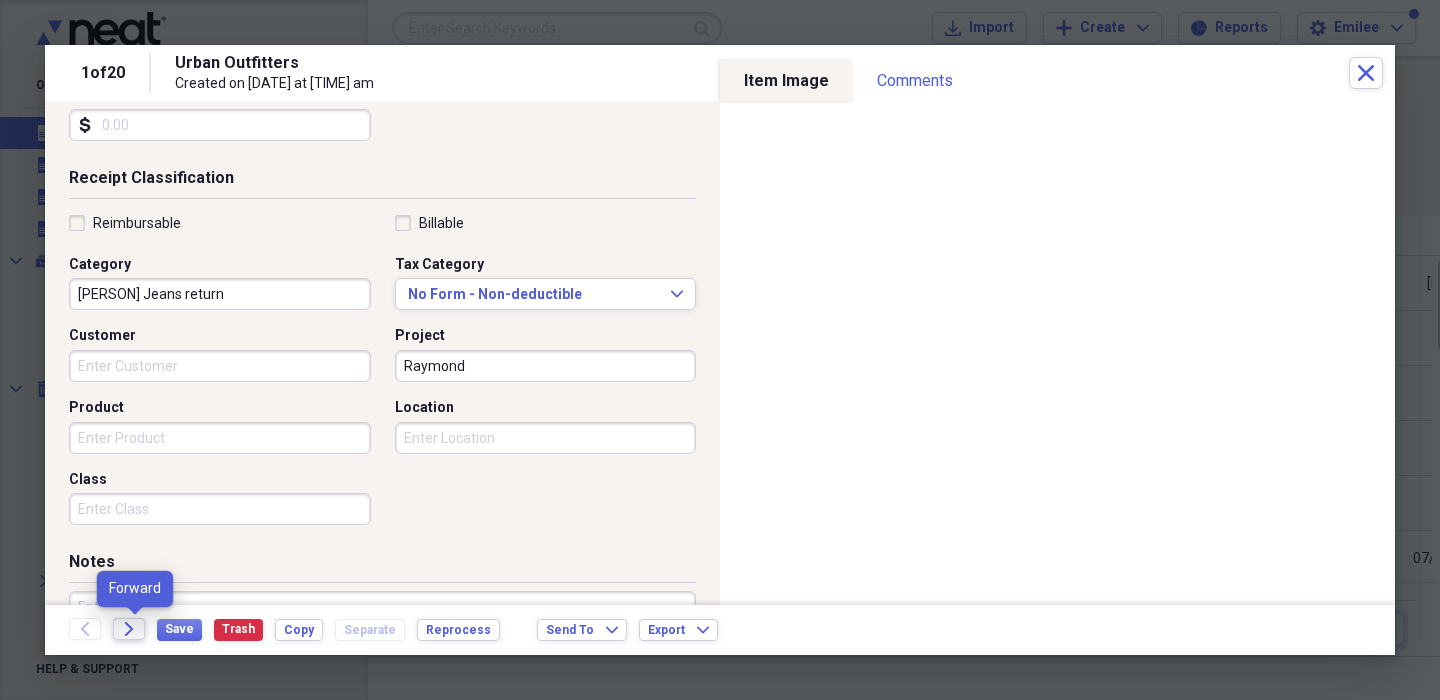 click on "Forward" 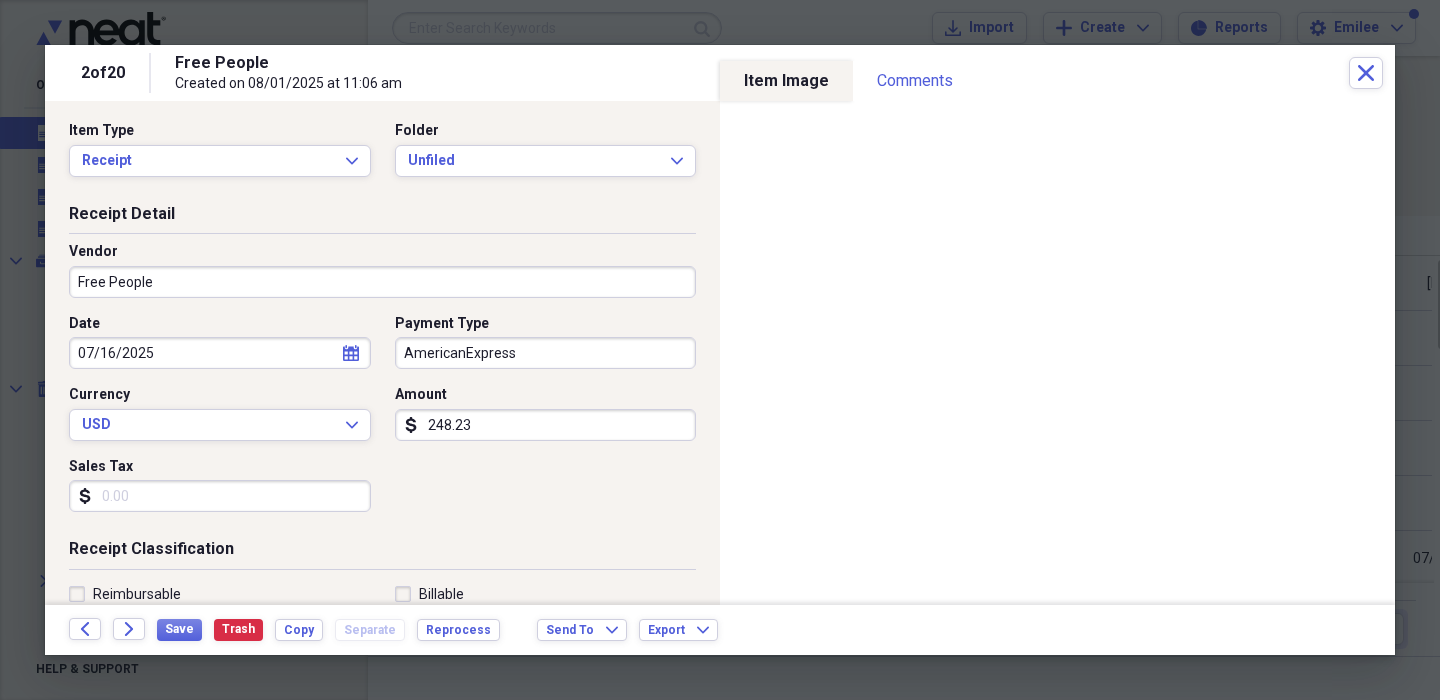 scroll, scrollTop: 0, scrollLeft: 0, axis: both 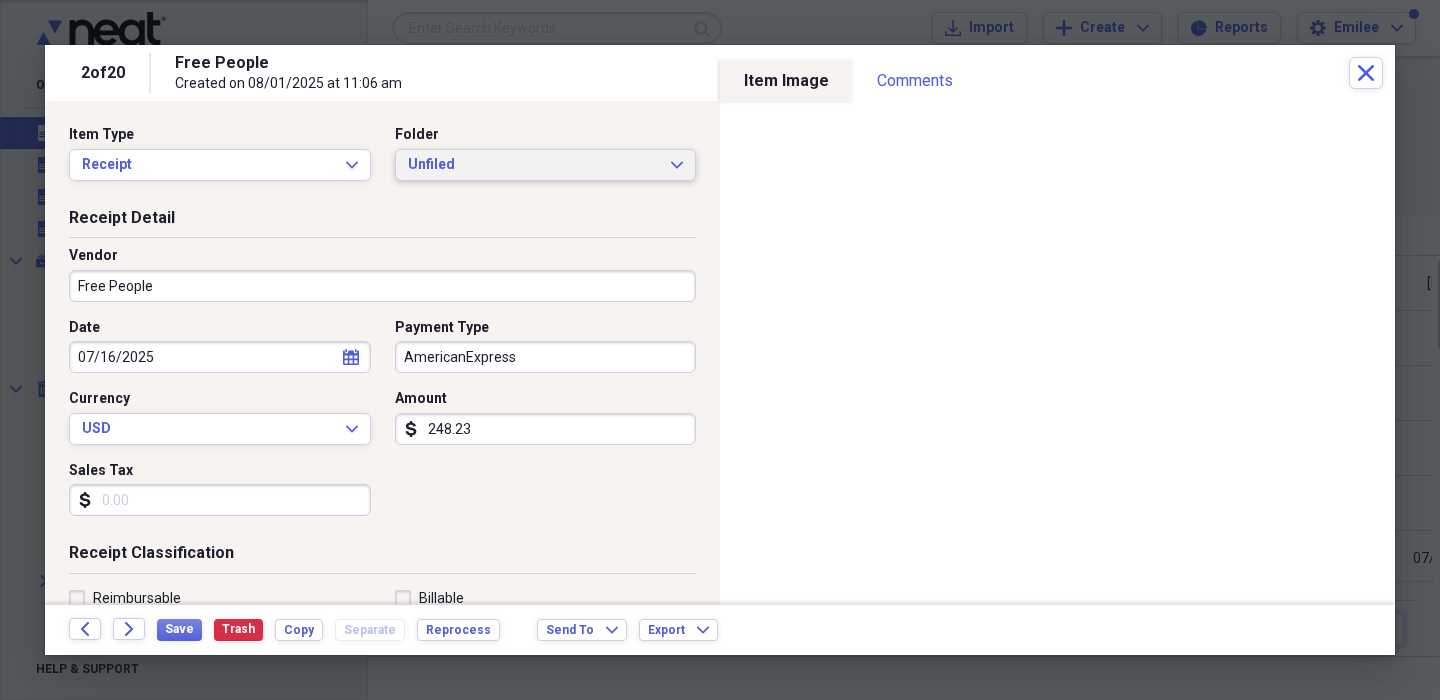 click on "Unfiled" at bounding box center [534, 165] 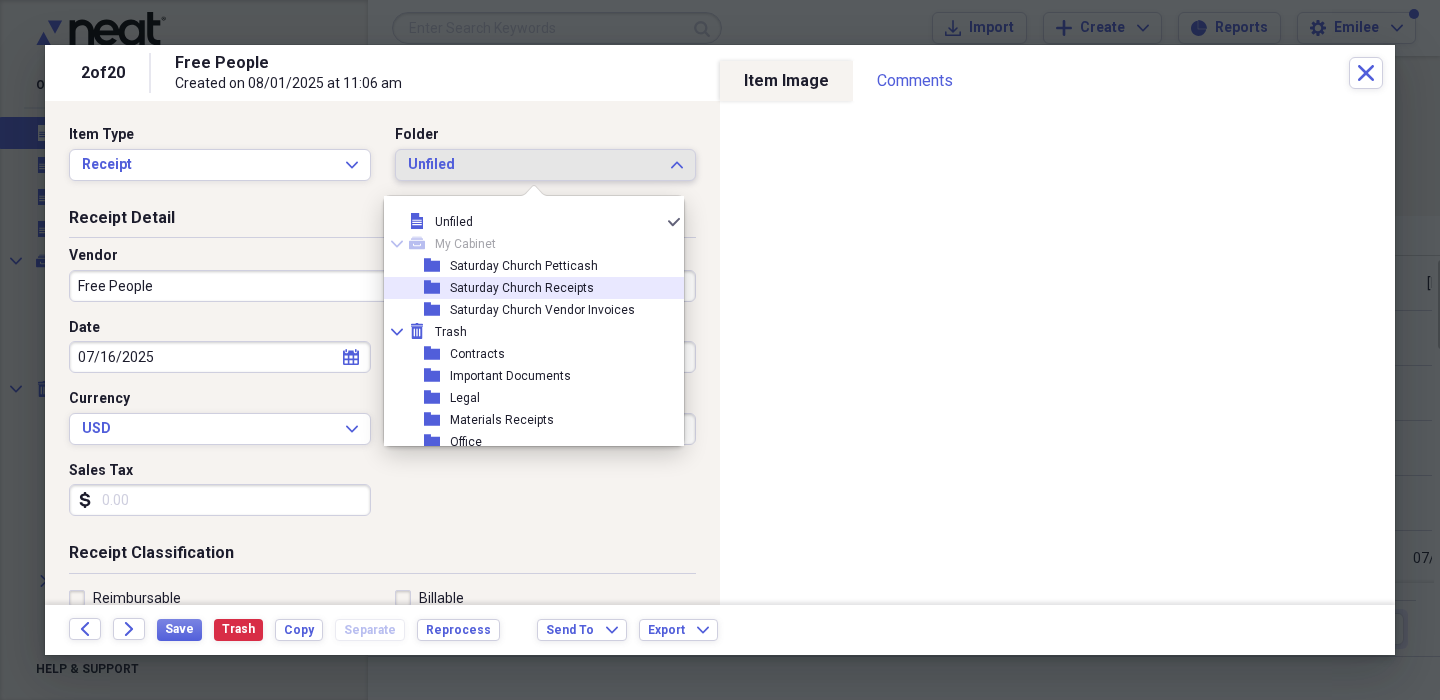 click on "Saturday Church Receipts" at bounding box center [522, 288] 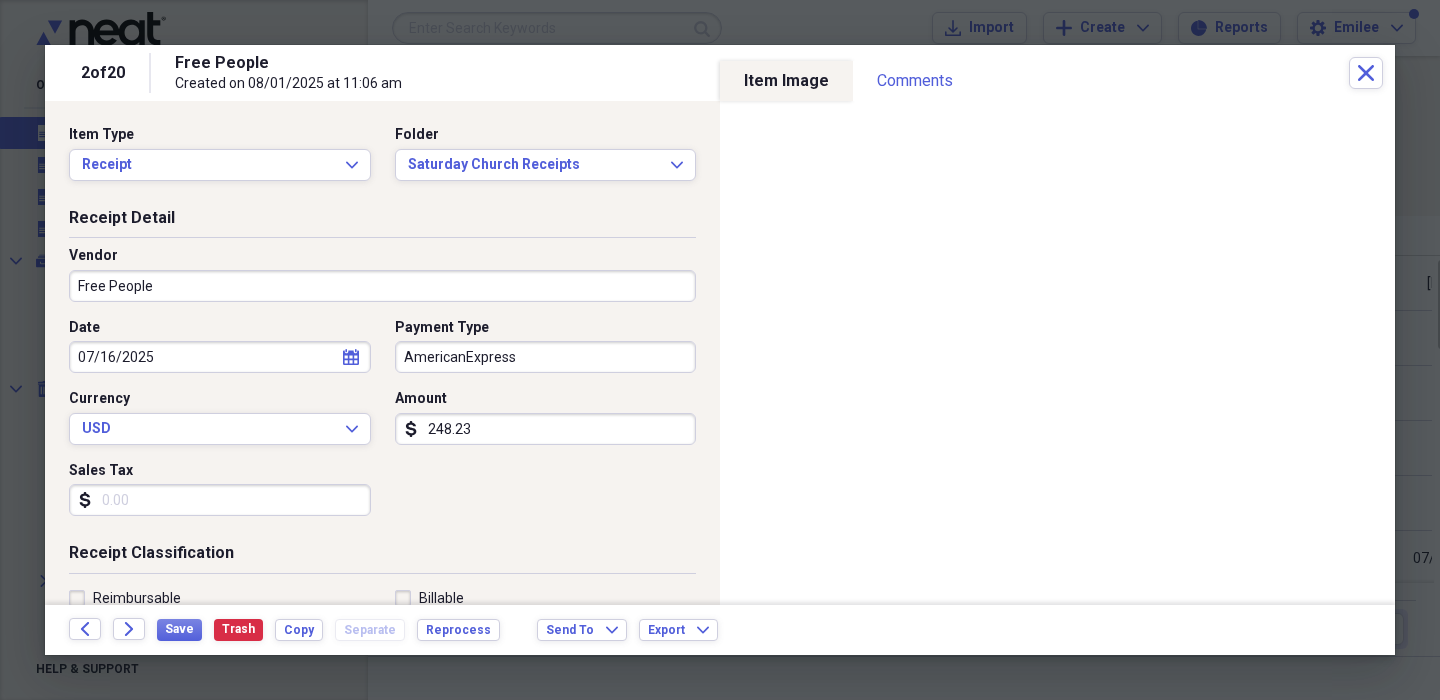 click on "248.23" at bounding box center [546, 429] 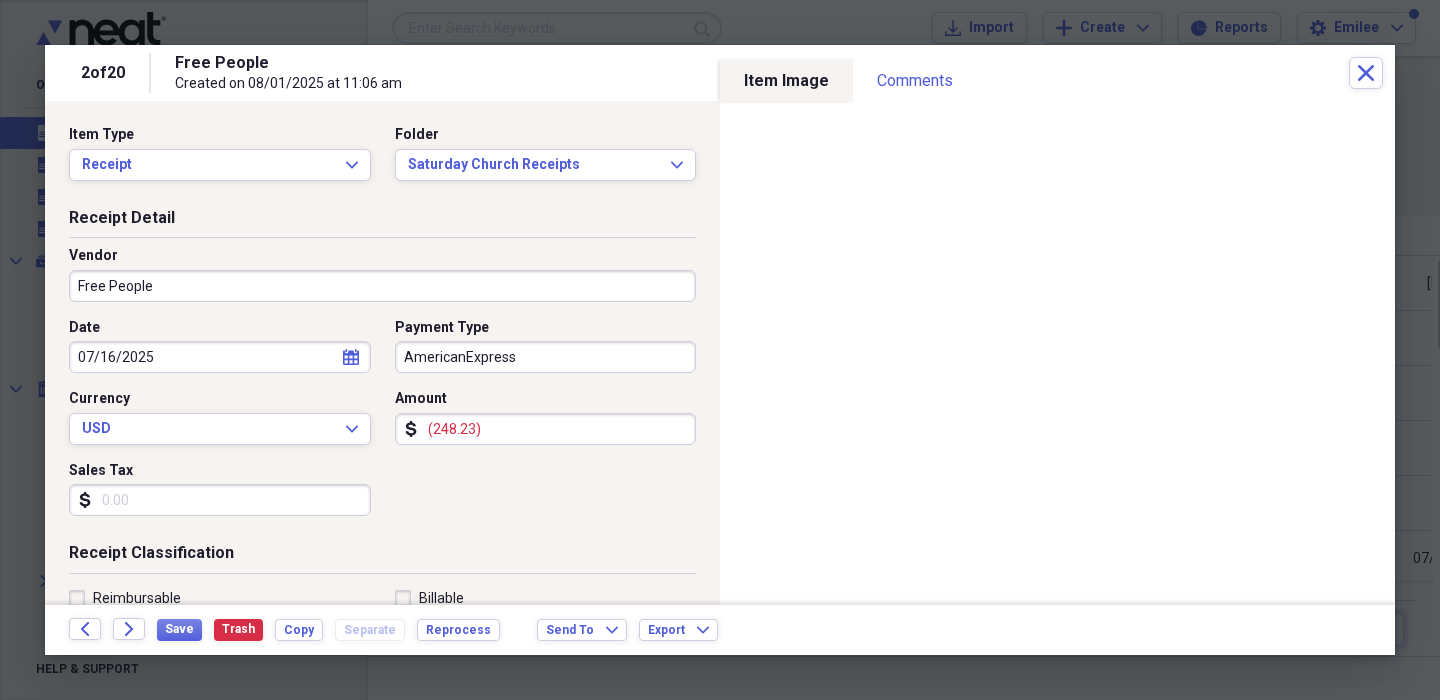 type on "(248.23)" 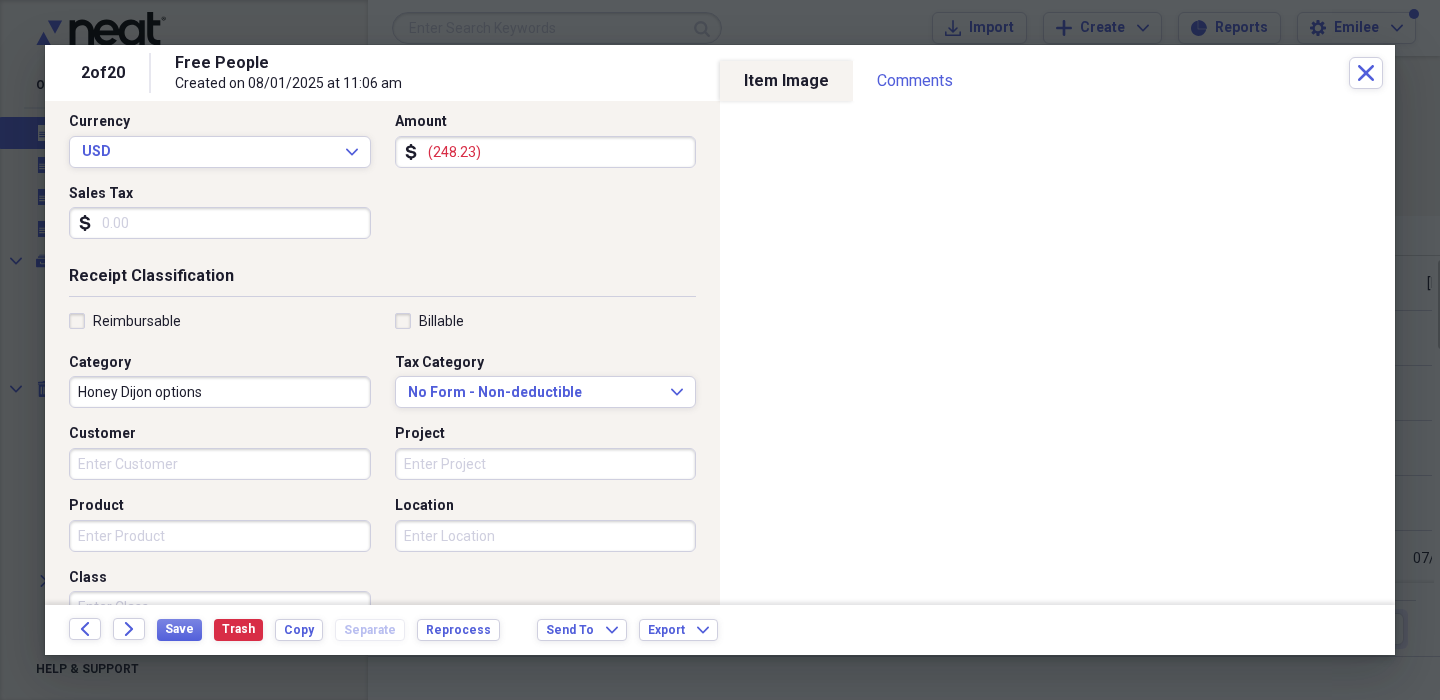 scroll, scrollTop: 279, scrollLeft: 0, axis: vertical 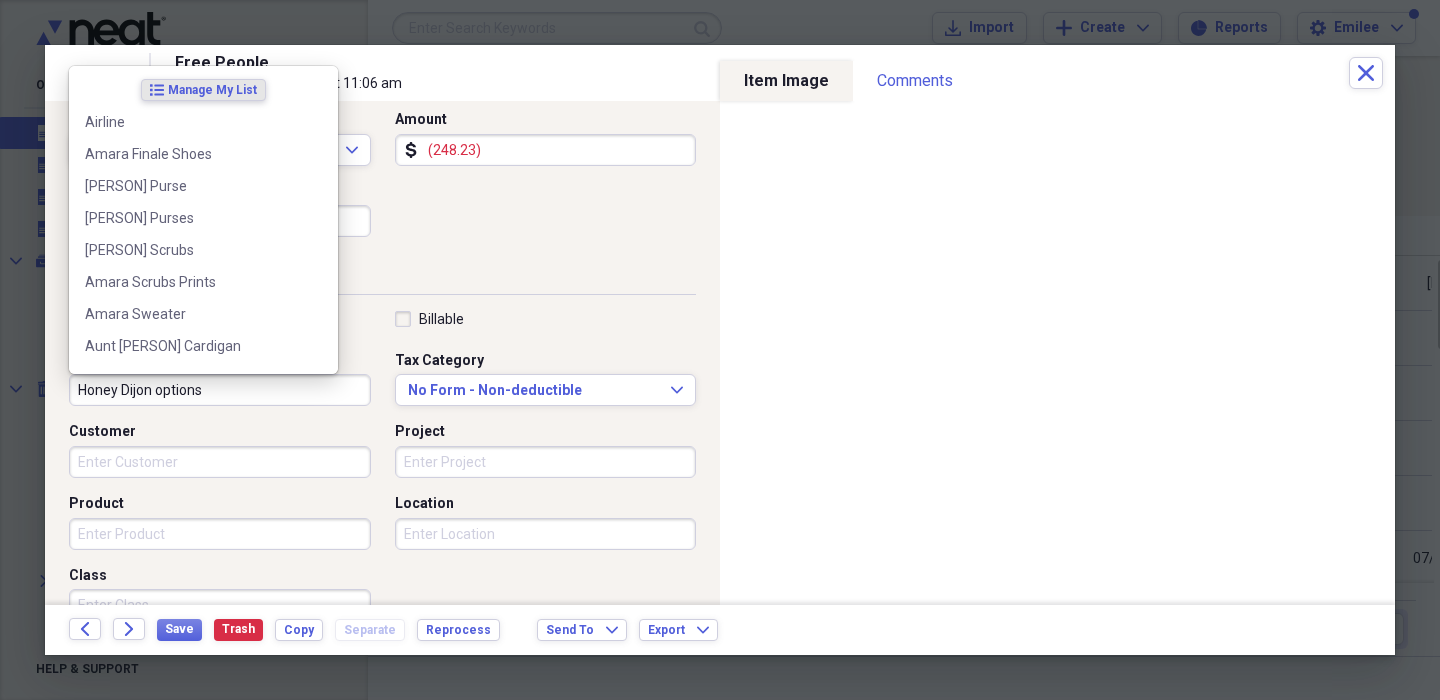 drag, startPoint x: 205, startPoint y: 391, endPoint x: 155, endPoint y: 386, distance: 50.24938 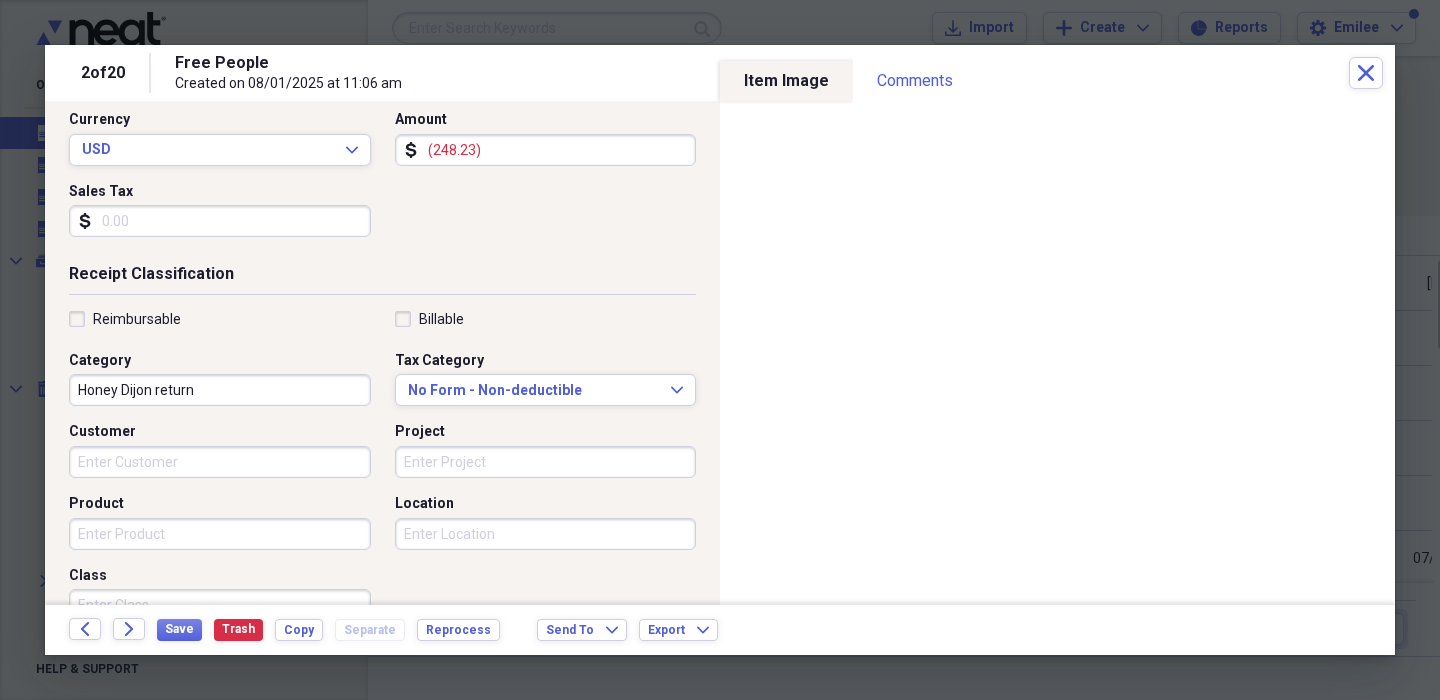 type on "Honey Dijon return" 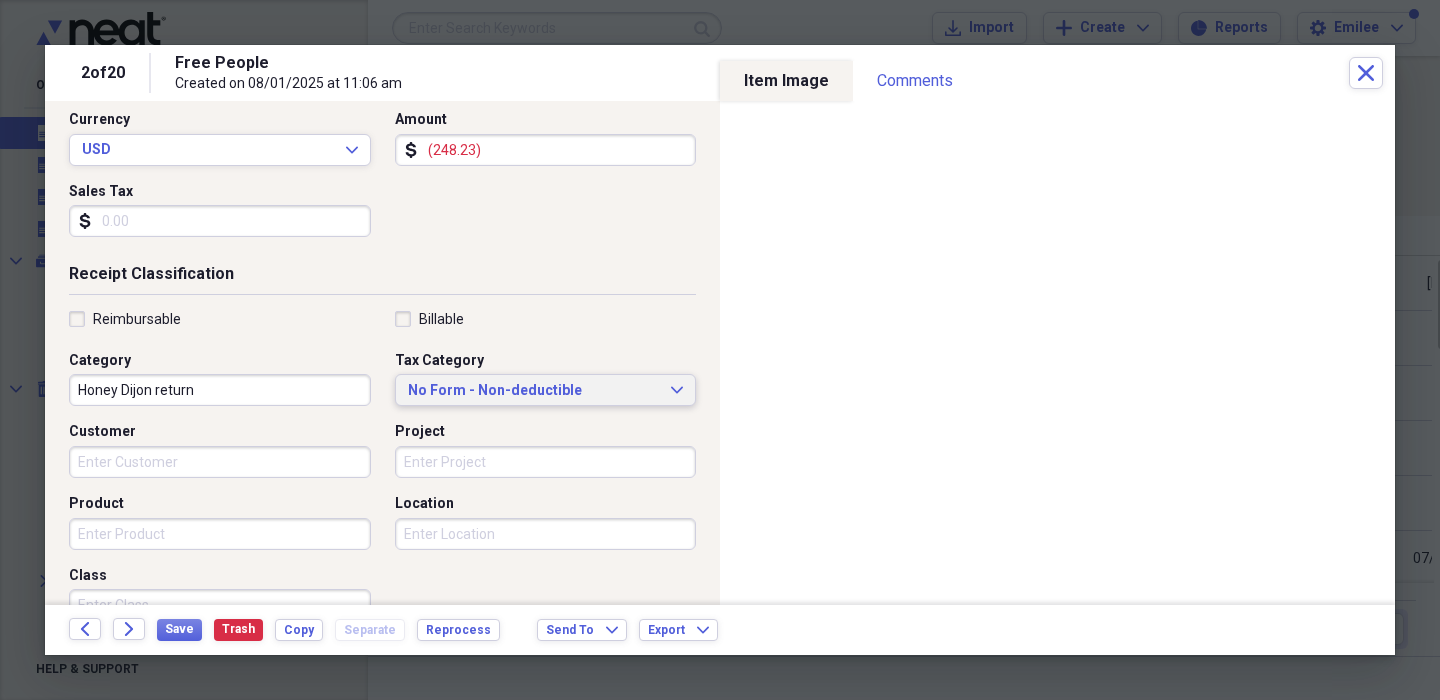 type 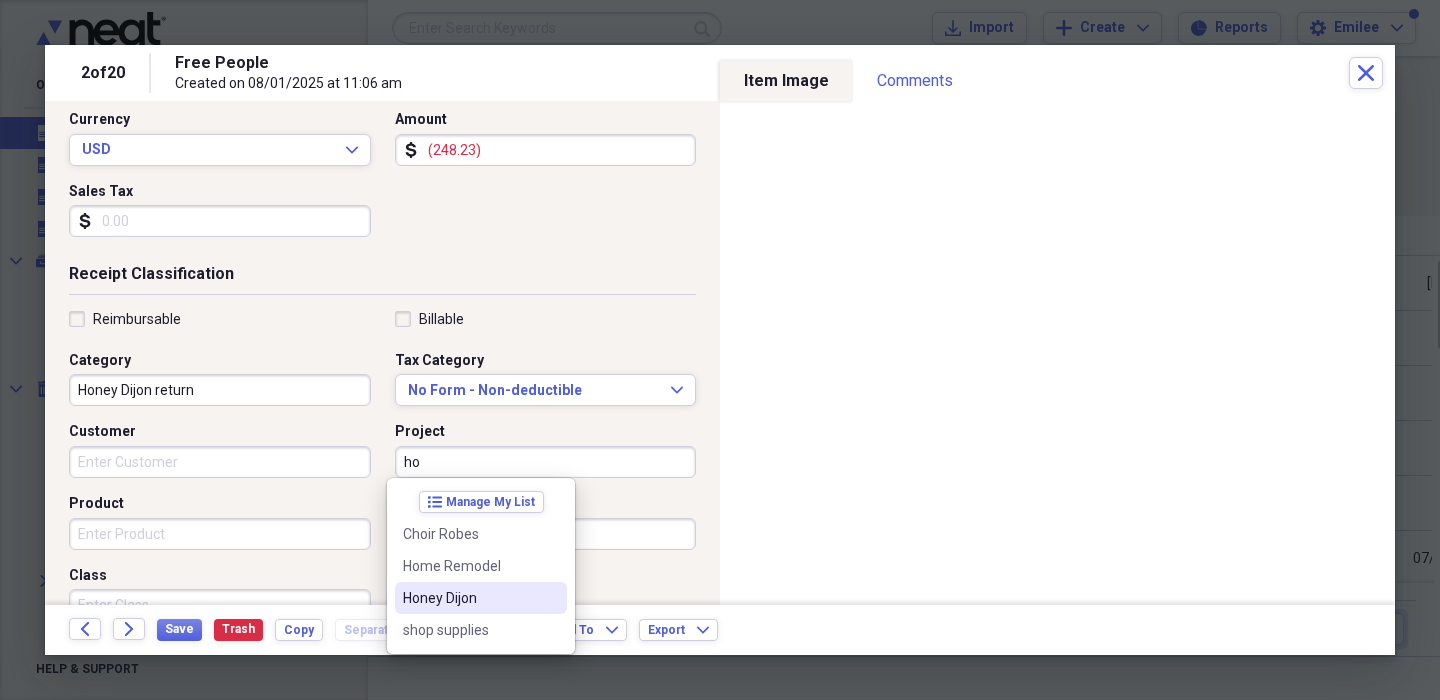 click on "Honey Dijon" at bounding box center (469, 598) 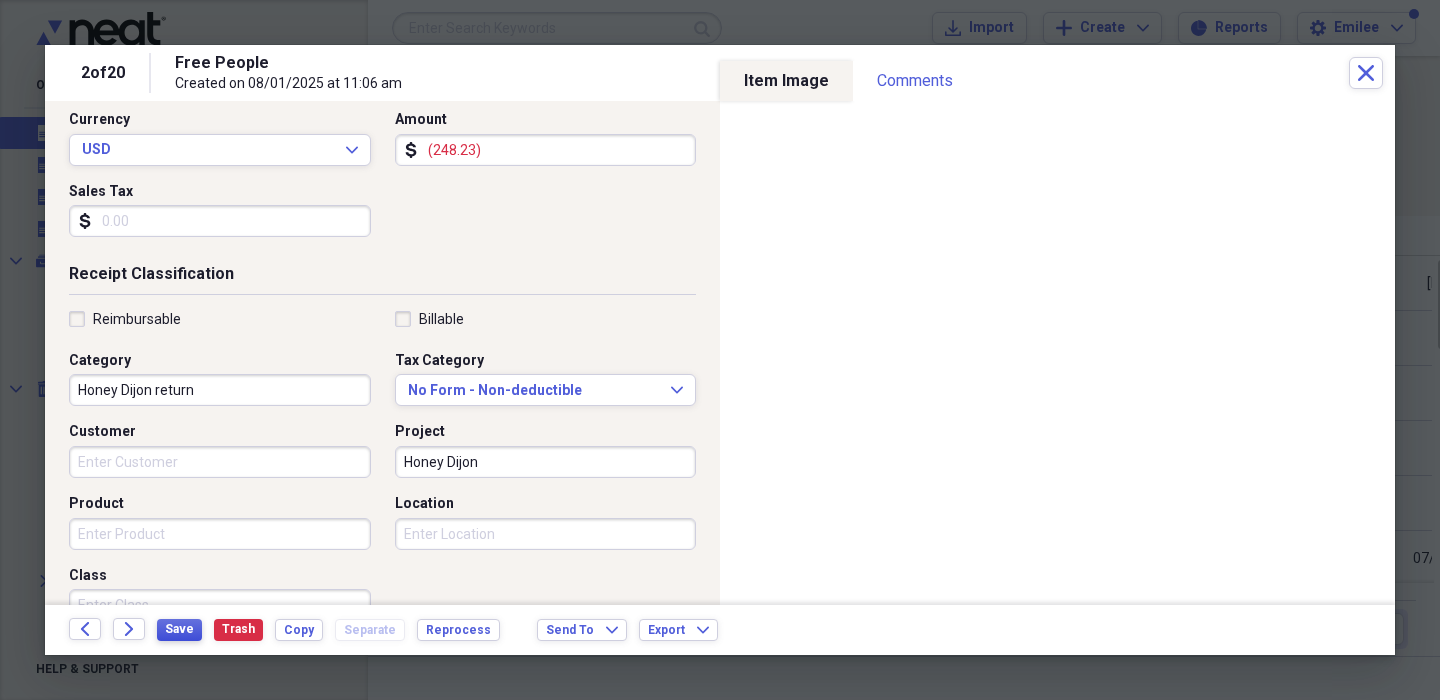 click on "Save" at bounding box center [179, 629] 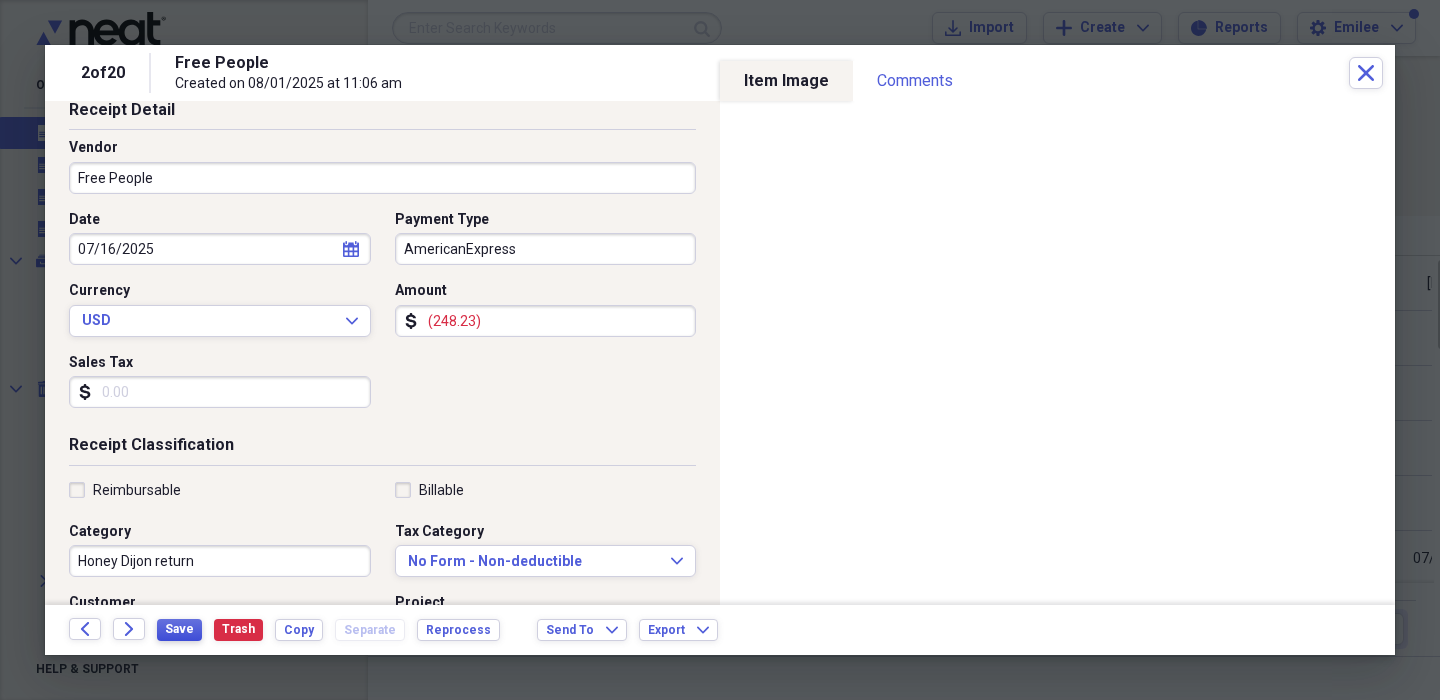 scroll, scrollTop: 0, scrollLeft: 0, axis: both 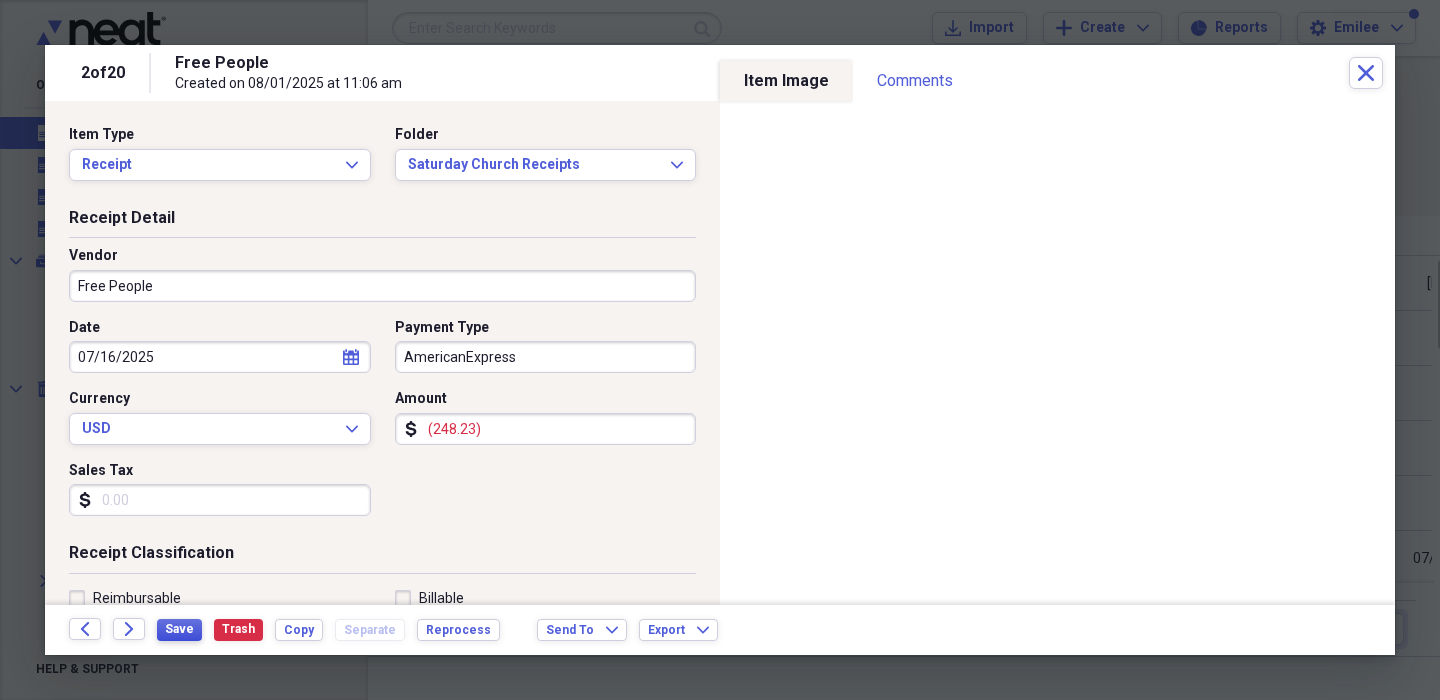 click on "Save" at bounding box center (179, 630) 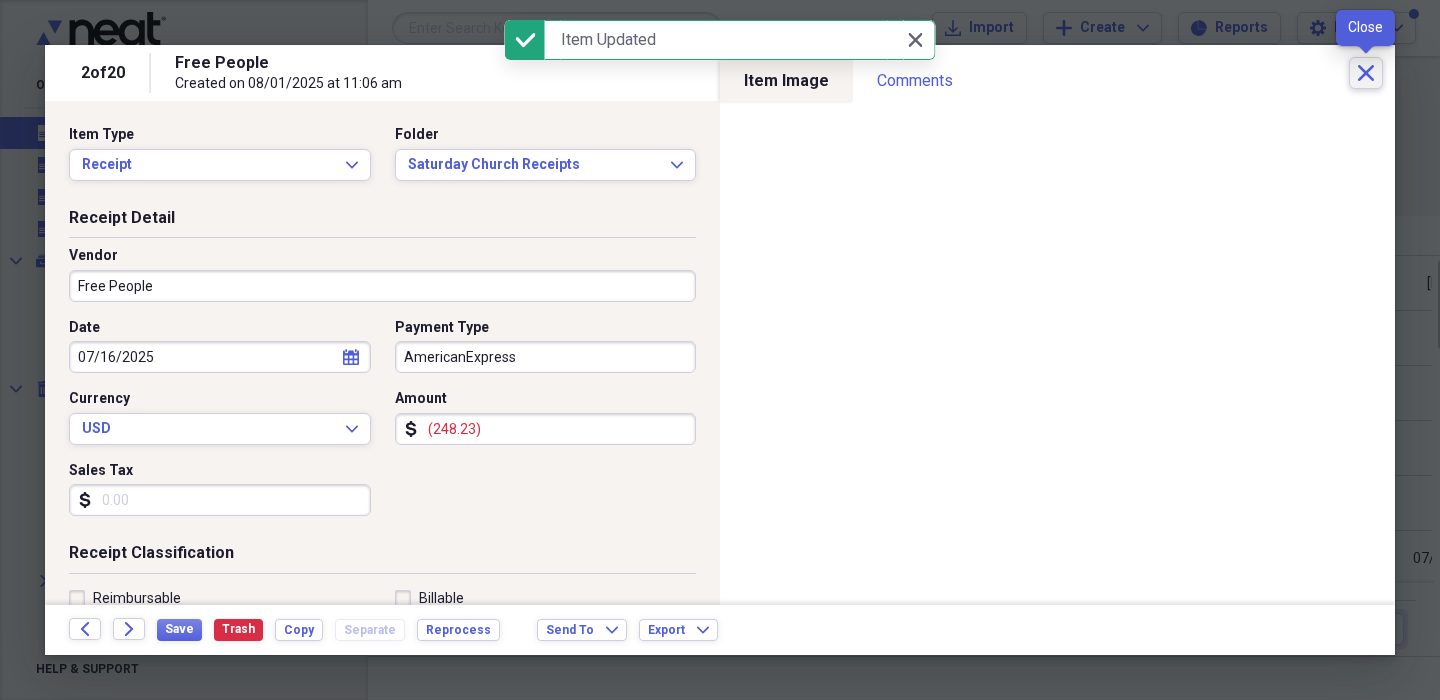 click on "Close" 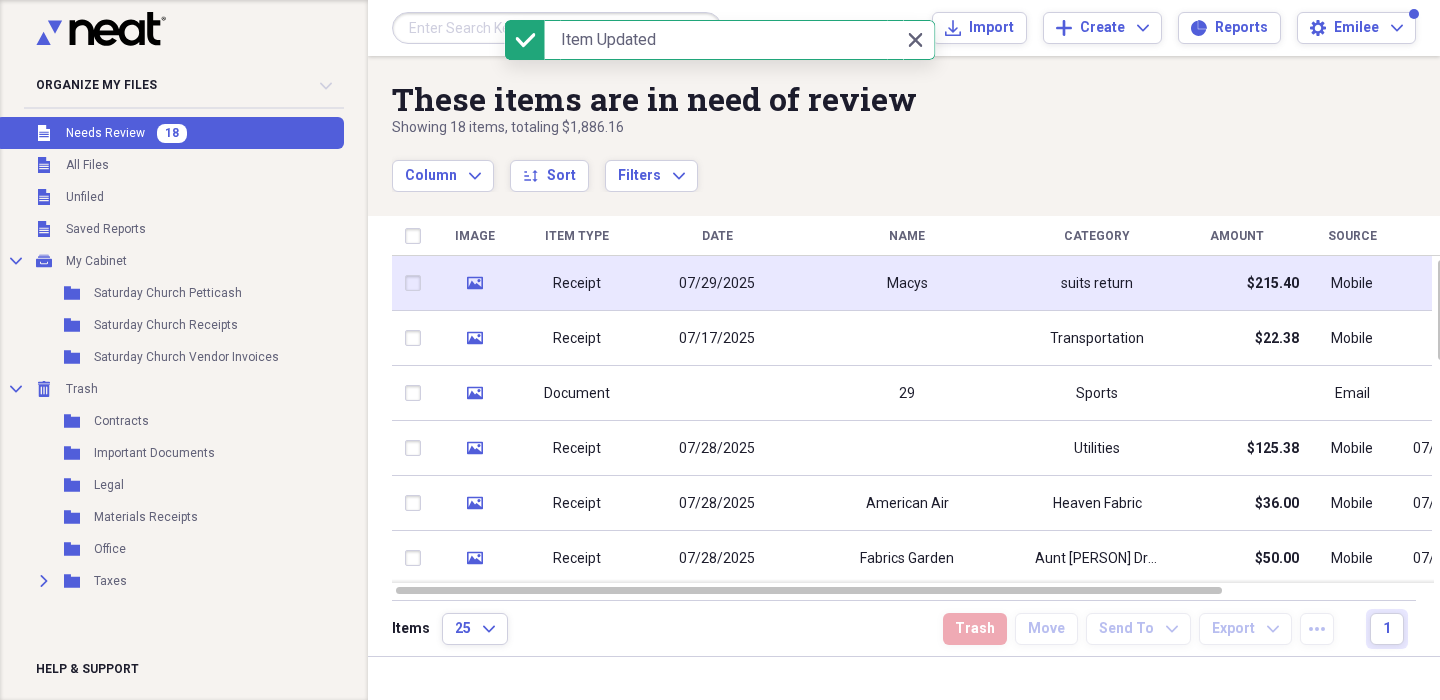 click on "Macys" at bounding box center [907, 283] 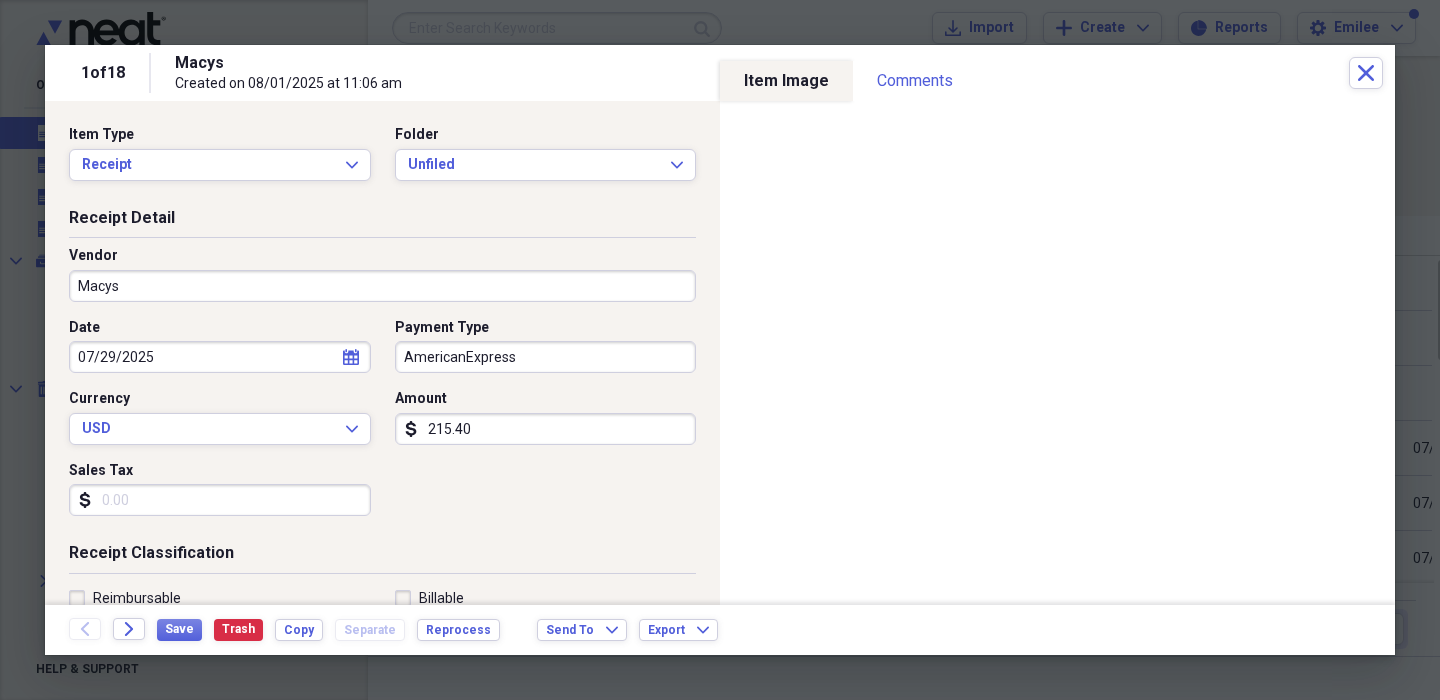 click on "AmericanExpress" at bounding box center (546, 357) 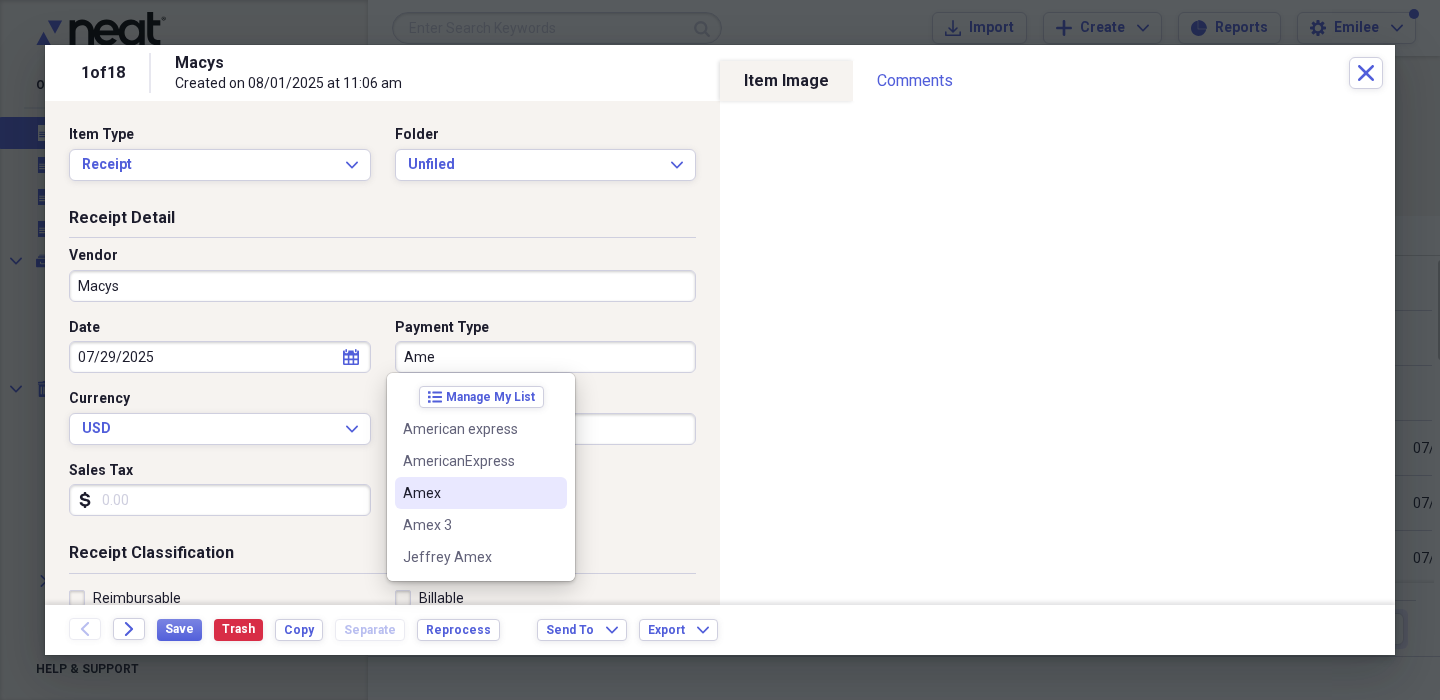 click on "Amex" at bounding box center (469, 493) 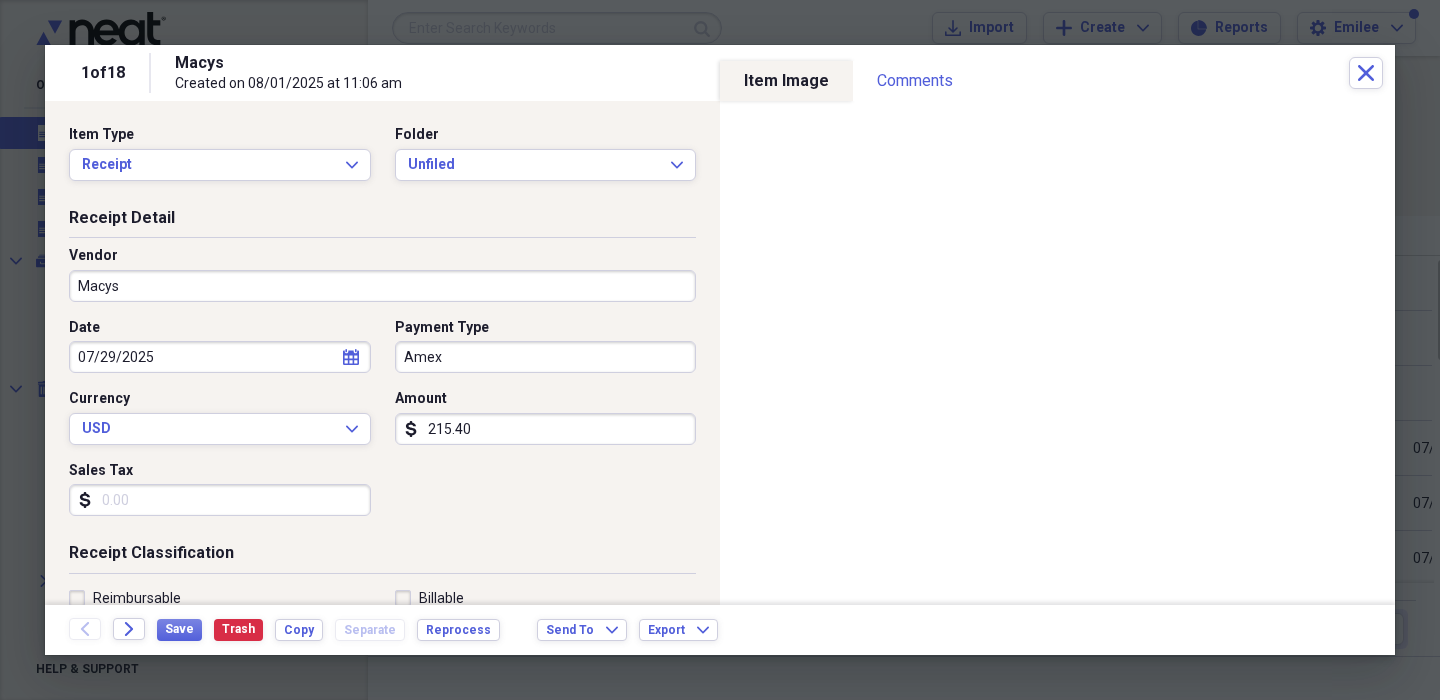 click on "215.40" at bounding box center [546, 429] 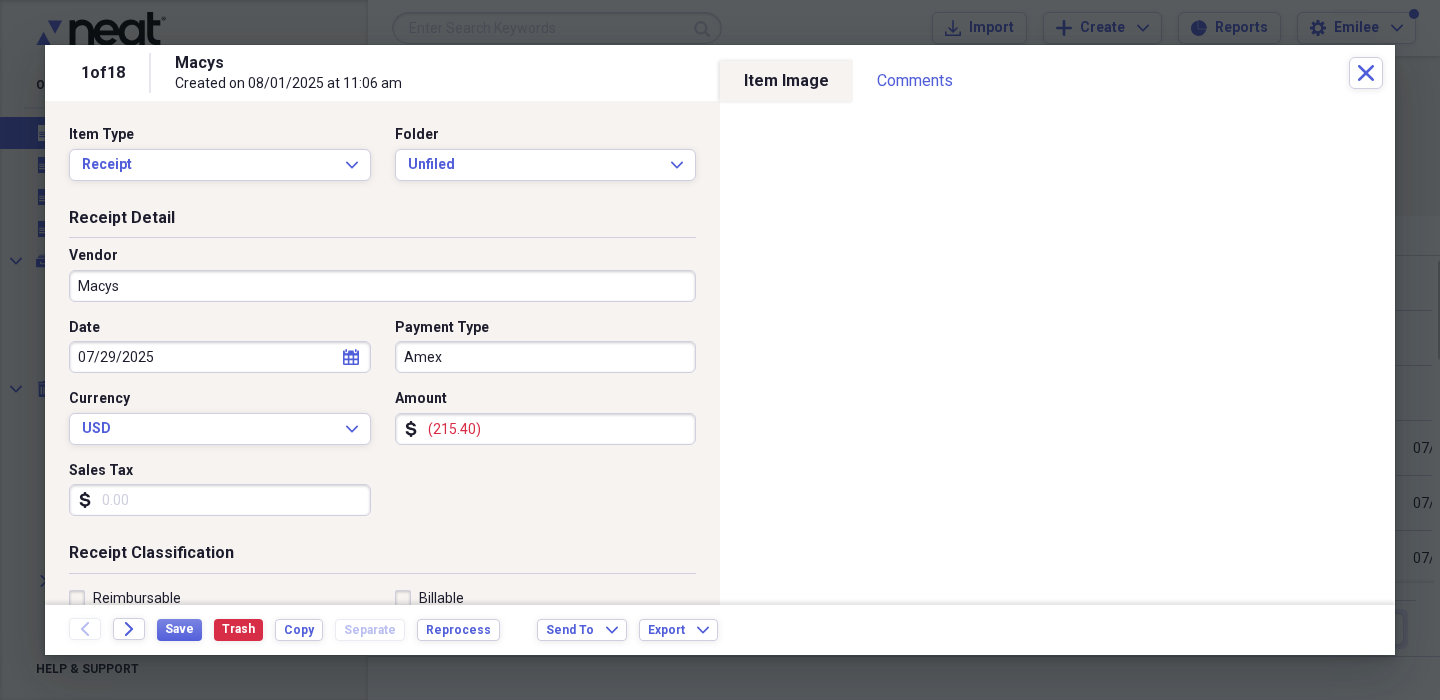 click on "Date [DATE] calendar Calendar Payment Type [CREDIT_CARD] Currency USD Expand Amount dollar-sign (215.40) Sales Tax dollar-sign" at bounding box center [382, 425] 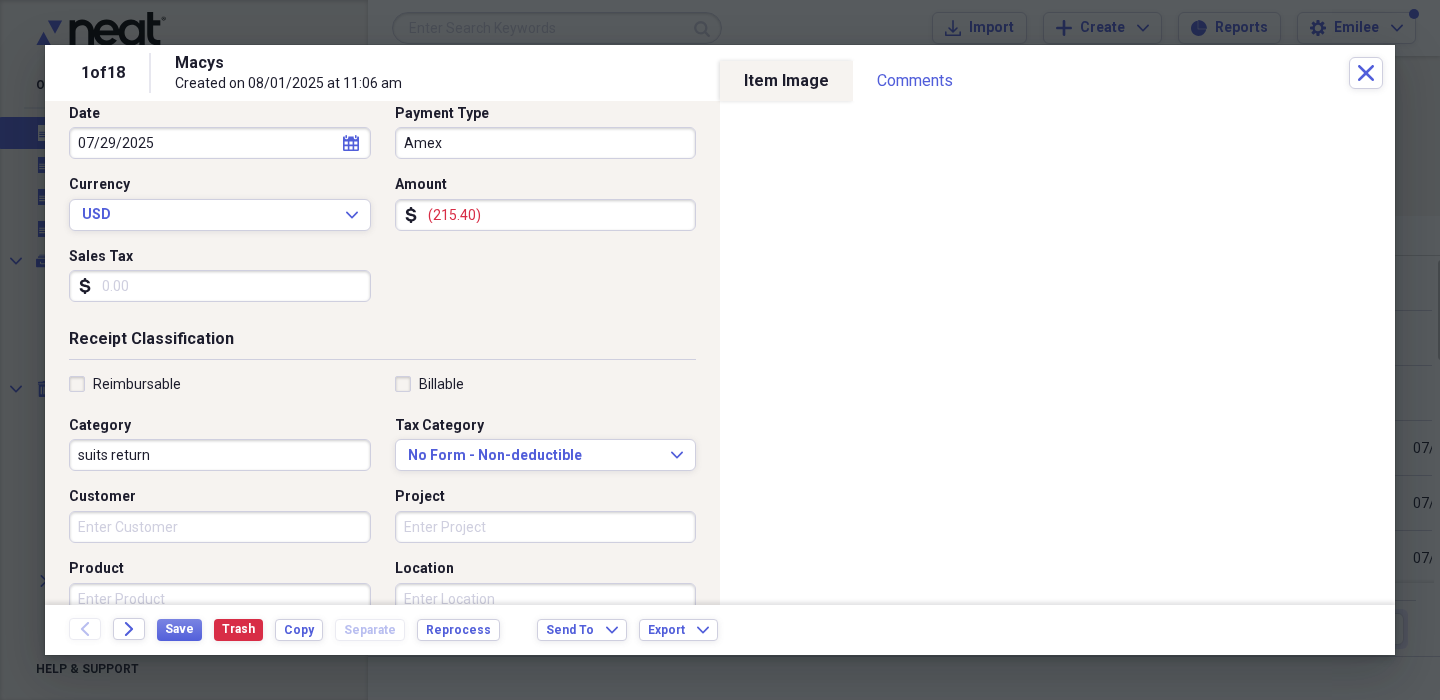 scroll, scrollTop: 295, scrollLeft: 0, axis: vertical 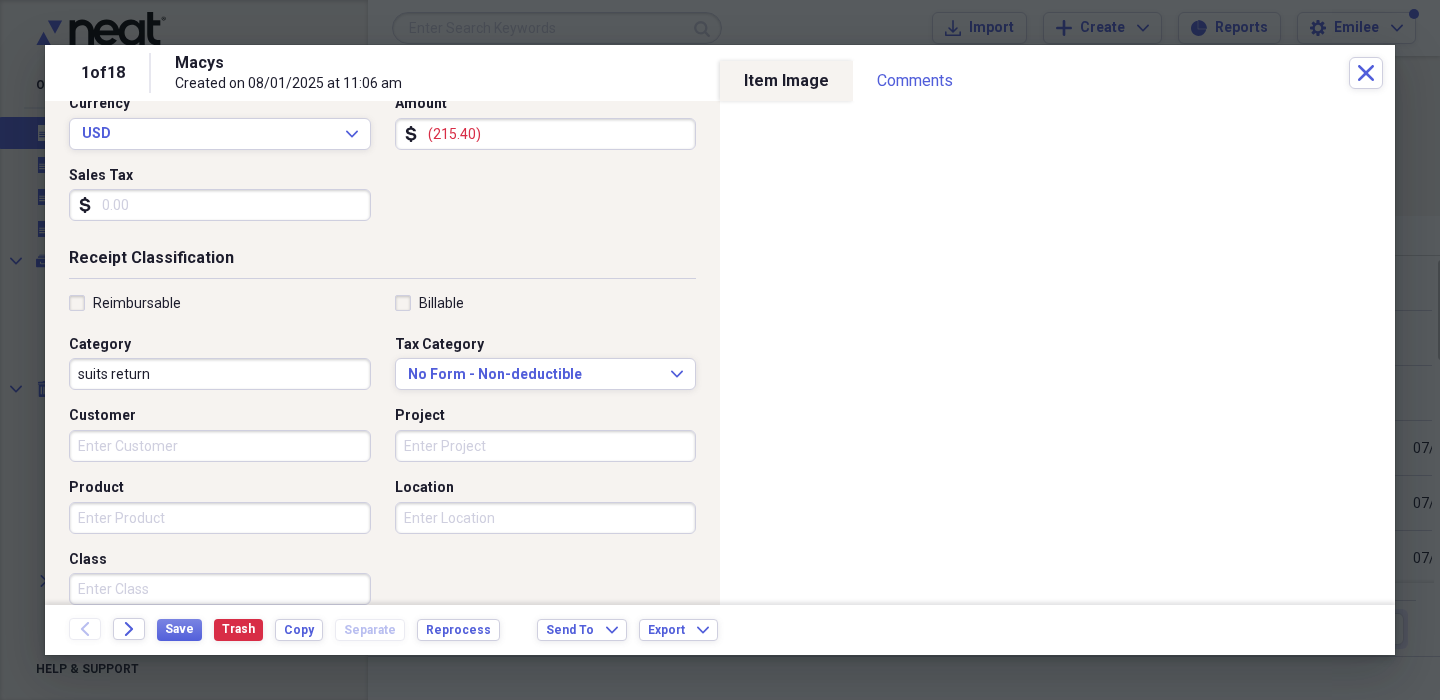 click on "Project" at bounding box center (546, 446) 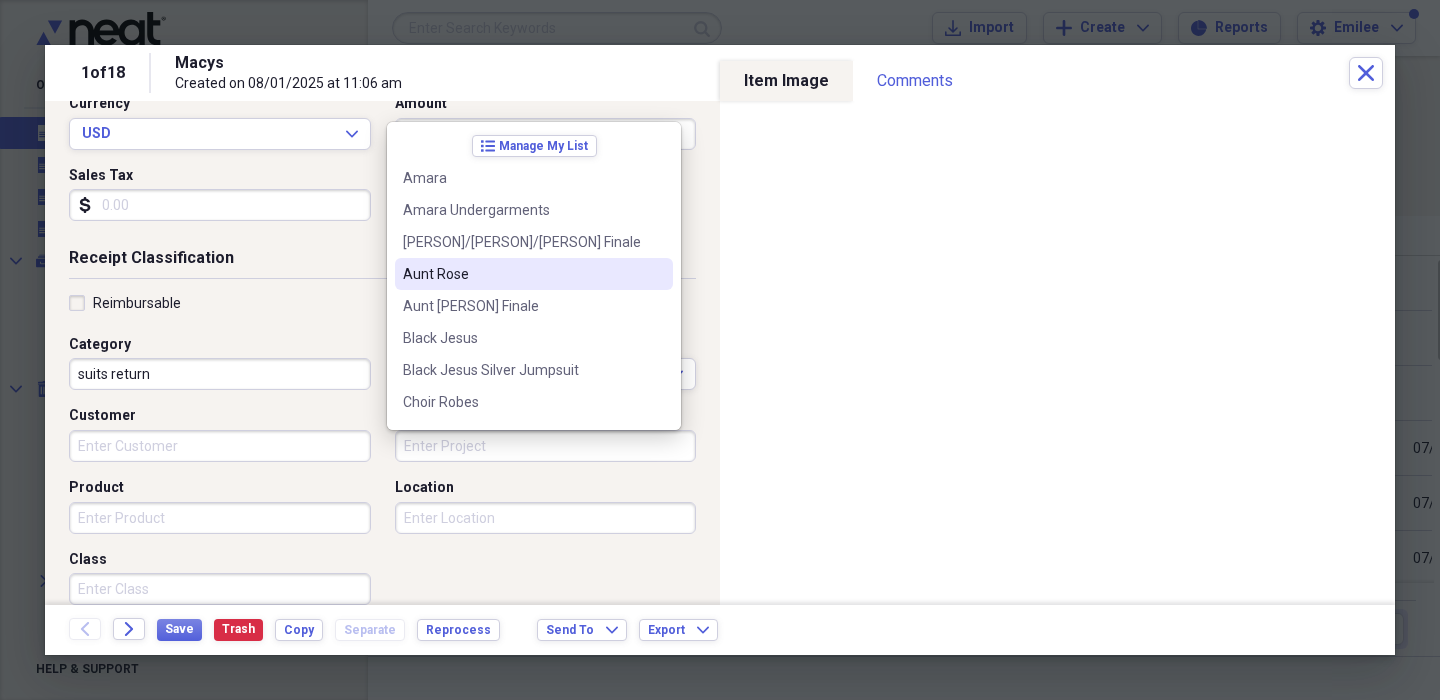 click on "Aunt Rose" at bounding box center (522, 274) 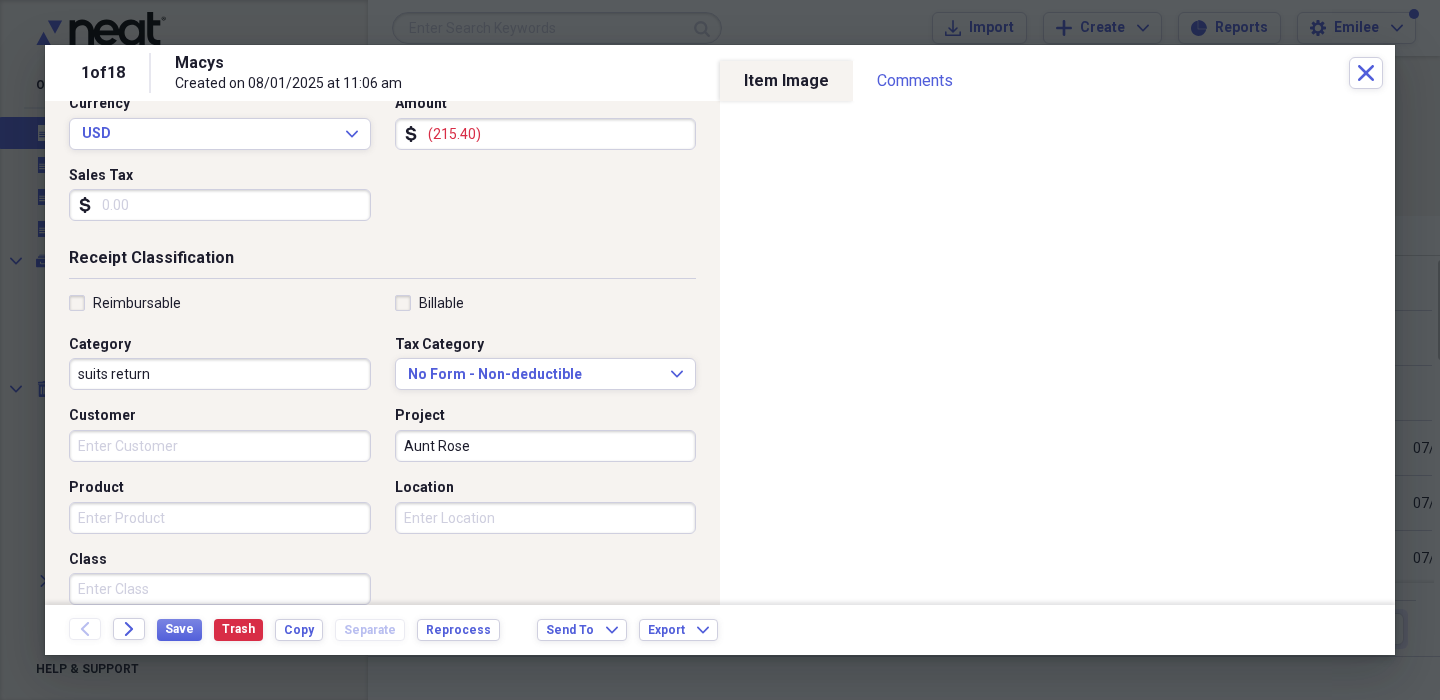 click on "suits return" at bounding box center (220, 374) 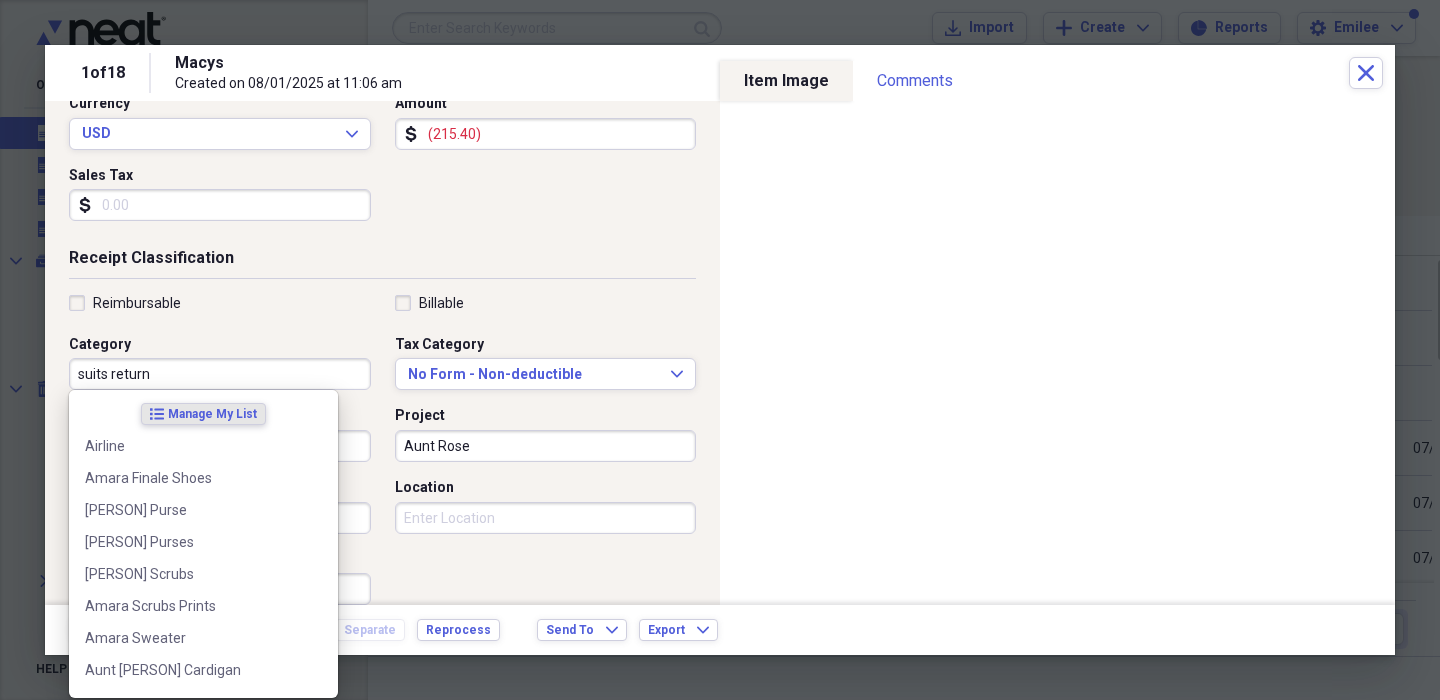 click on "suits return" at bounding box center (220, 374) 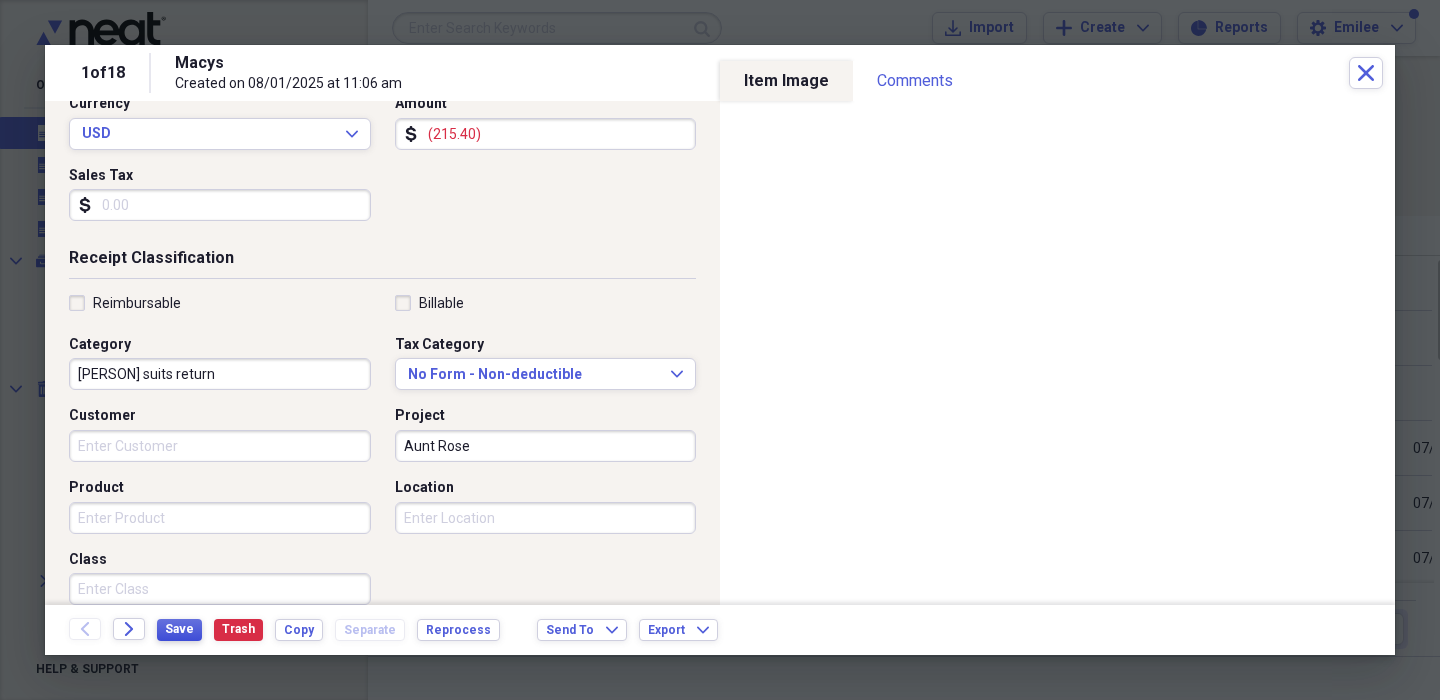 type on "[PERSON] suits return" 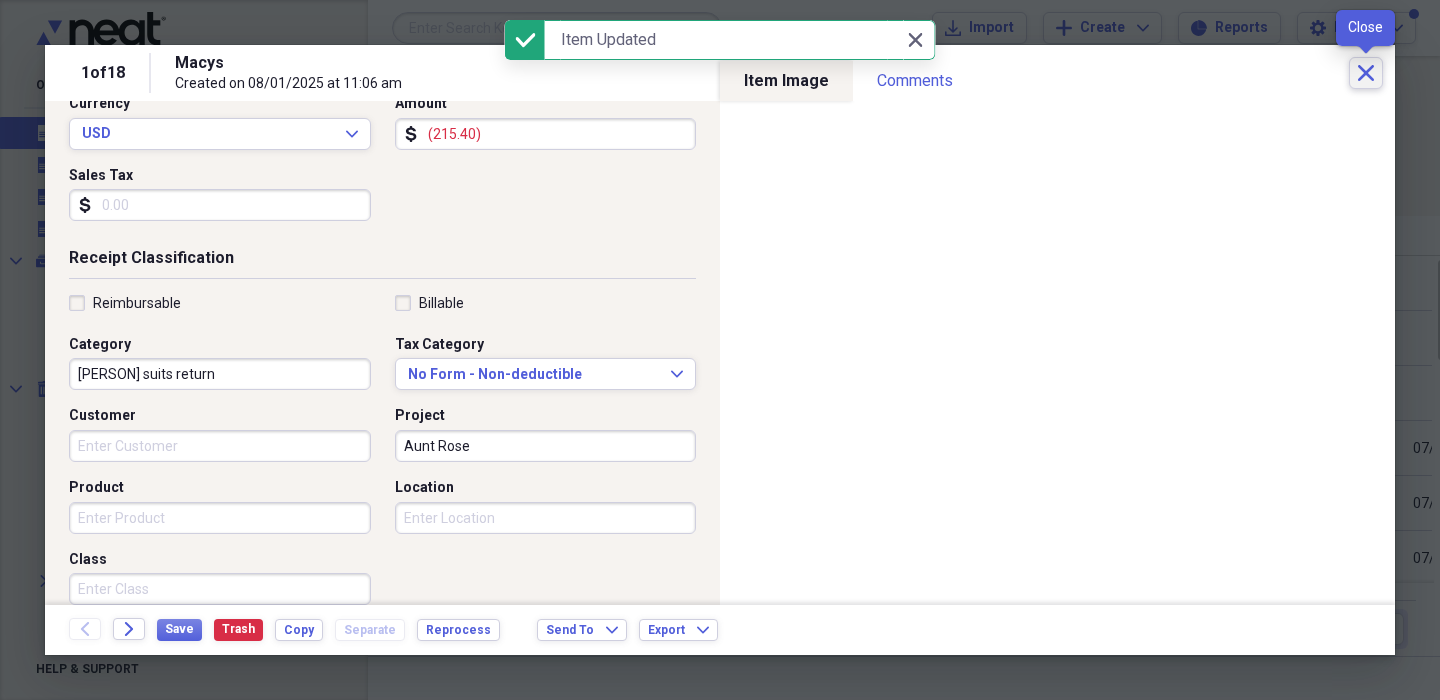 click on "Close" at bounding box center (1366, 73) 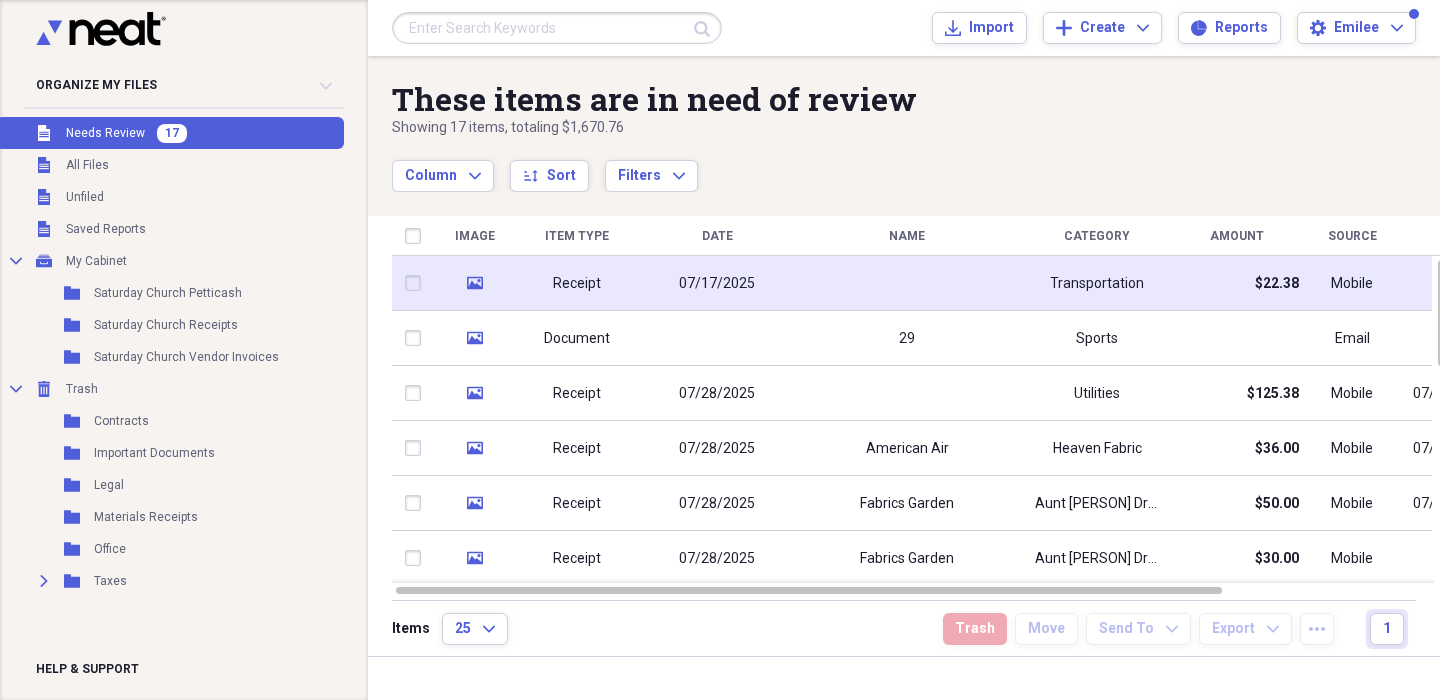 click at bounding box center (907, 283) 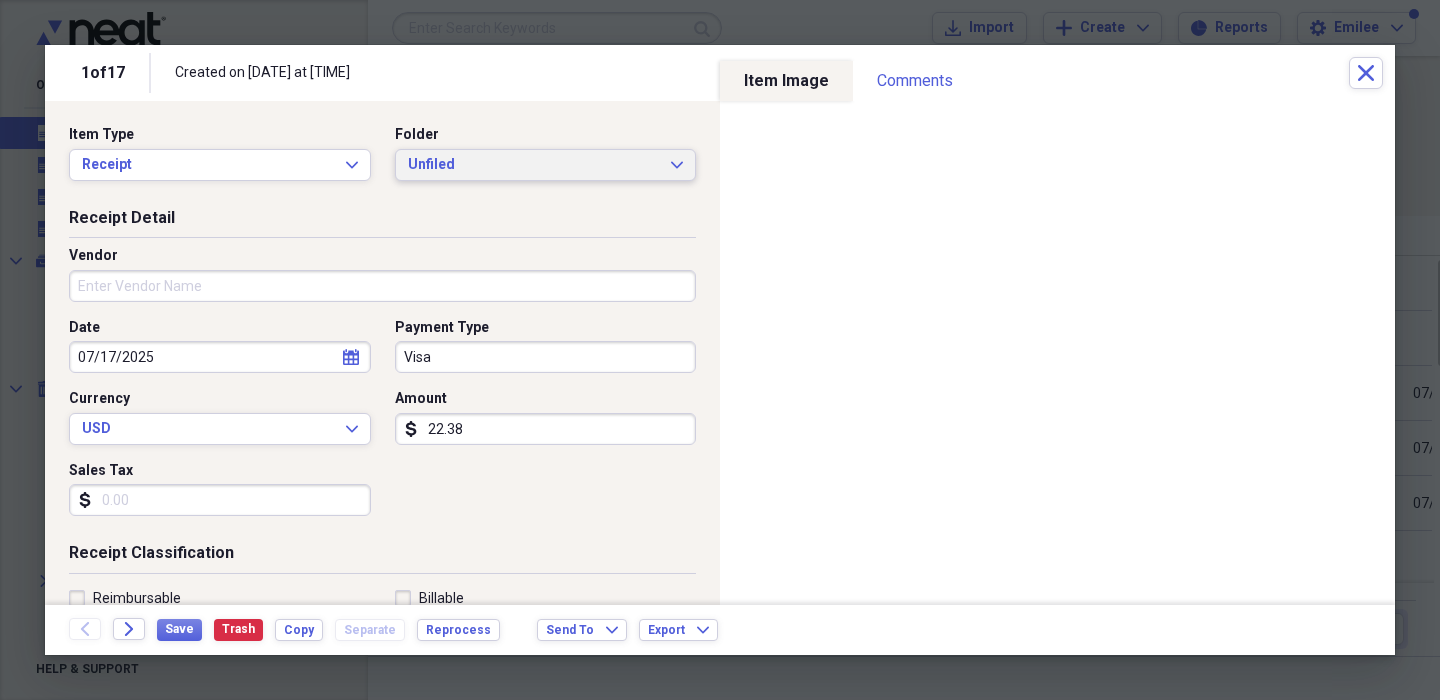 click on "Unfiled" at bounding box center [534, 165] 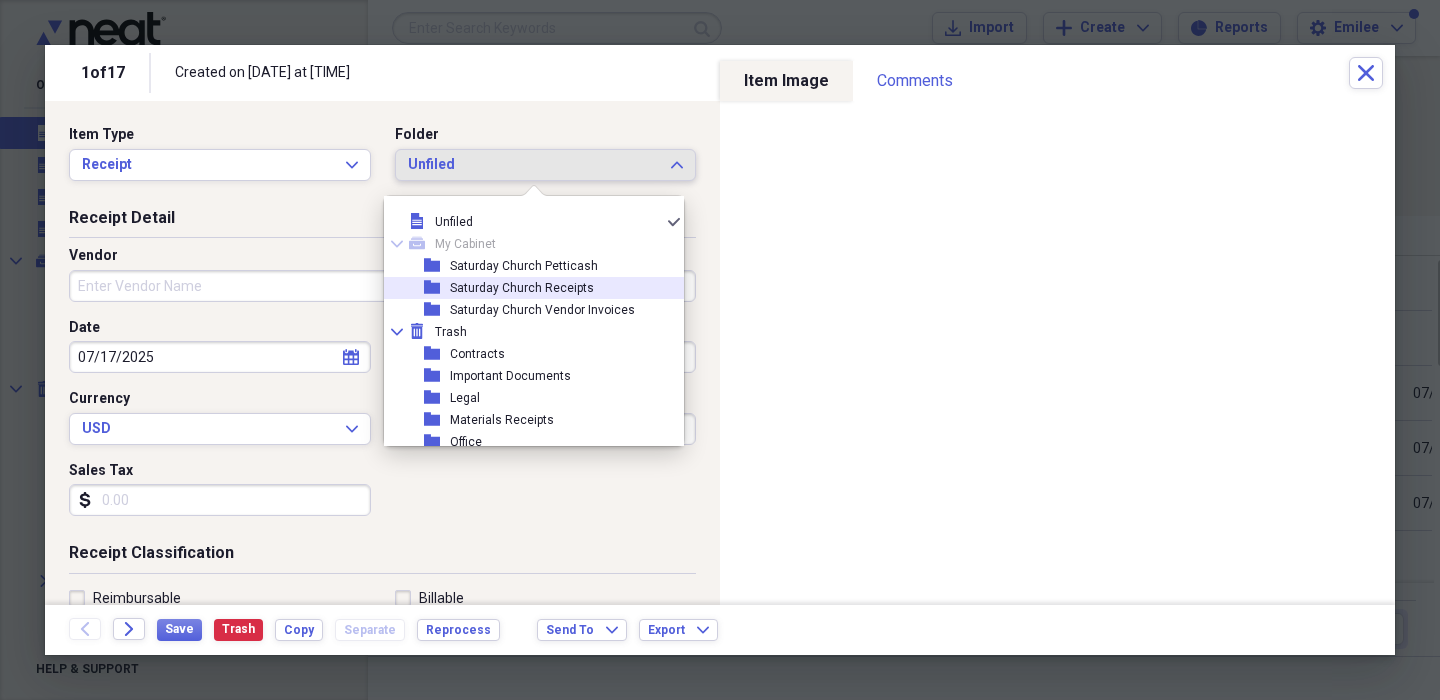 click on "Saturday Church Receipts" at bounding box center (522, 288) 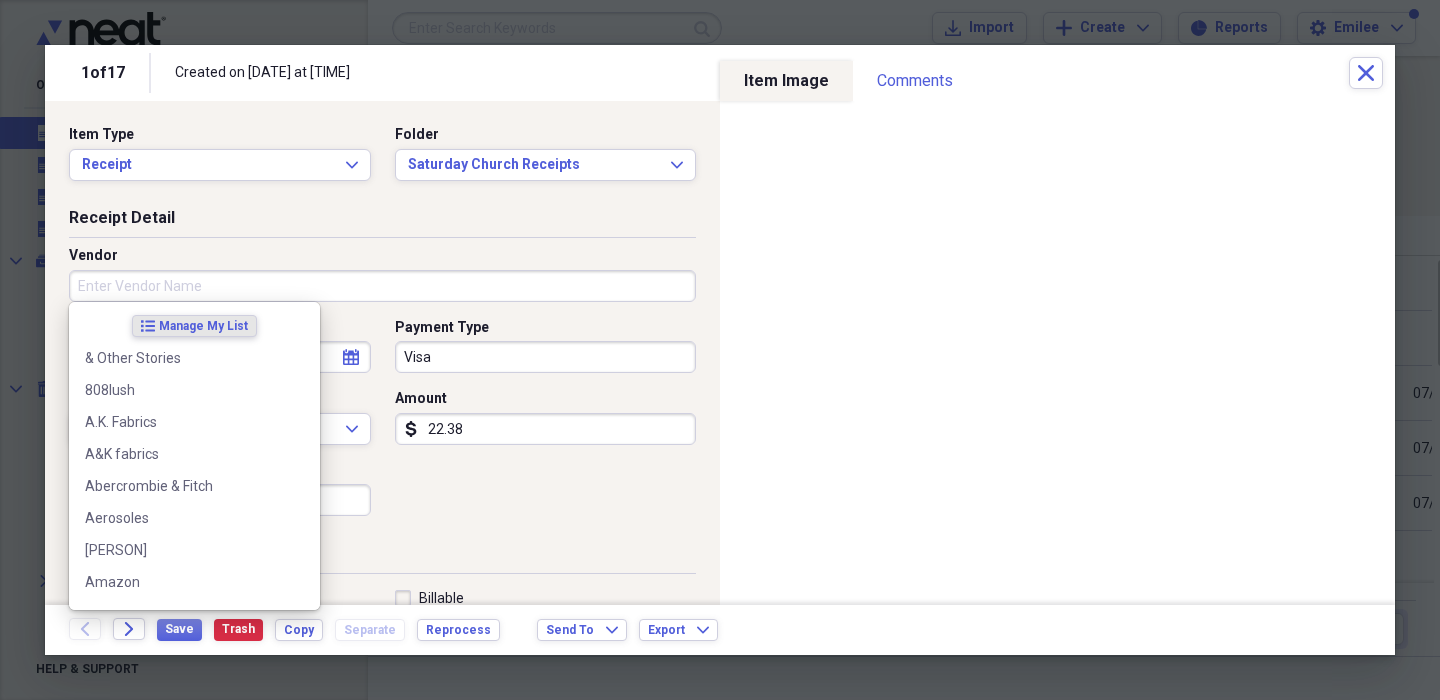 click on "Vendor" at bounding box center [382, 286] 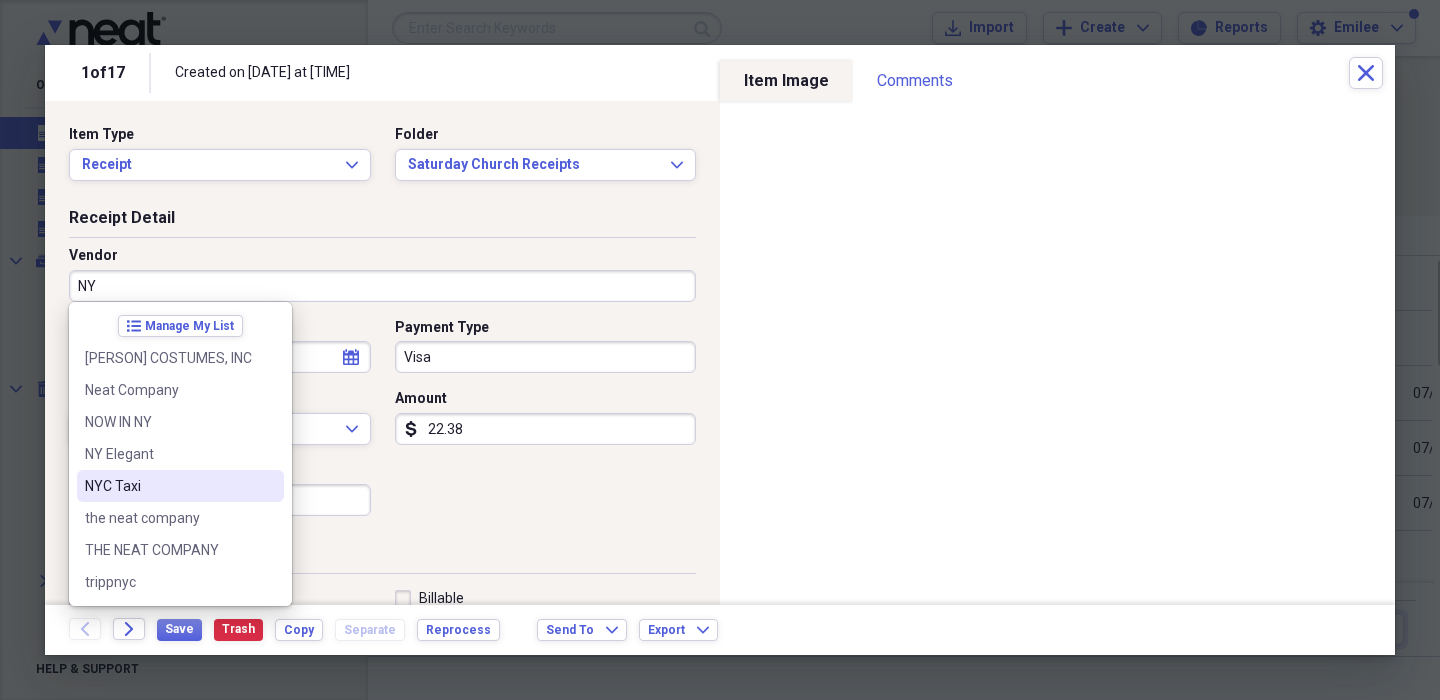 click on "NYC Taxi" at bounding box center [168, 486] 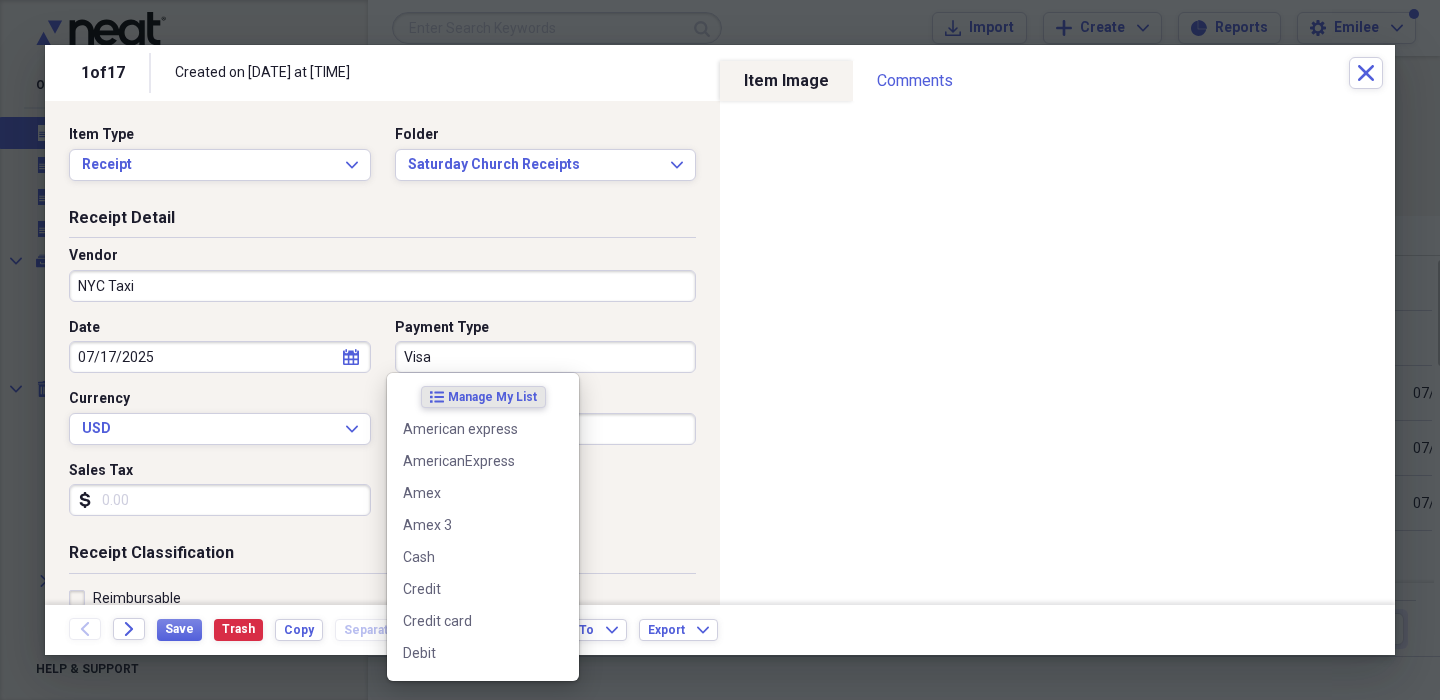 click on "Visa" at bounding box center (546, 357) 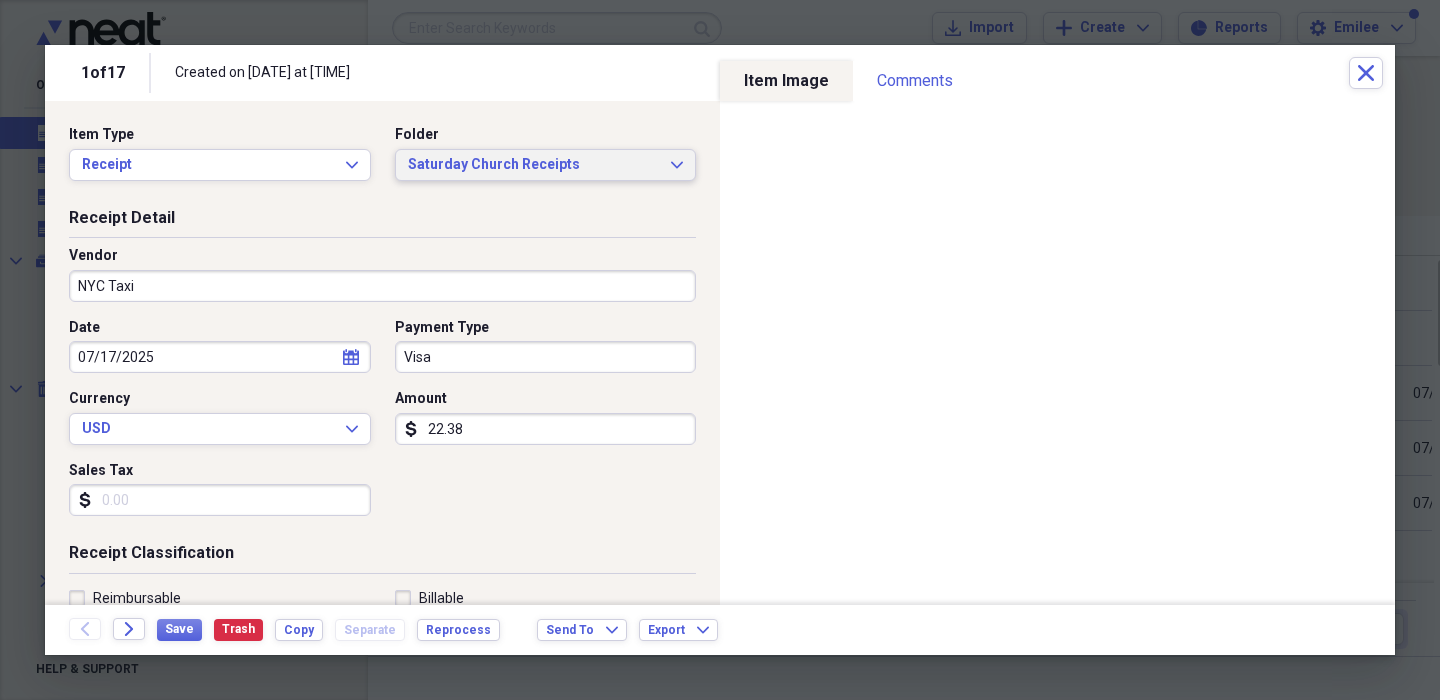 click on "Saturday Church Receipts Expand" at bounding box center [546, 165] 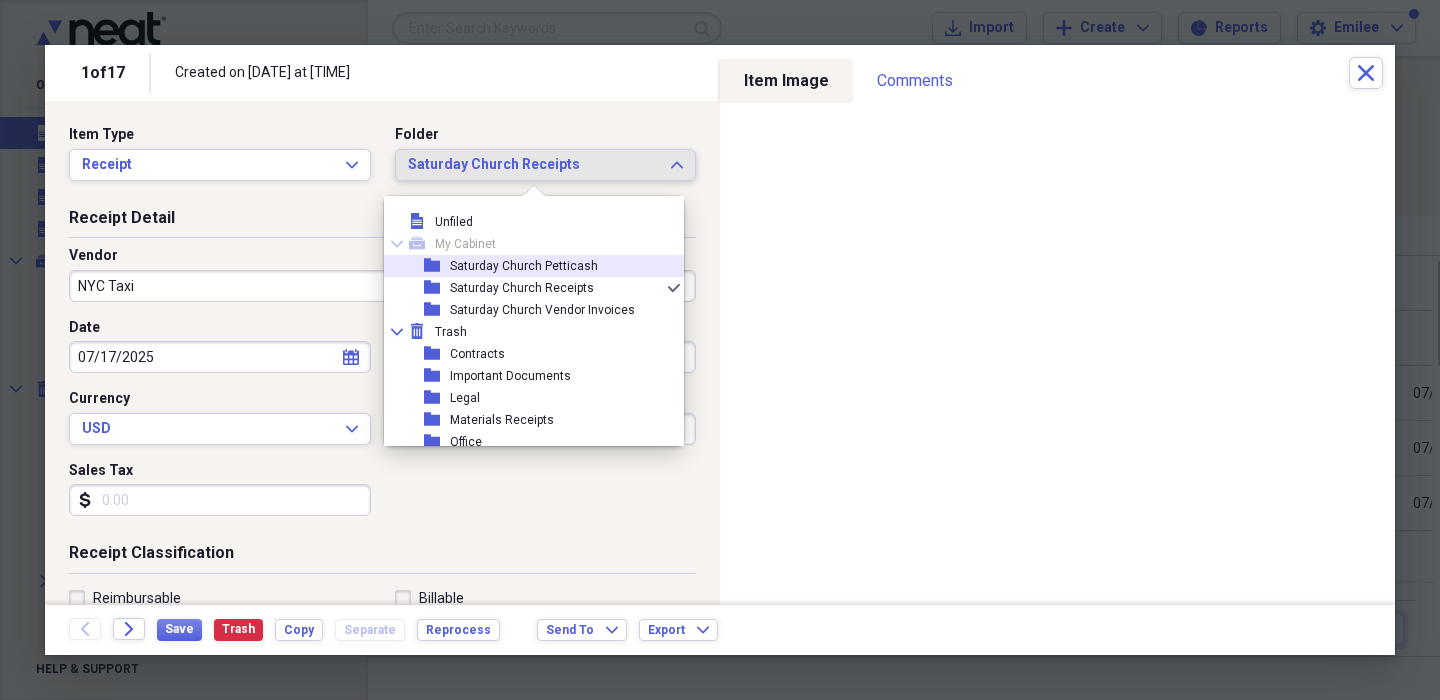 click on "Saturday Church Petticash" at bounding box center (524, 266) 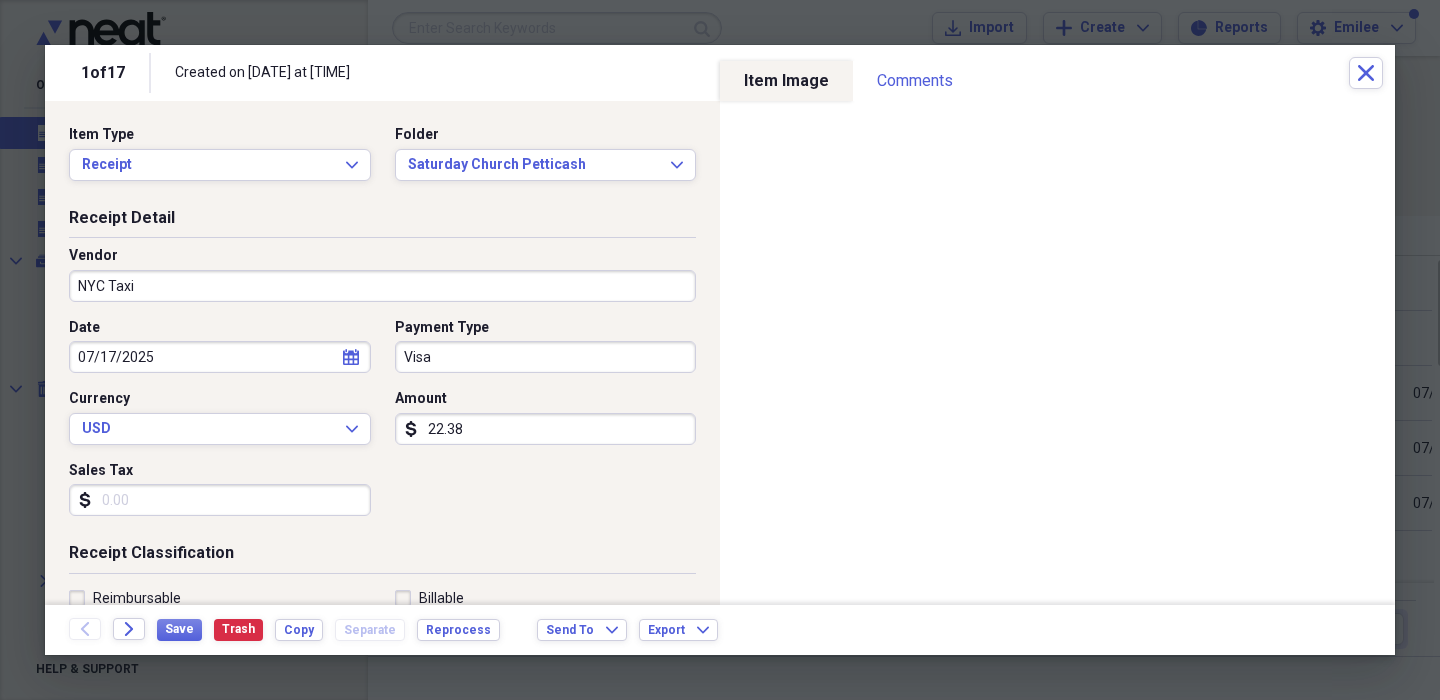 click on "Date [DATE] calendar Calendar Payment Type Visa Currency USD Expand Amount dollar-sign 22.38 Sales Tax dollar-sign" at bounding box center (382, 425) 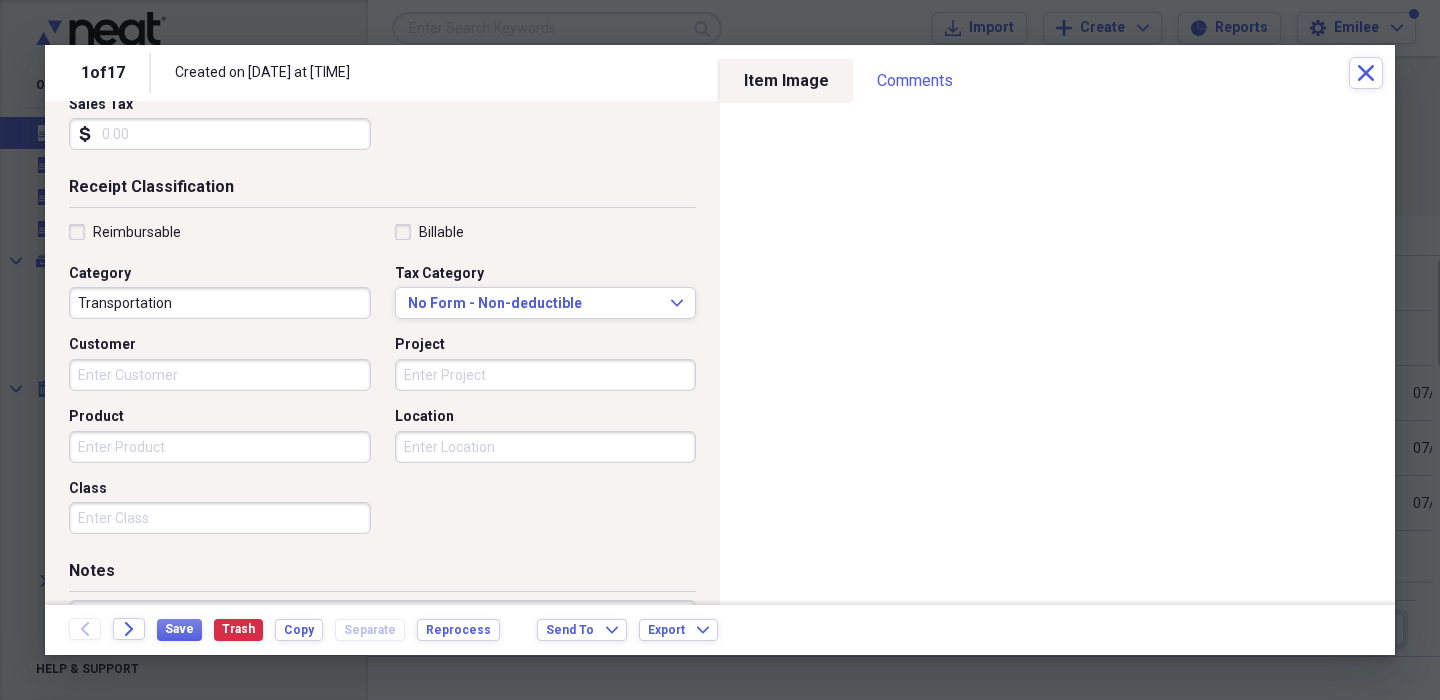 scroll, scrollTop: 440, scrollLeft: 0, axis: vertical 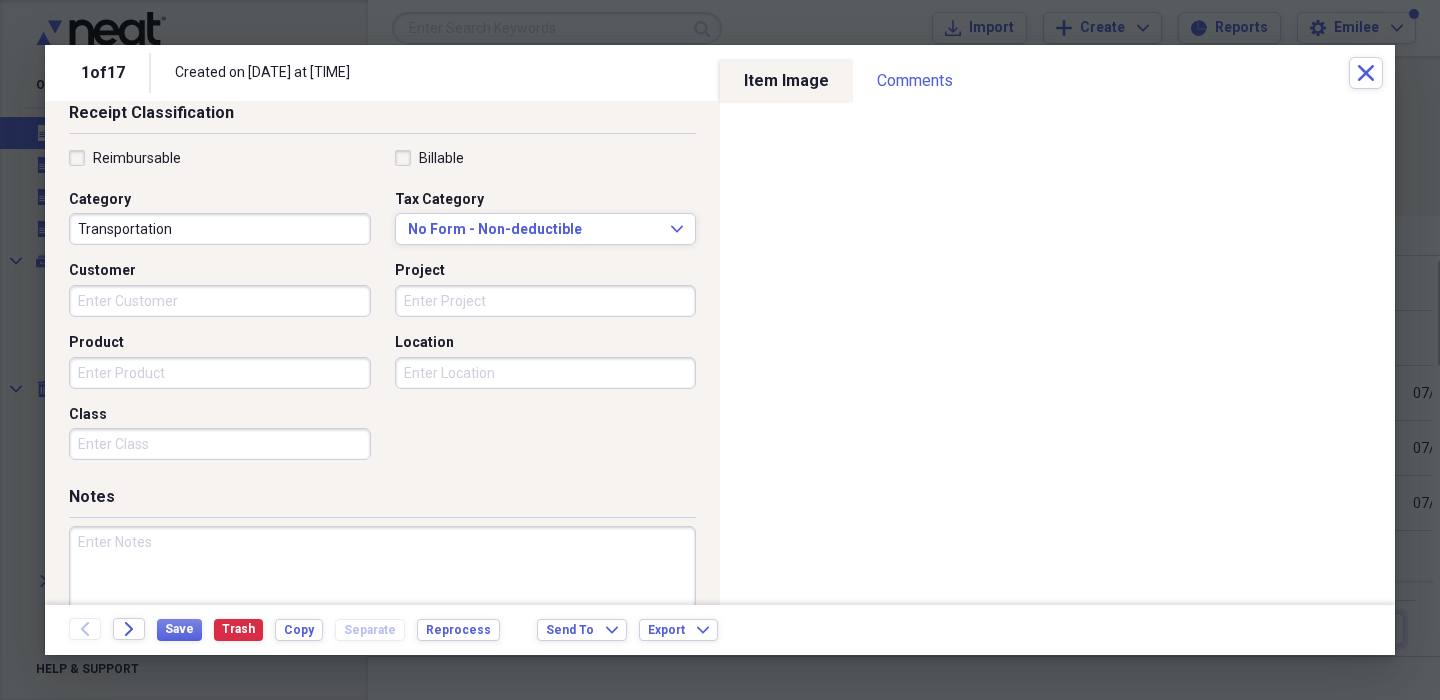 click on "Project" at bounding box center [546, 301] 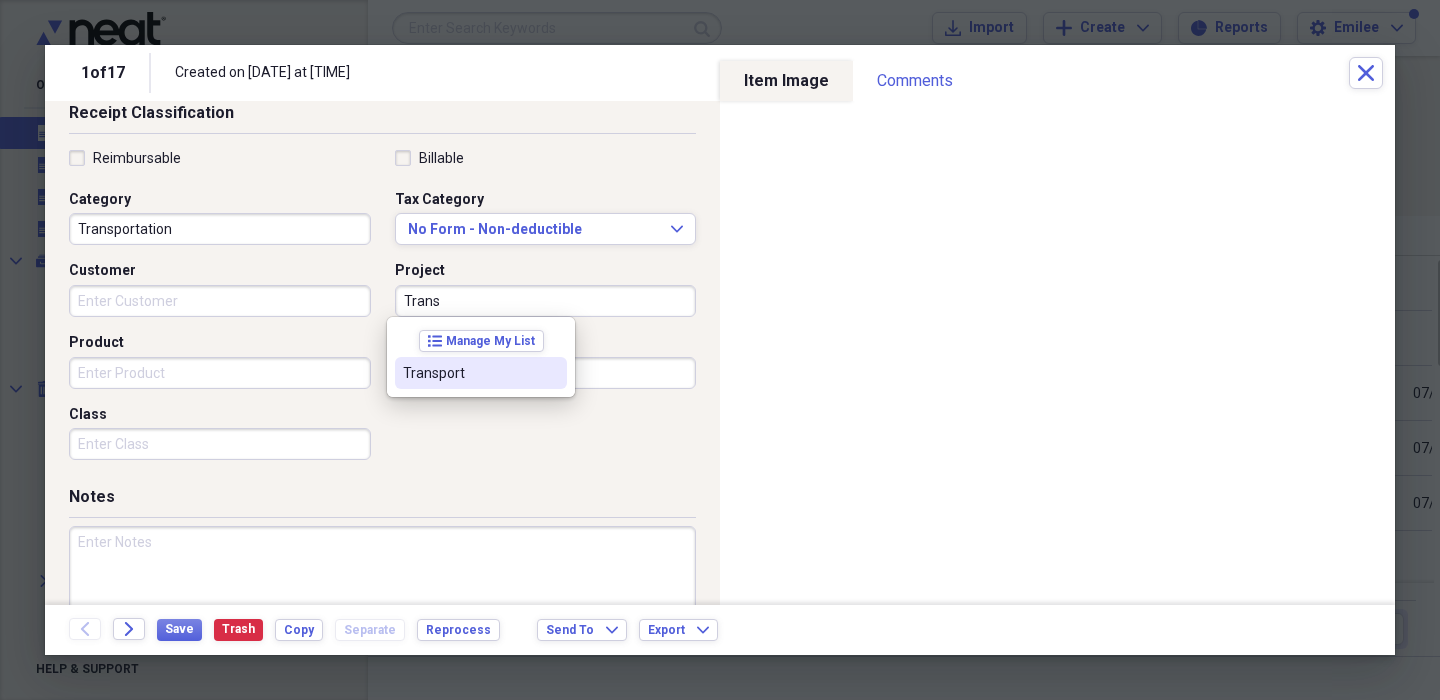 click on "Transport" at bounding box center (481, 373) 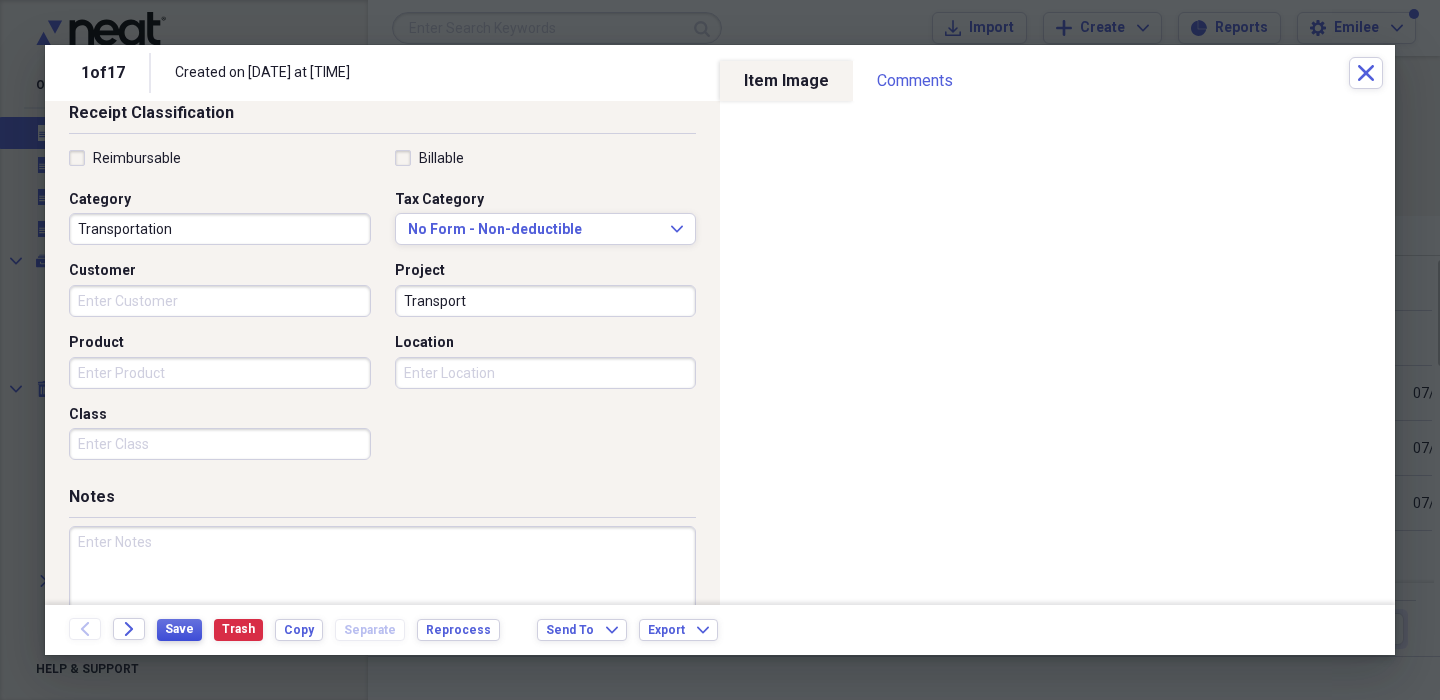 click on "Save" at bounding box center (179, 629) 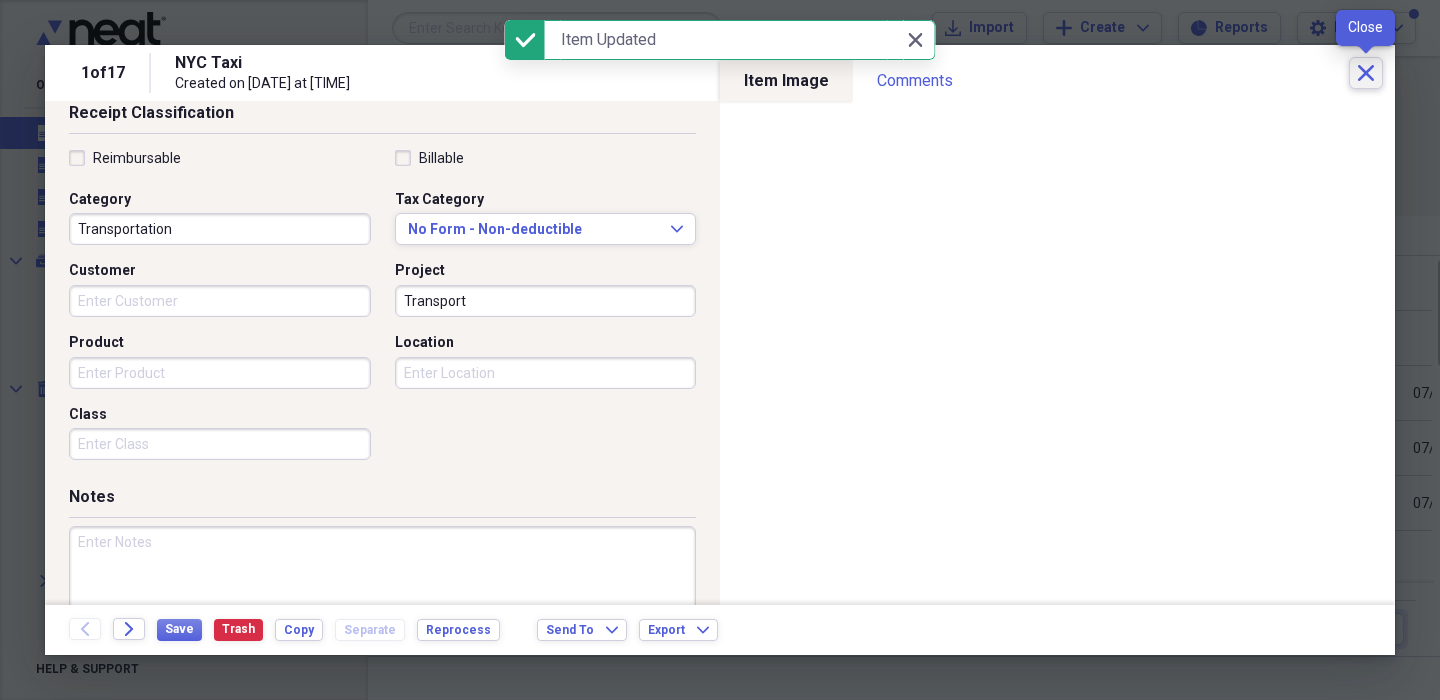 click on "Close" 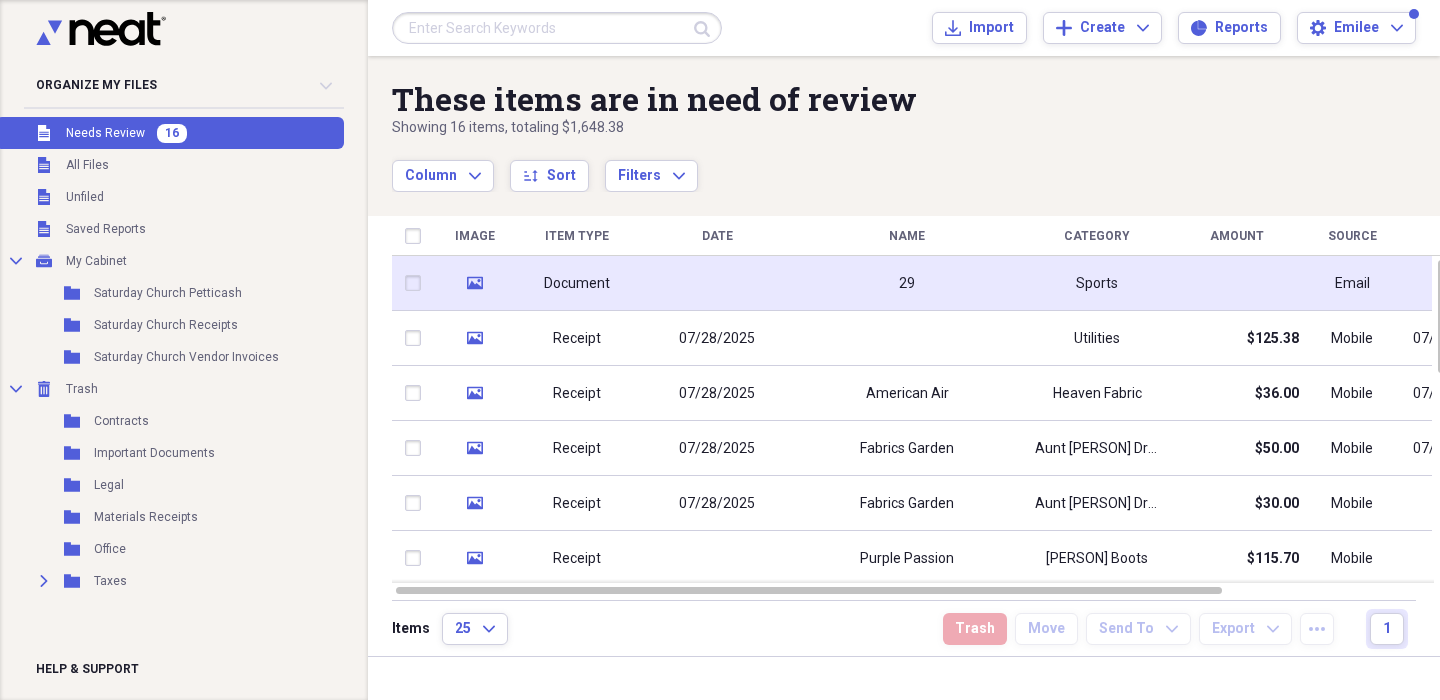 click on "Sports" at bounding box center (1097, 283) 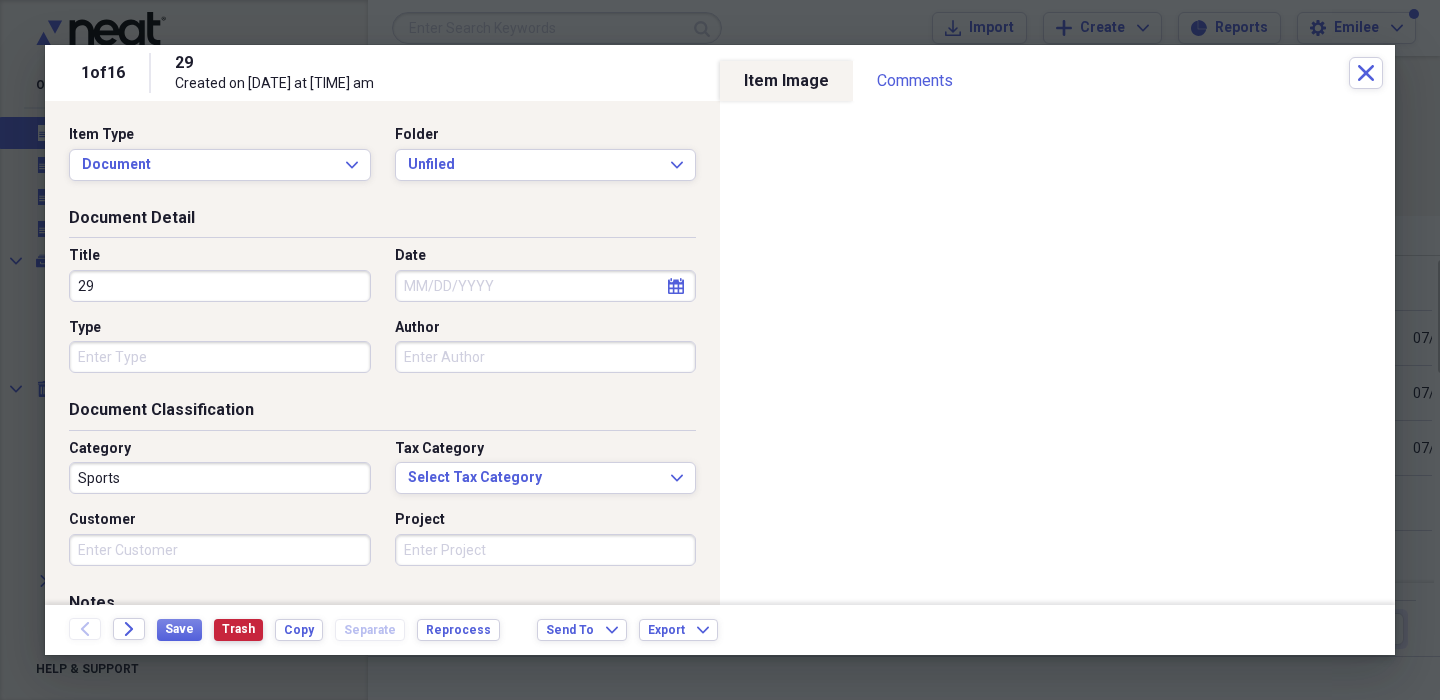 click on "Trash" at bounding box center [238, 629] 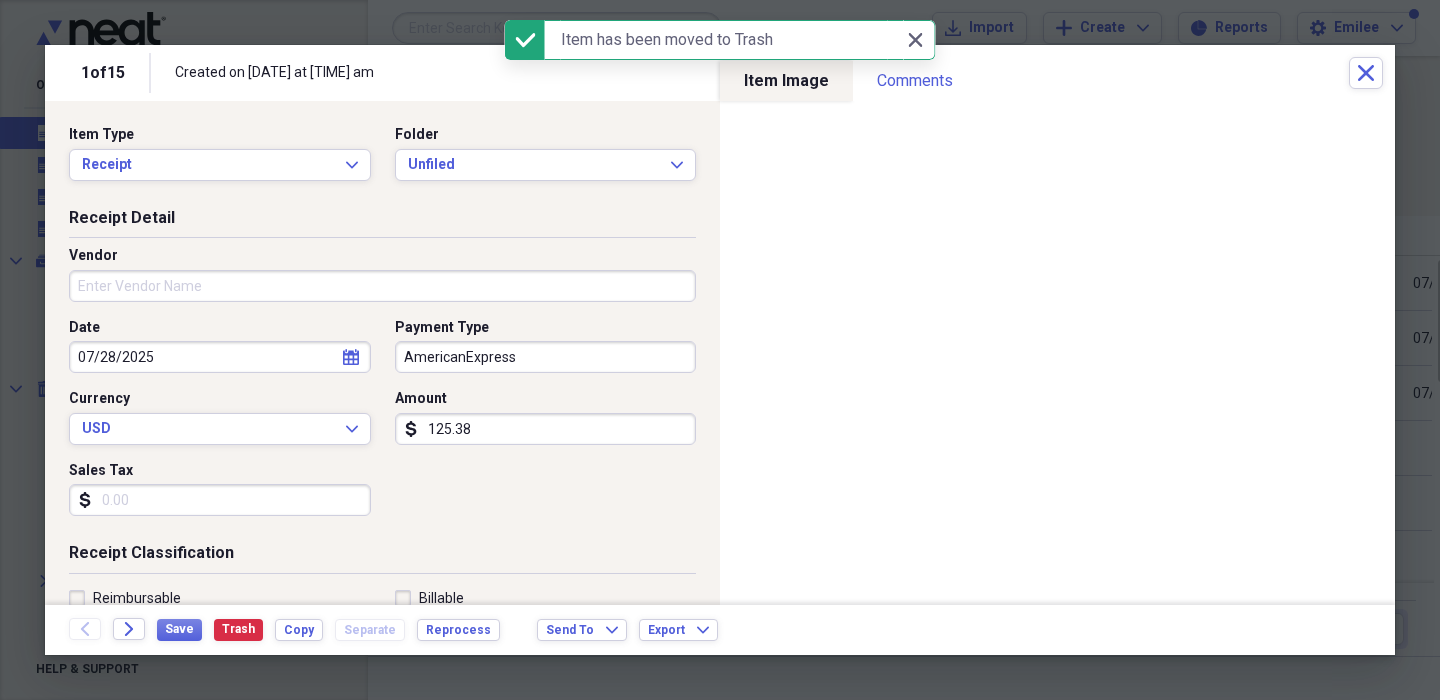 click on "Vendor" at bounding box center [382, 286] 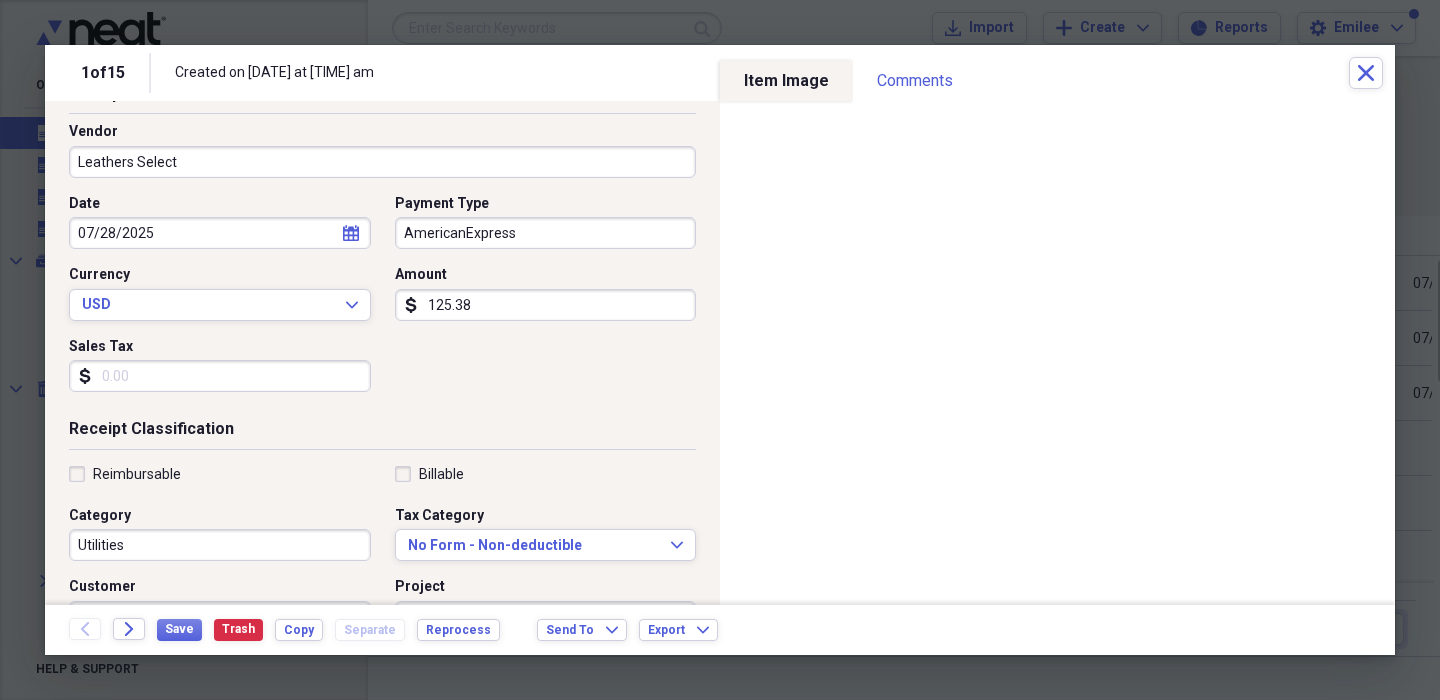 scroll, scrollTop: 368, scrollLeft: 0, axis: vertical 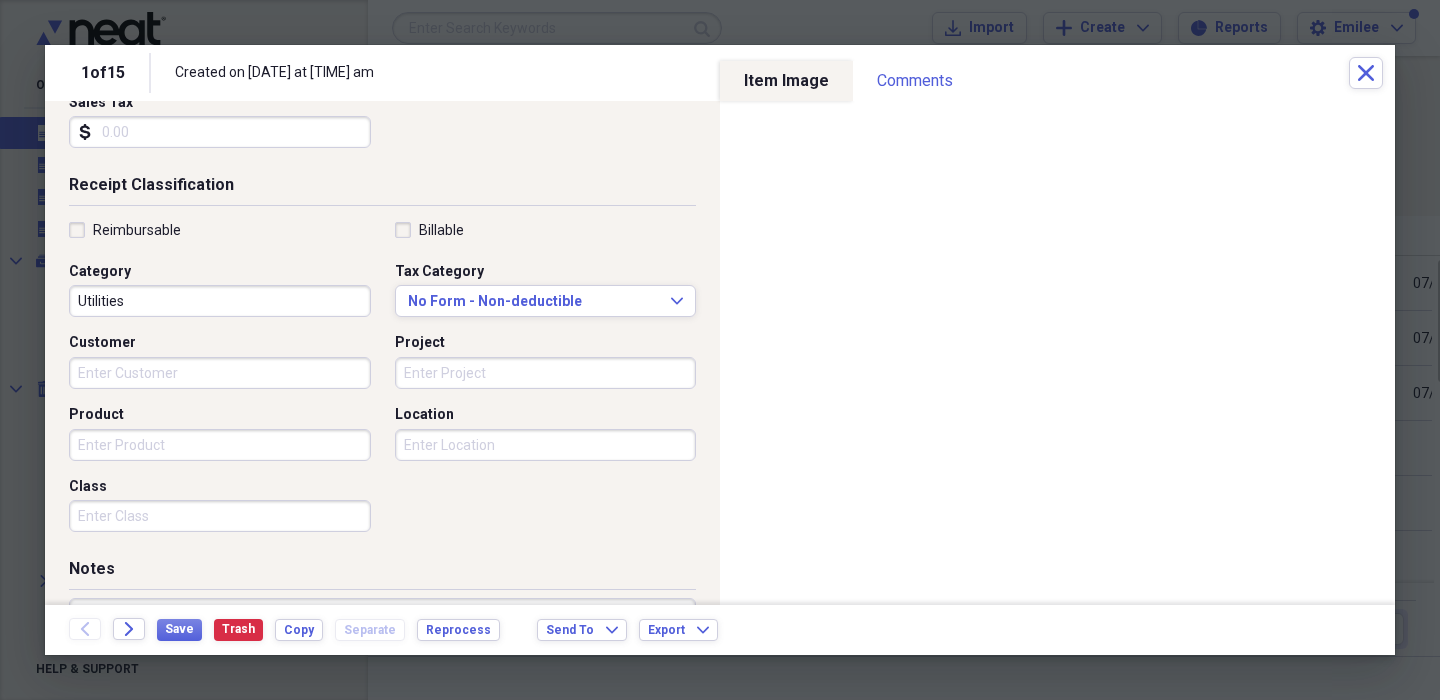 type on "Leathers Select" 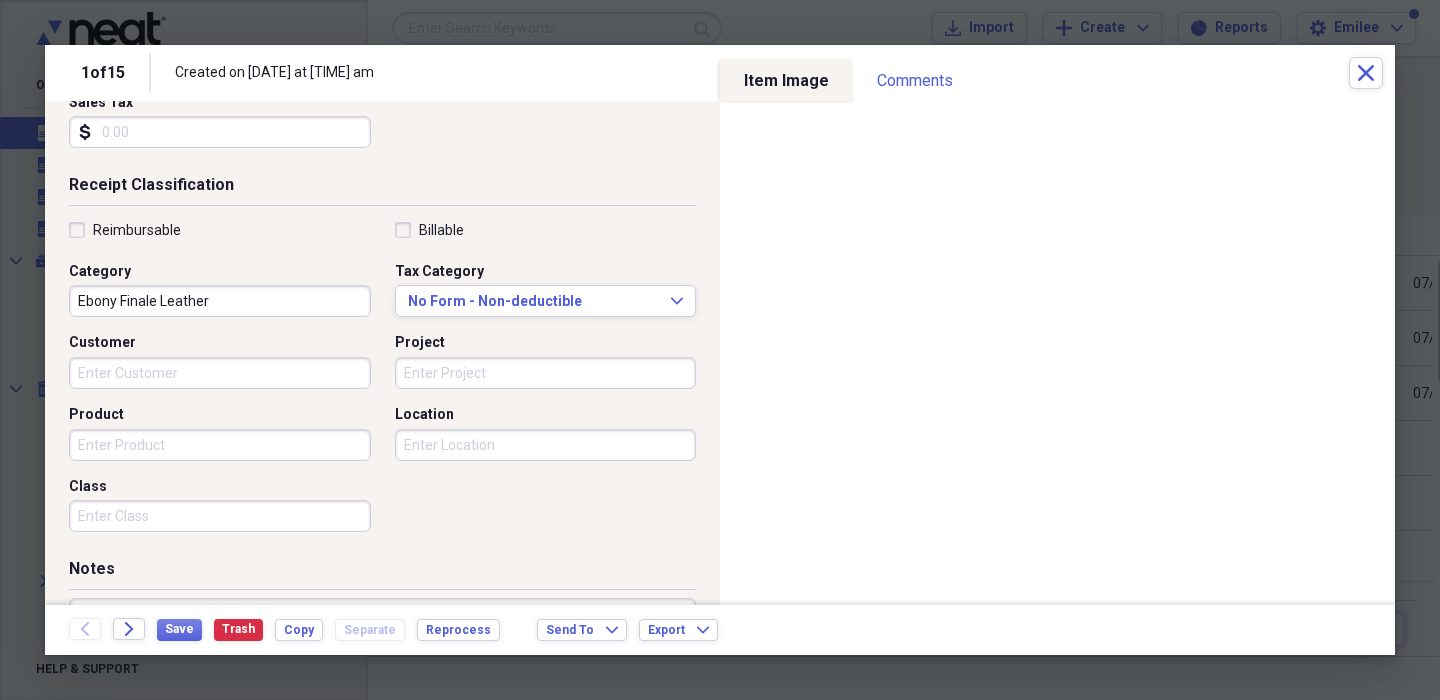 type on "Ebony Finale Leather" 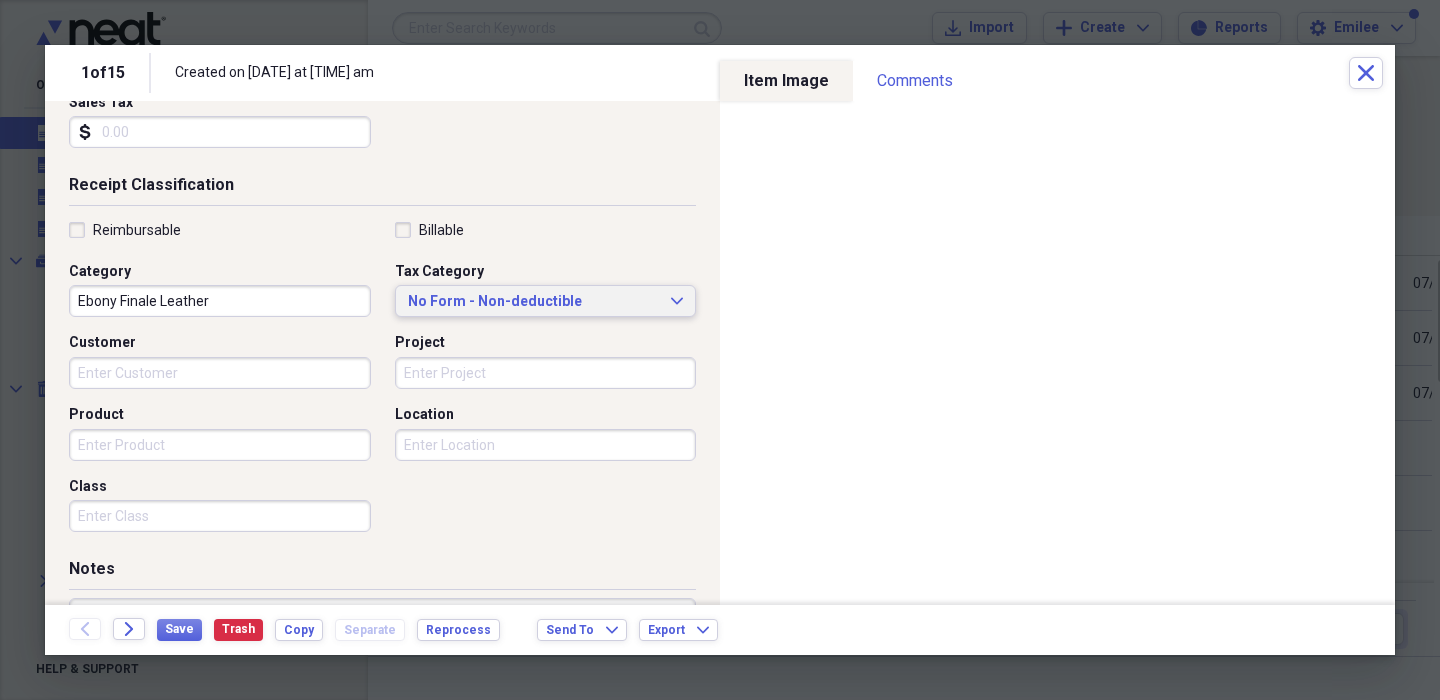 type 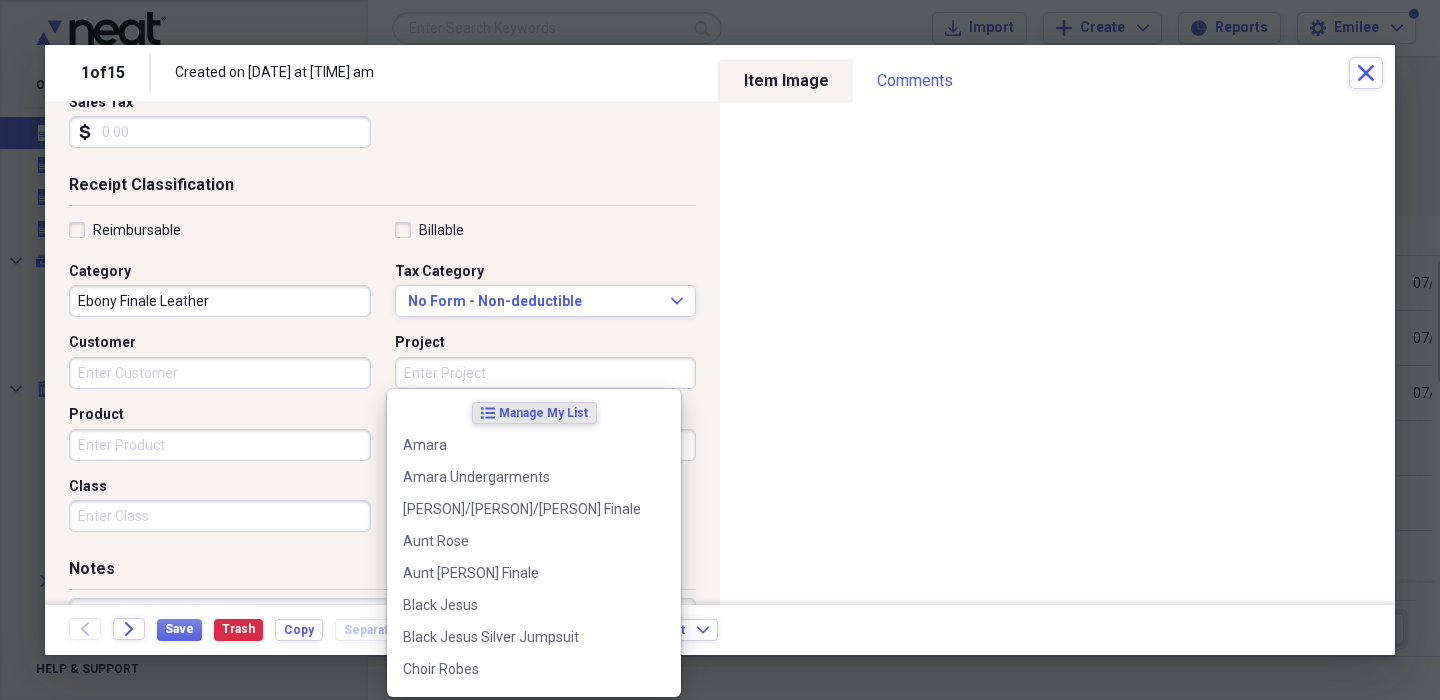 type on "e" 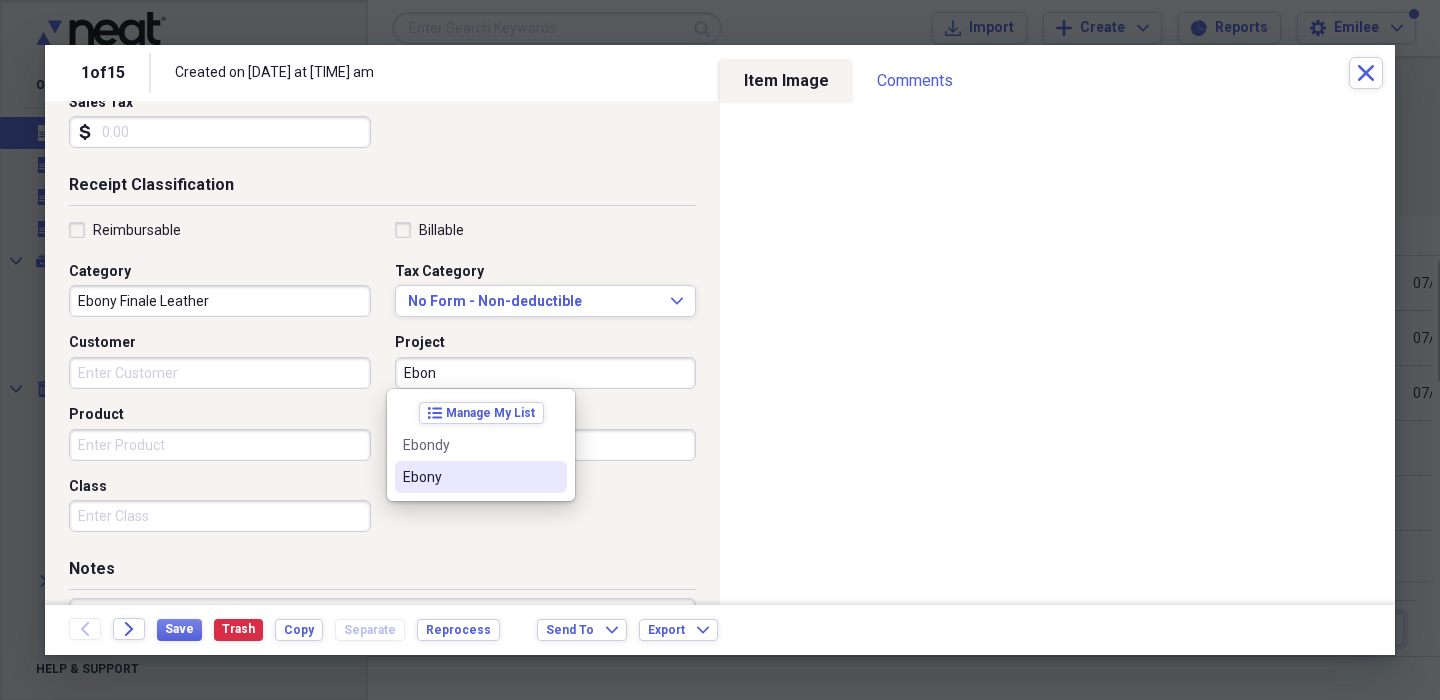 click on "Ebony" at bounding box center (469, 477) 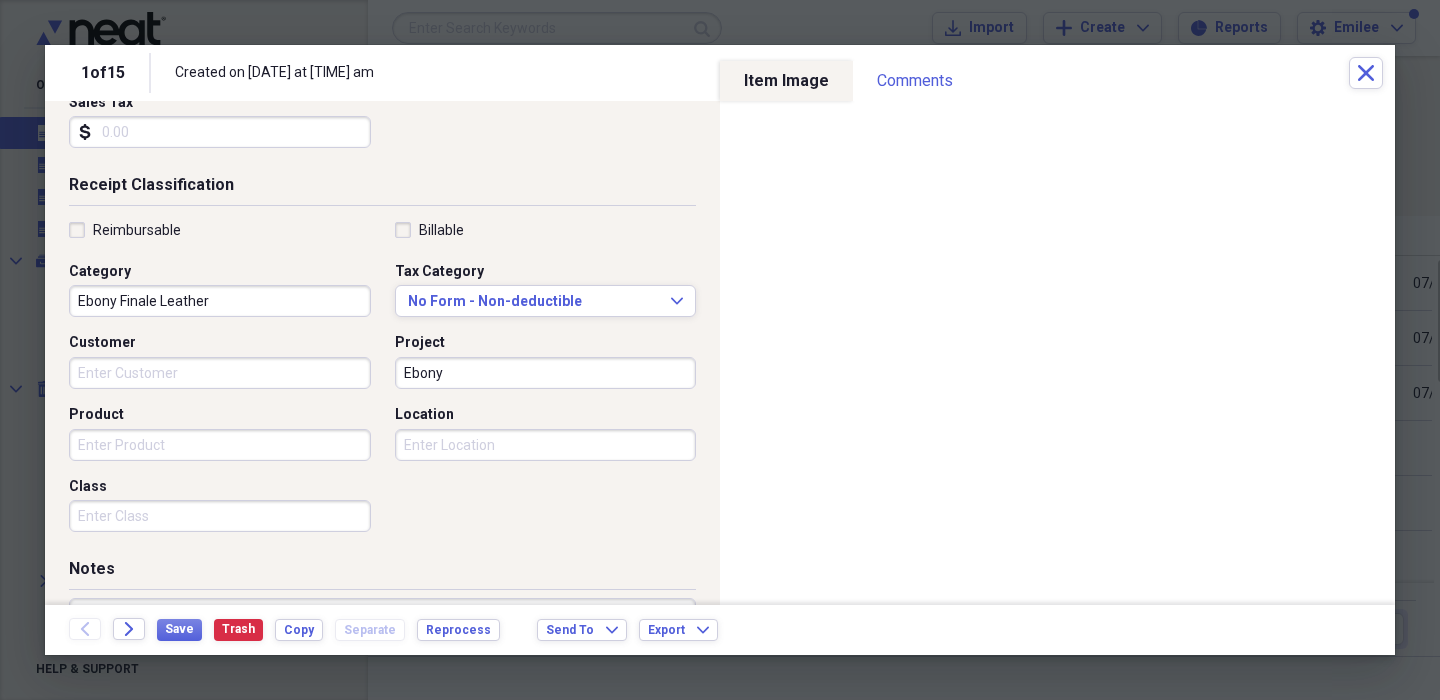 click on "Product" at bounding box center [220, 445] 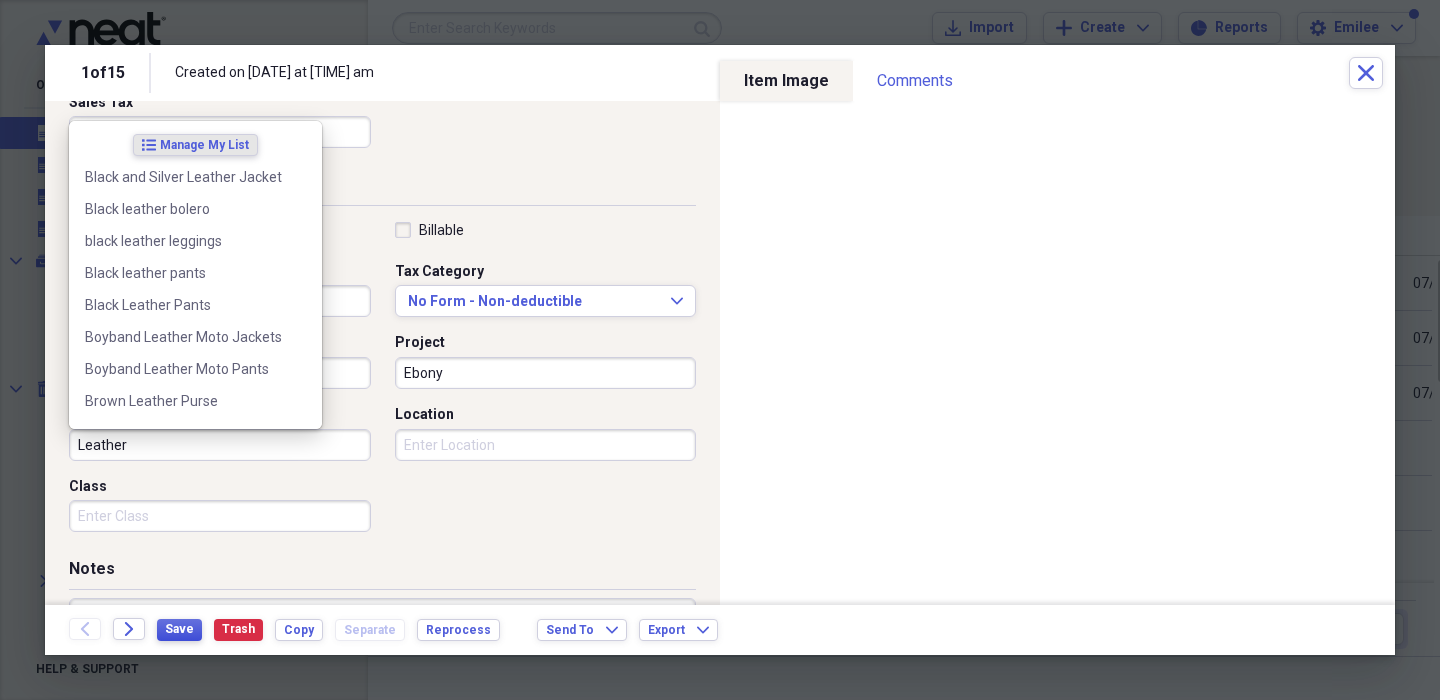 type on "Leather" 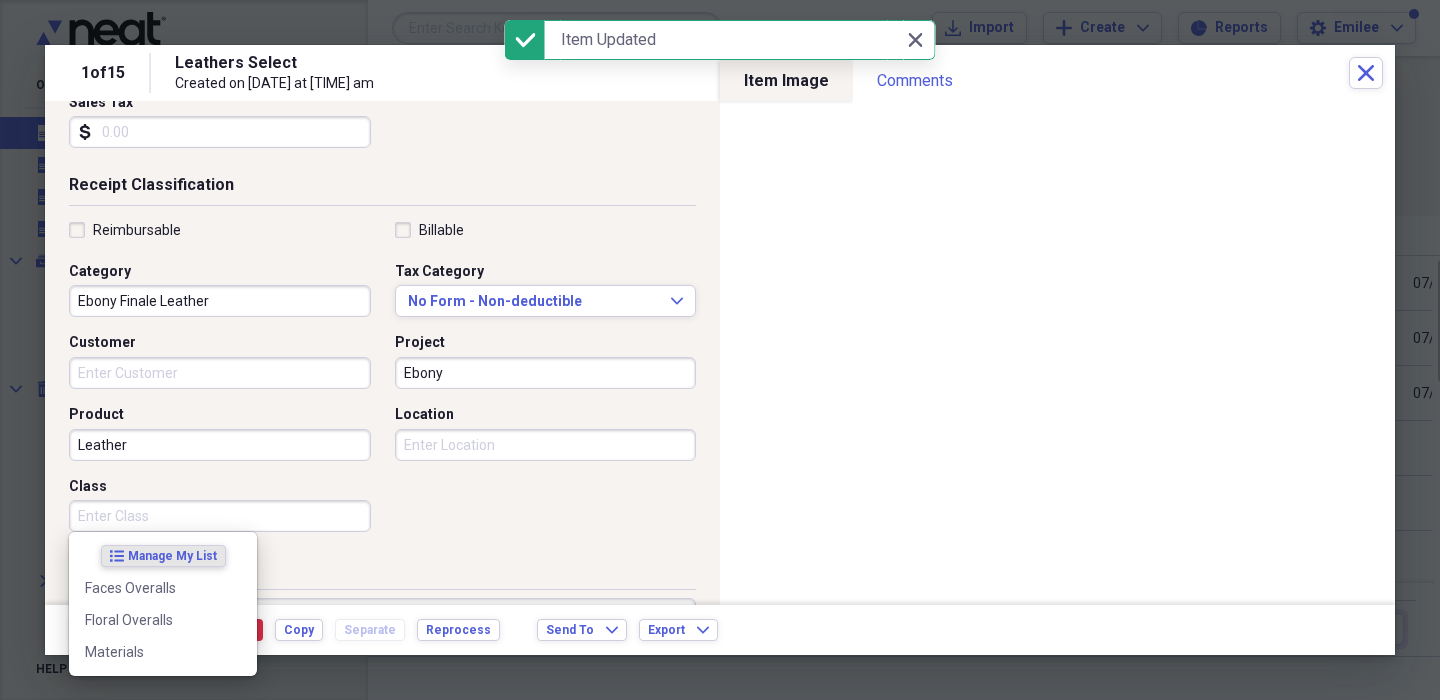 click on "Class" at bounding box center [220, 516] 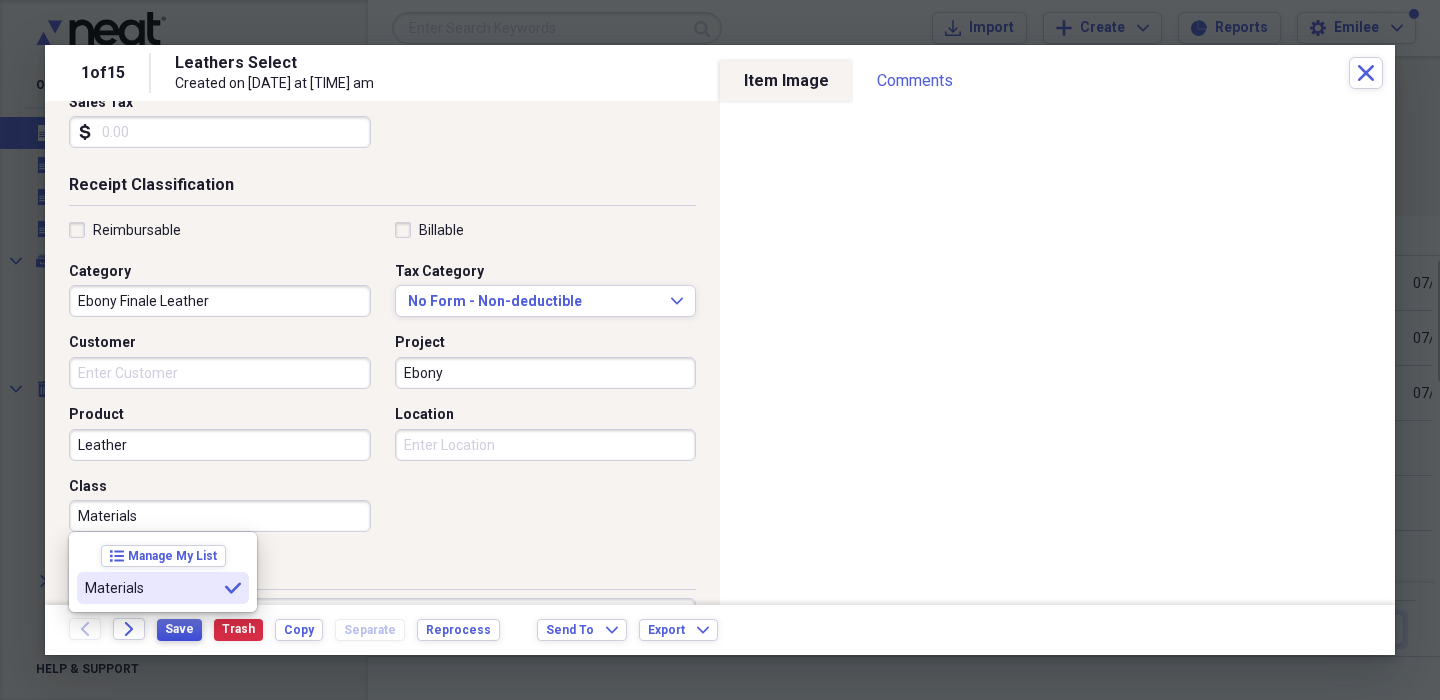 type on "Materials" 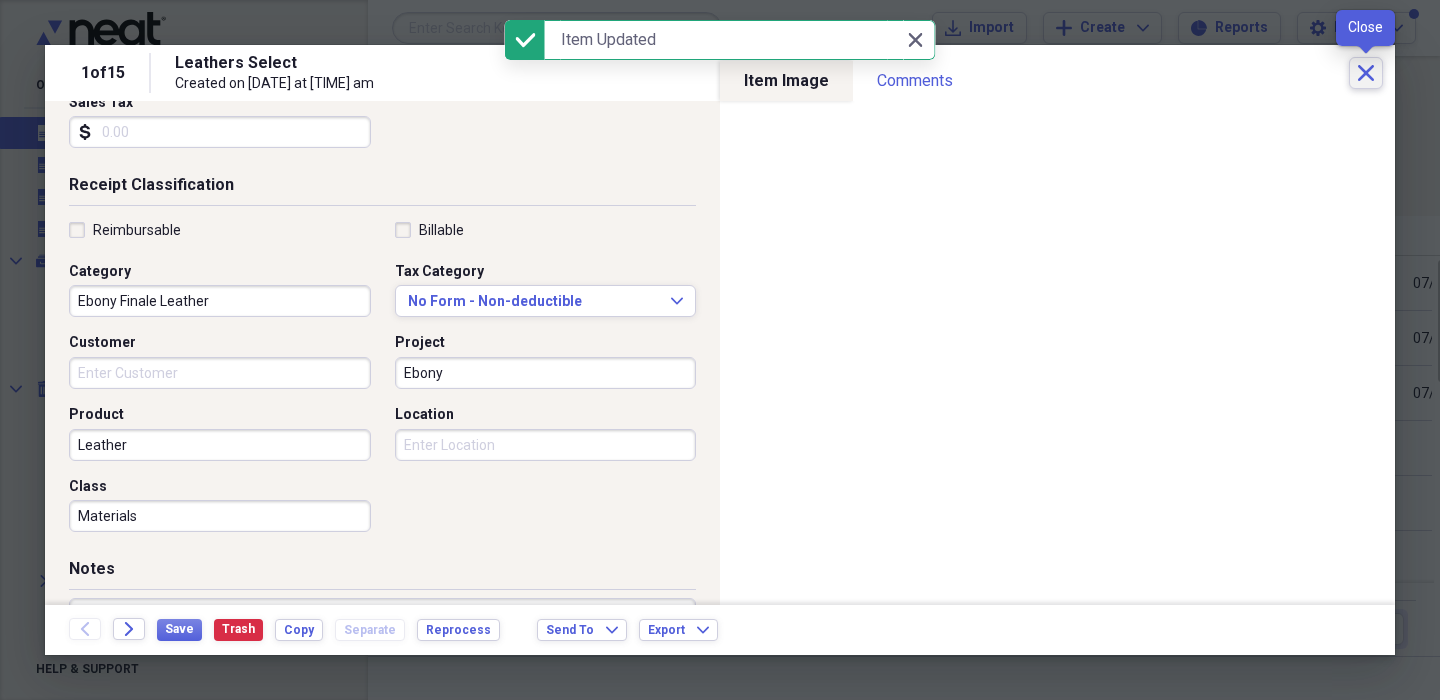 click 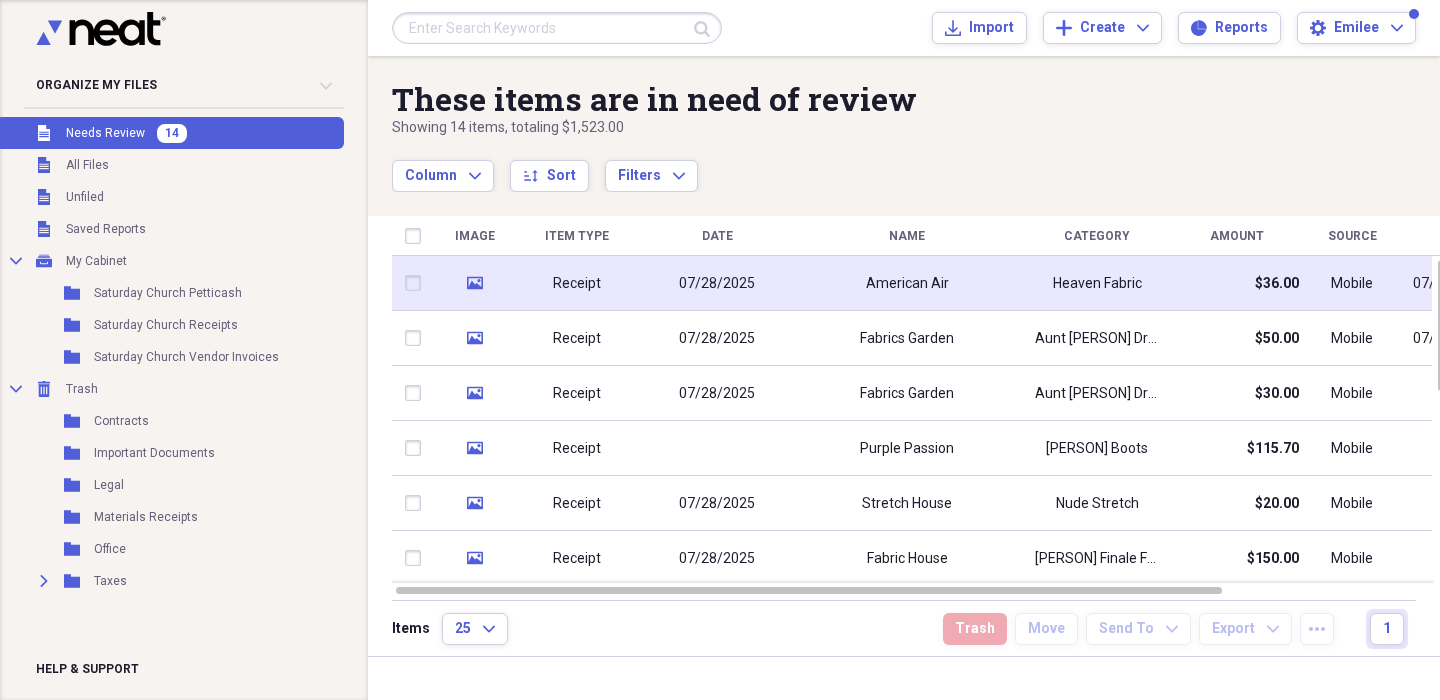 click on "Heaven Fabric" at bounding box center (1097, 283) 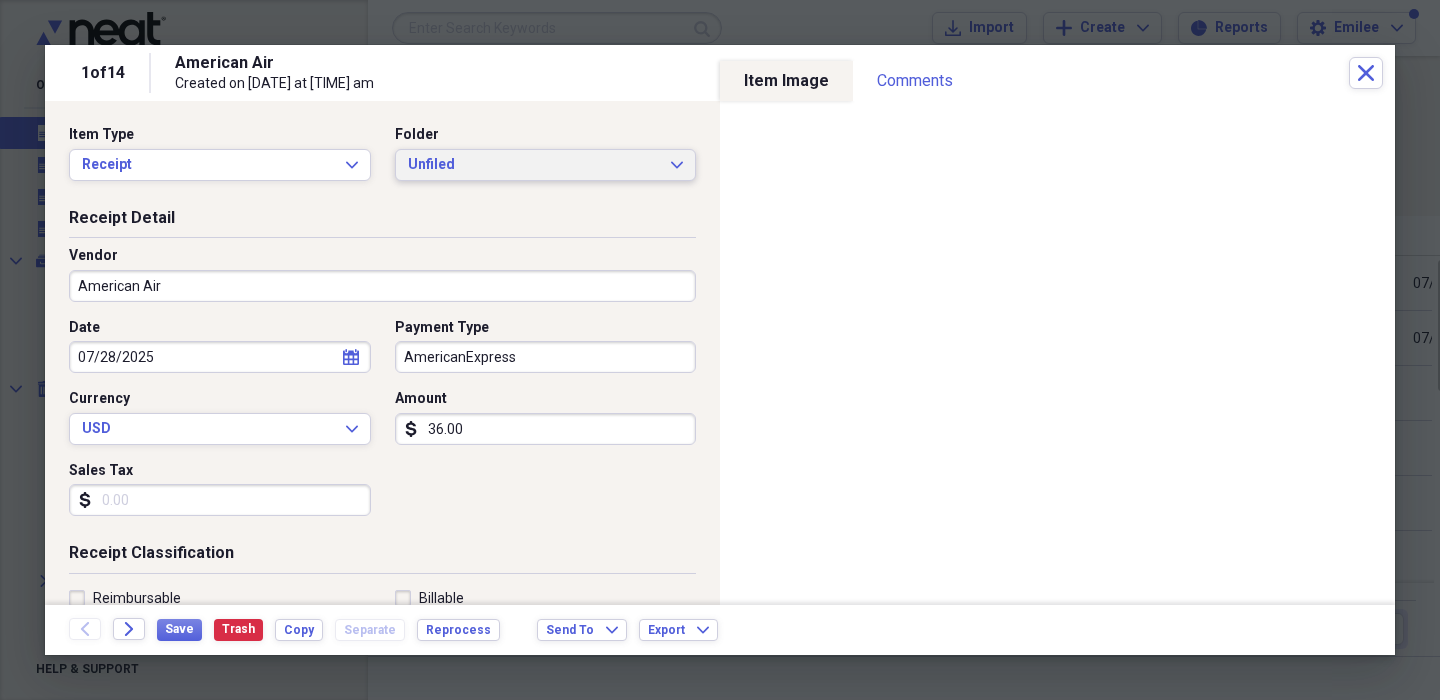 click on "Unfiled" at bounding box center (534, 165) 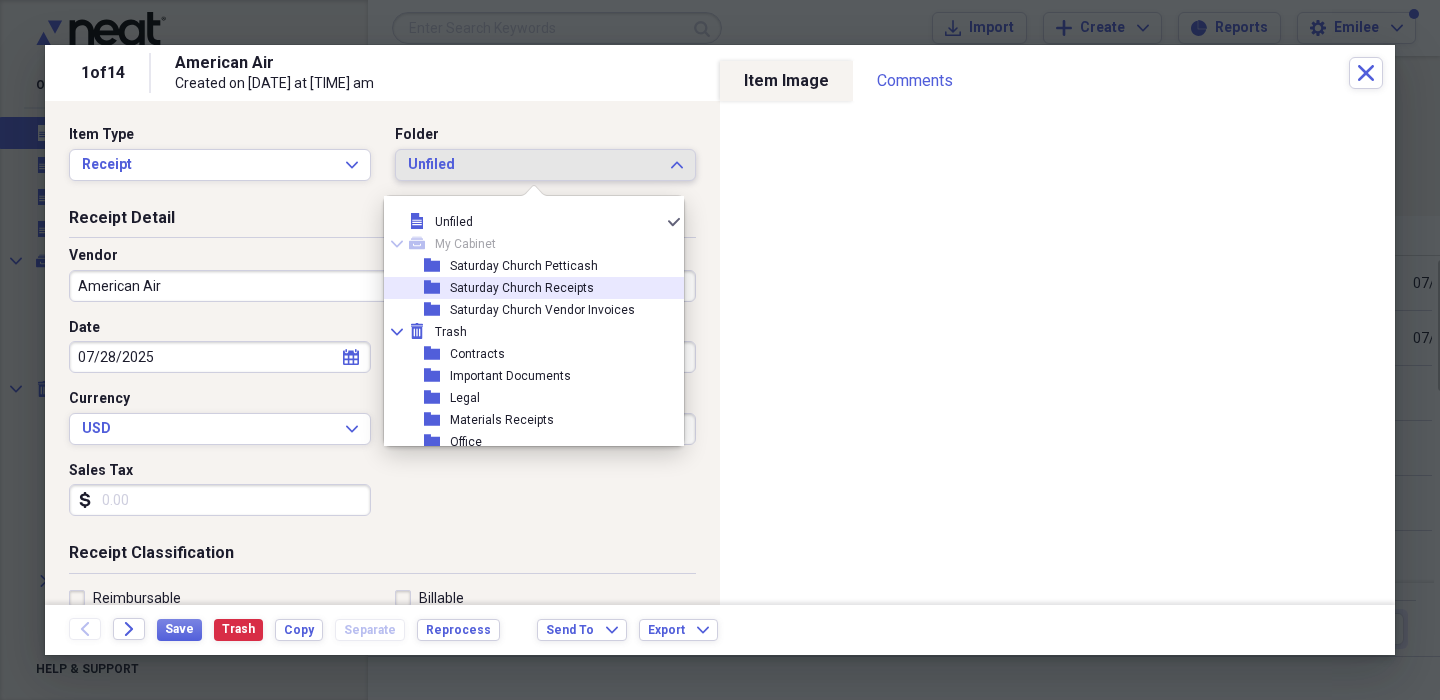 click on "folder Saturday Church Receipts" at bounding box center (526, 288) 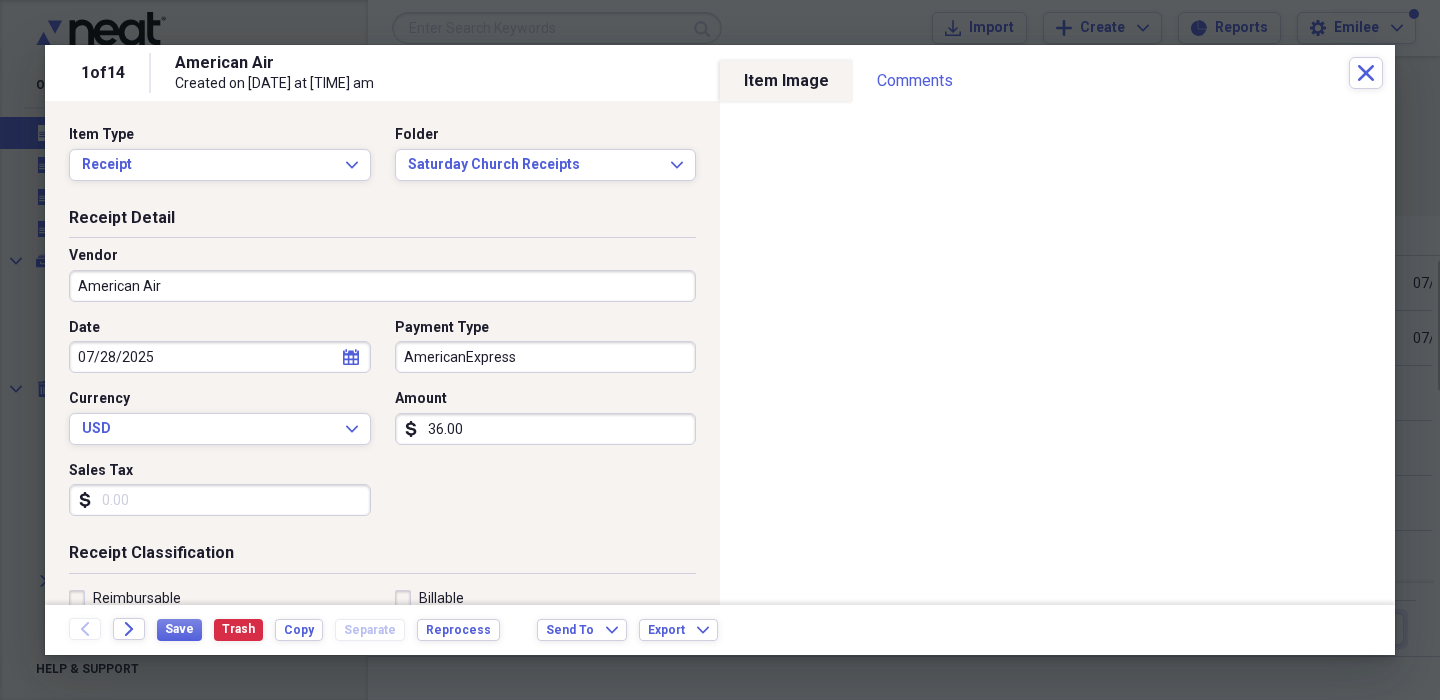 click on "American Air" at bounding box center (382, 286) 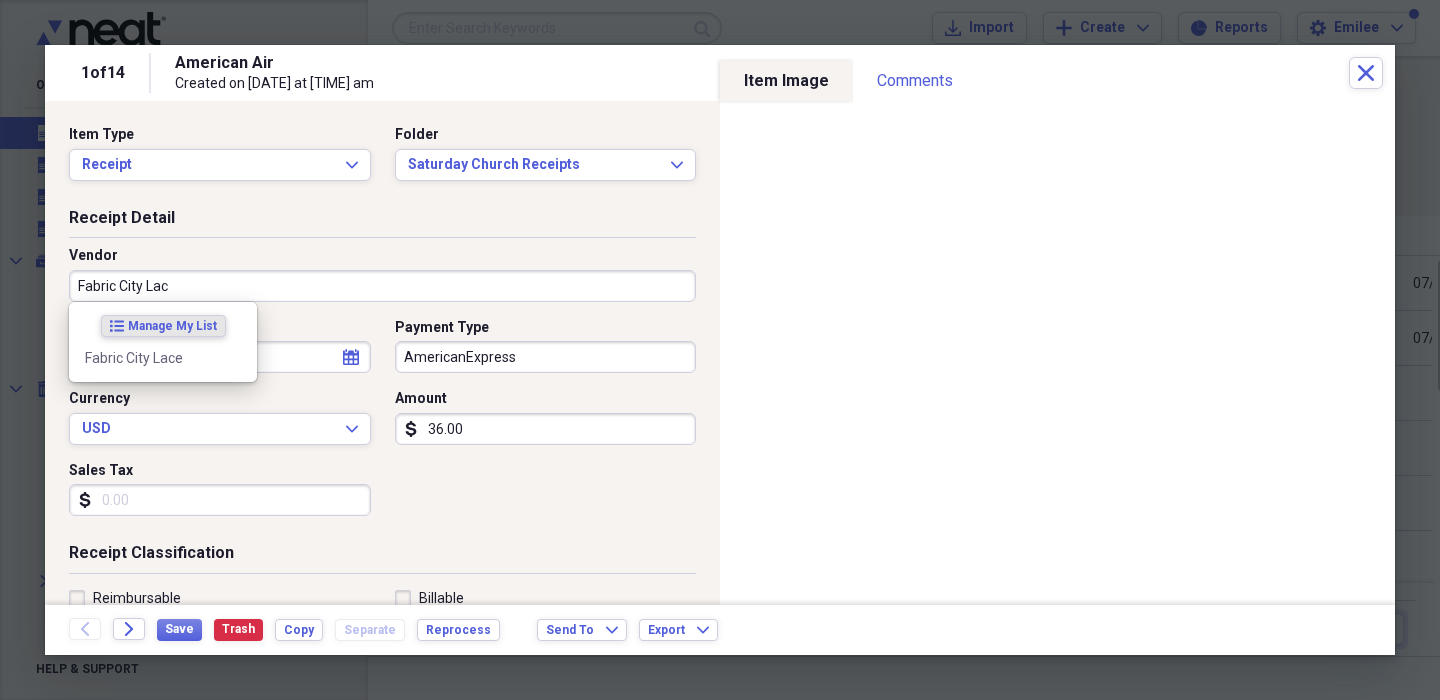 type on "Fabric City Lace" 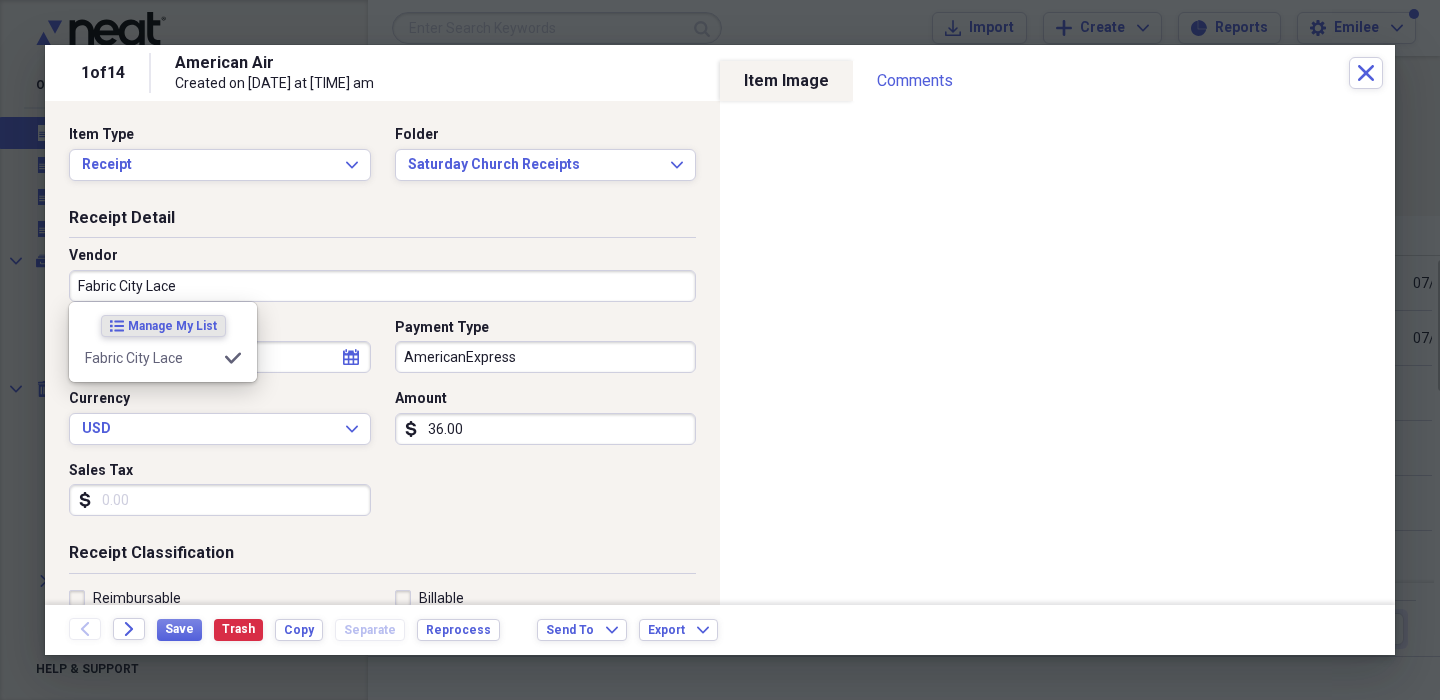 type on "Lace" 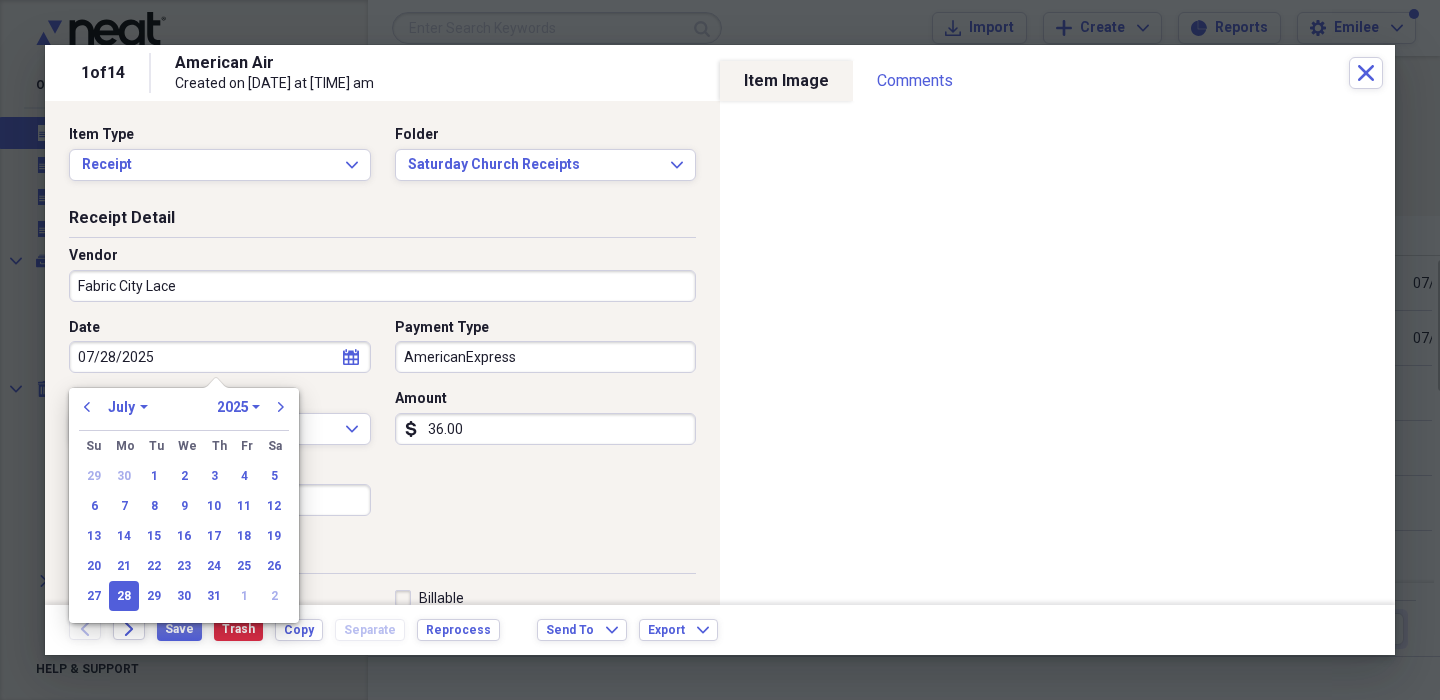 type 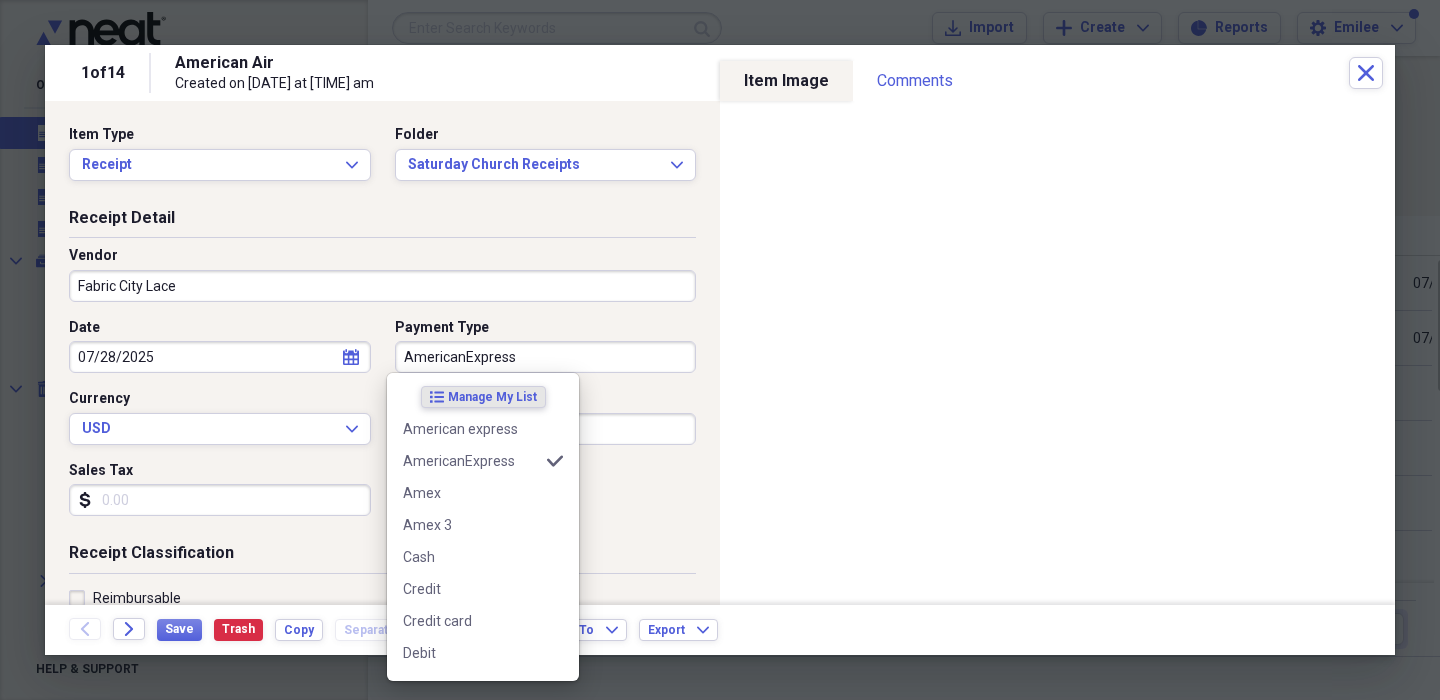 click on "AmericanExpress" at bounding box center [546, 357] 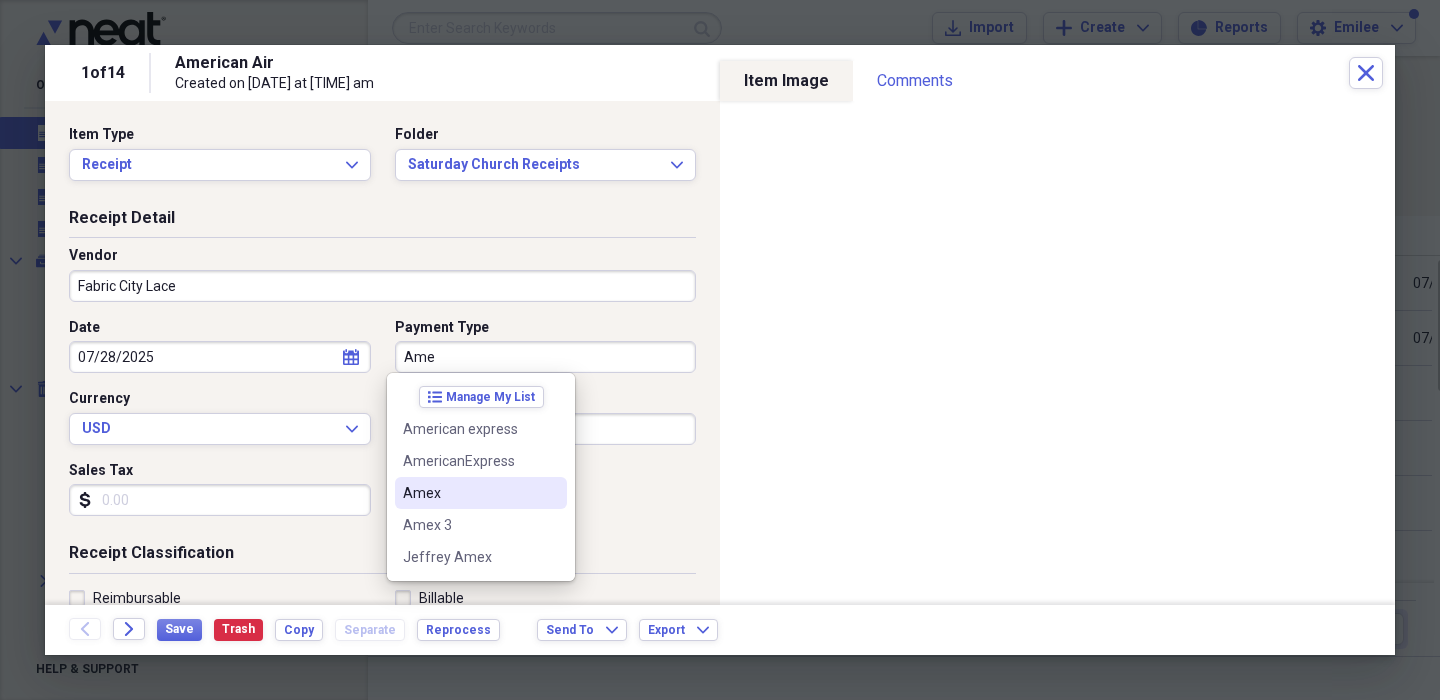 click on "Amex" at bounding box center (481, 493) 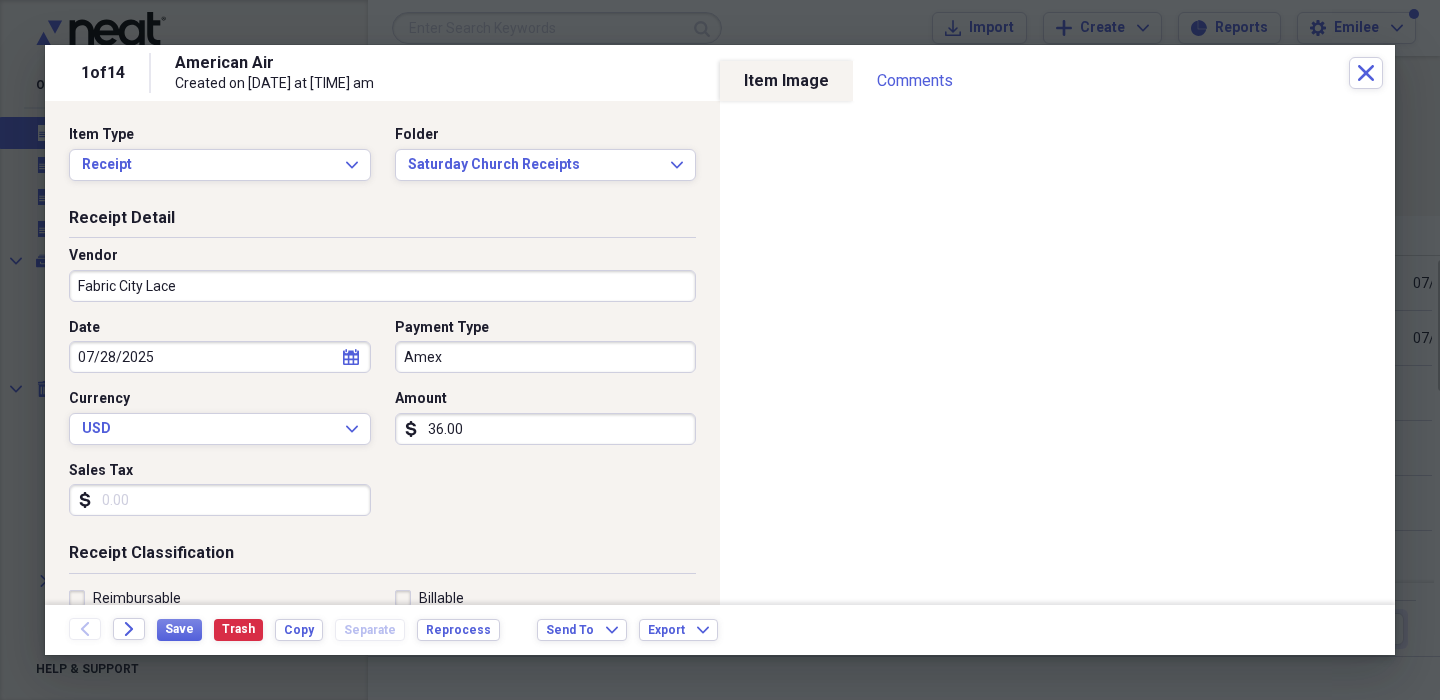 click on "Date [DATE] calendar Calendar Payment Type Amex Currency USD Expand Amount dollar-sign 36.00 Sales Tax dollar-sign" at bounding box center (382, 425) 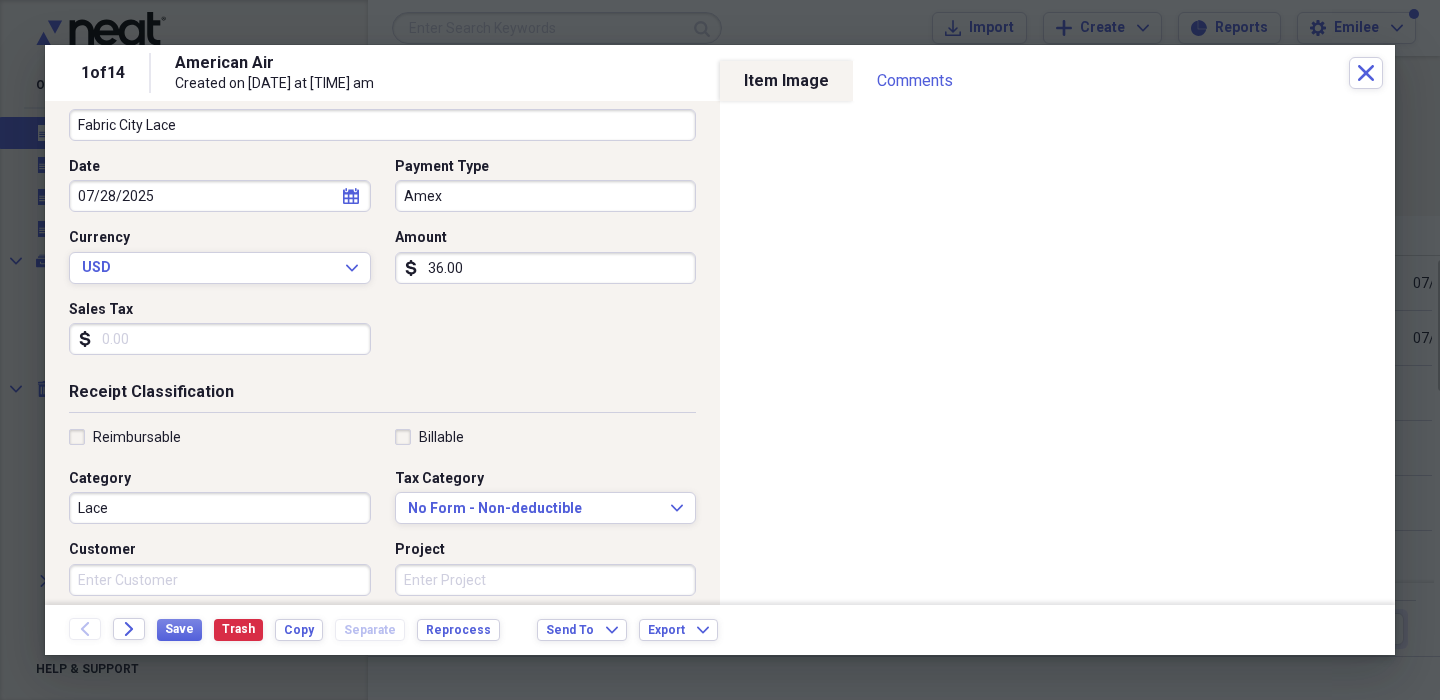 scroll, scrollTop: 164, scrollLeft: 0, axis: vertical 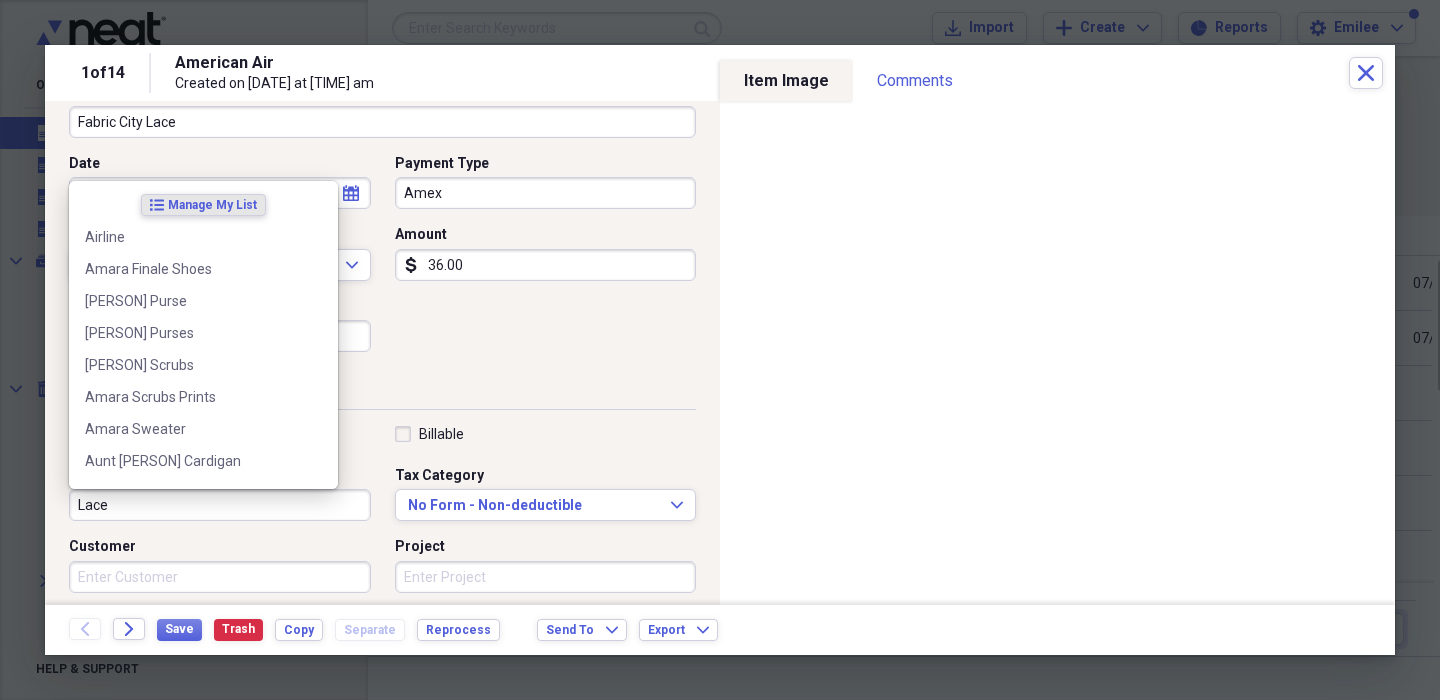 click on "Lace" at bounding box center (220, 505) 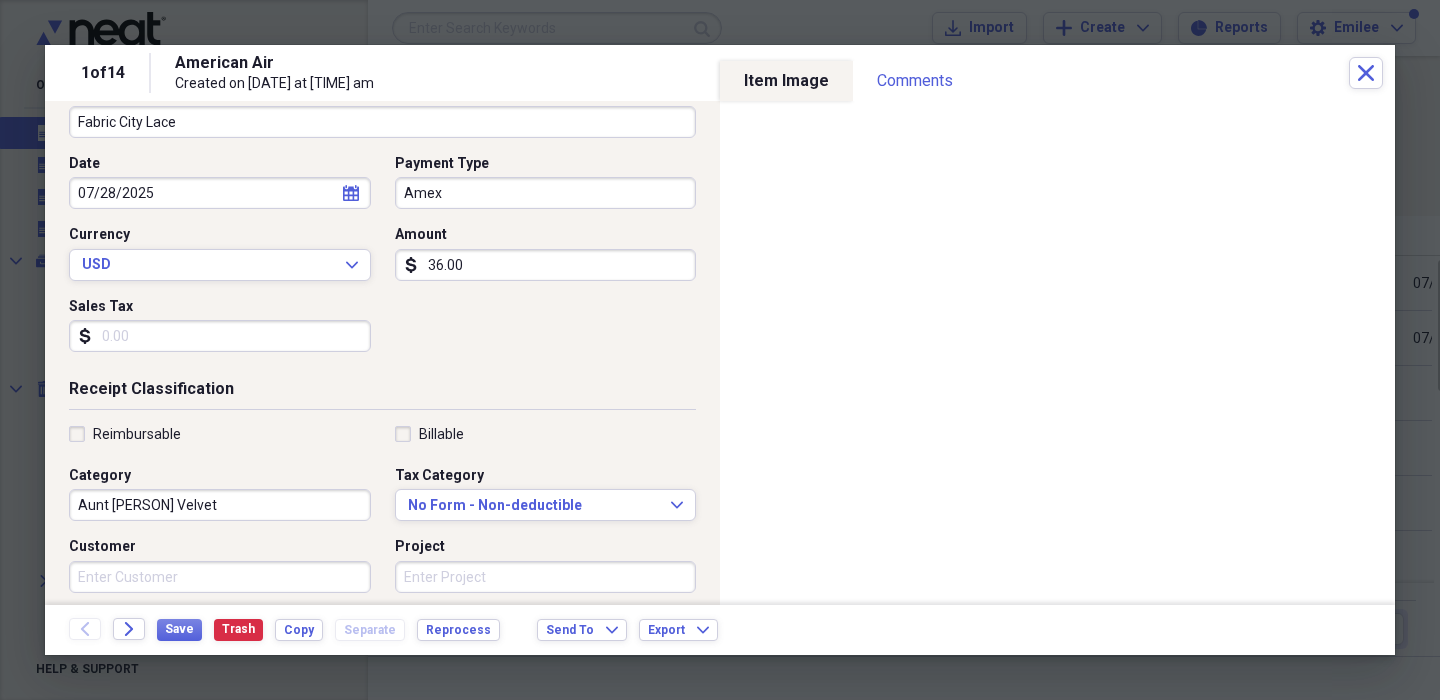 type on "Aunt [PERSON] Velvet" 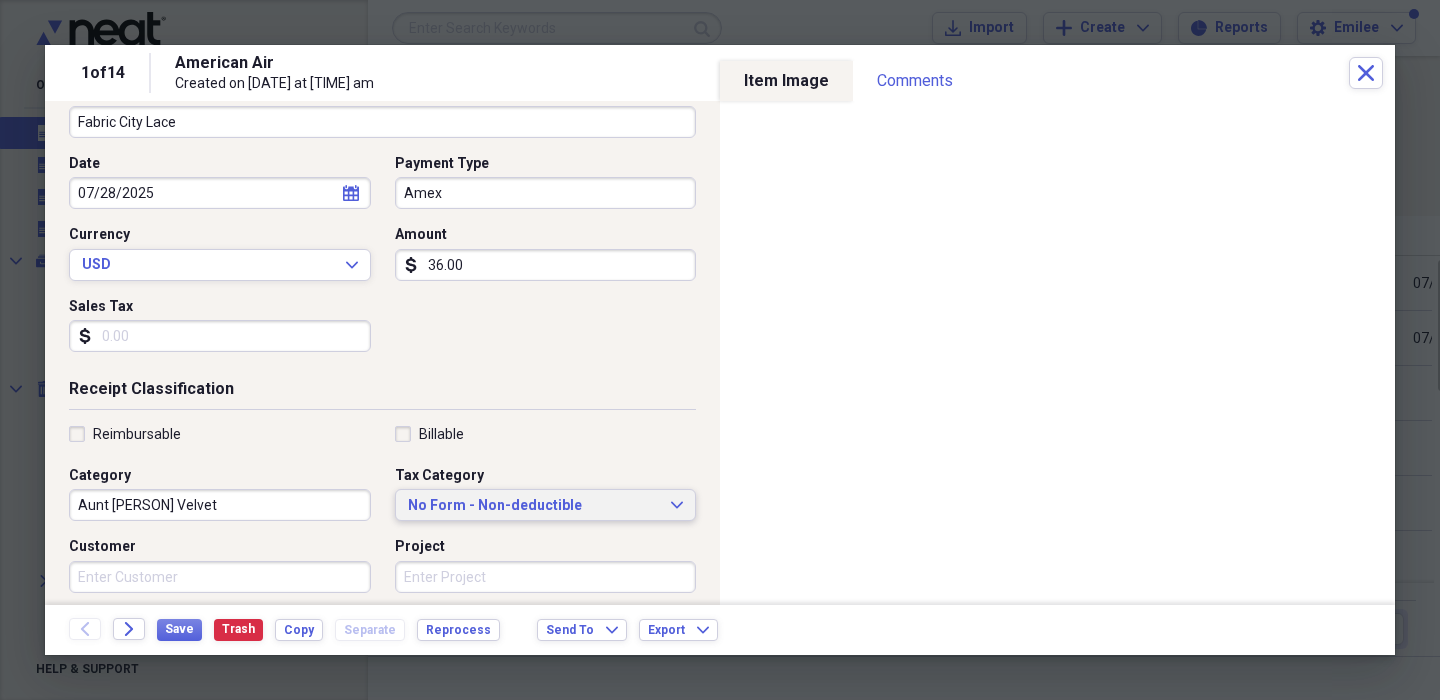 type 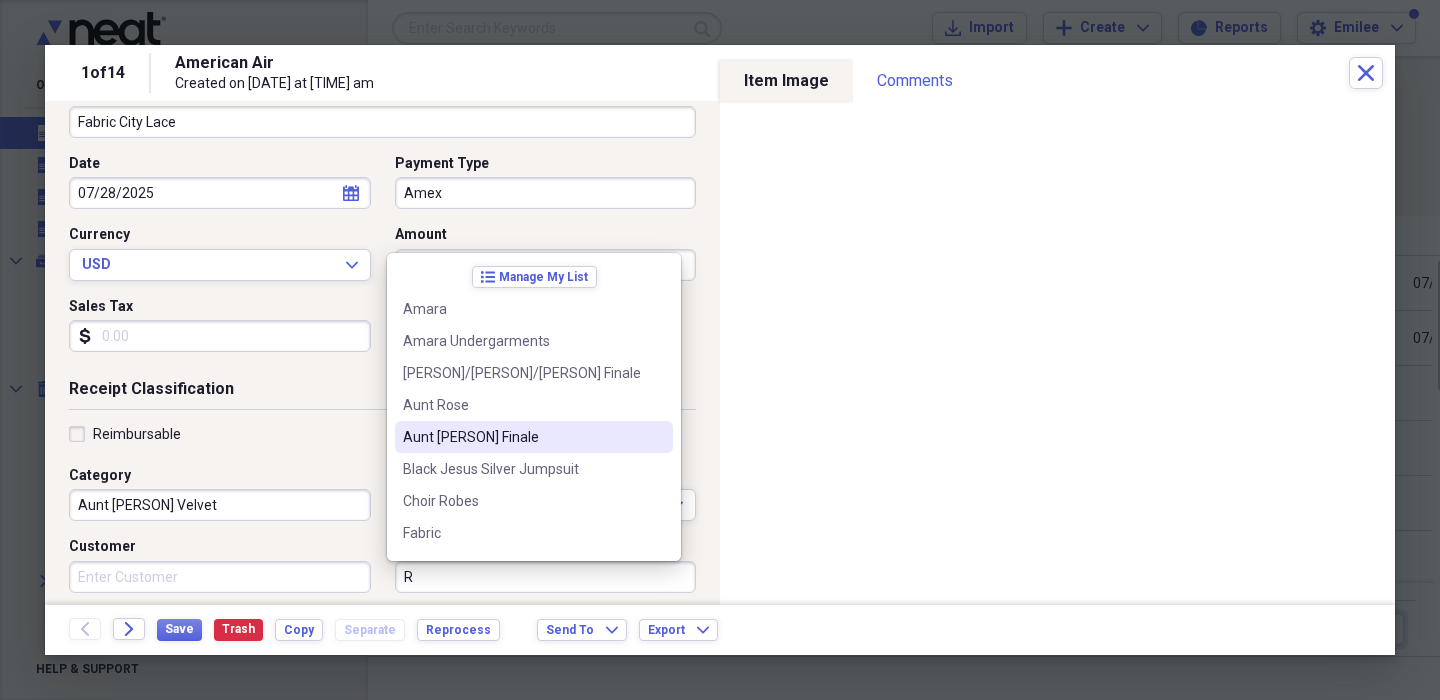 click on "Aunt [PERSON] Finale" at bounding box center (534, 437) 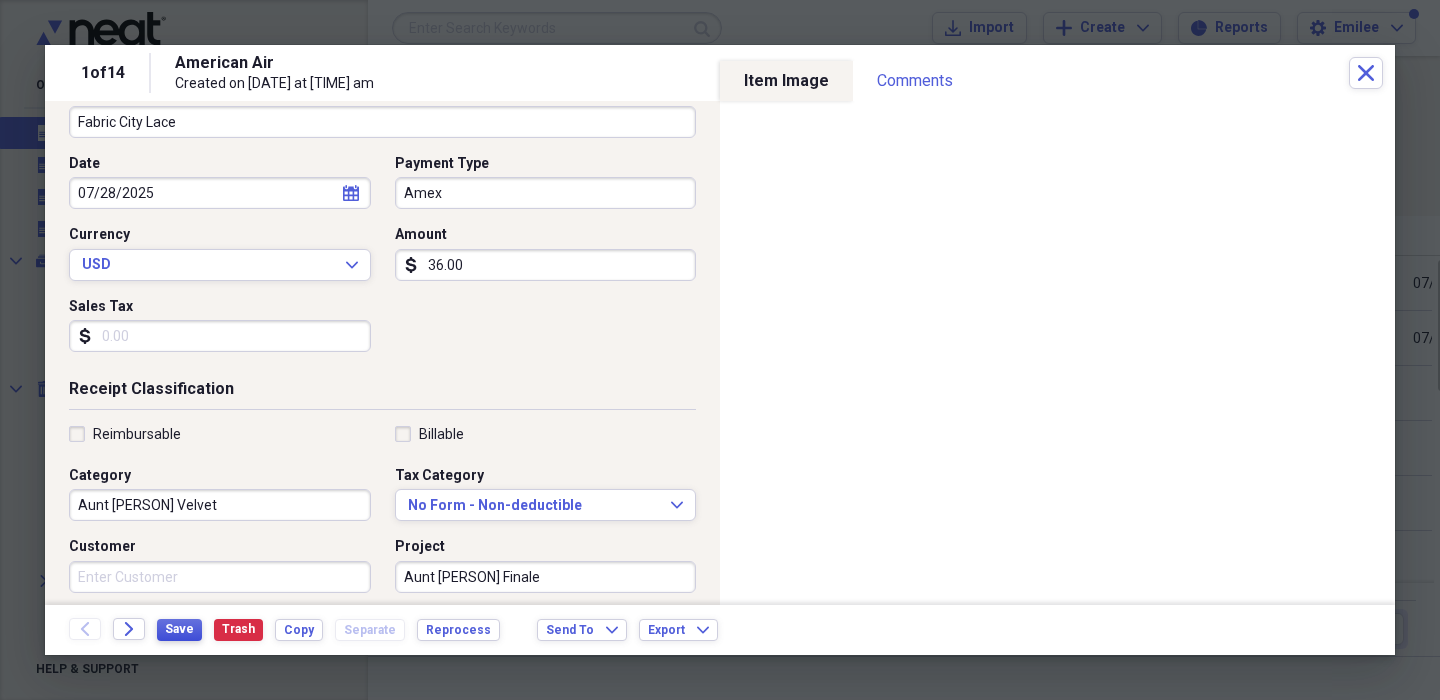 click on "Save" at bounding box center [179, 629] 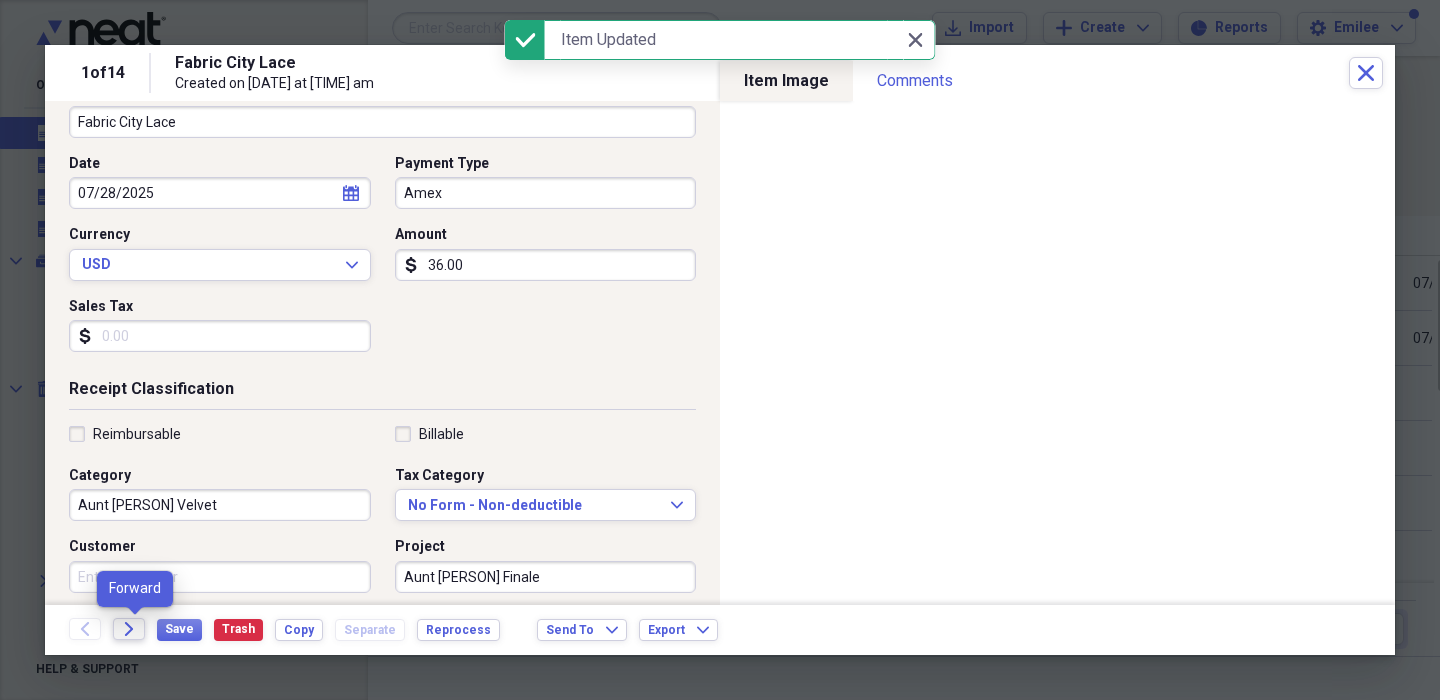 click on "Forward" at bounding box center (129, 629) 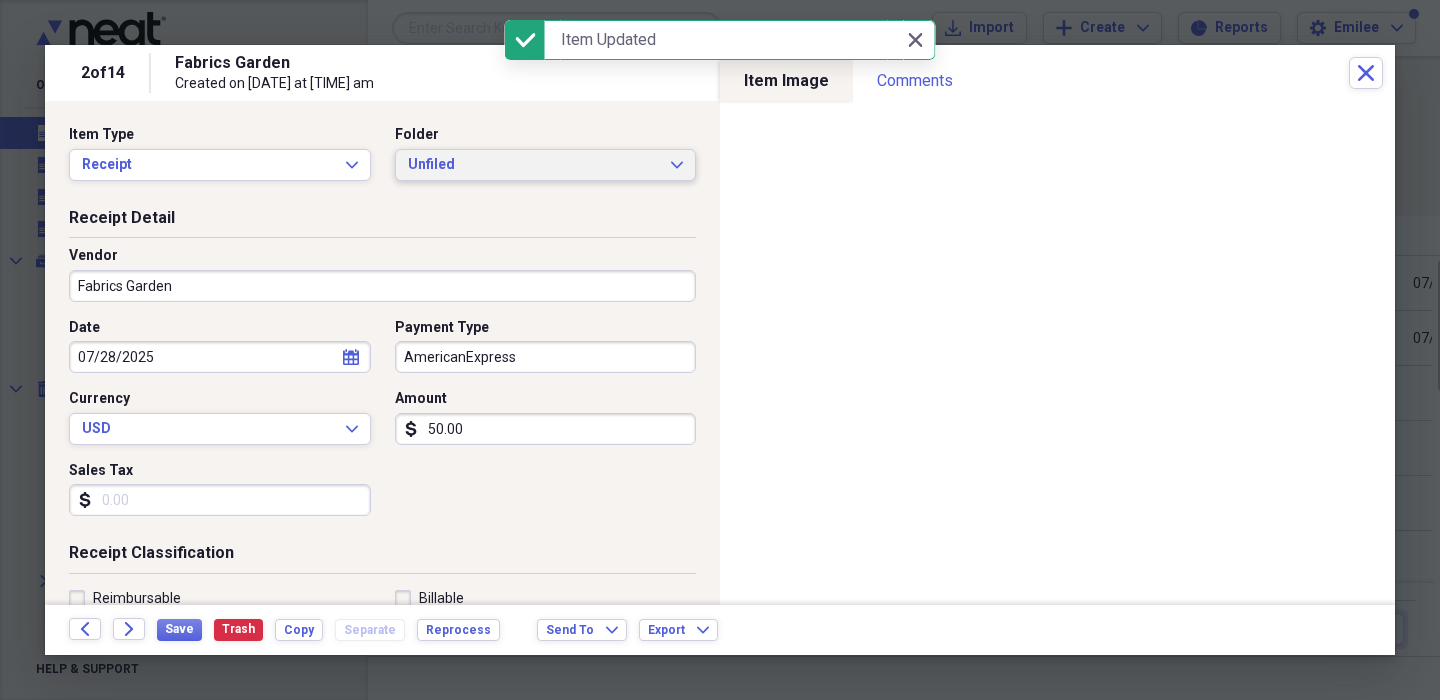 click on "Unfiled" at bounding box center (534, 165) 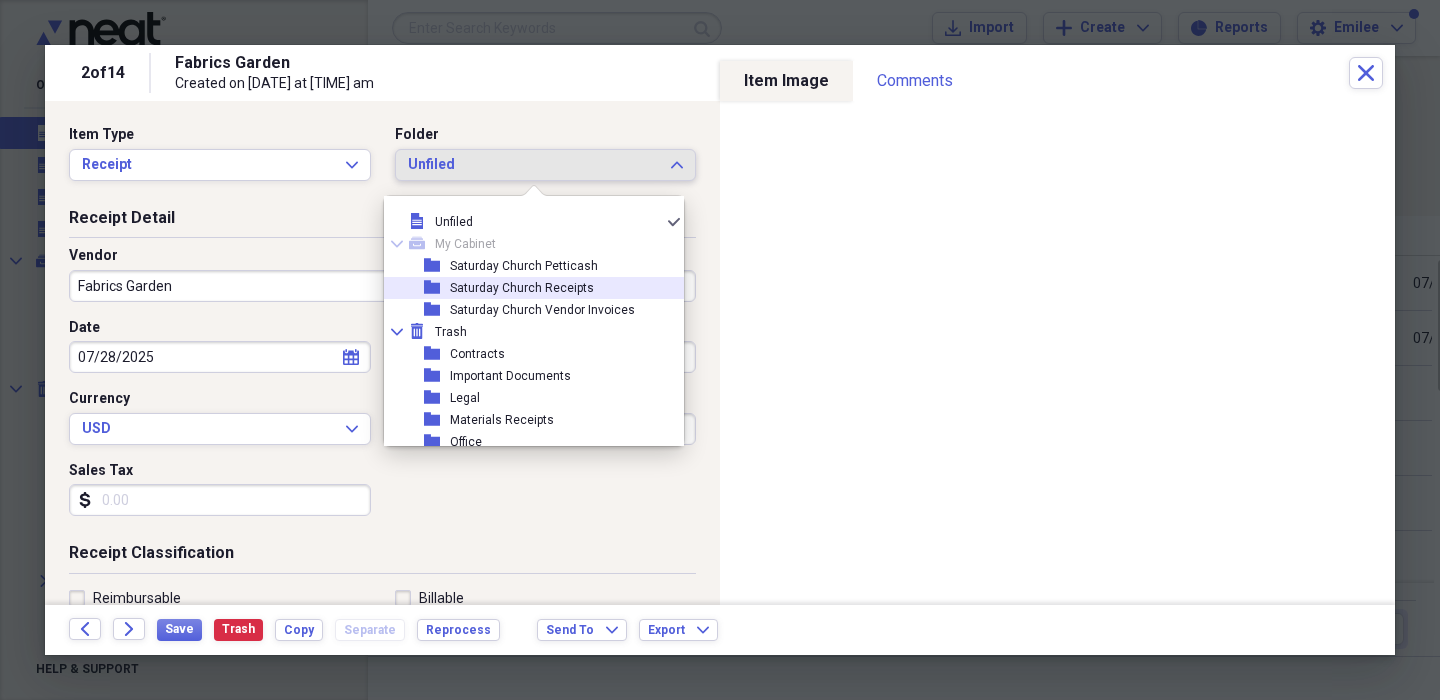 click on "Saturday Church Receipts" at bounding box center [522, 288] 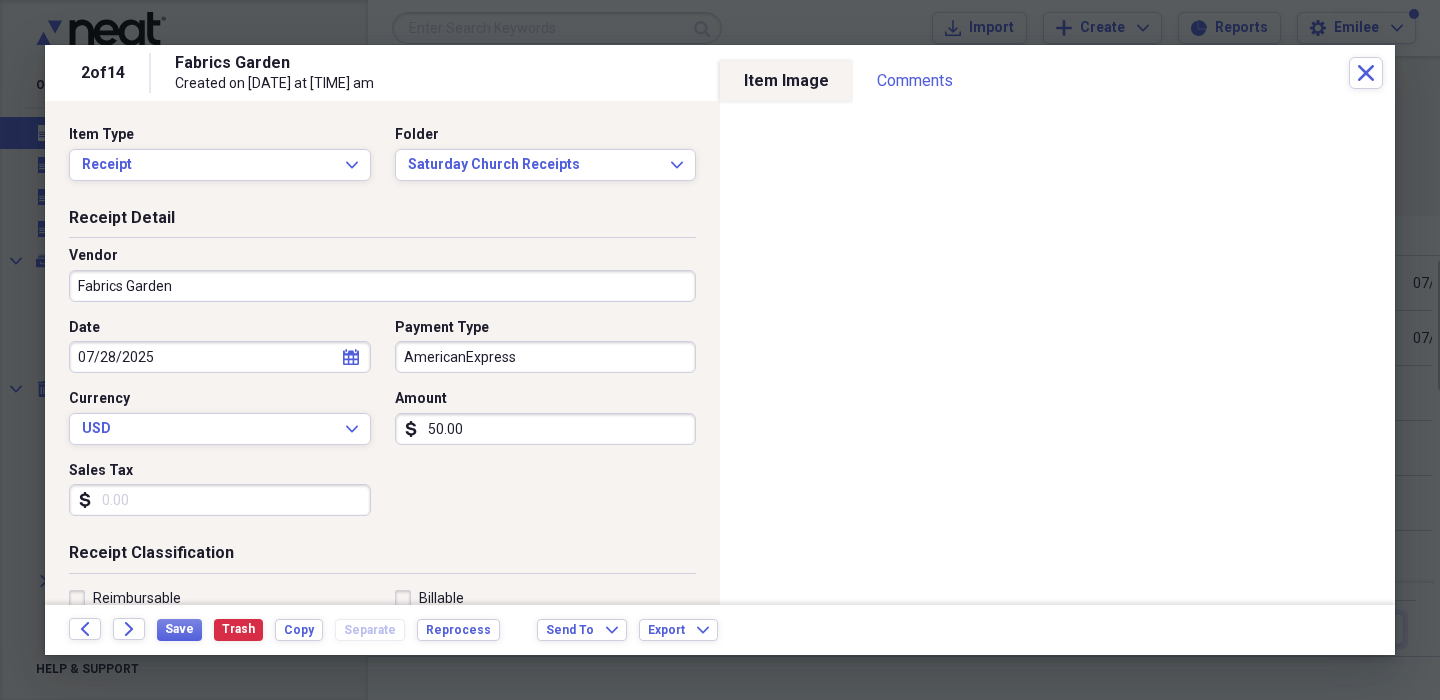 click on "Date [DATE] calendar Calendar Payment Type [CREDIT_CARD] Currency USD Expand Amount dollar-sign 50.00 Sales Tax dollar-sign" at bounding box center (382, 425) 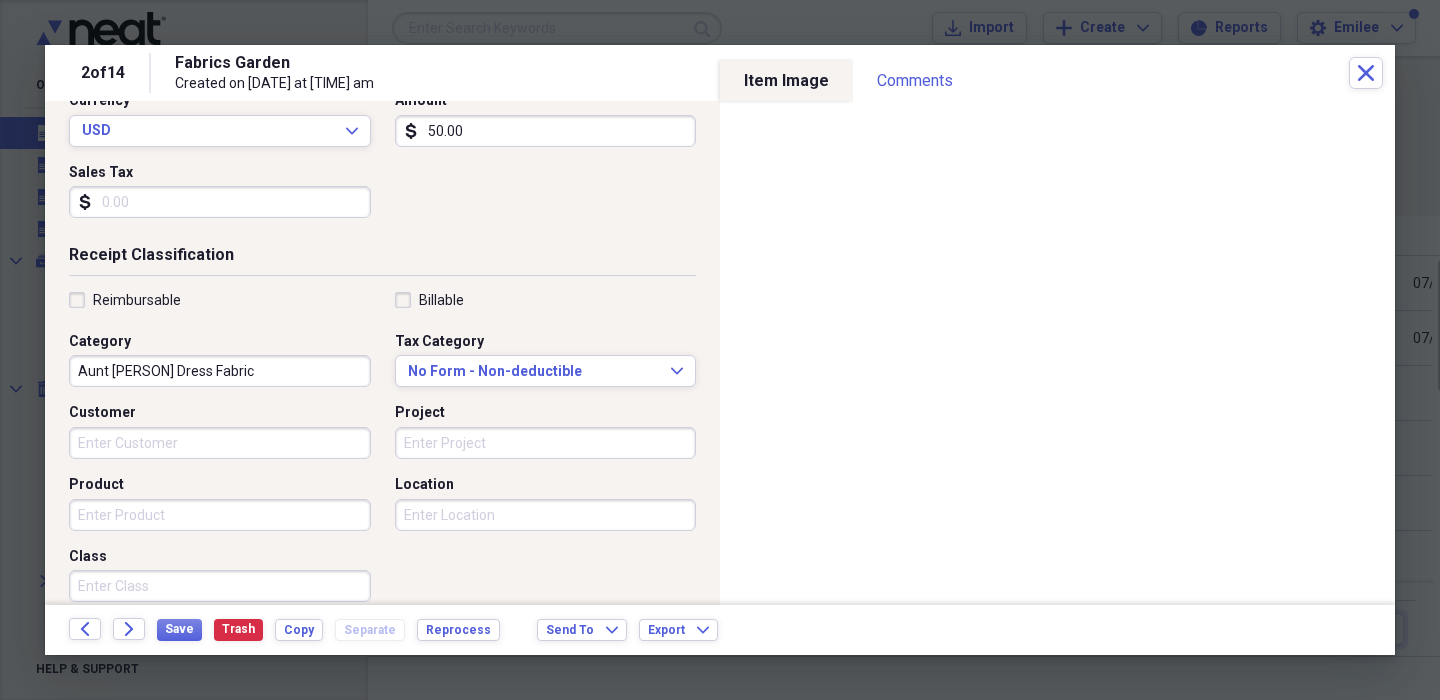 scroll, scrollTop: 305, scrollLeft: 0, axis: vertical 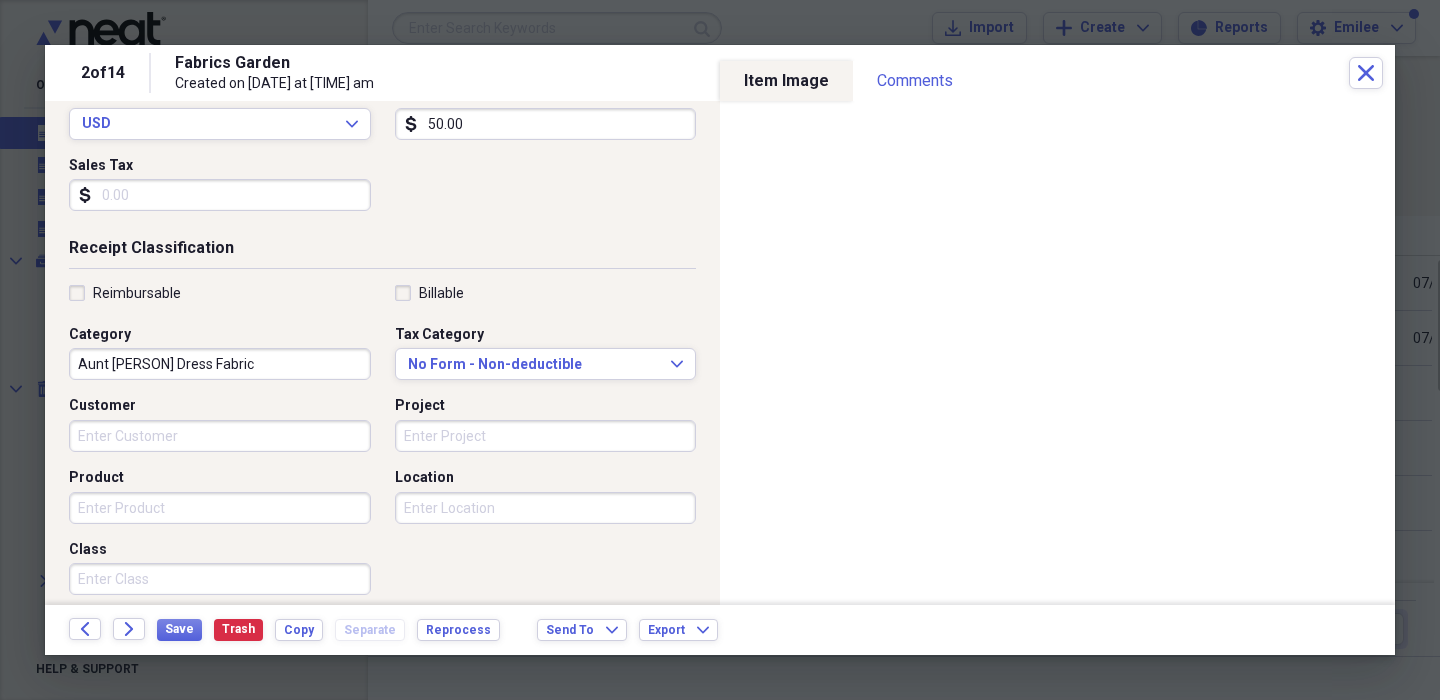 click on "Project" at bounding box center [546, 436] 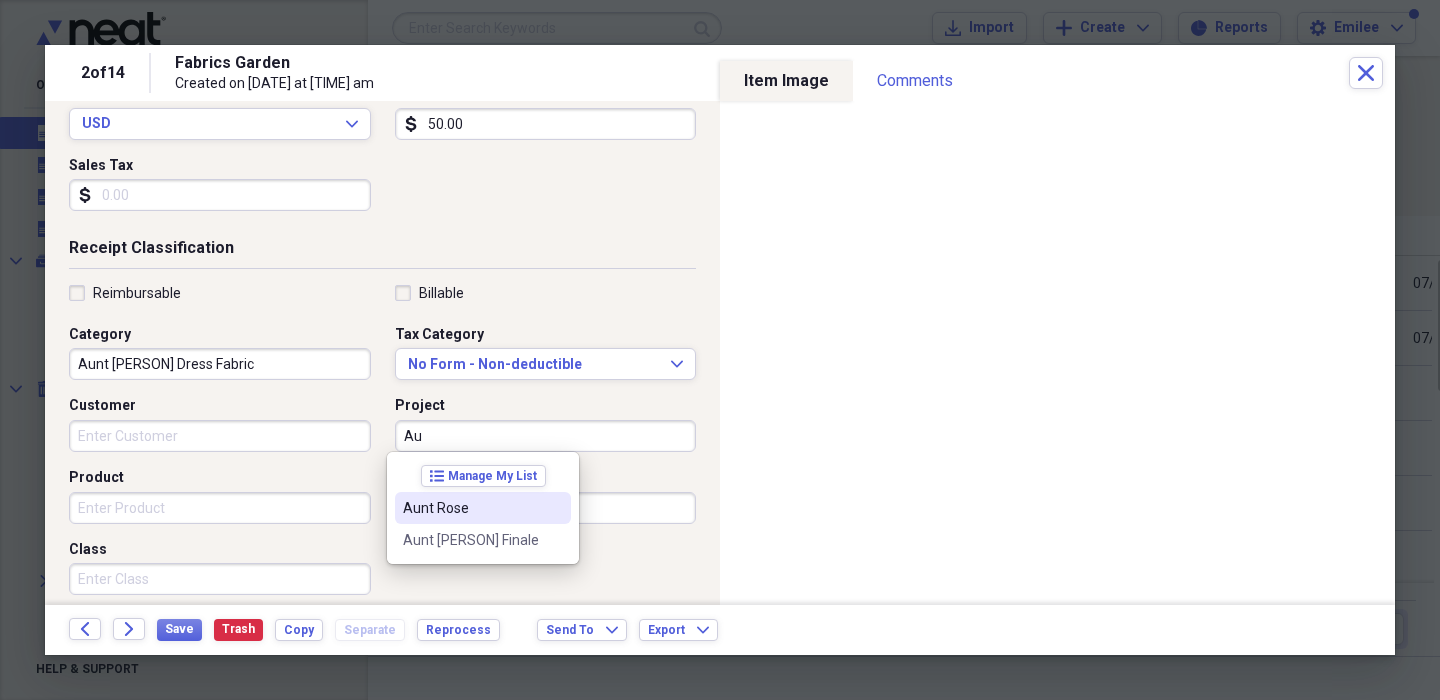 click on "Aunt Rose" at bounding box center [471, 508] 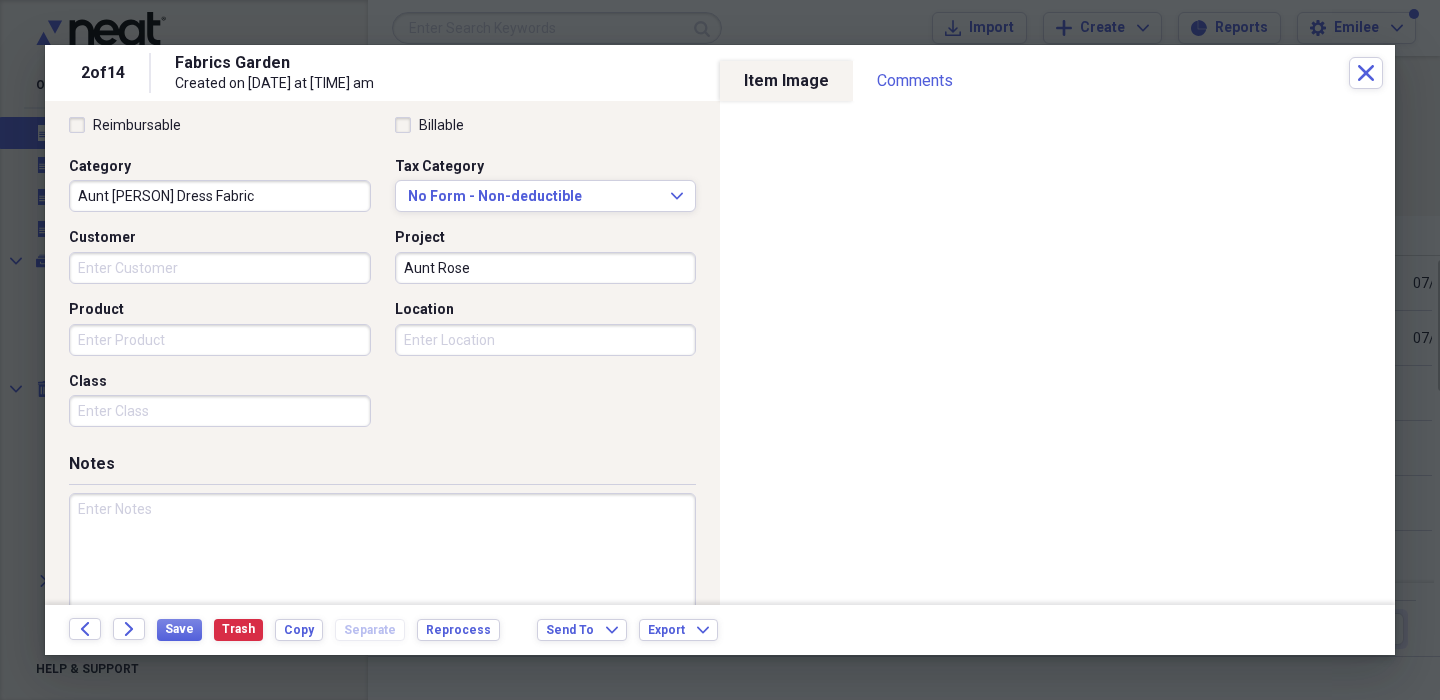 scroll, scrollTop: 517, scrollLeft: 0, axis: vertical 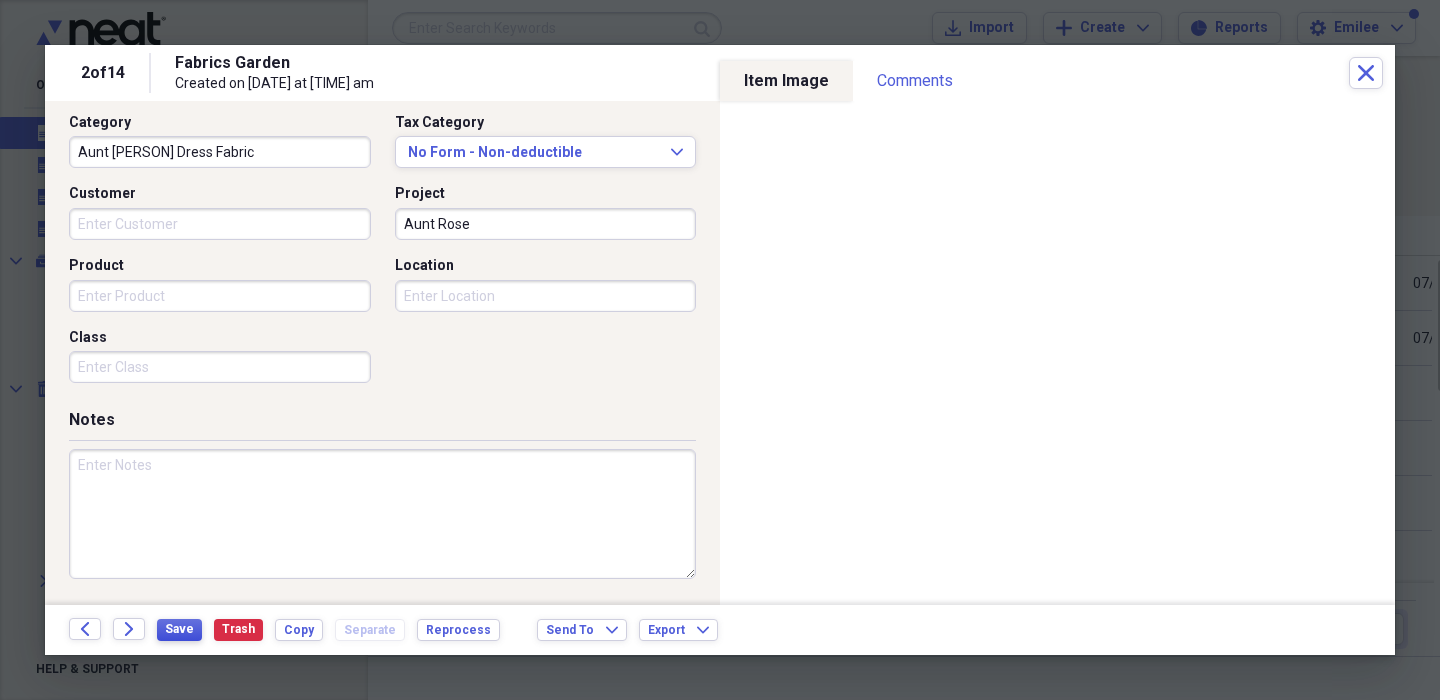 click on "Save" at bounding box center (179, 629) 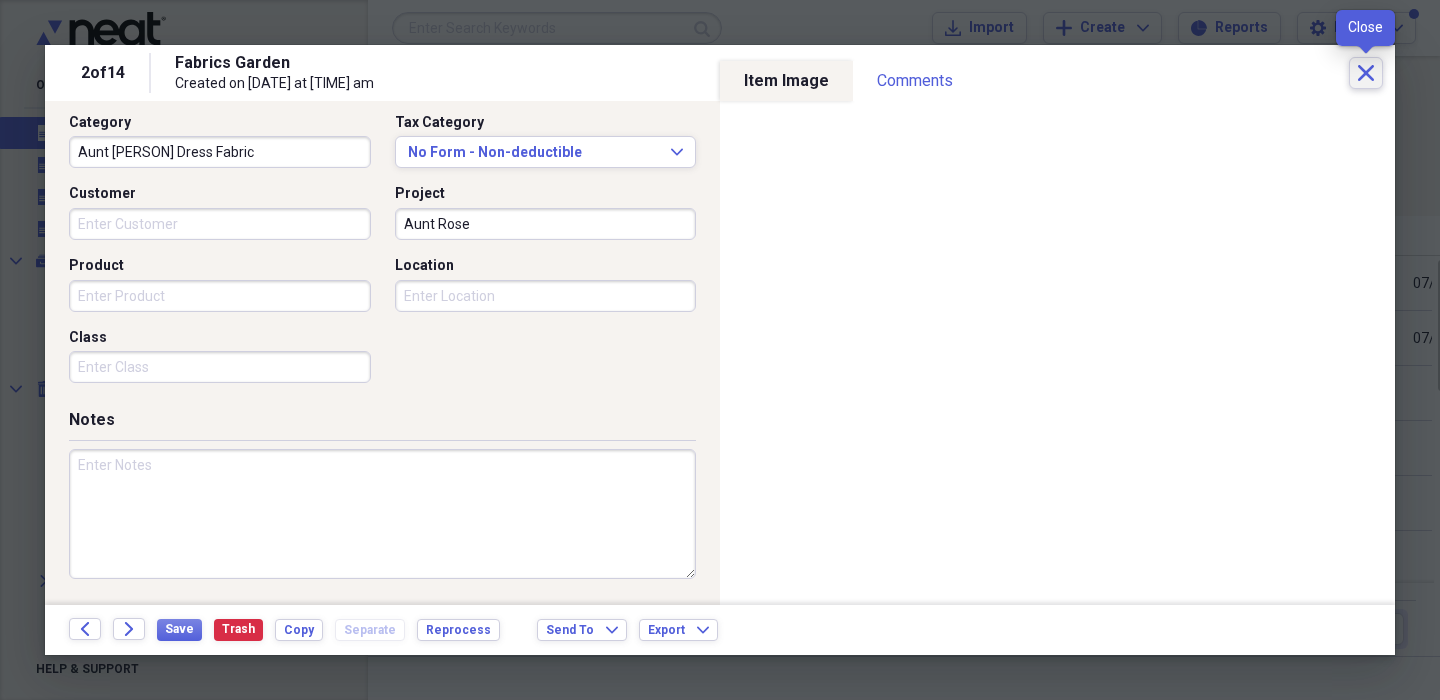 click on "Close" at bounding box center [1366, 73] 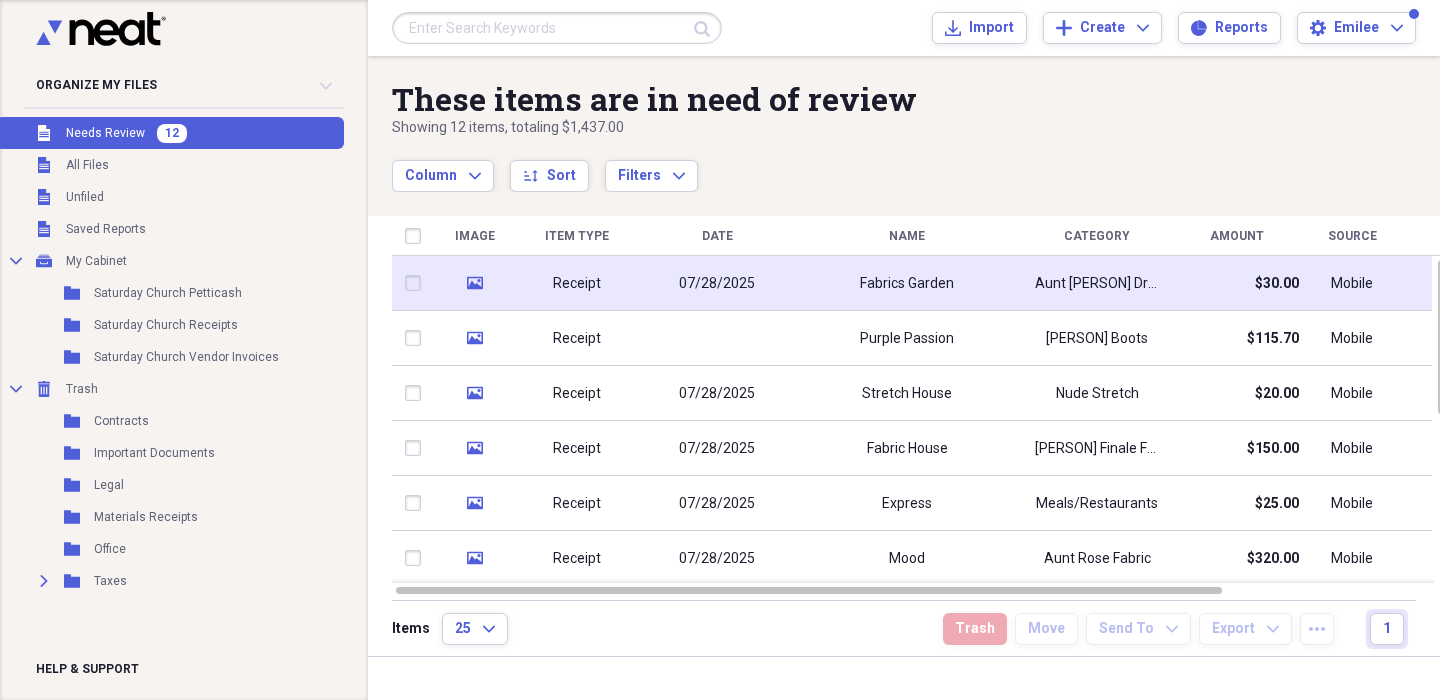 click on "Fabrics Garden" at bounding box center (907, 283) 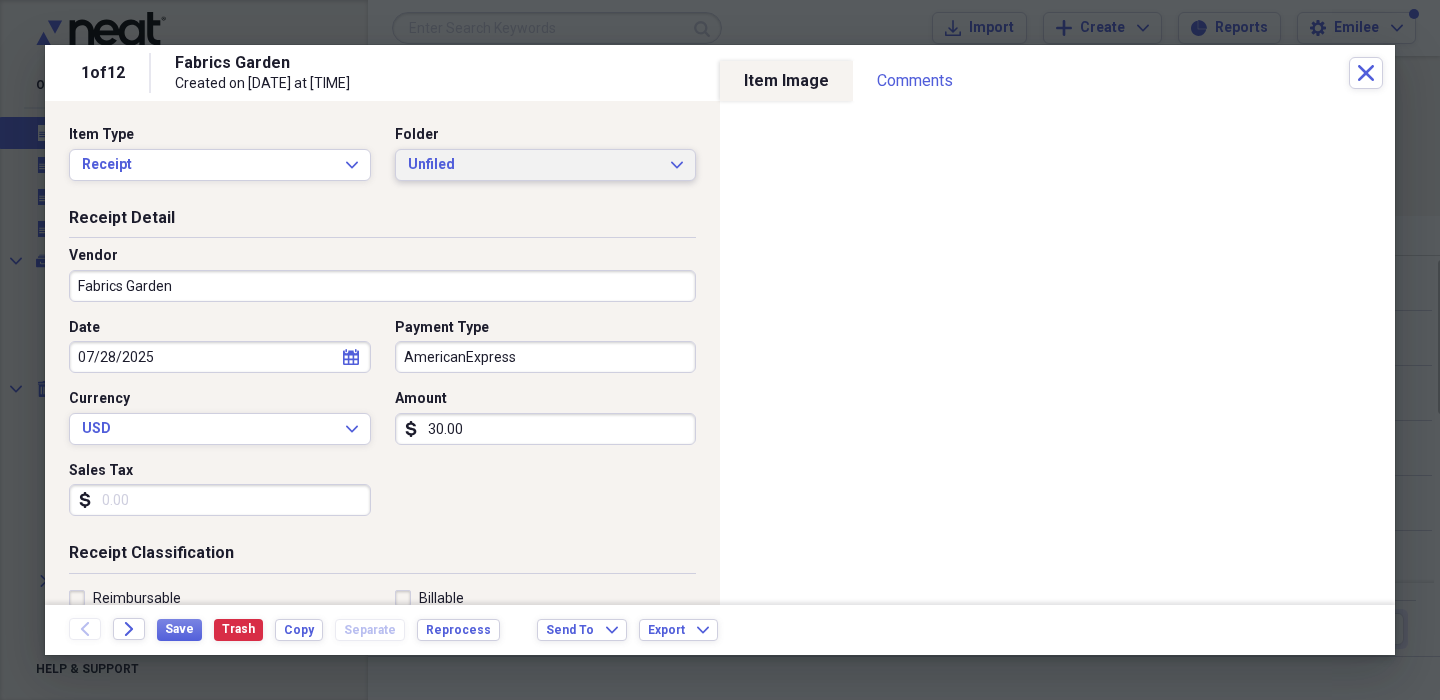 click on "Unfiled" at bounding box center [534, 165] 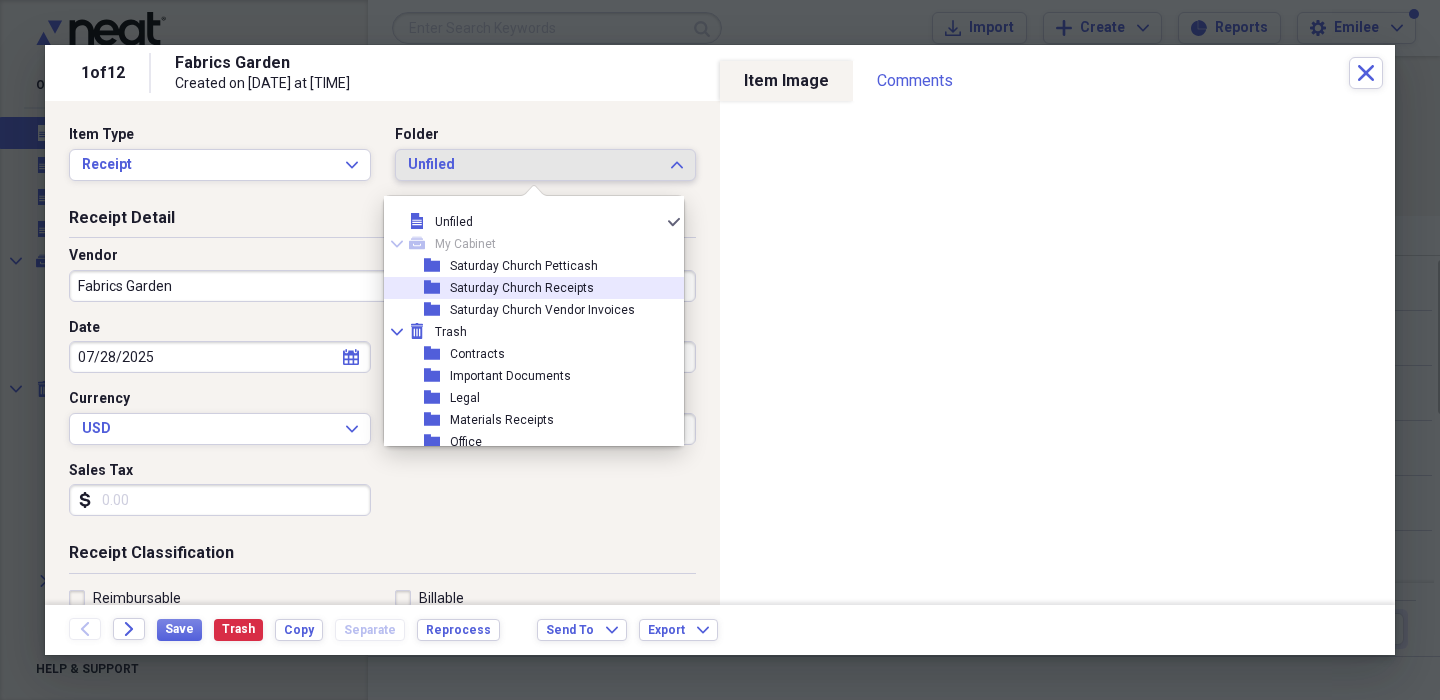 click on "Saturday Church Receipts" at bounding box center (522, 288) 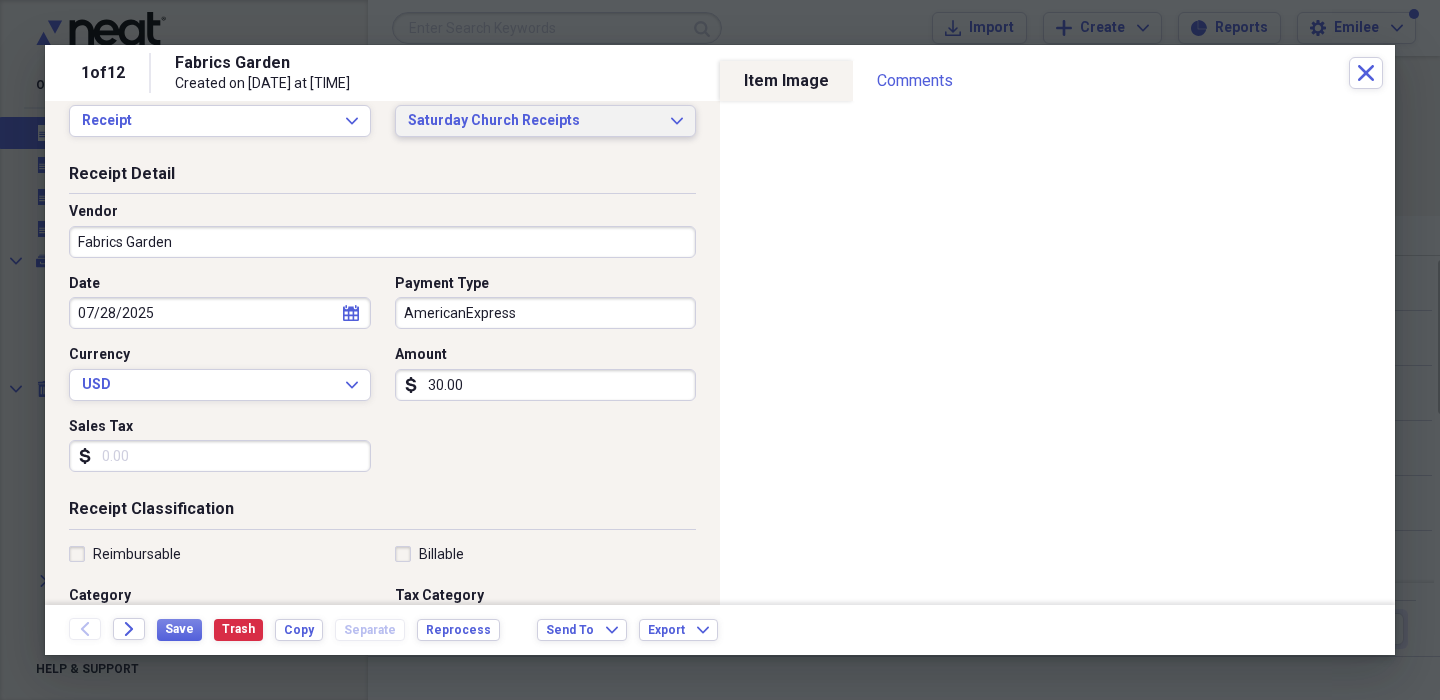 scroll, scrollTop: 508, scrollLeft: 0, axis: vertical 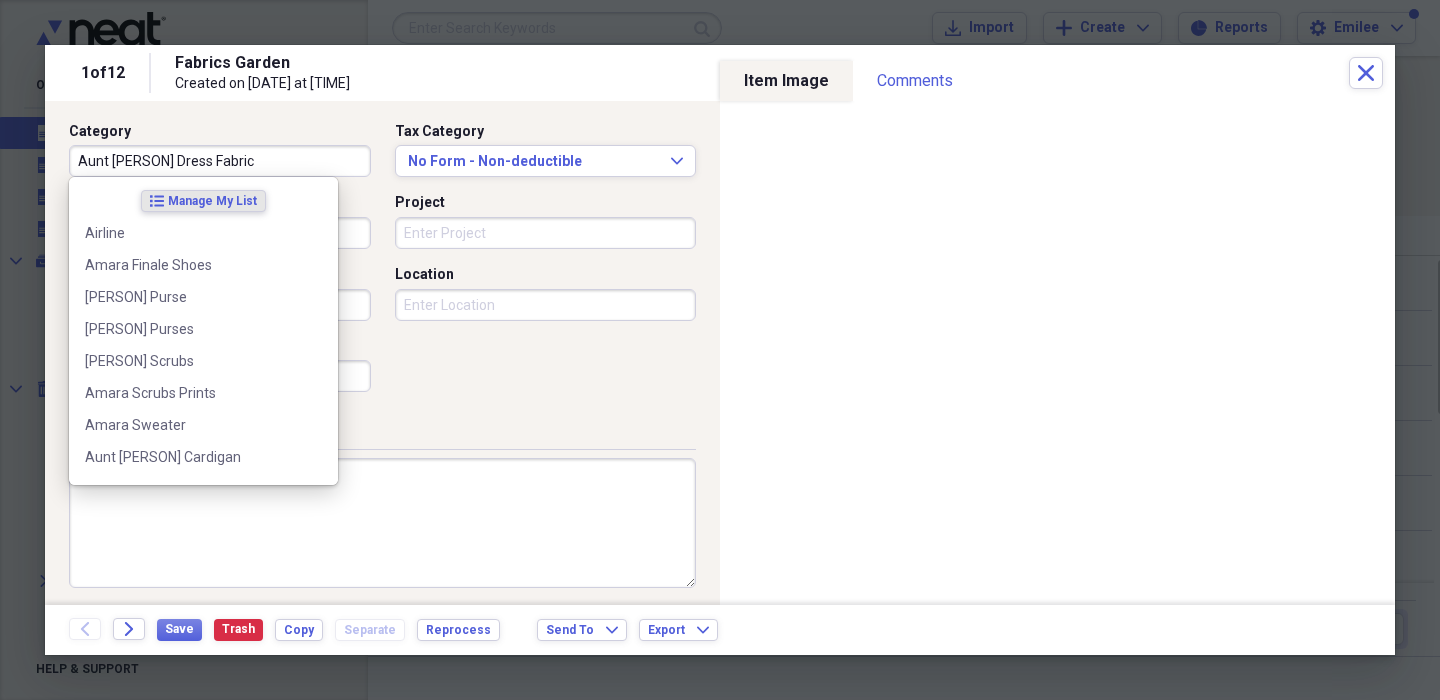click on "Aunt [PERSON] Dress Fabric" at bounding box center [220, 161] 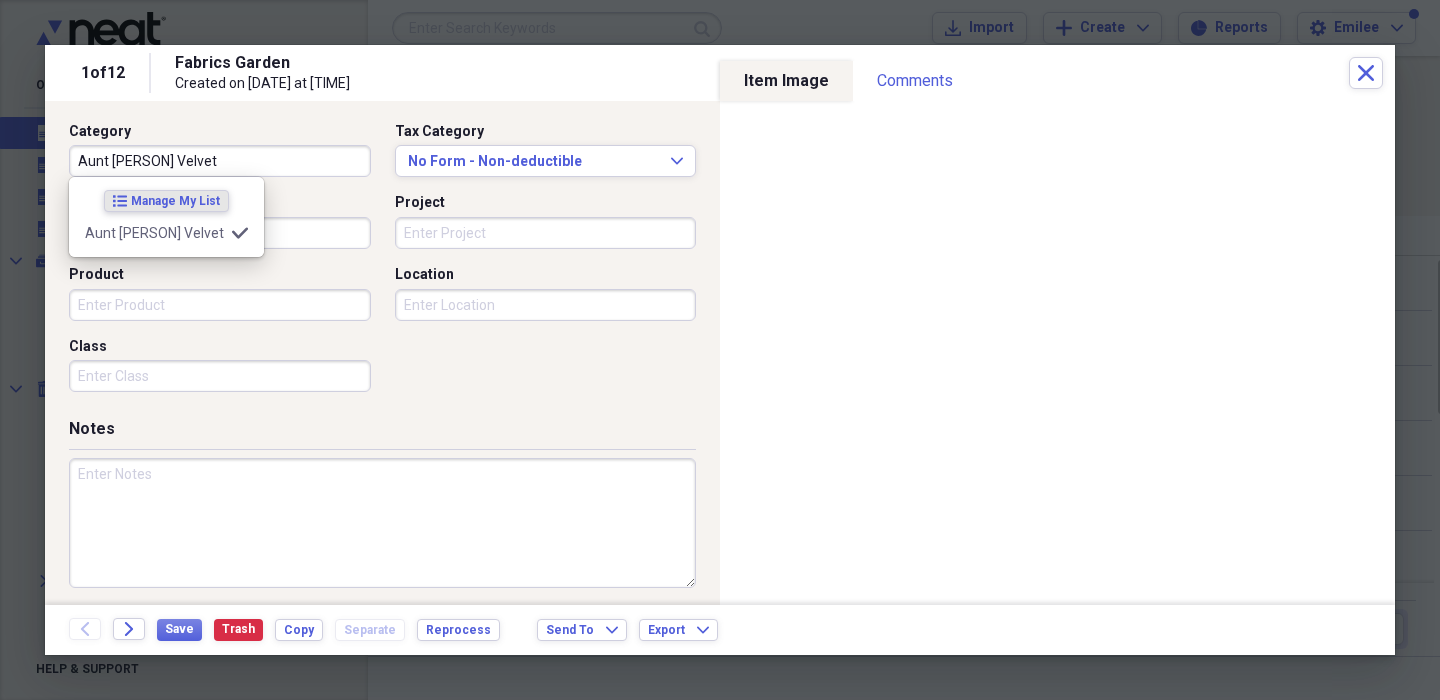 type on "Aunt [PERSON] Velvet" 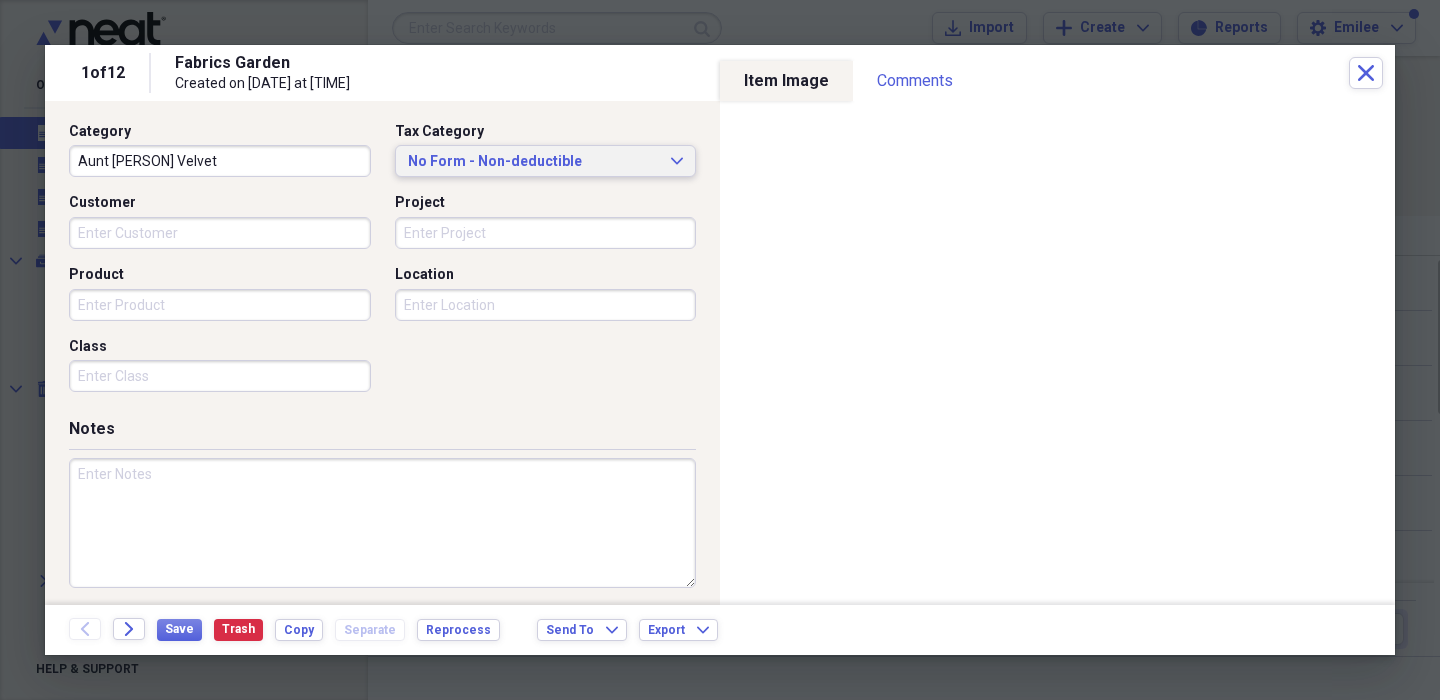 type 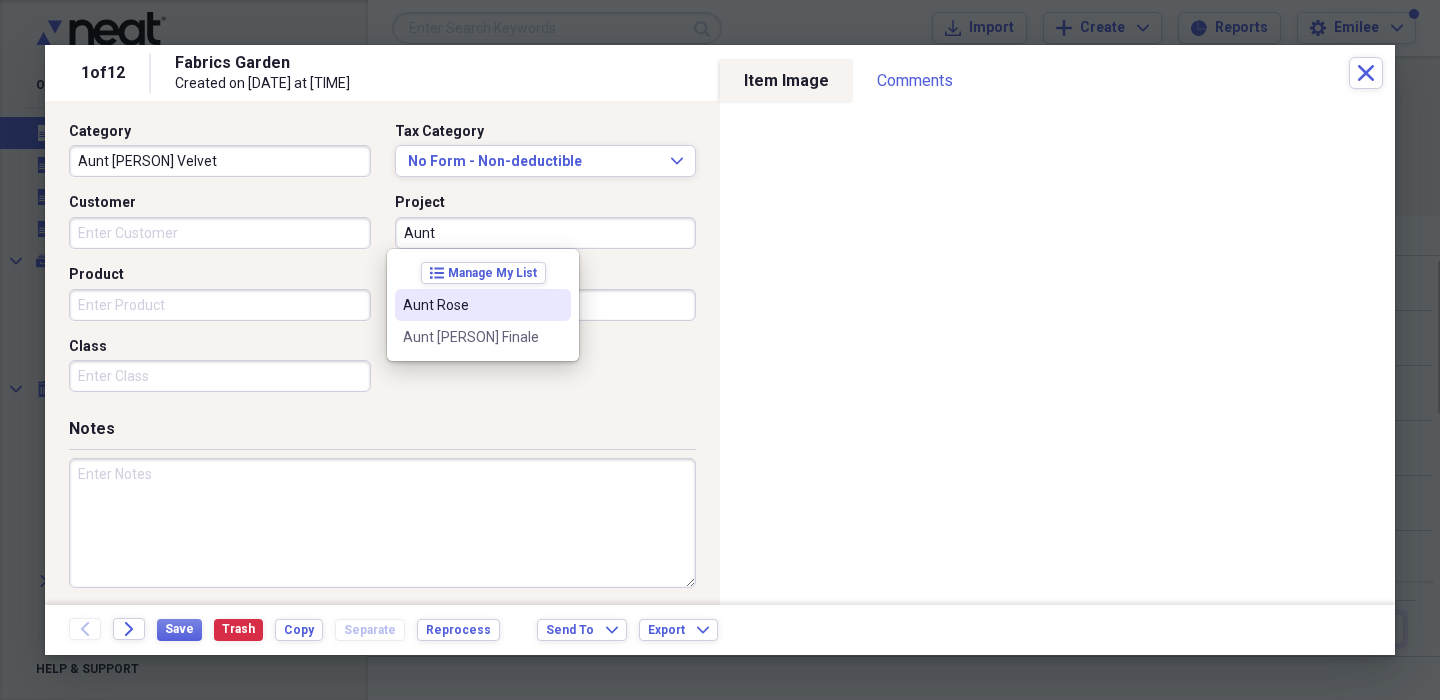 click on "Aunt Rose" at bounding box center [471, 305] 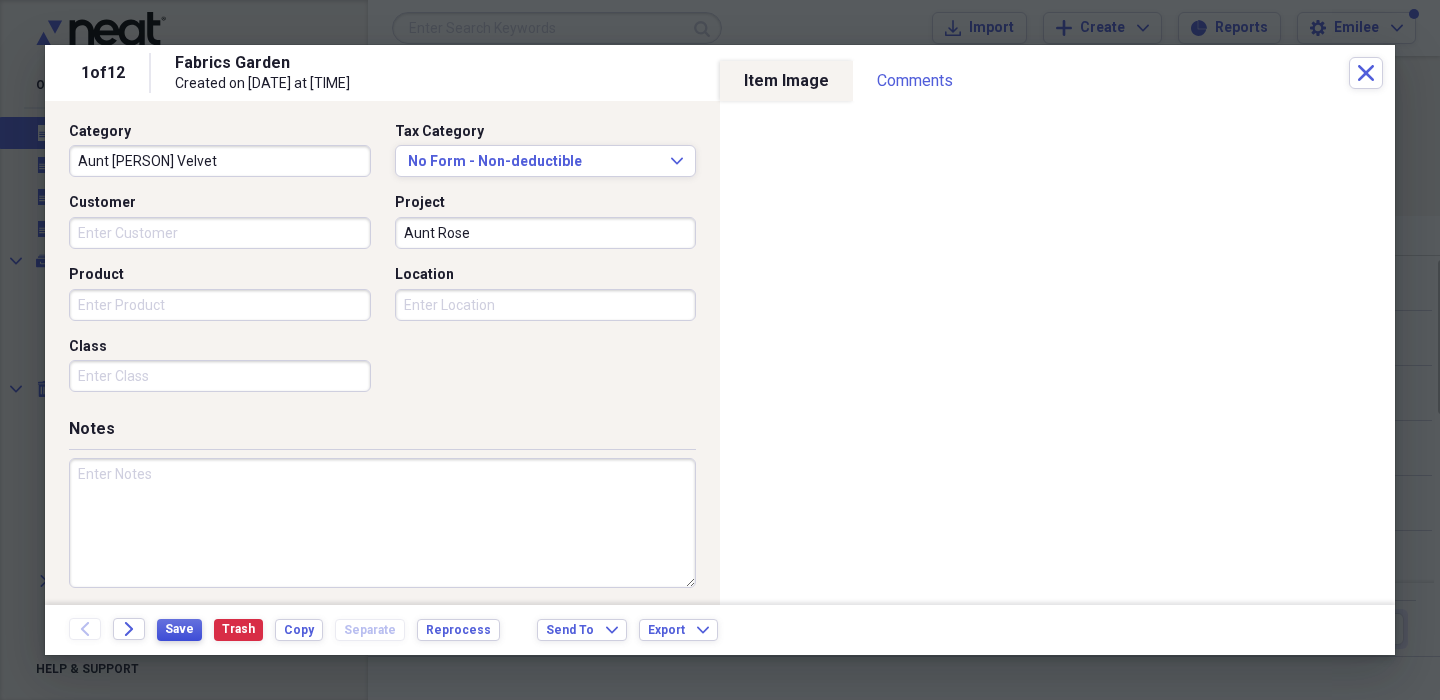 click on "Save" at bounding box center (179, 630) 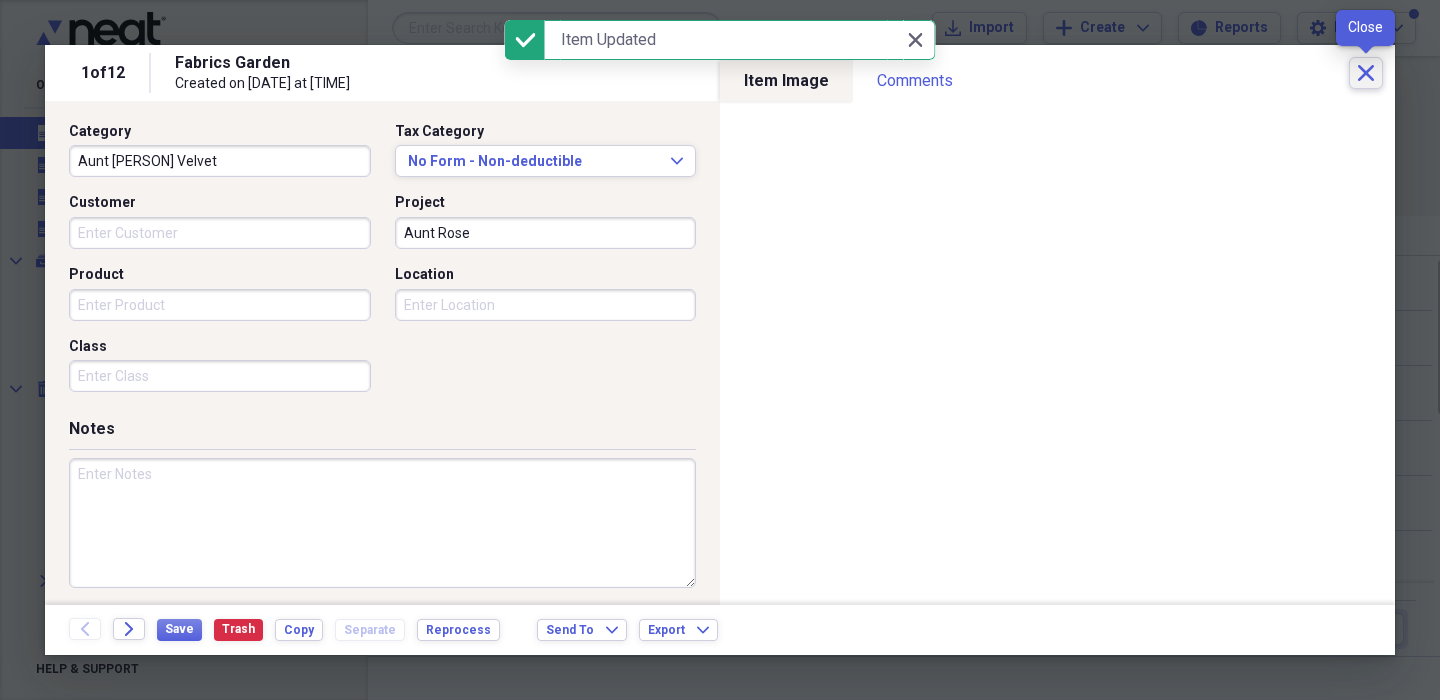 click on "Close" at bounding box center [1366, 73] 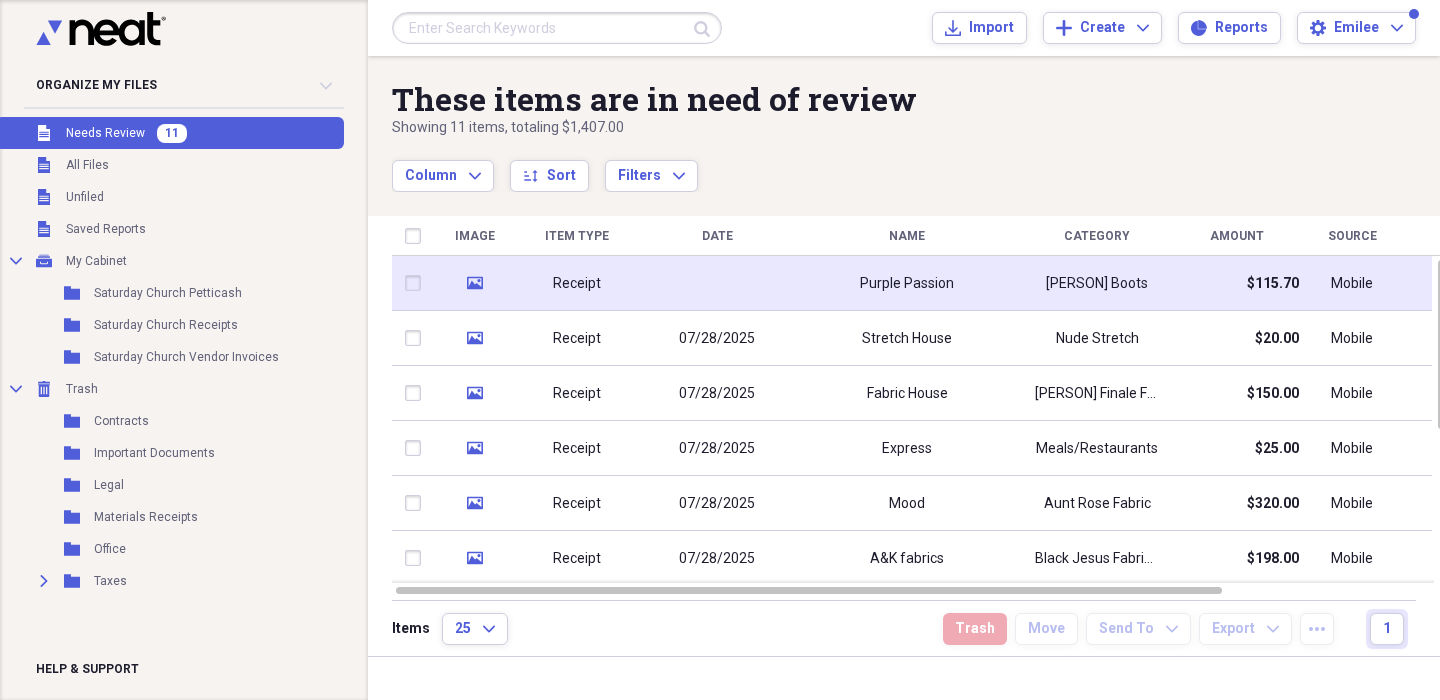 click on "Purple Passion" at bounding box center [907, 284] 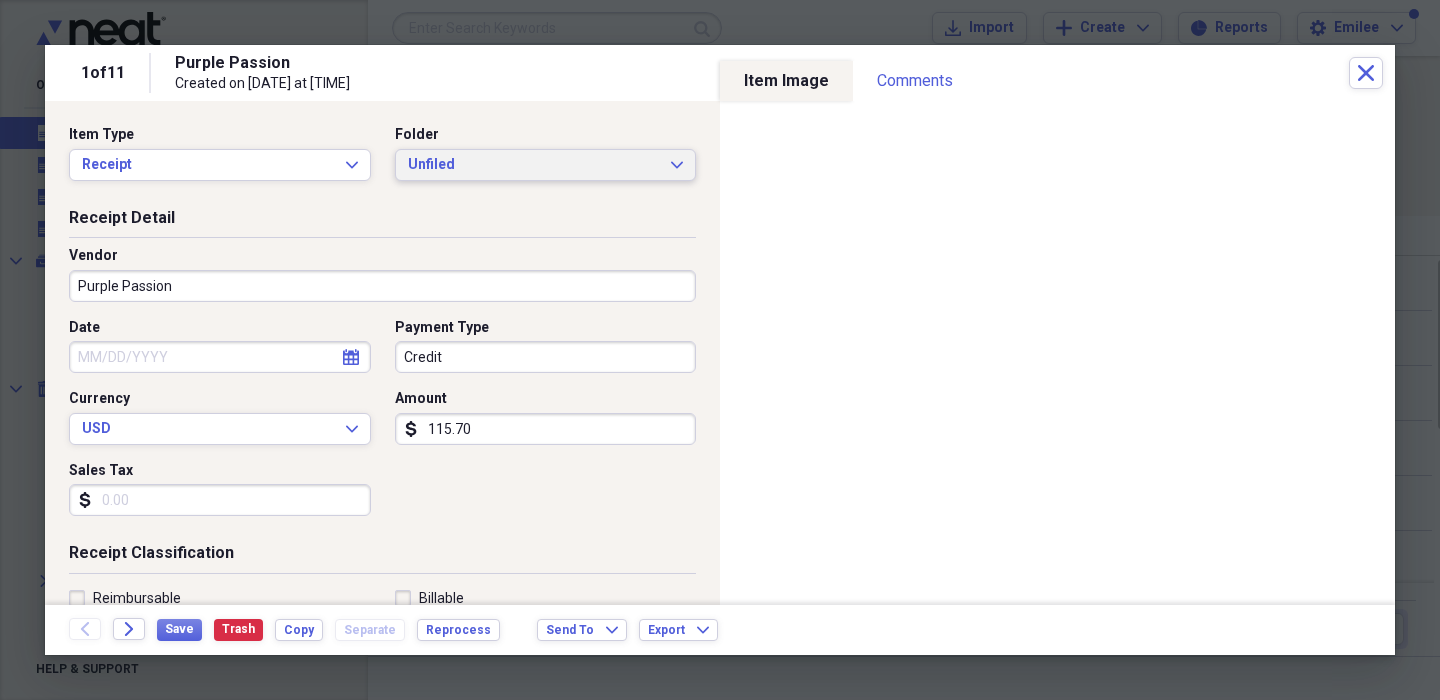 click on "Unfiled" at bounding box center [534, 165] 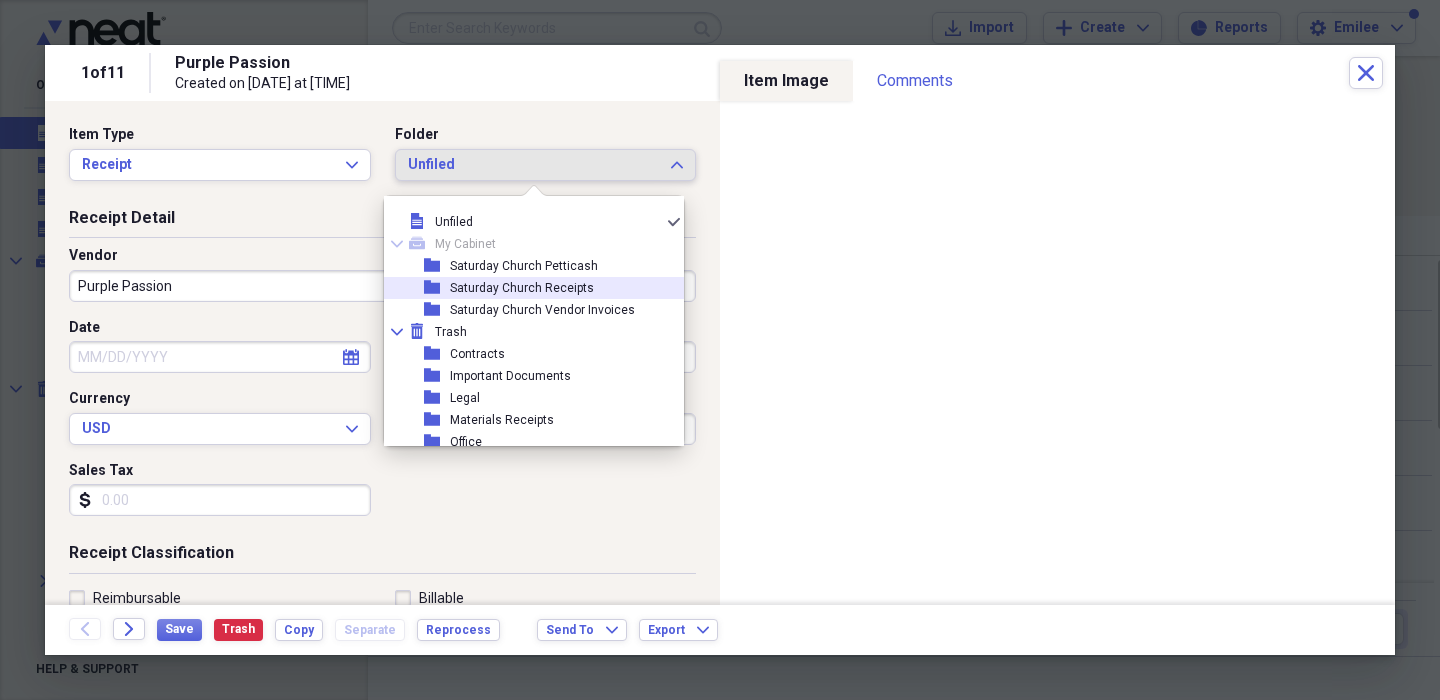 click on "Saturday Church Receipts" at bounding box center [522, 288] 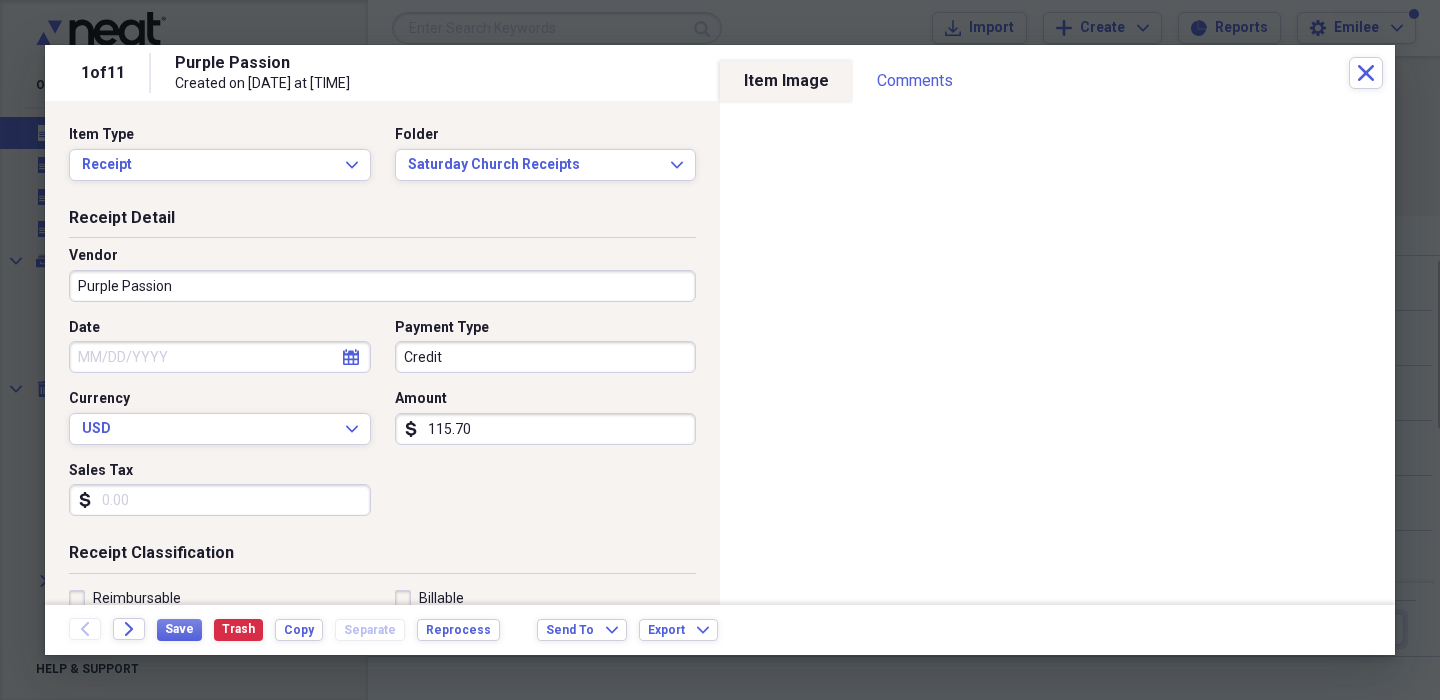 click on "Credit" at bounding box center [546, 357] 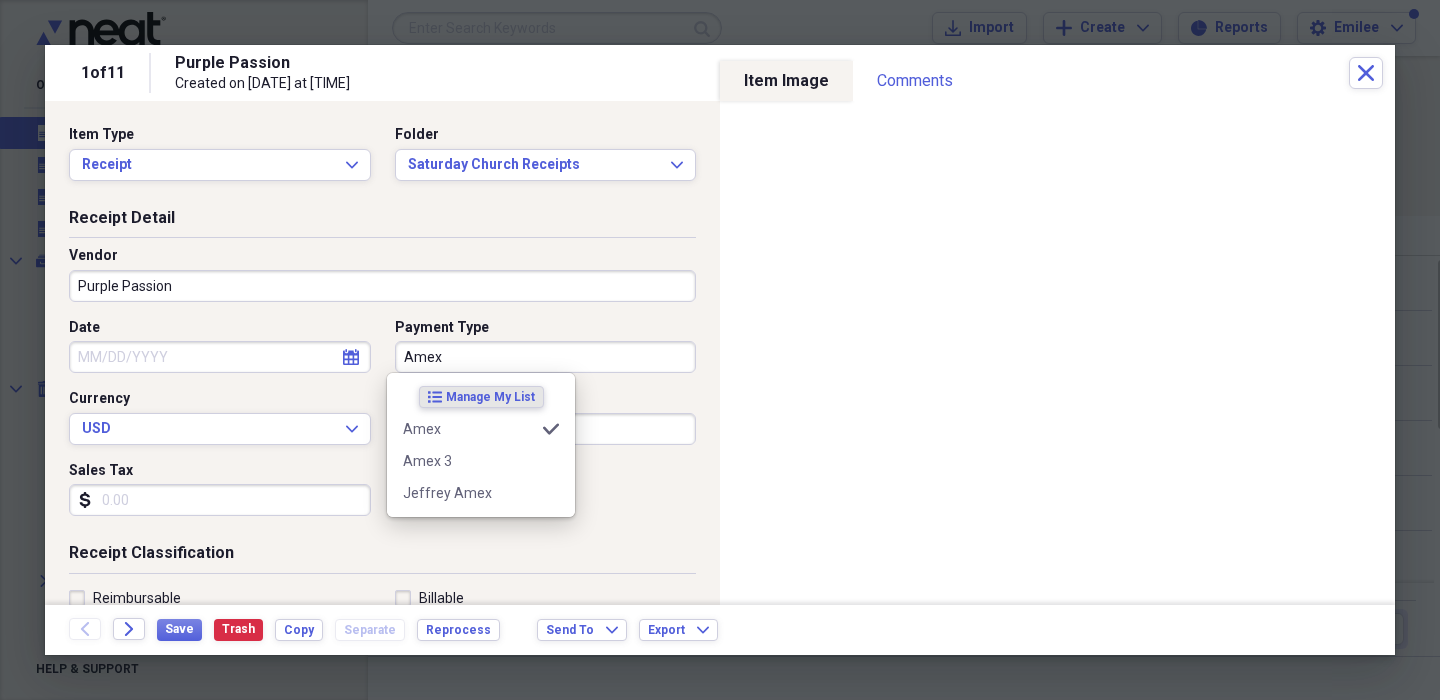 type on "Amex" 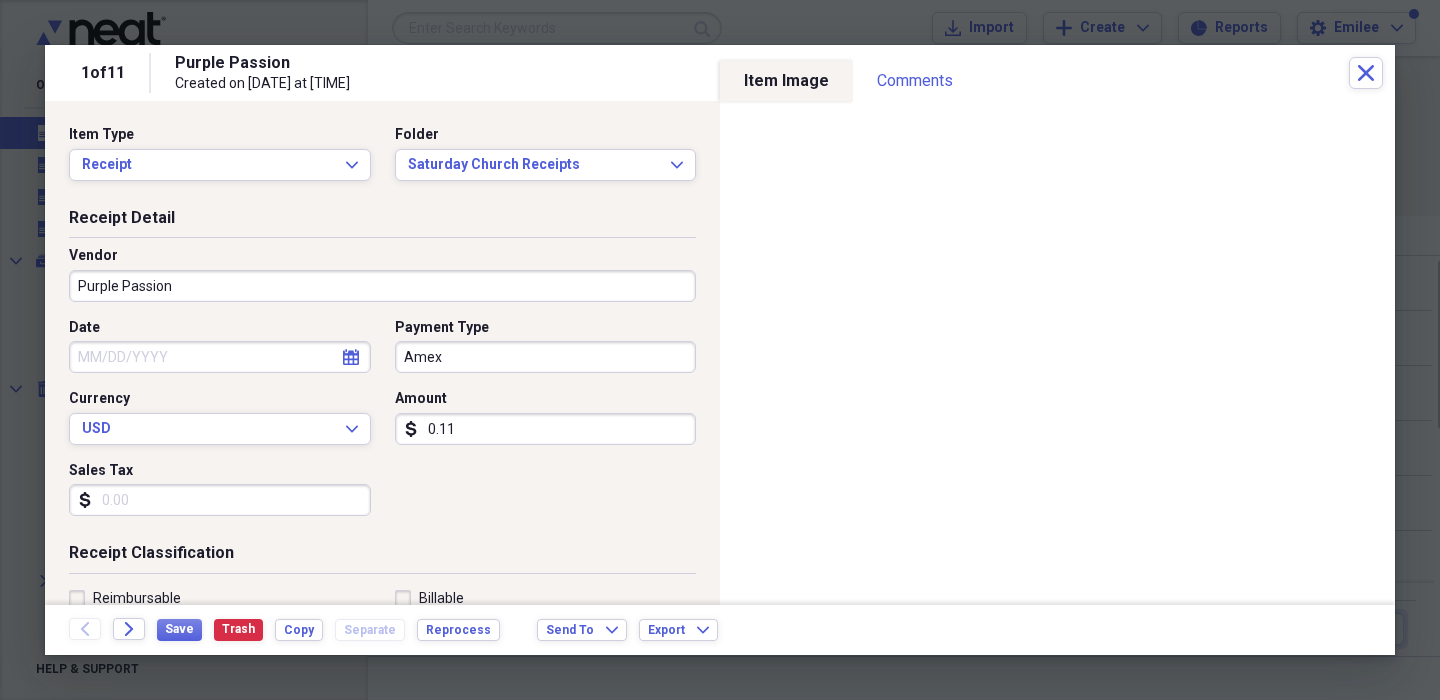 type on "0.01" 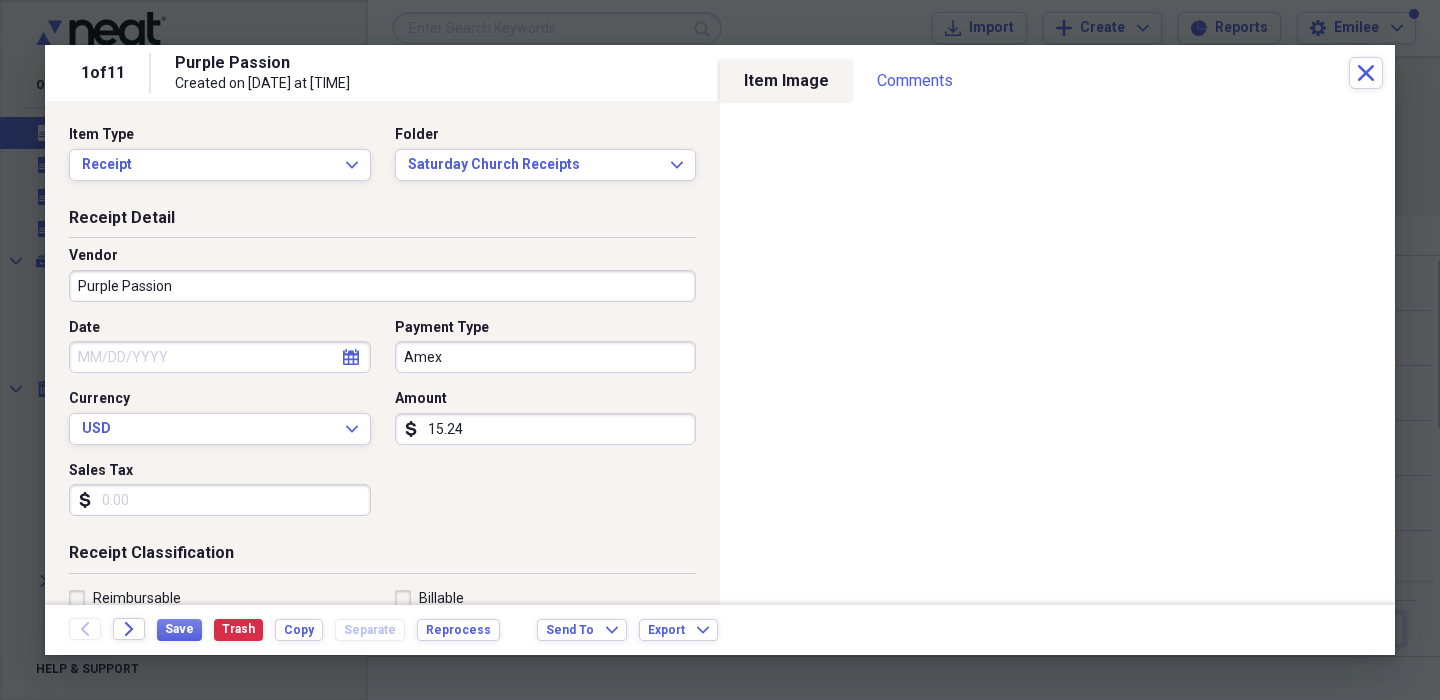 type on "15.24" 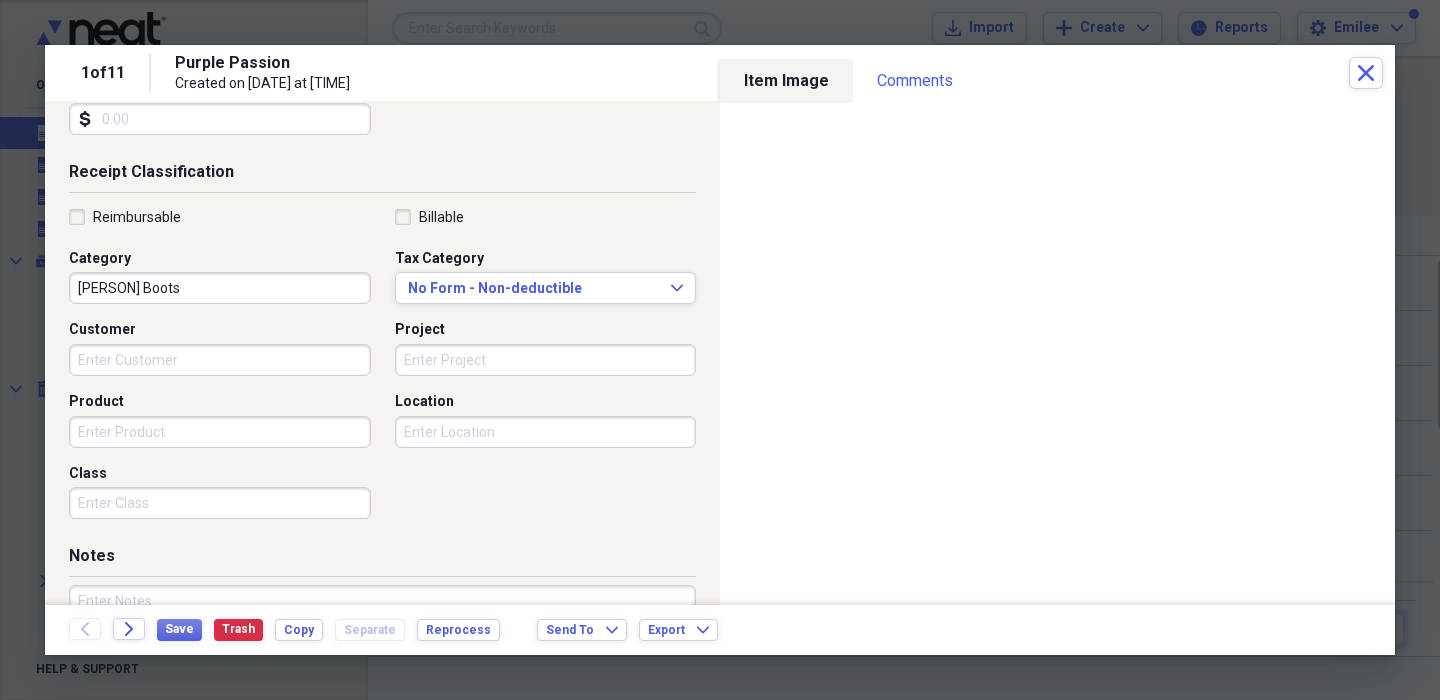 scroll, scrollTop: 391, scrollLeft: 0, axis: vertical 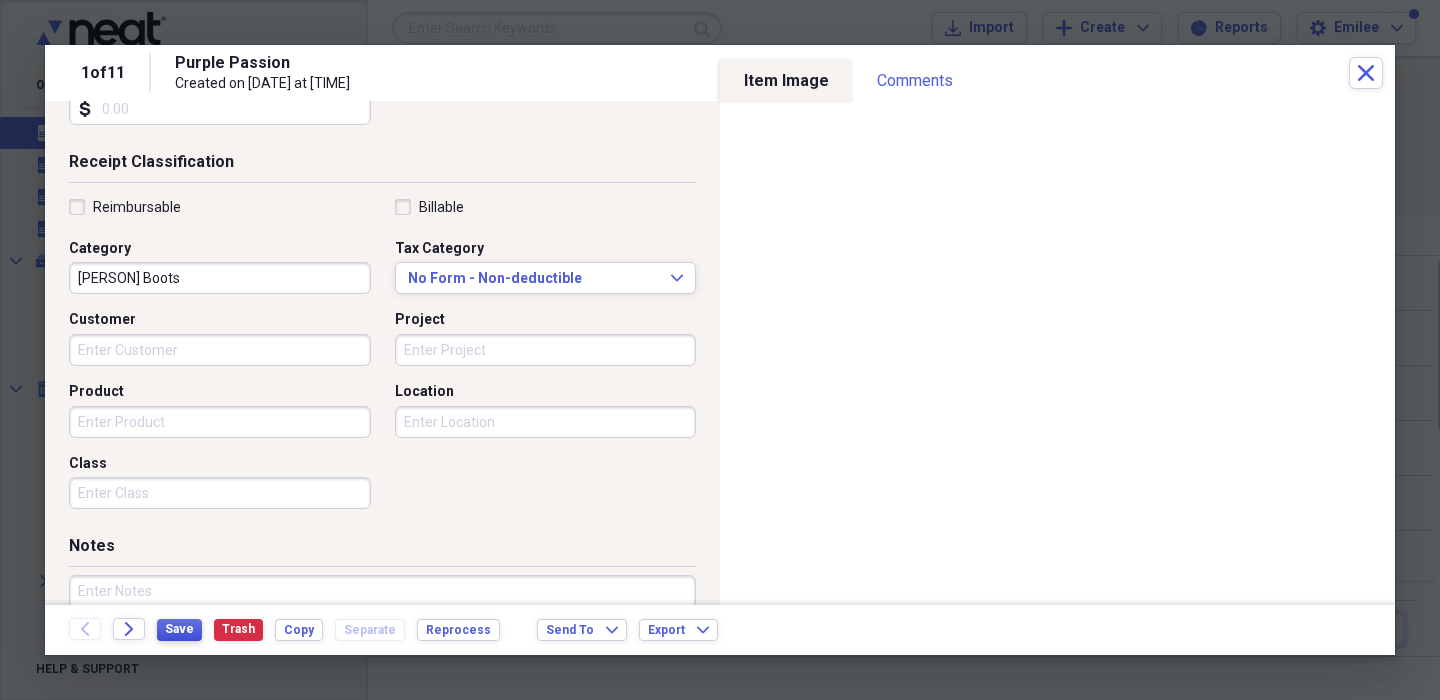 click on "Save" at bounding box center [179, 629] 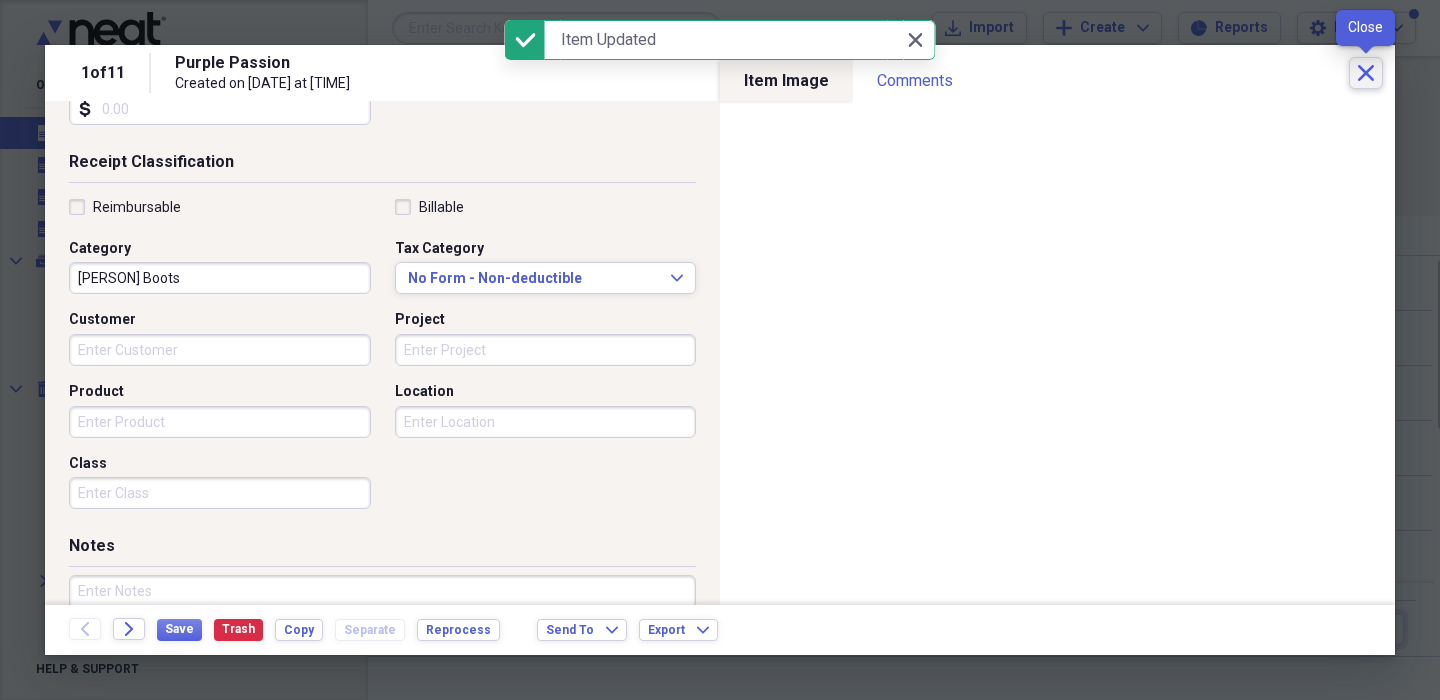click on "Close" at bounding box center (1366, 73) 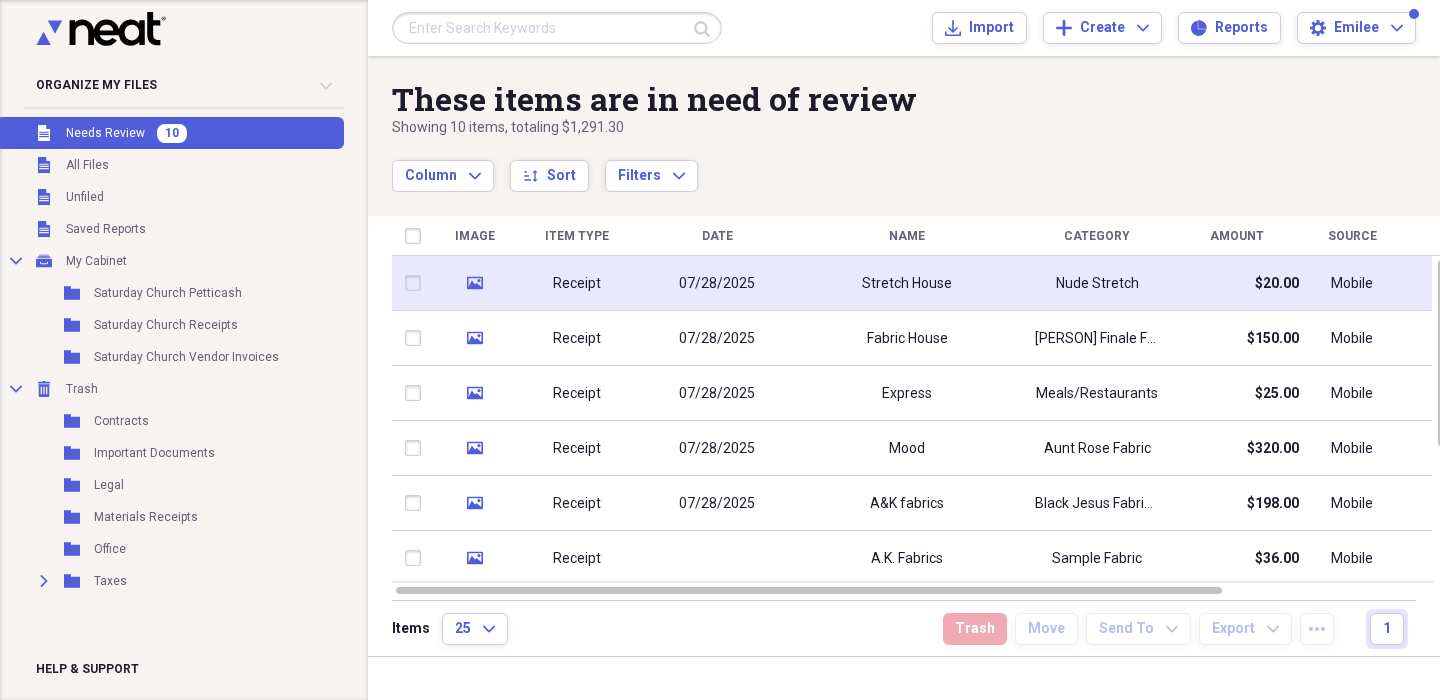 click on "Stretch House" at bounding box center [907, 283] 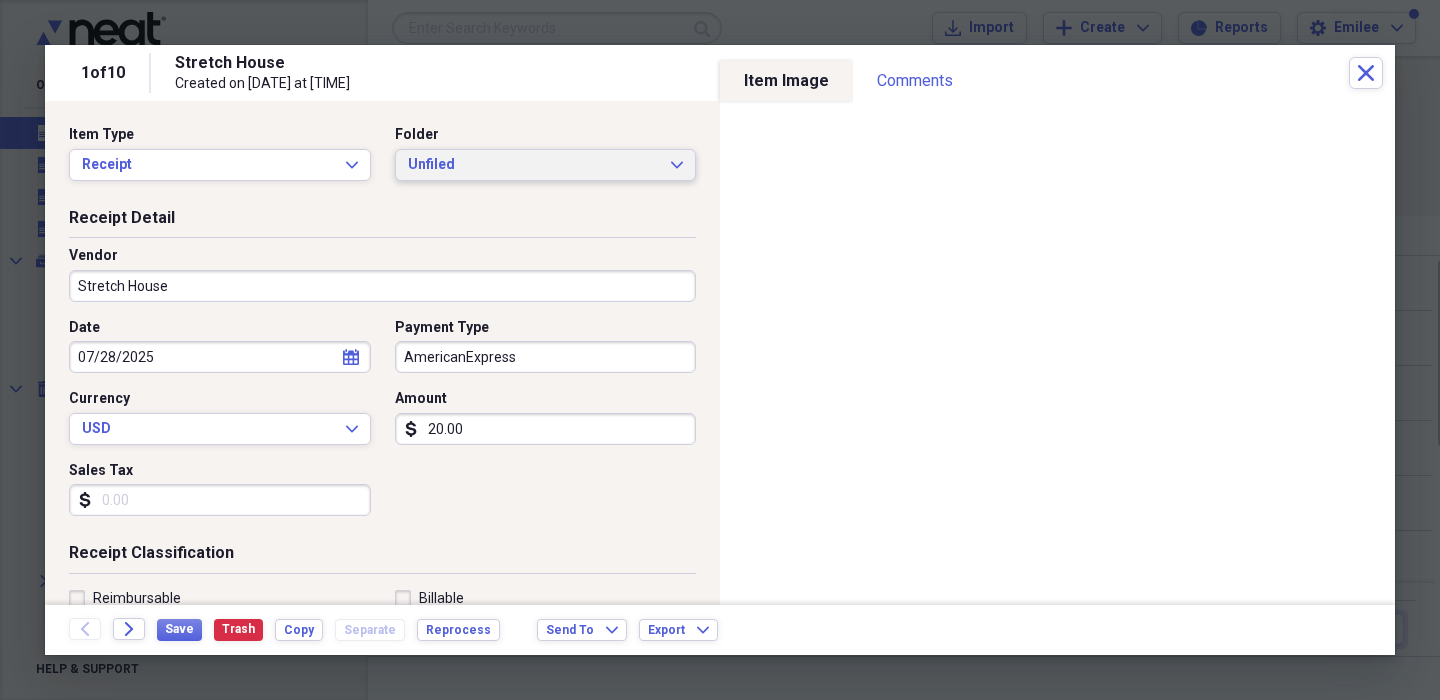 click on "Unfiled" at bounding box center (534, 165) 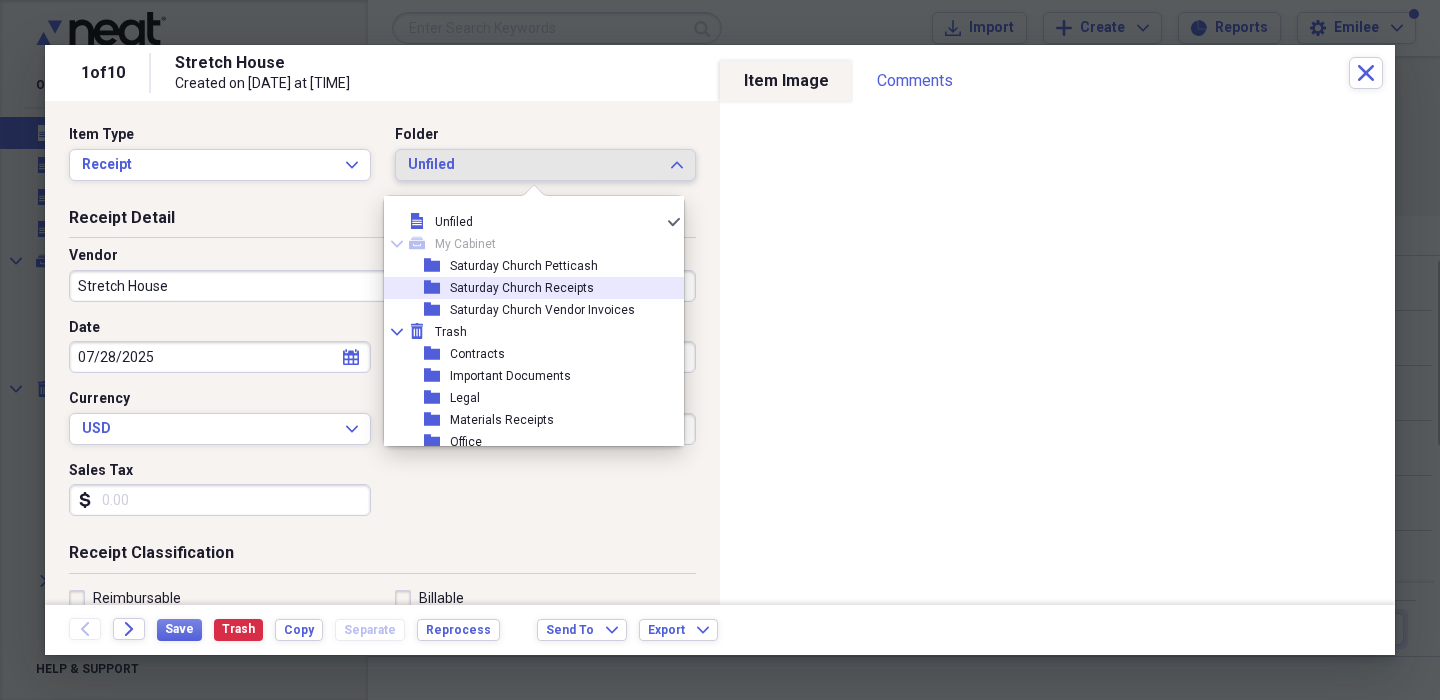 click on "Saturday Church Receipts" at bounding box center (522, 288) 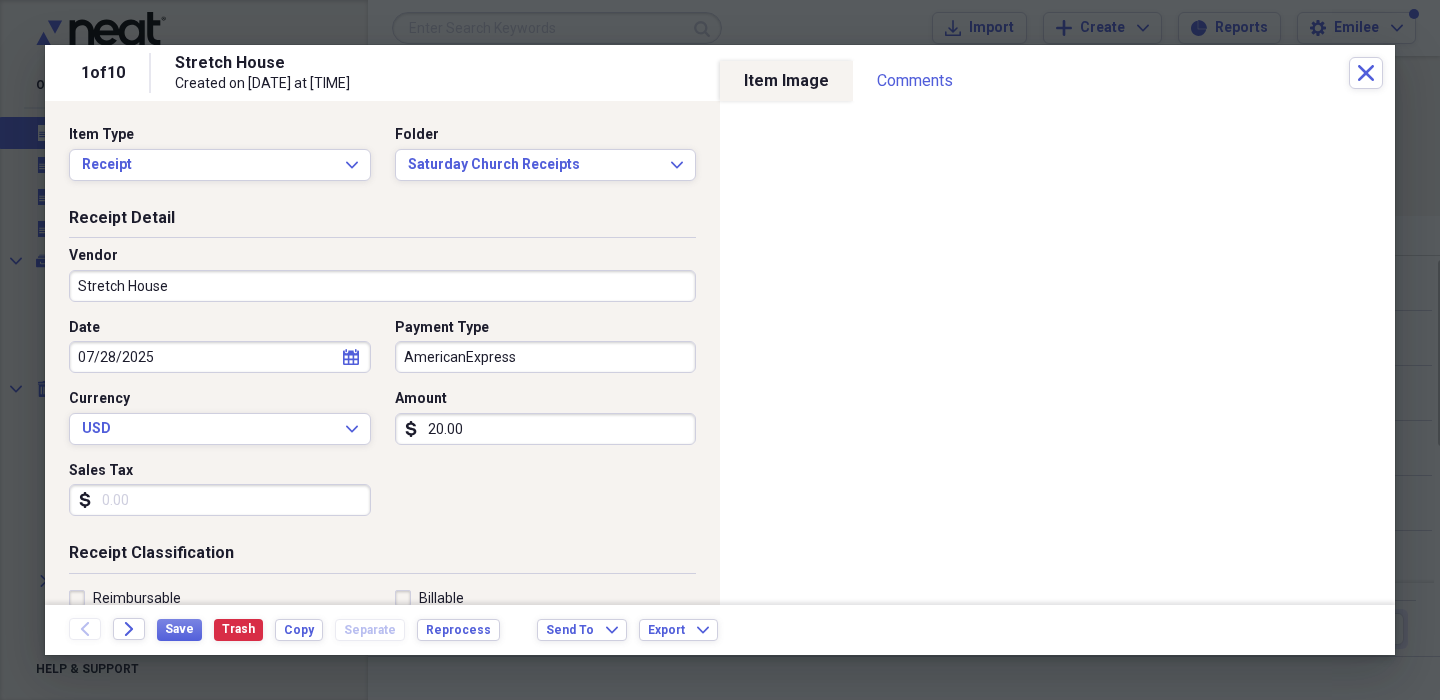 click on "Date [DATE] calendar Calendar Payment Type AmericanExpress Currency USD Expand Amount dollar-sign 20.00 Sales Tax dollar-sign" at bounding box center (382, 425) 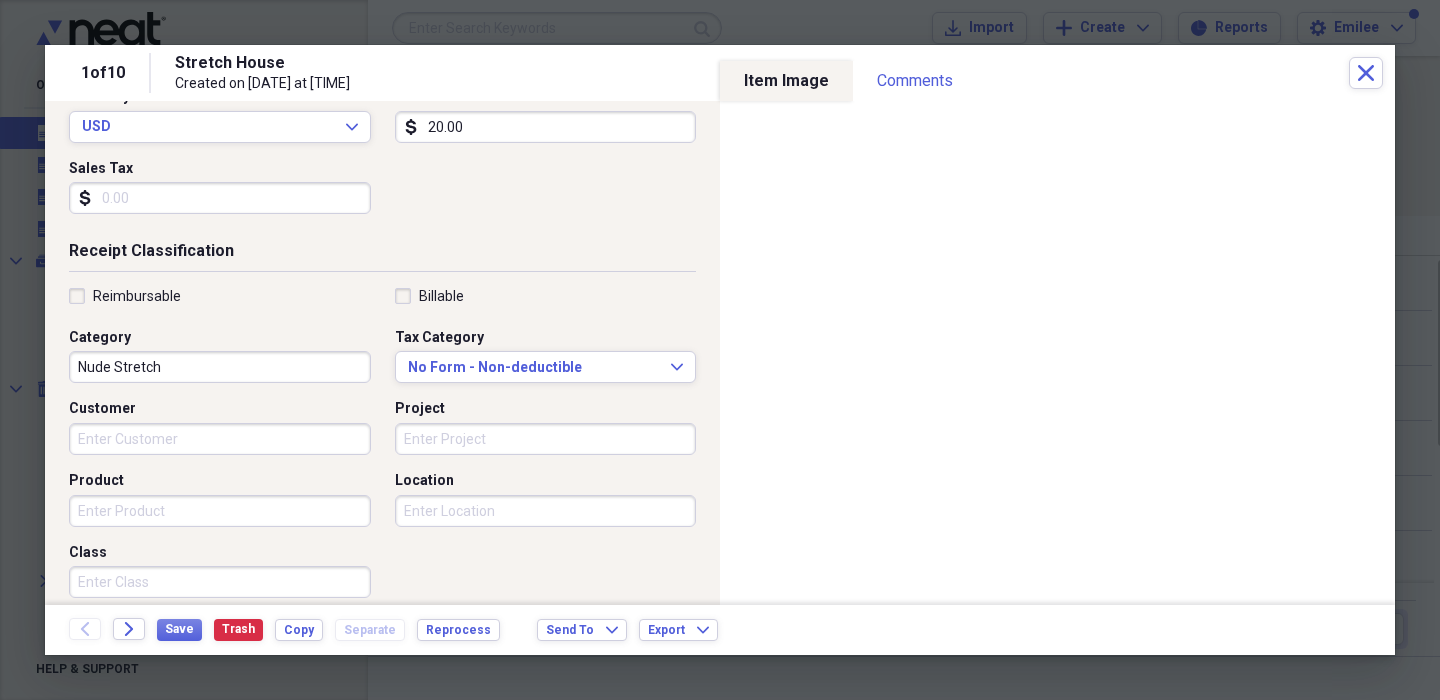 scroll, scrollTop: 340, scrollLeft: 0, axis: vertical 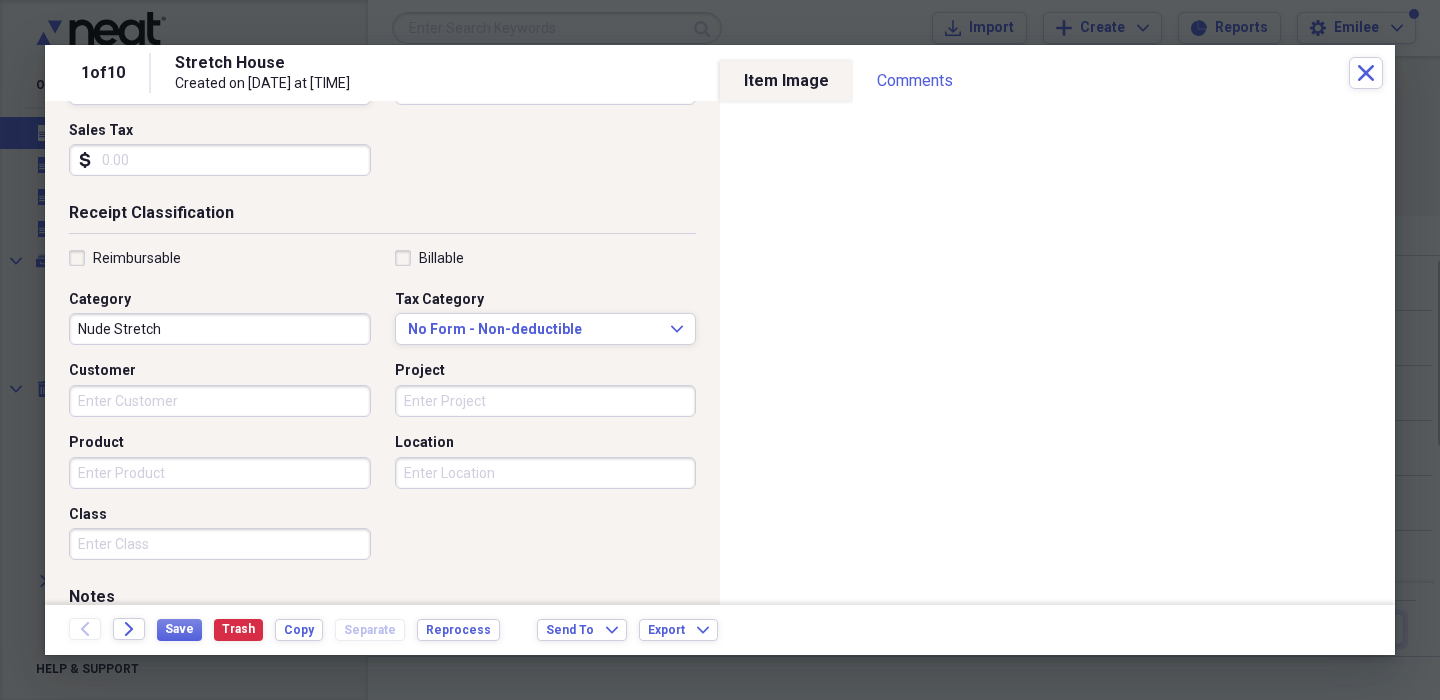 click on "Nude Stretch" at bounding box center [220, 329] 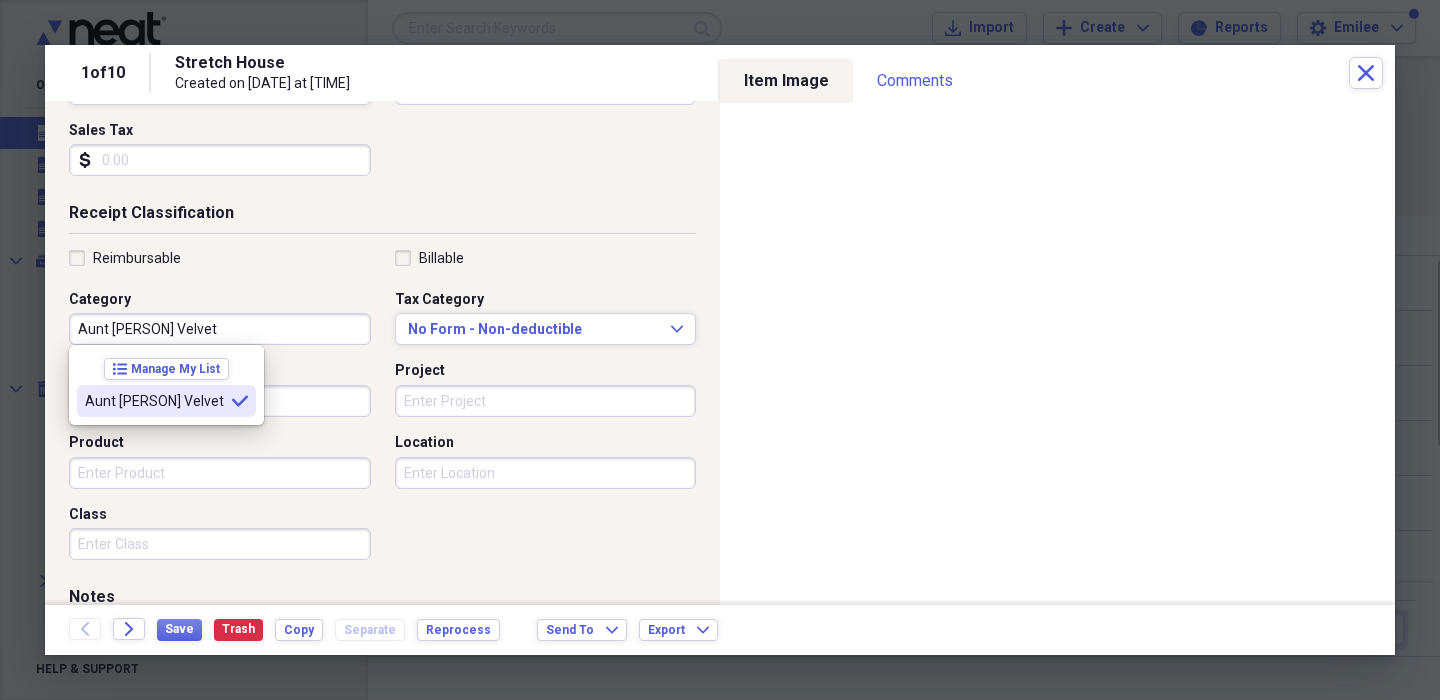 type on "Aunt [PERSON] Velvet" 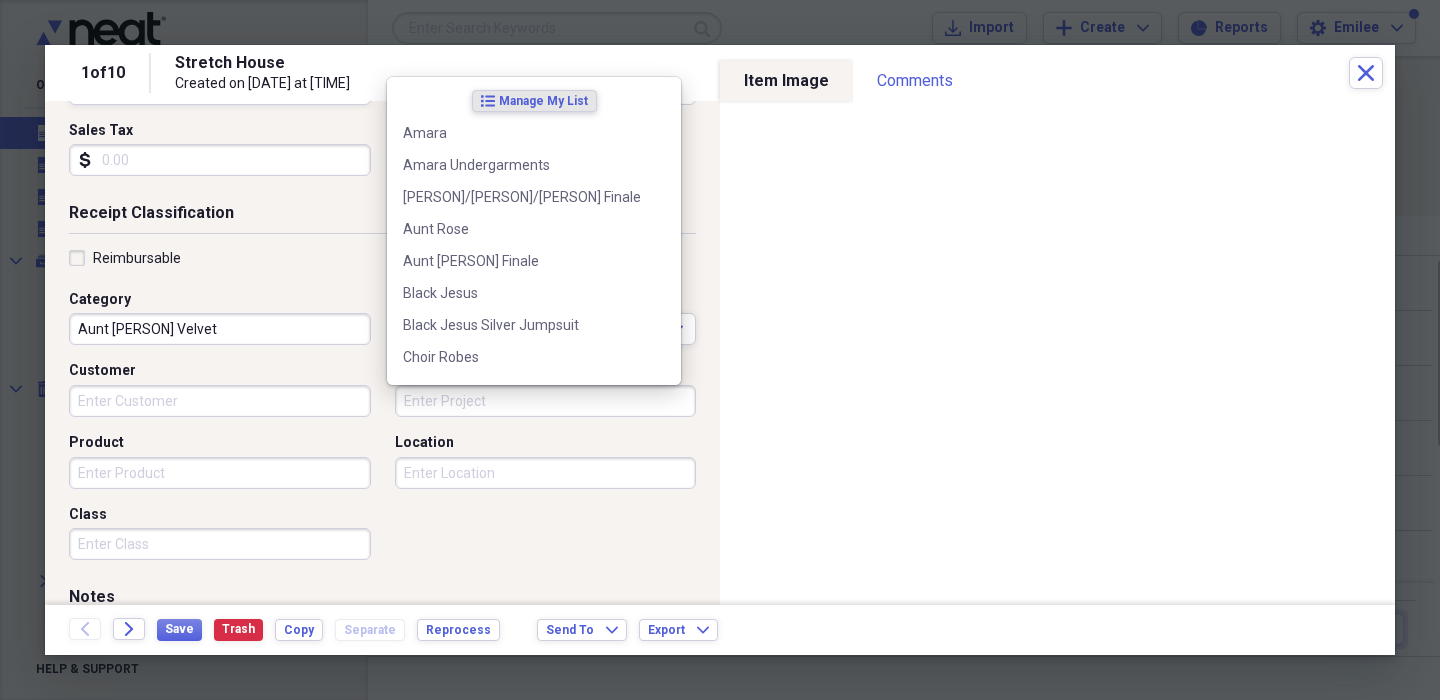 click on "Project" at bounding box center (546, 401) 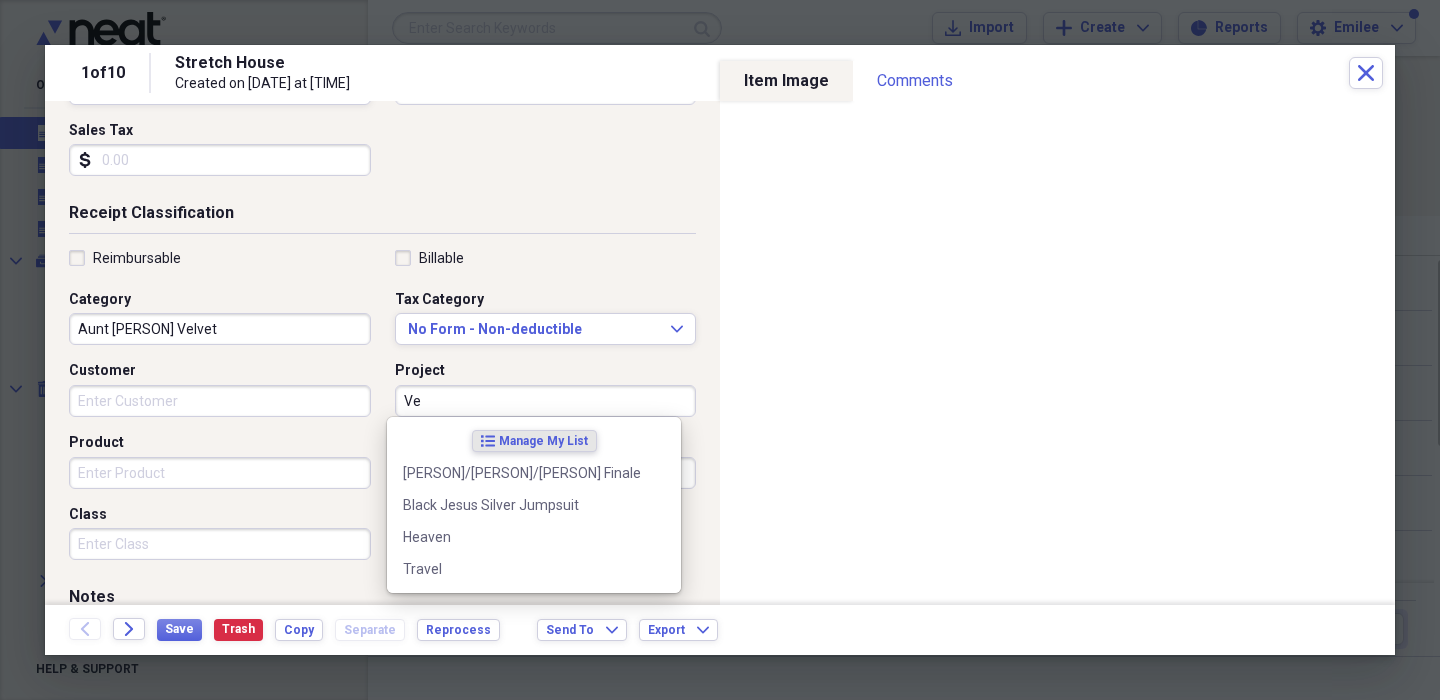 type on "V" 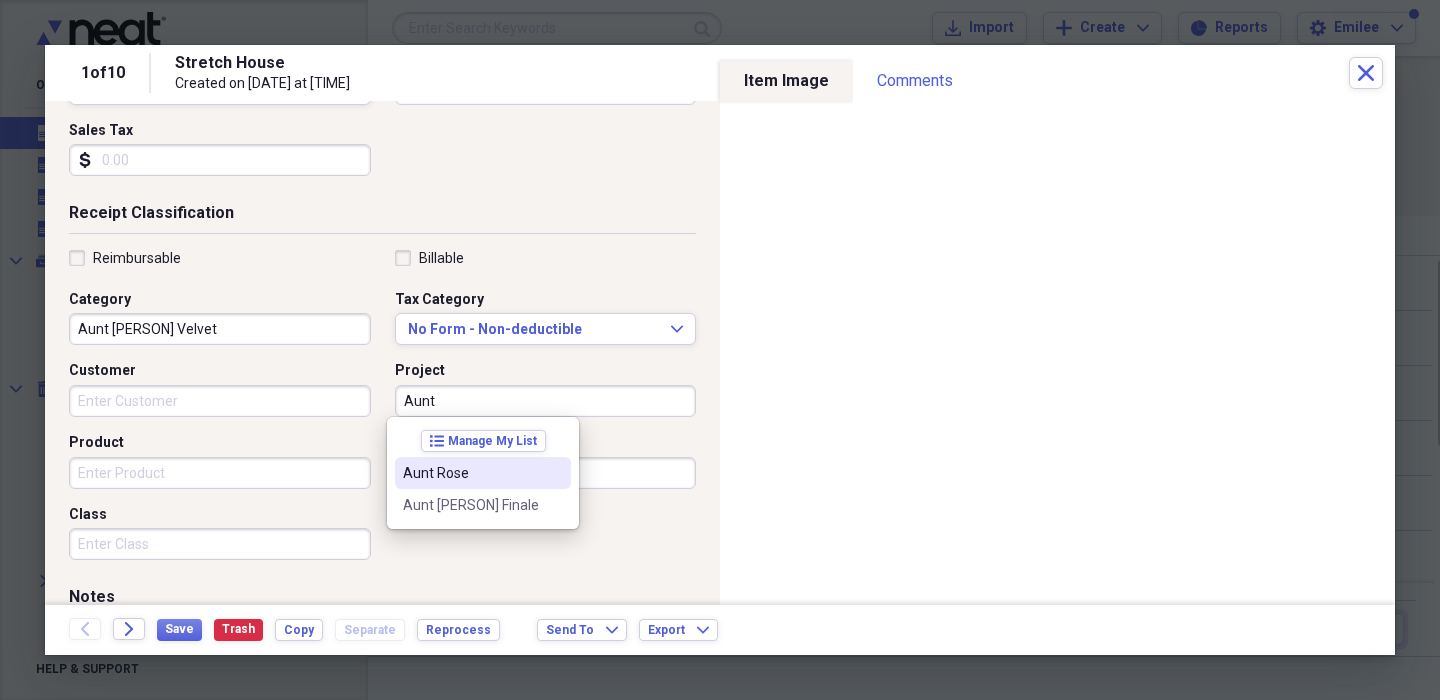 click on "Aunt Rose" at bounding box center [471, 473] 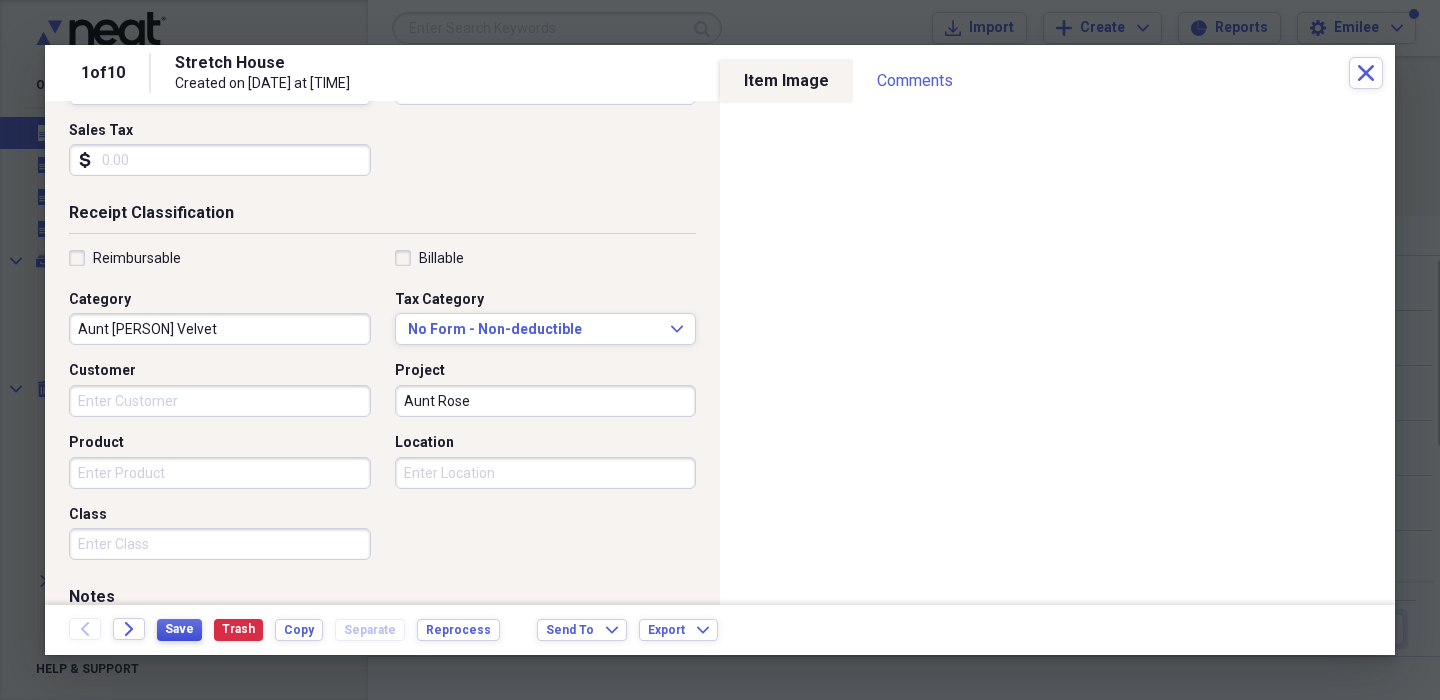 click on "Save" at bounding box center (179, 629) 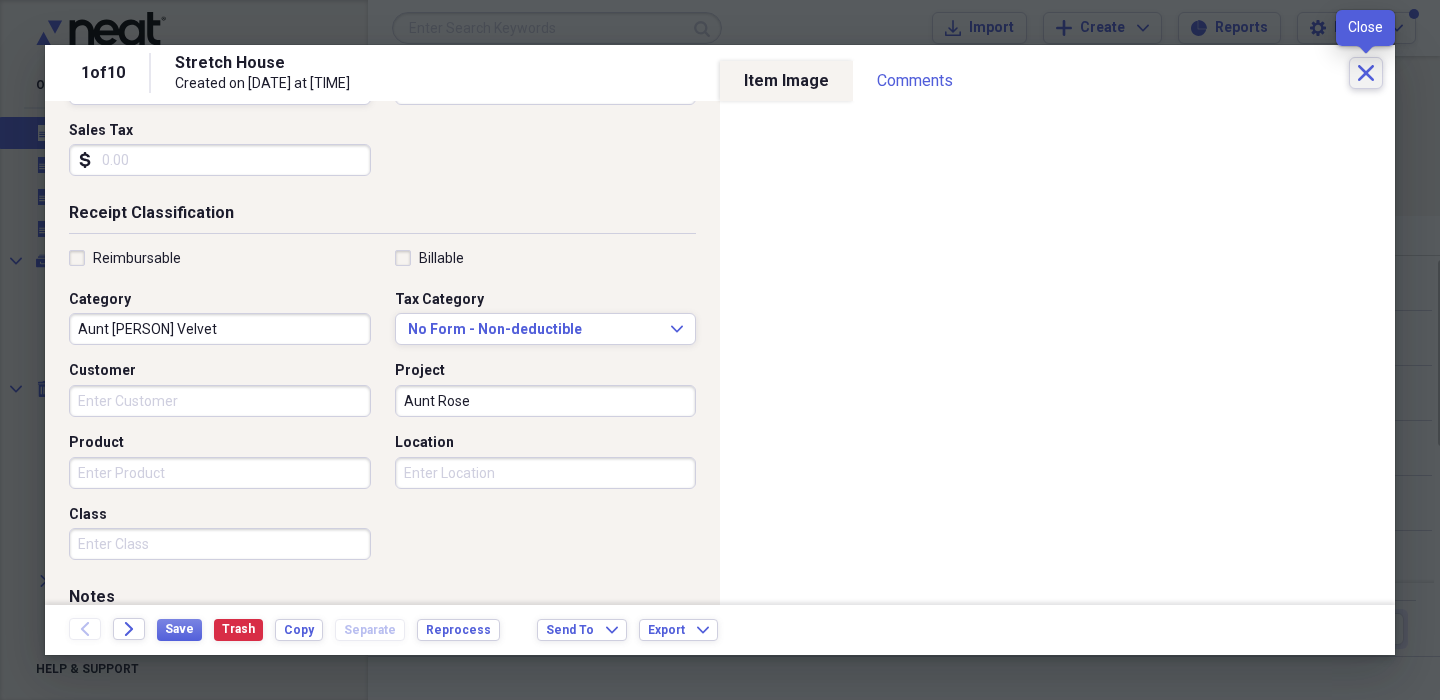 click on "Close" at bounding box center [1366, 73] 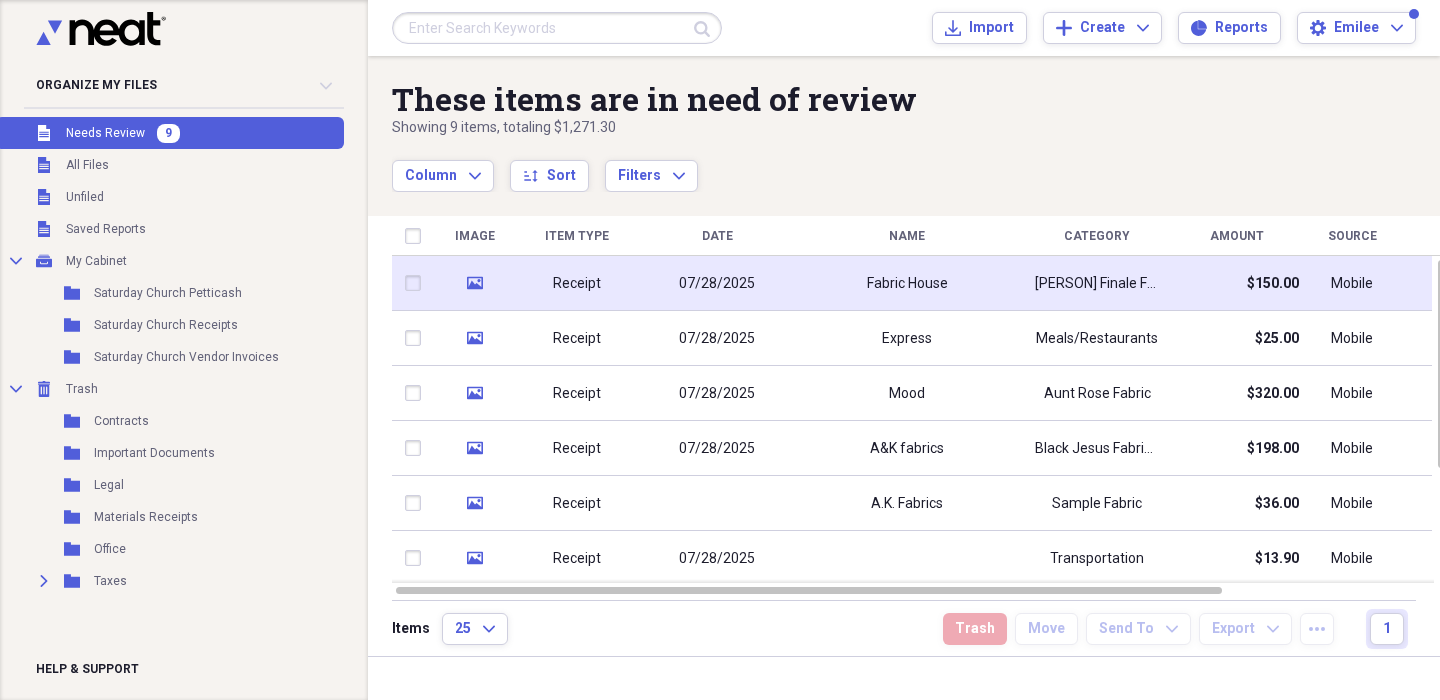 click on "Fabric House" at bounding box center [907, 283] 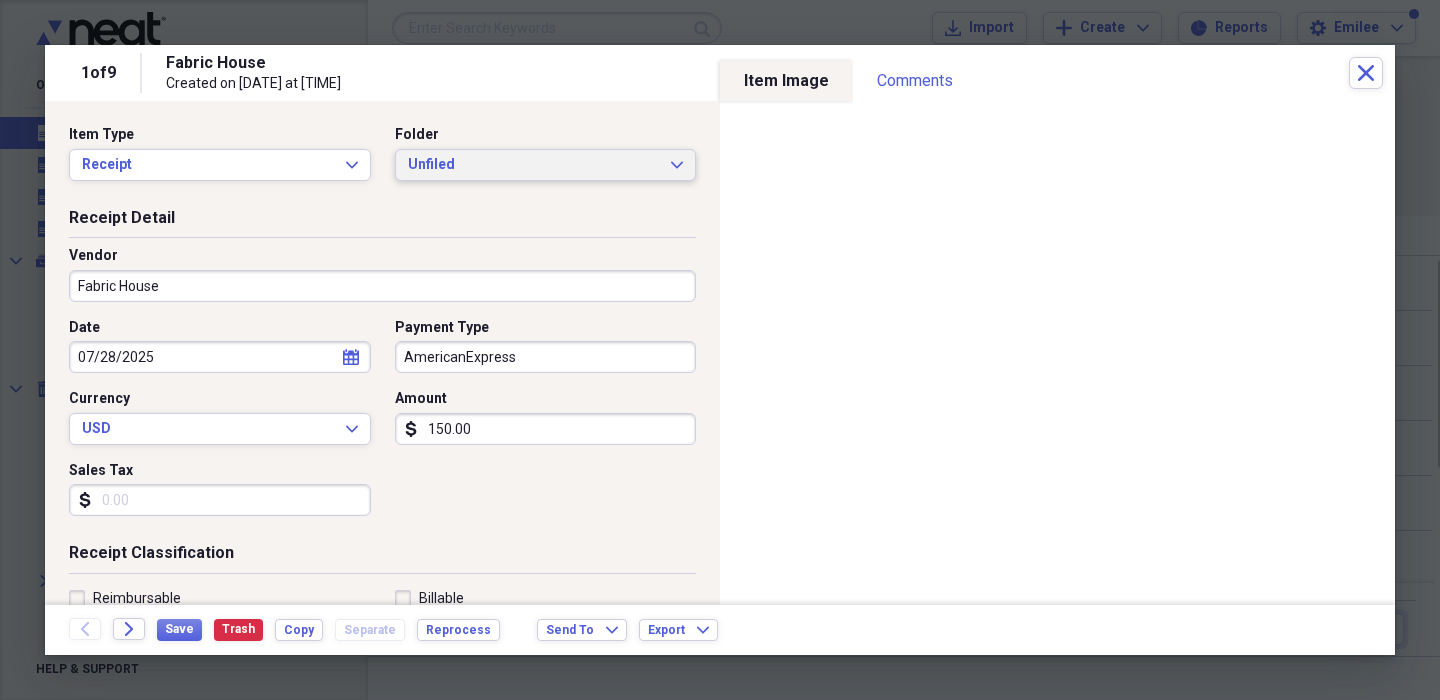 click on "Unfiled" at bounding box center [534, 165] 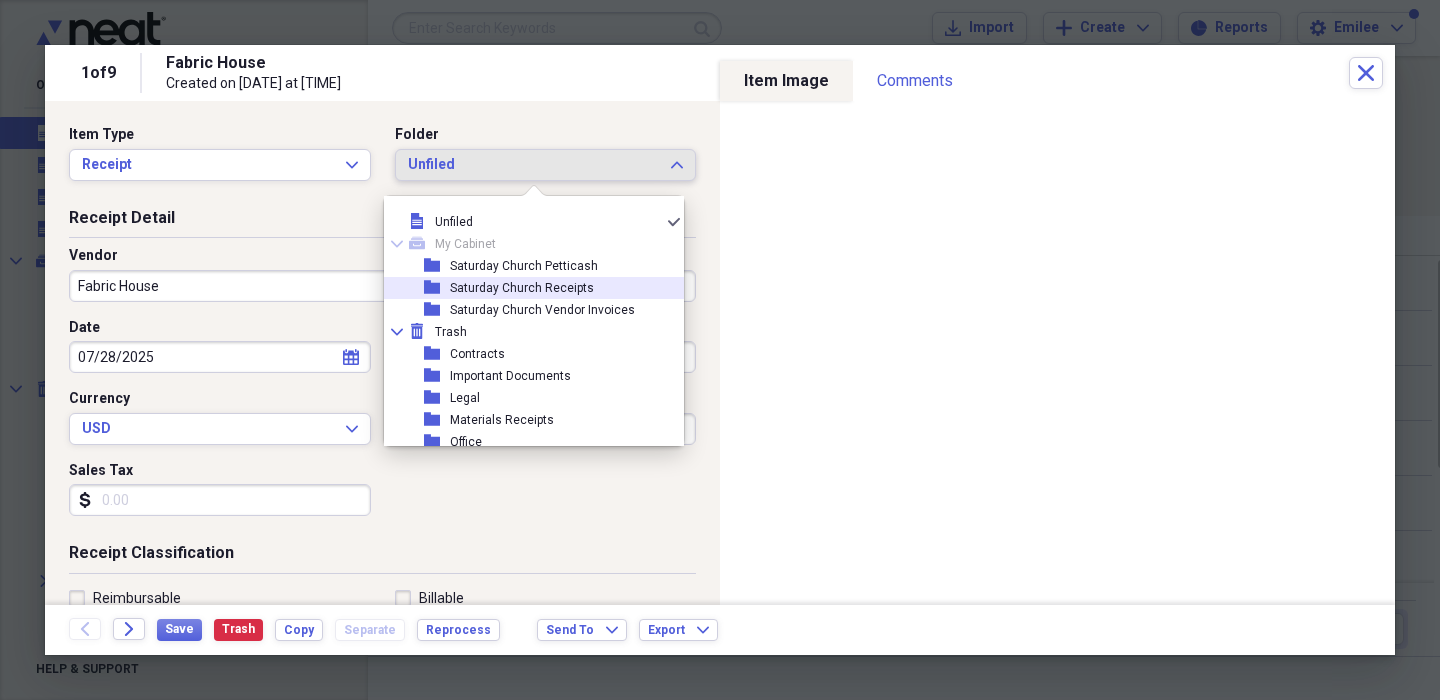 click on "Saturday Church Receipts" at bounding box center (522, 288) 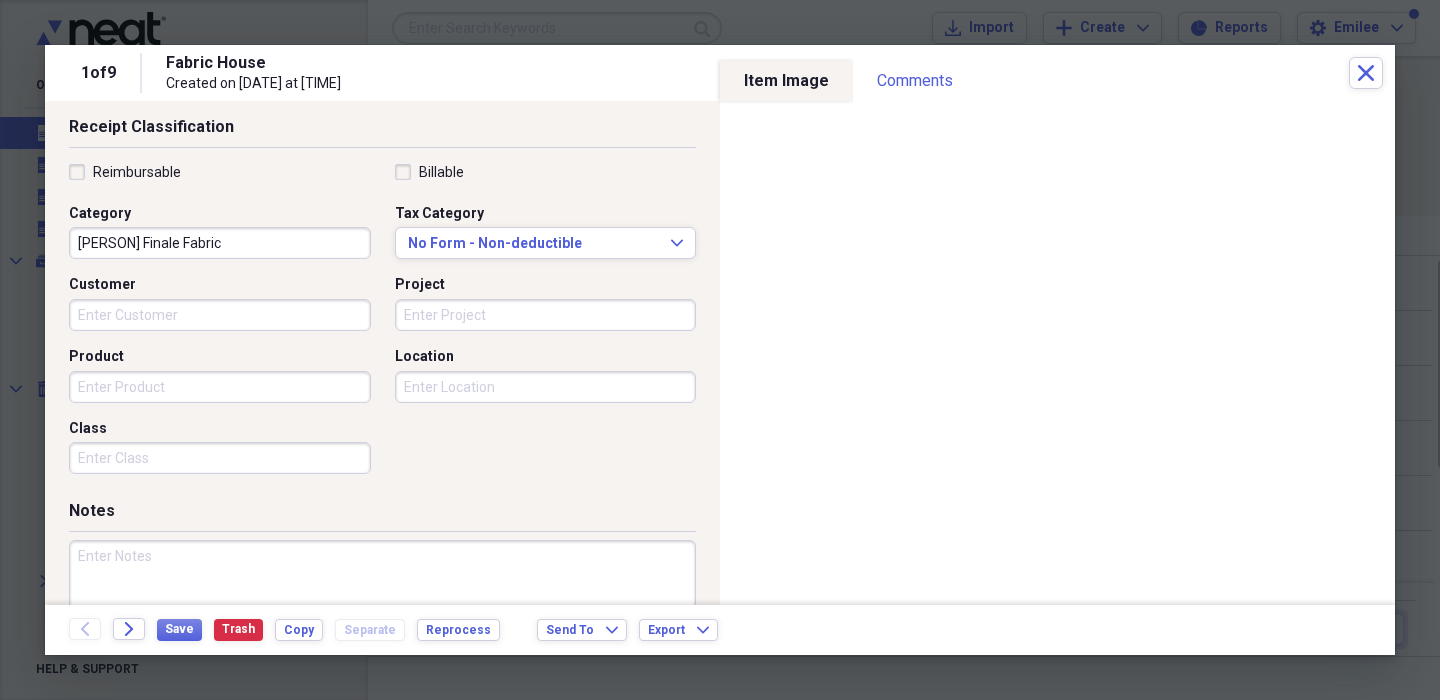 scroll, scrollTop: 430, scrollLeft: 0, axis: vertical 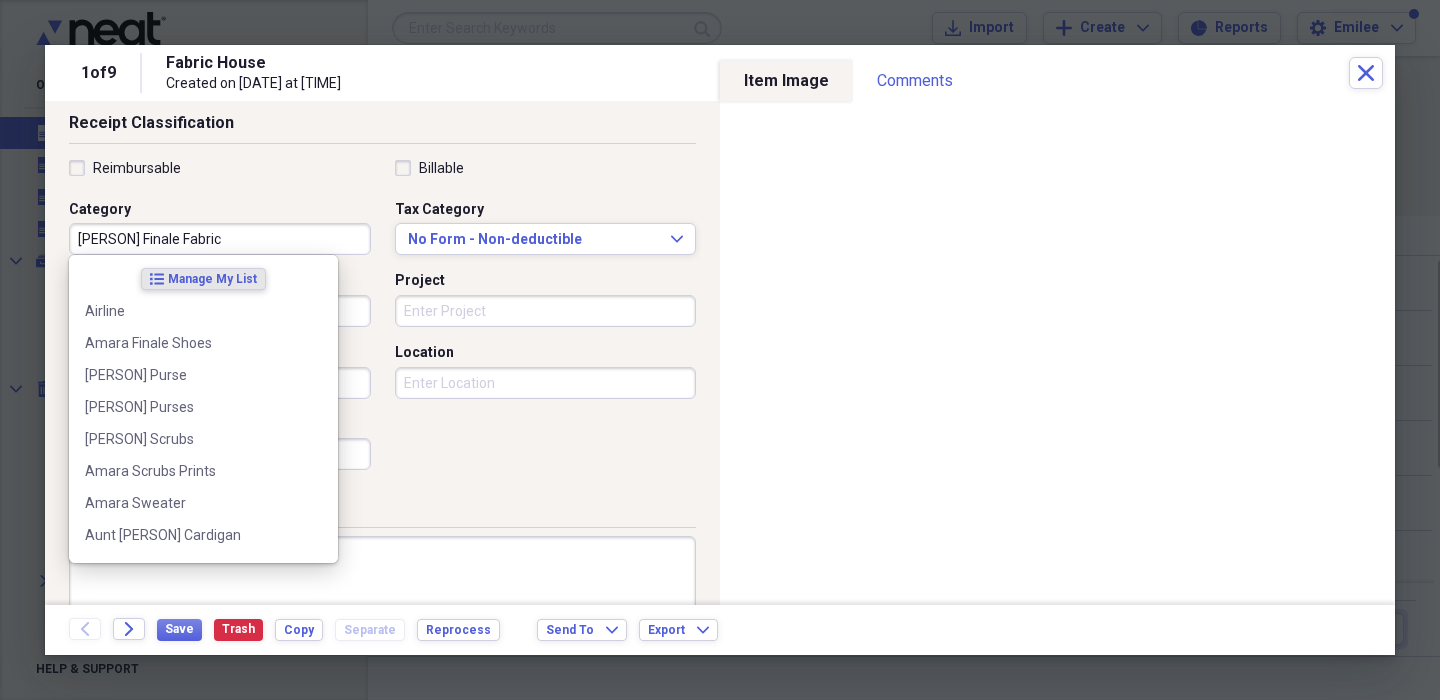 click on "[PERSON] Finale Fabric" at bounding box center (220, 239) 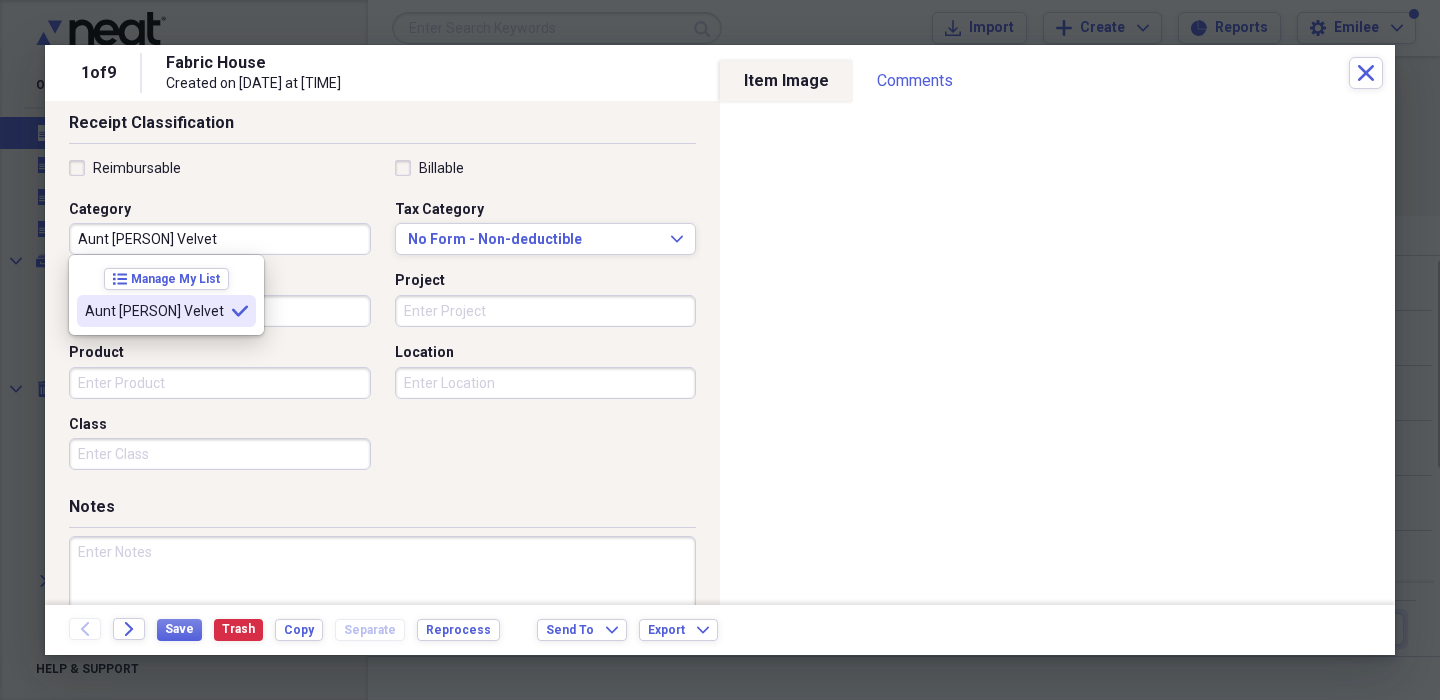 type on "Aunt [PERSON] Velvet" 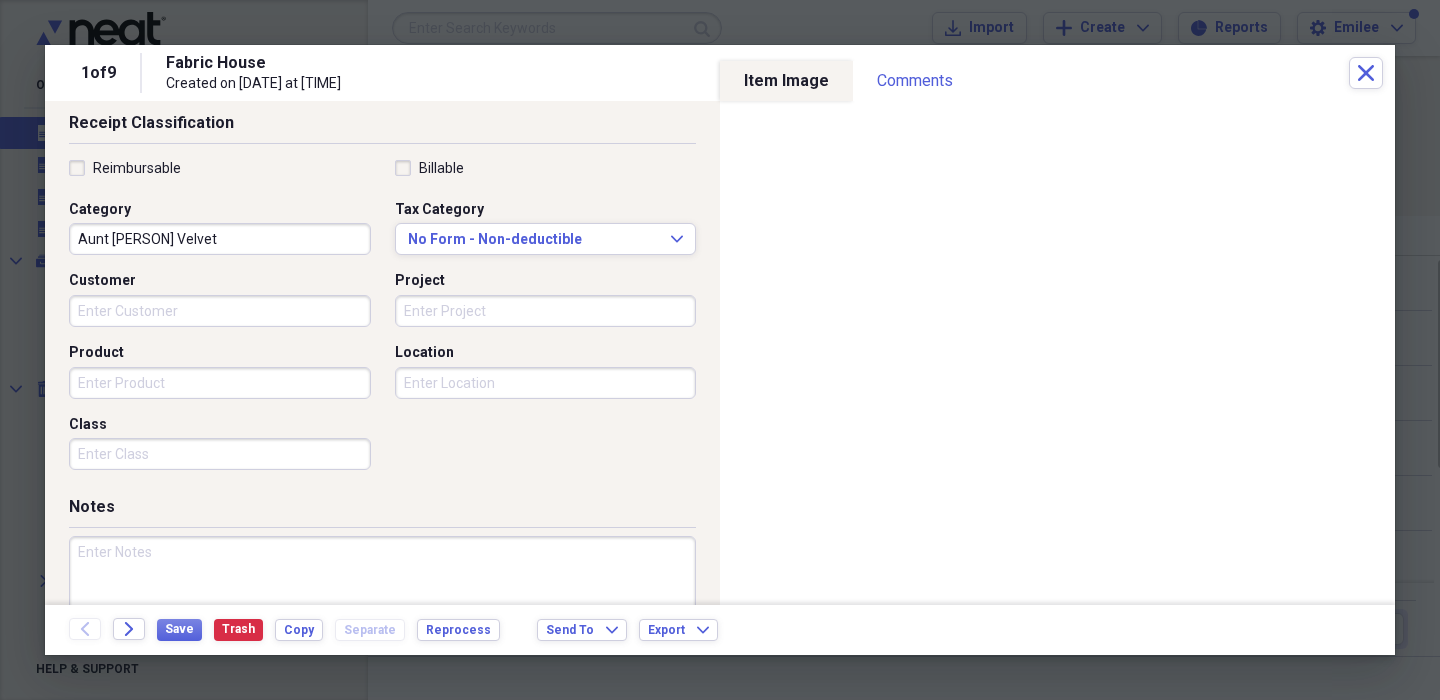 click on "Project" at bounding box center (546, 311) 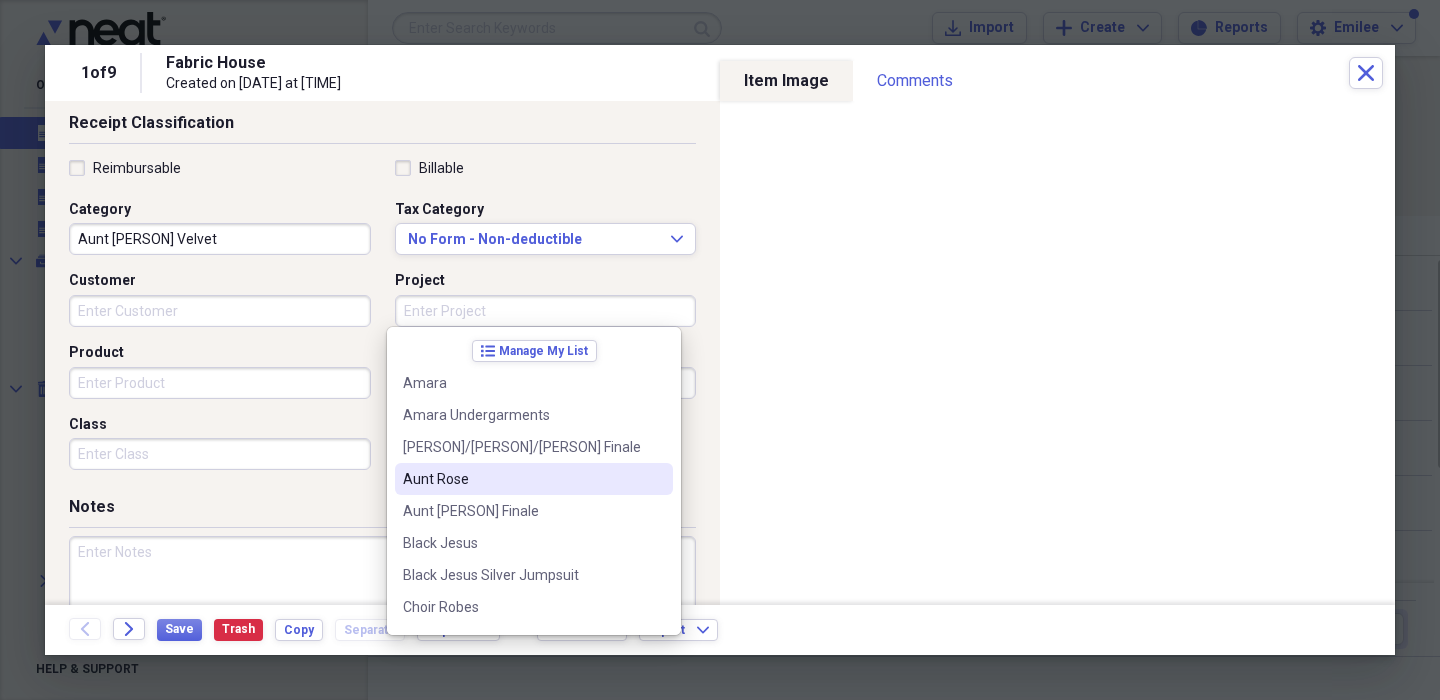 click on "Aunt Rose" at bounding box center [522, 479] 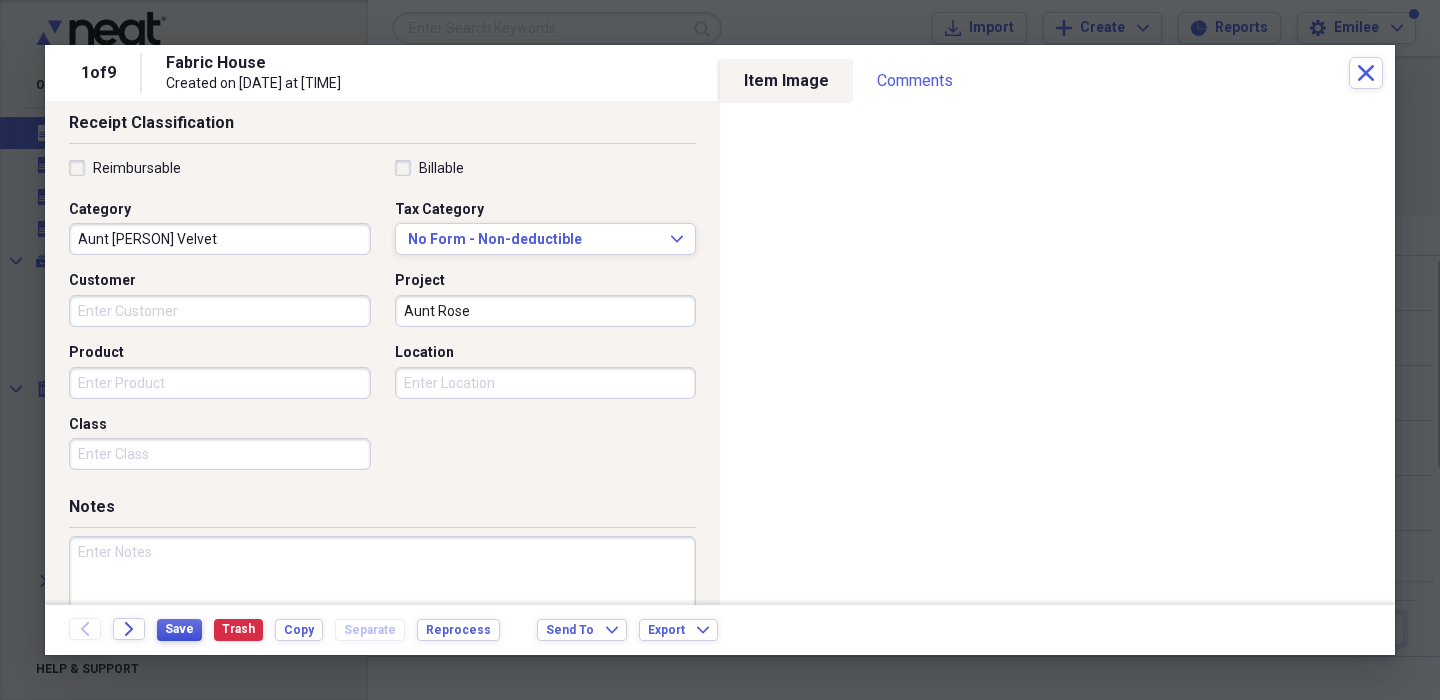 click on "Save" at bounding box center [179, 629] 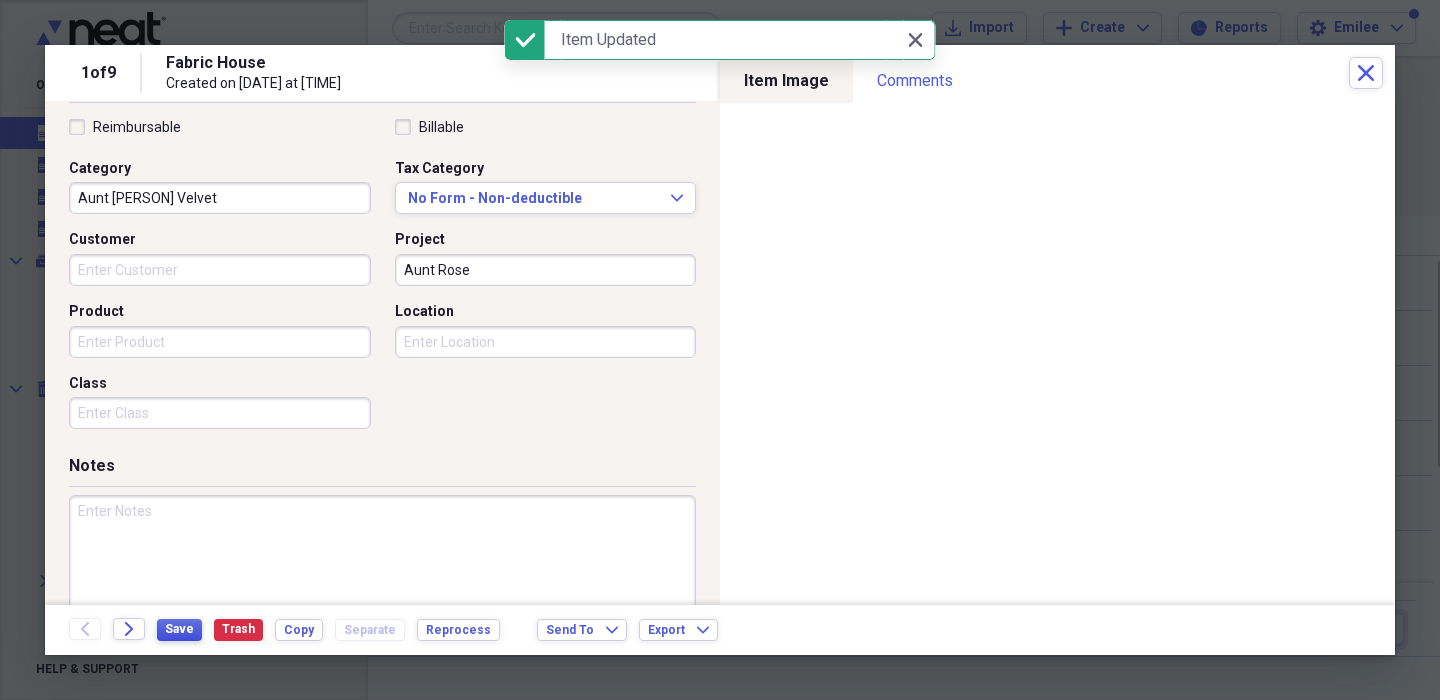 scroll, scrollTop: 517, scrollLeft: 0, axis: vertical 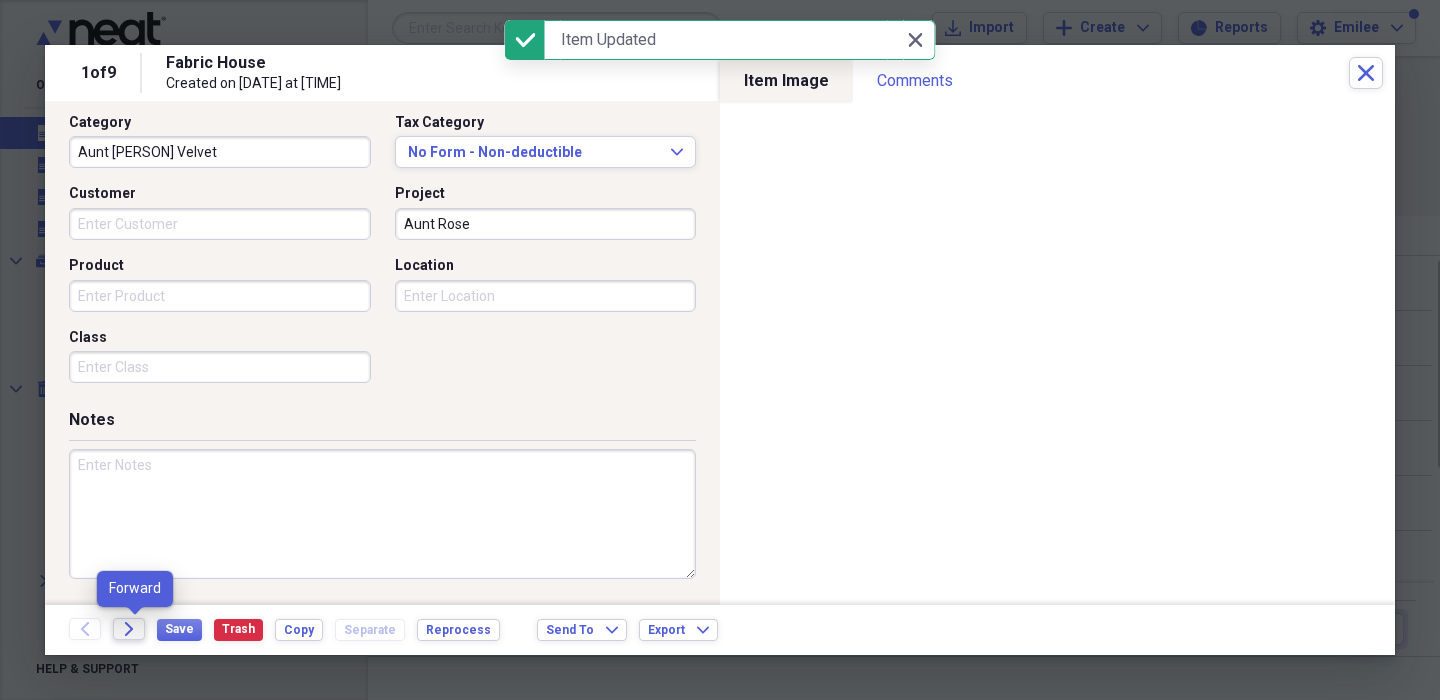 click on "Forward" 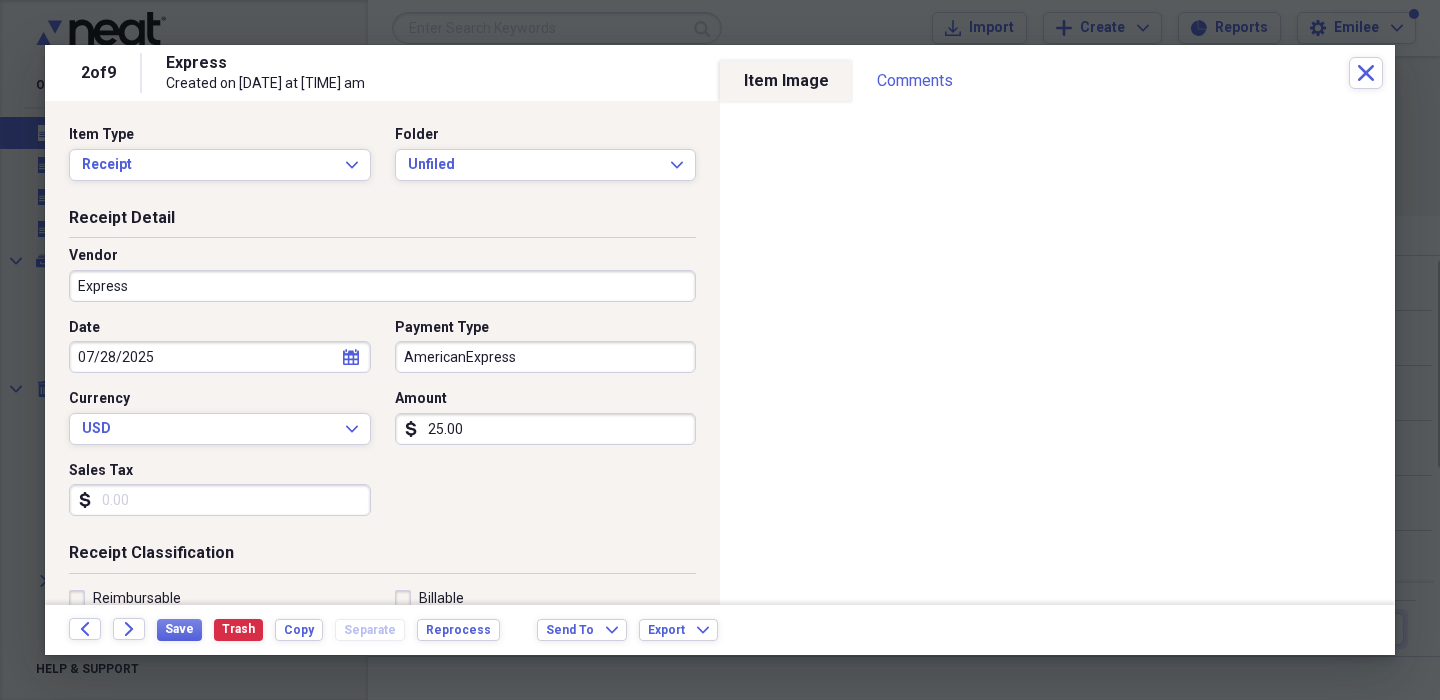 click on "Express" at bounding box center (382, 286) 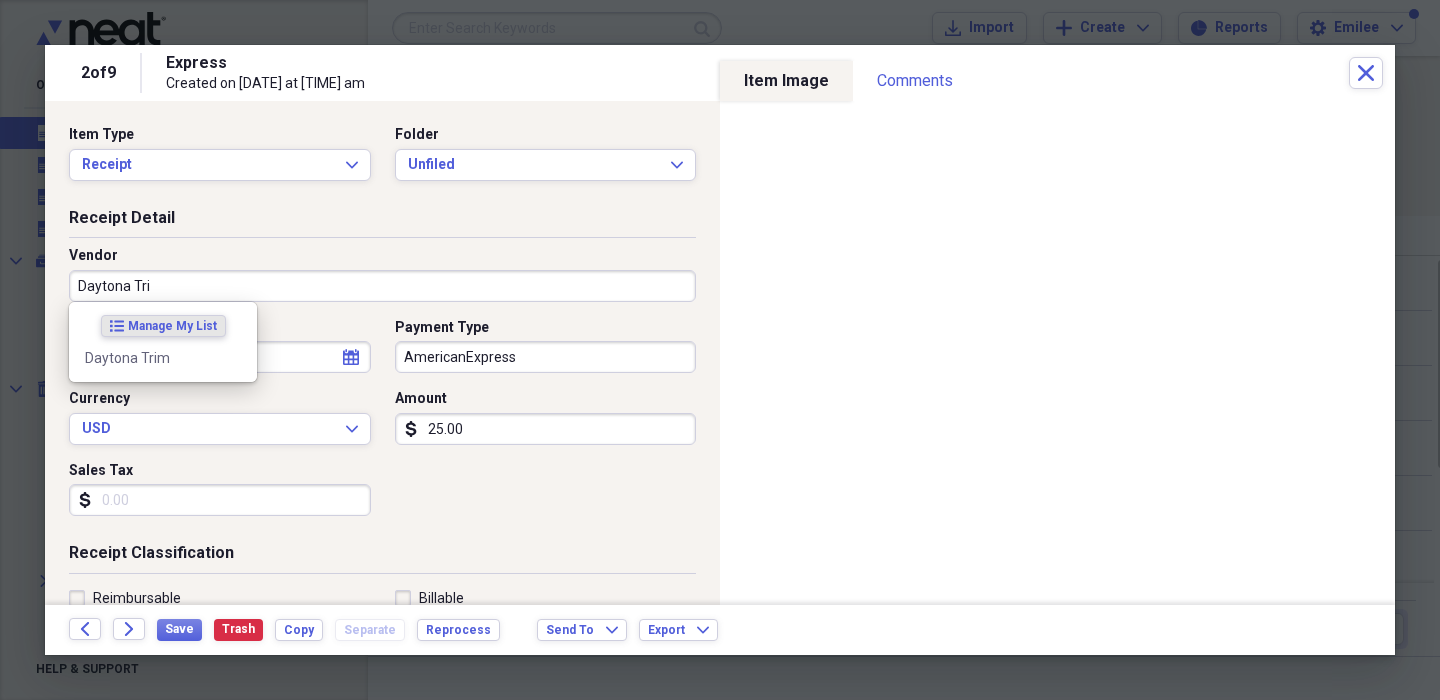 type on "Daytona Trim" 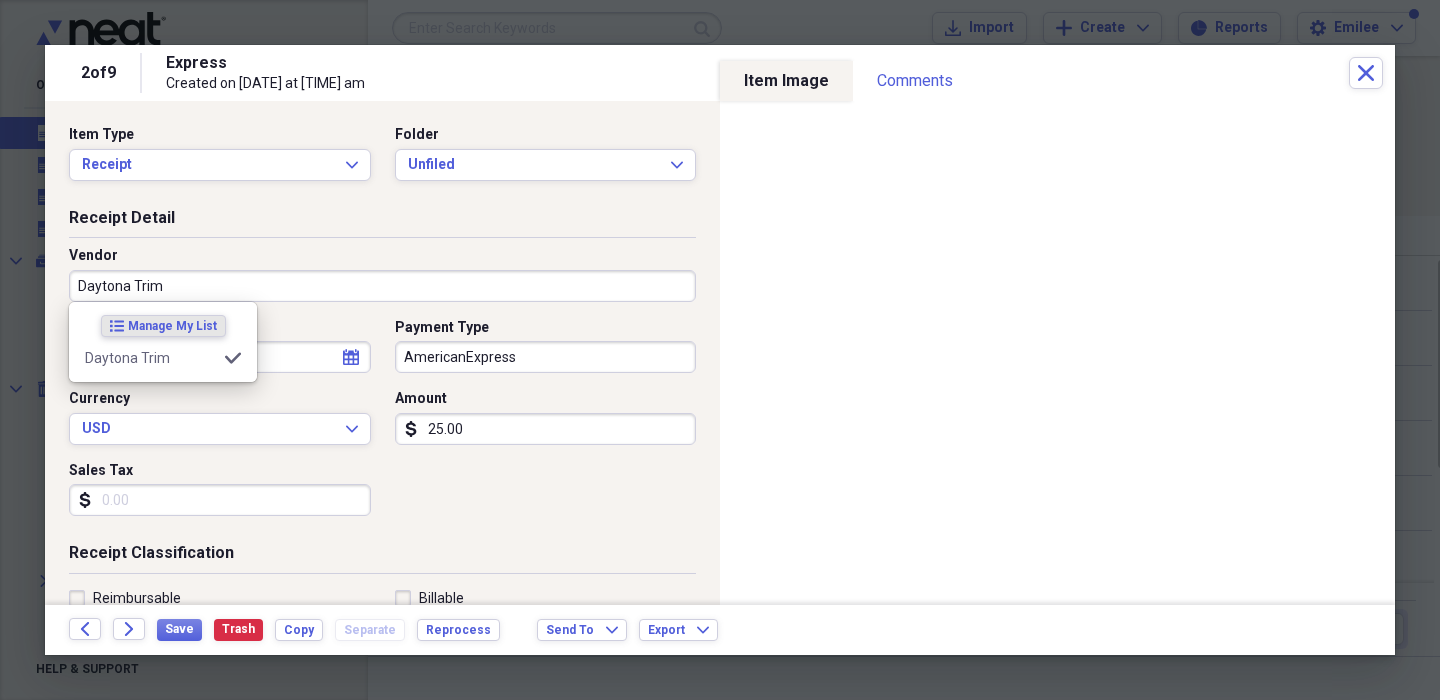 type on "Black Jesus Trim" 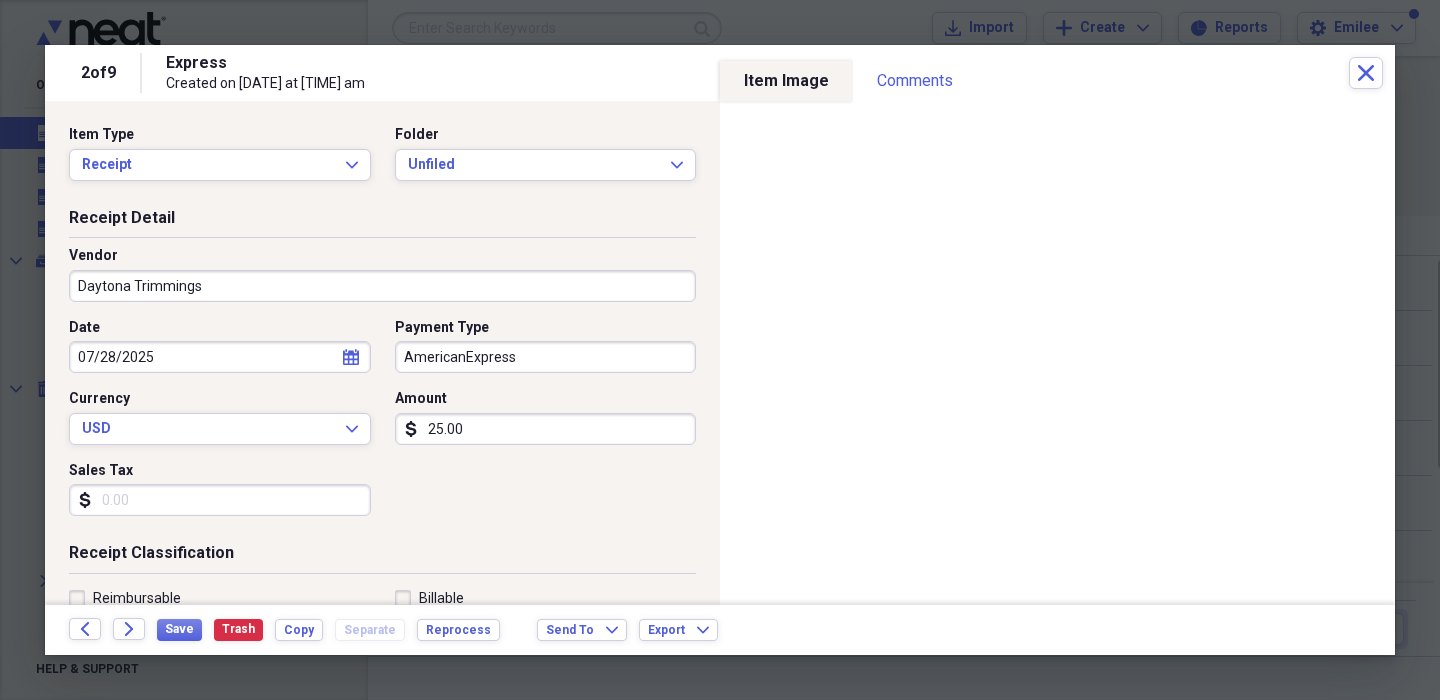 type on "Daytona Trimmings" 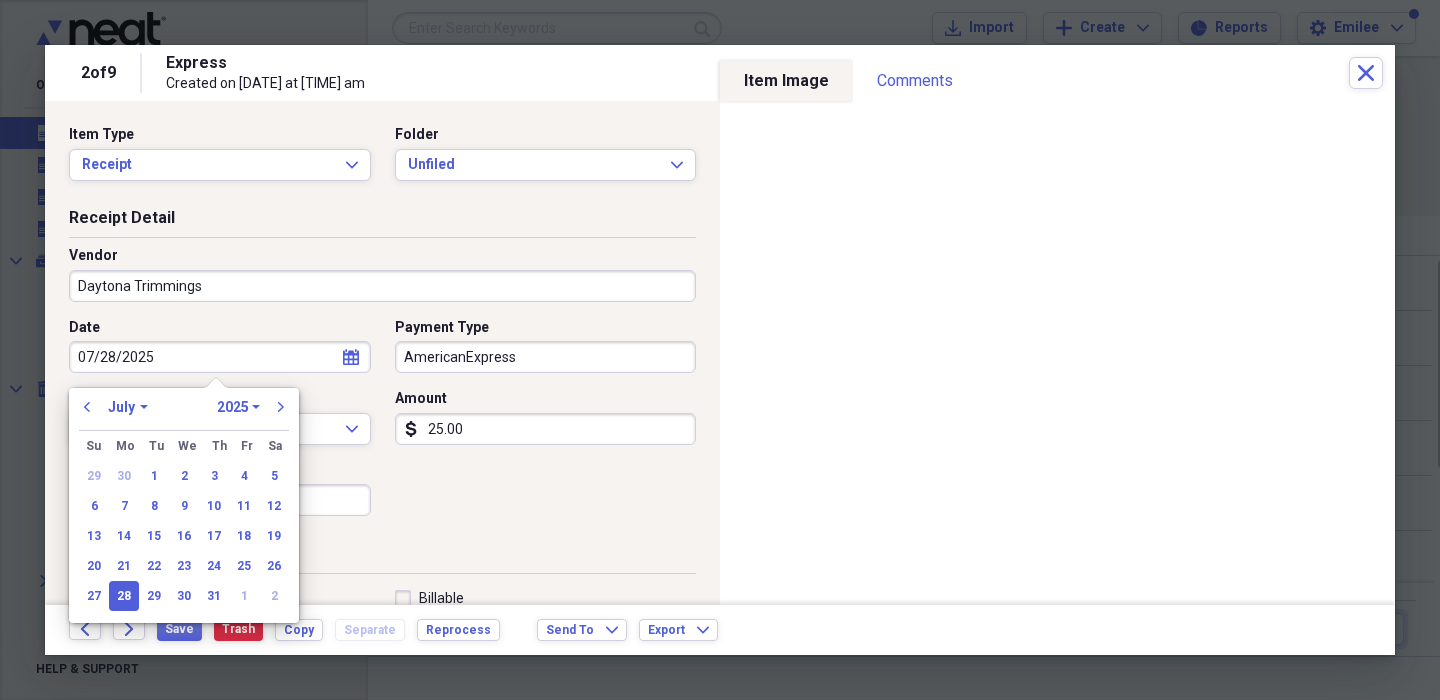 type 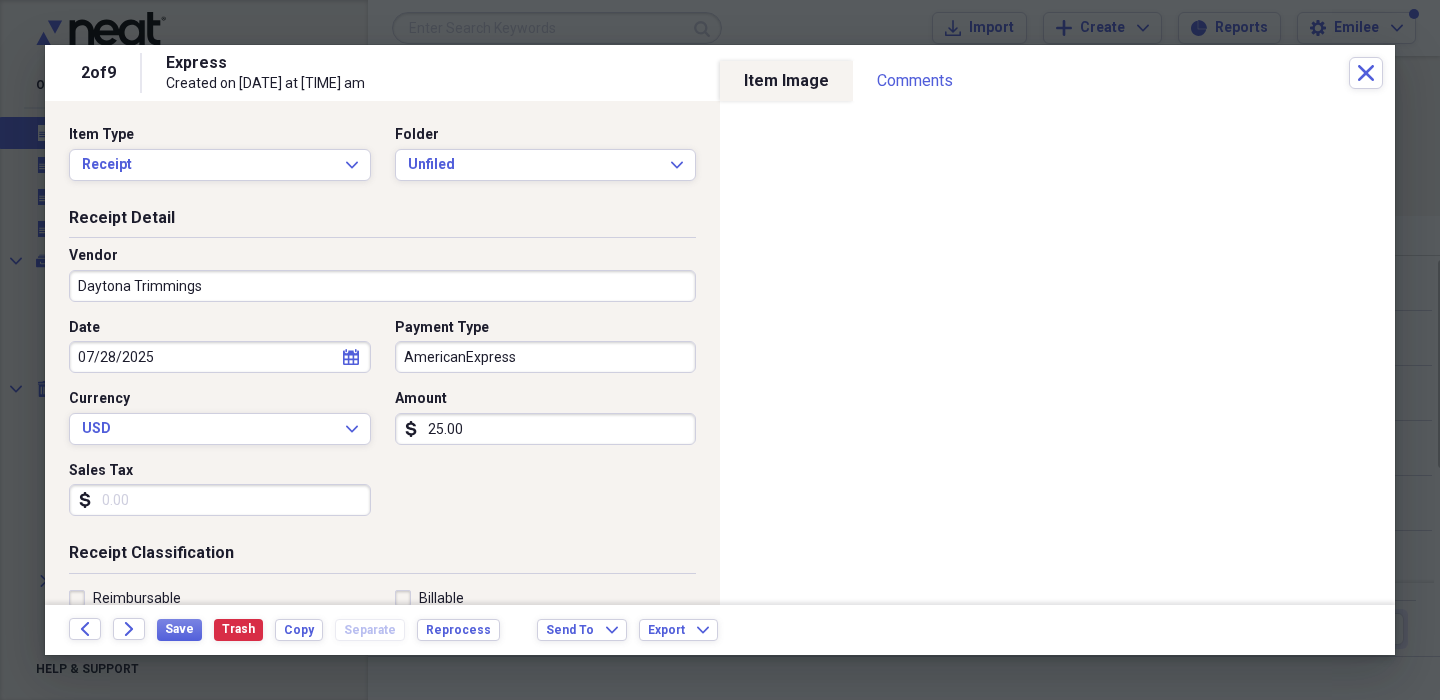 click on "Date [DATE] calendar Calendar Payment Type [CREDIT_CARD] Currency USD Expand Amount dollar-sign 25.00 Sales Tax dollar-sign" at bounding box center (382, 425) 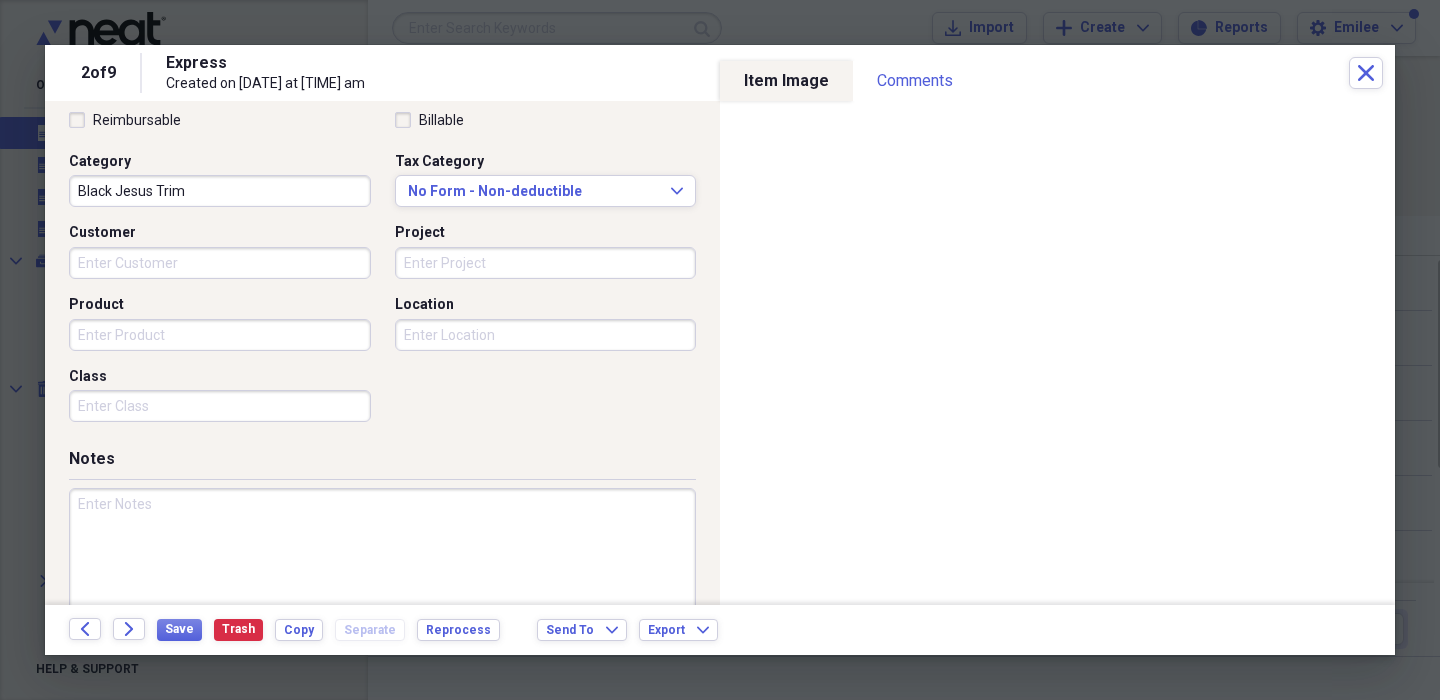 scroll, scrollTop: 517, scrollLeft: 0, axis: vertical 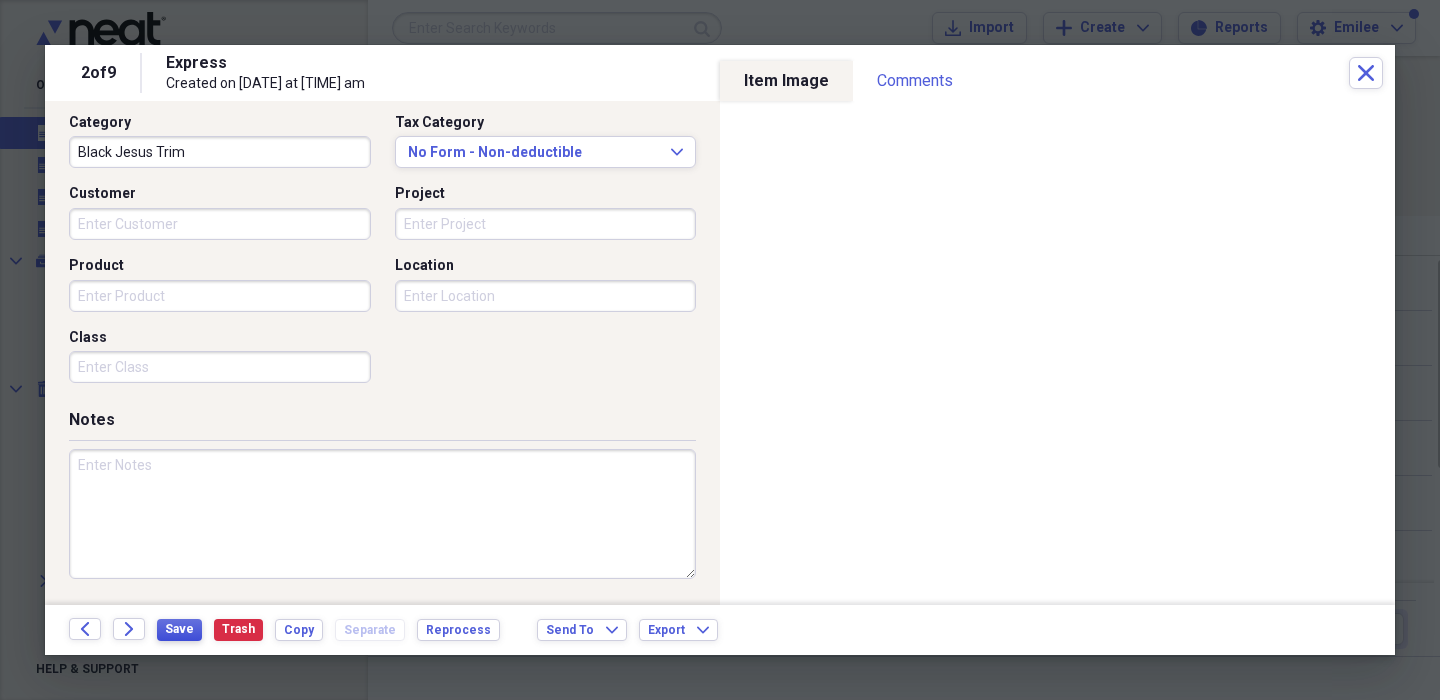 click on "Save" at bounding box center (179, 629) 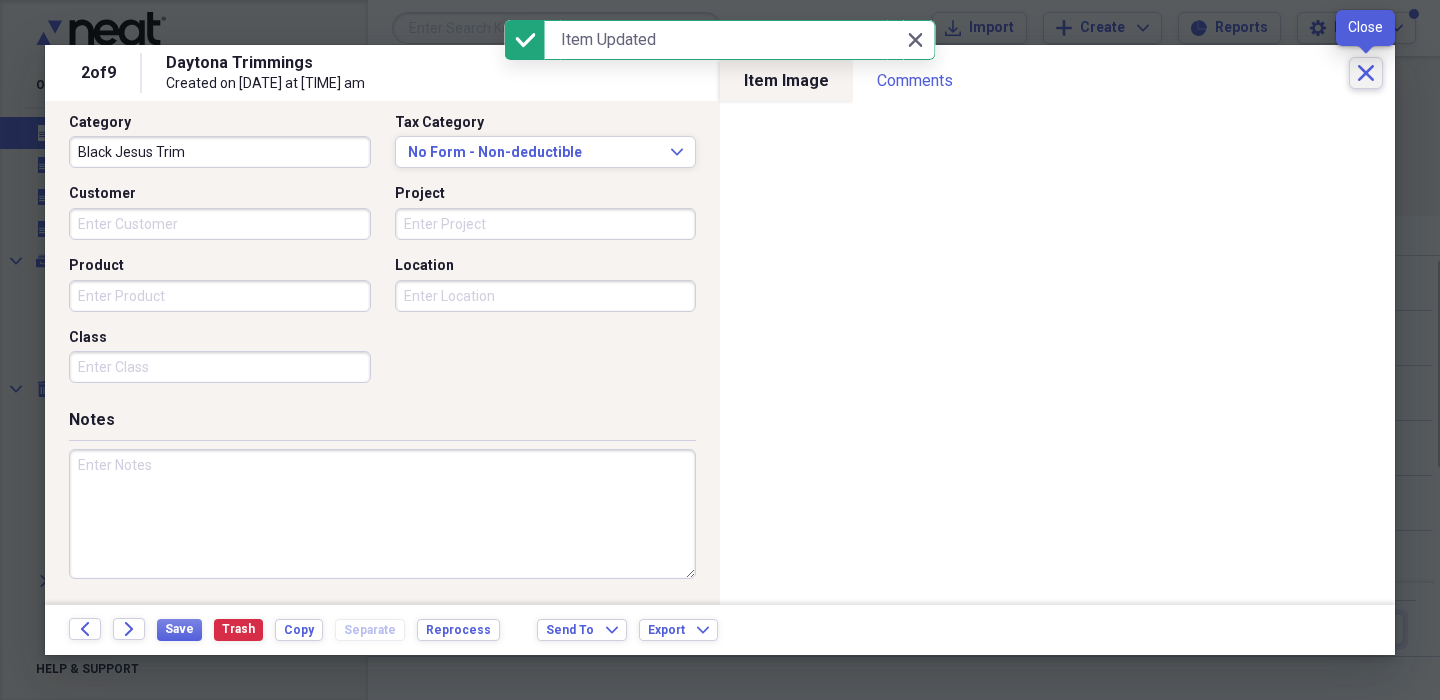 click on "Close" at bounding box center (1366, 73) 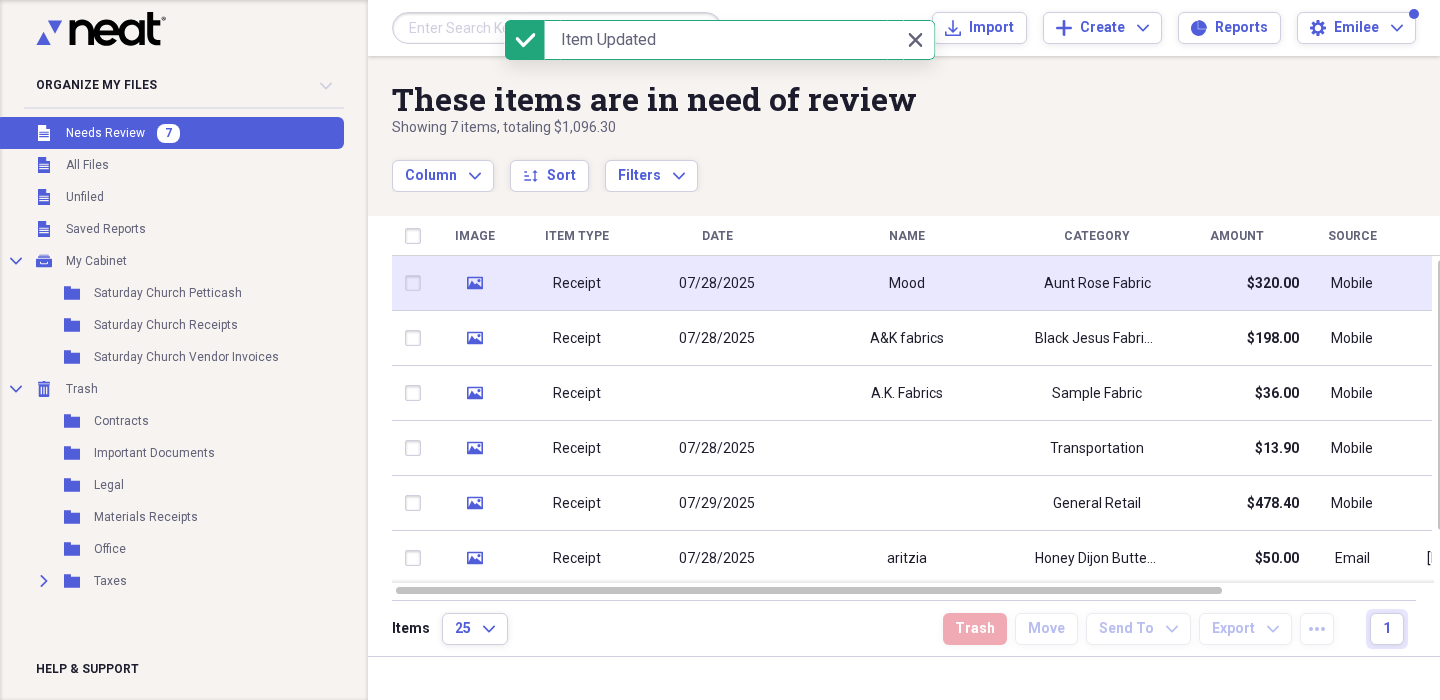 click on "Aunt Rose Fabric" at bounding box center [1097, 283] 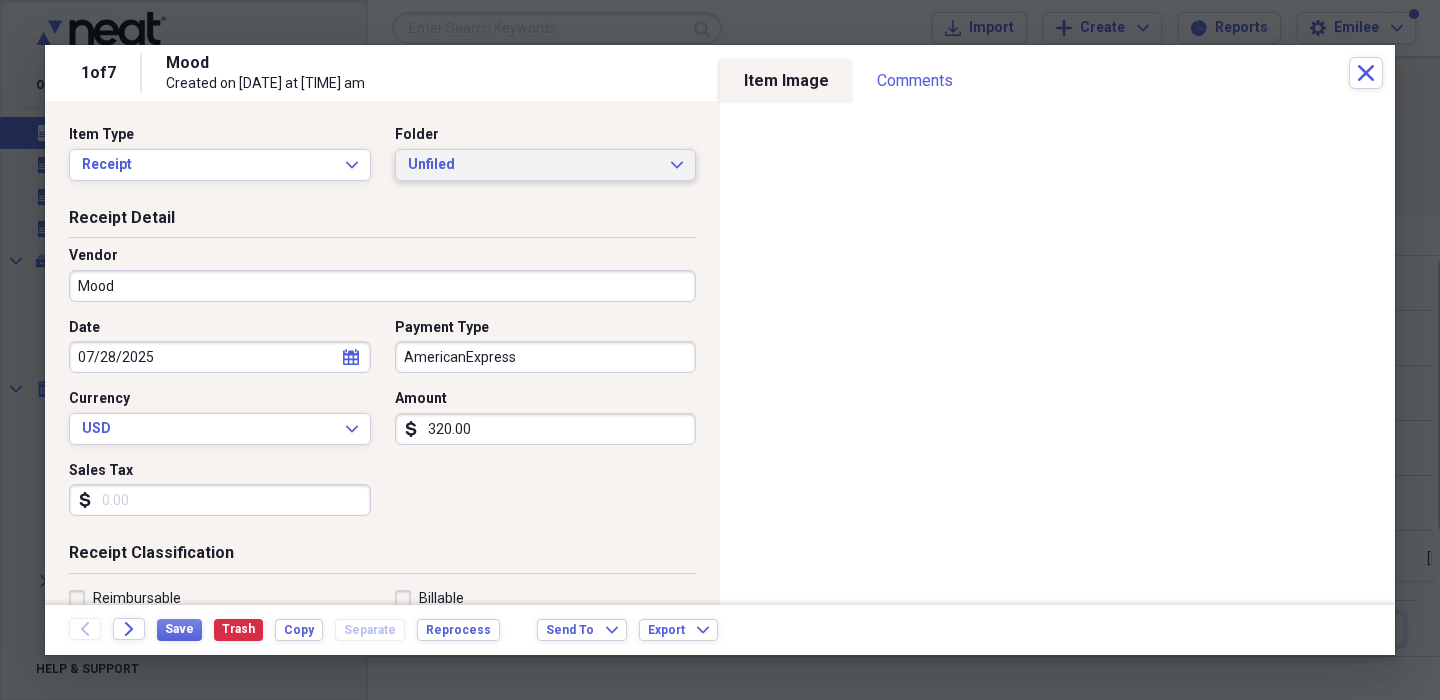 click on "Unfiled" at bounding box center (534, 165) 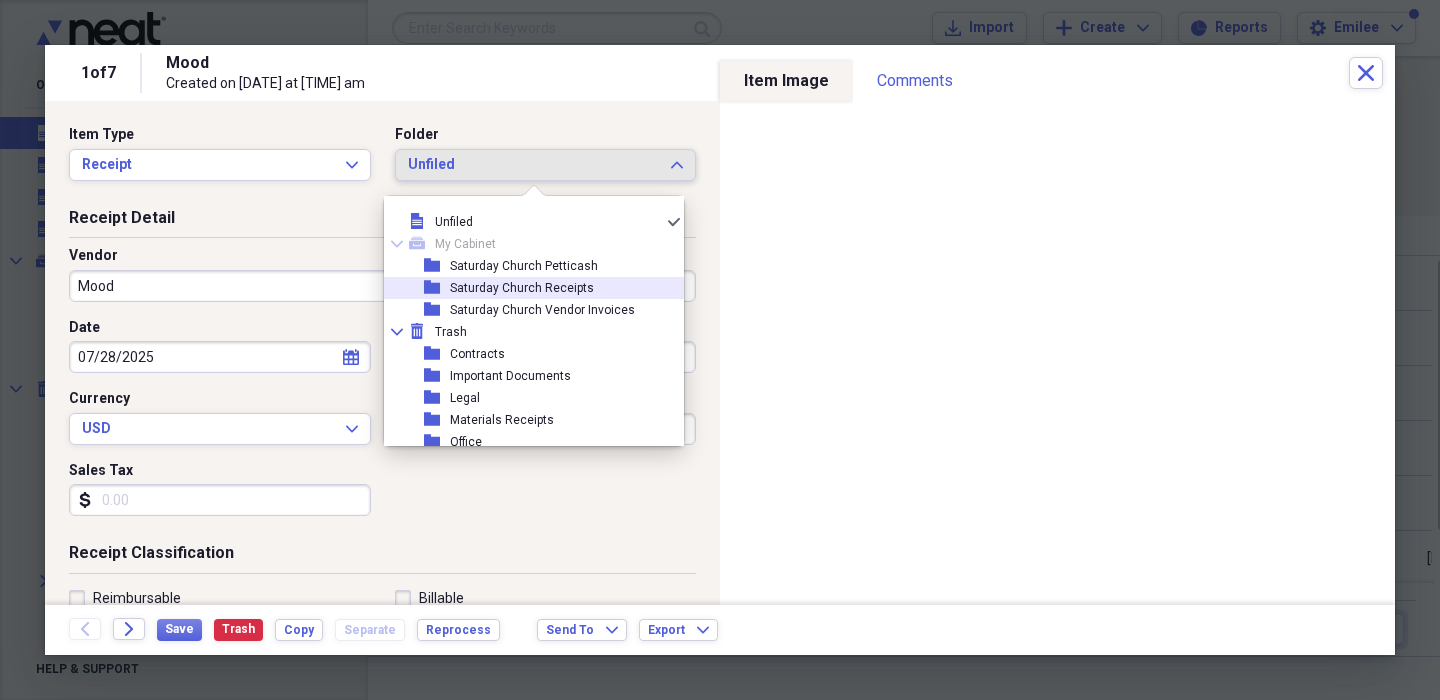 click on "Saturday Church Receipts" at bounding box center (522, 288) 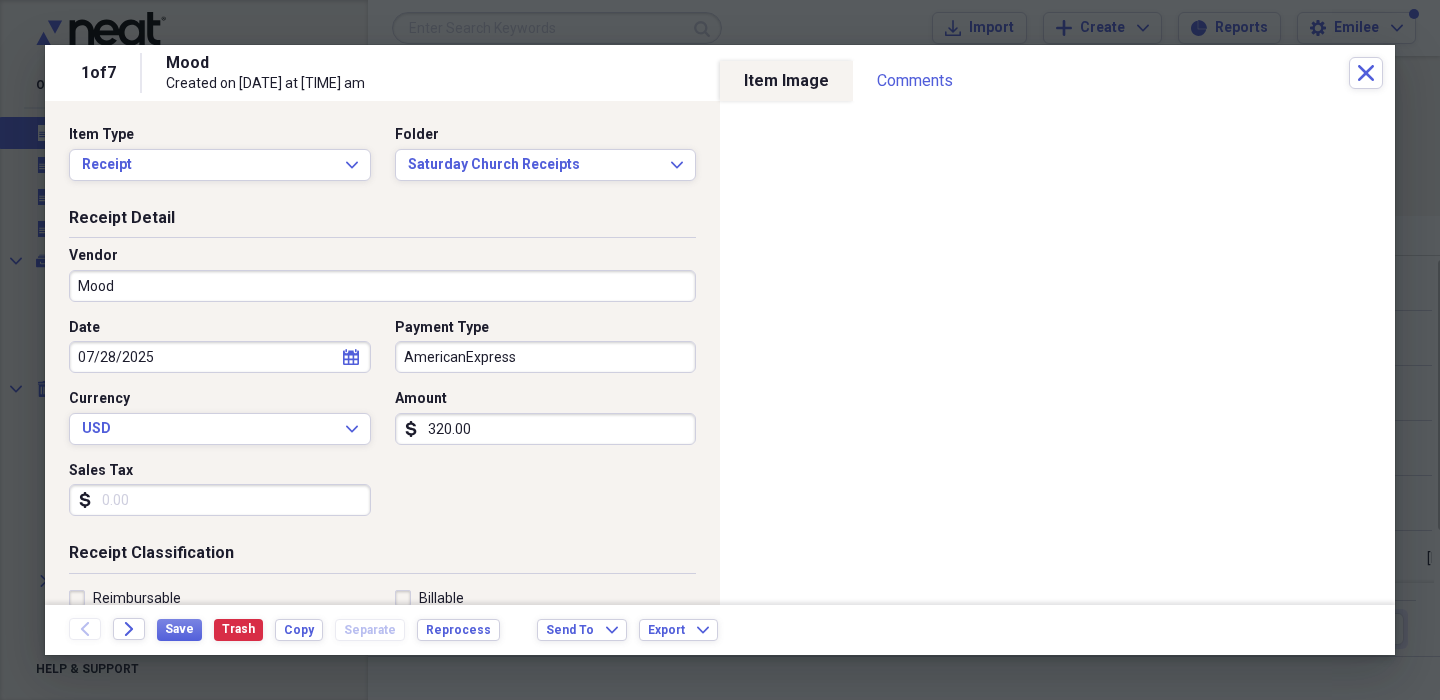 click on "Date [DATE] calendar Calendar Payment Type [CREDIT_CARD] Currency USD Expand Amount dollar-sign 320.00 Sales Tax dollar-sign" at bounding box center [382, 425] 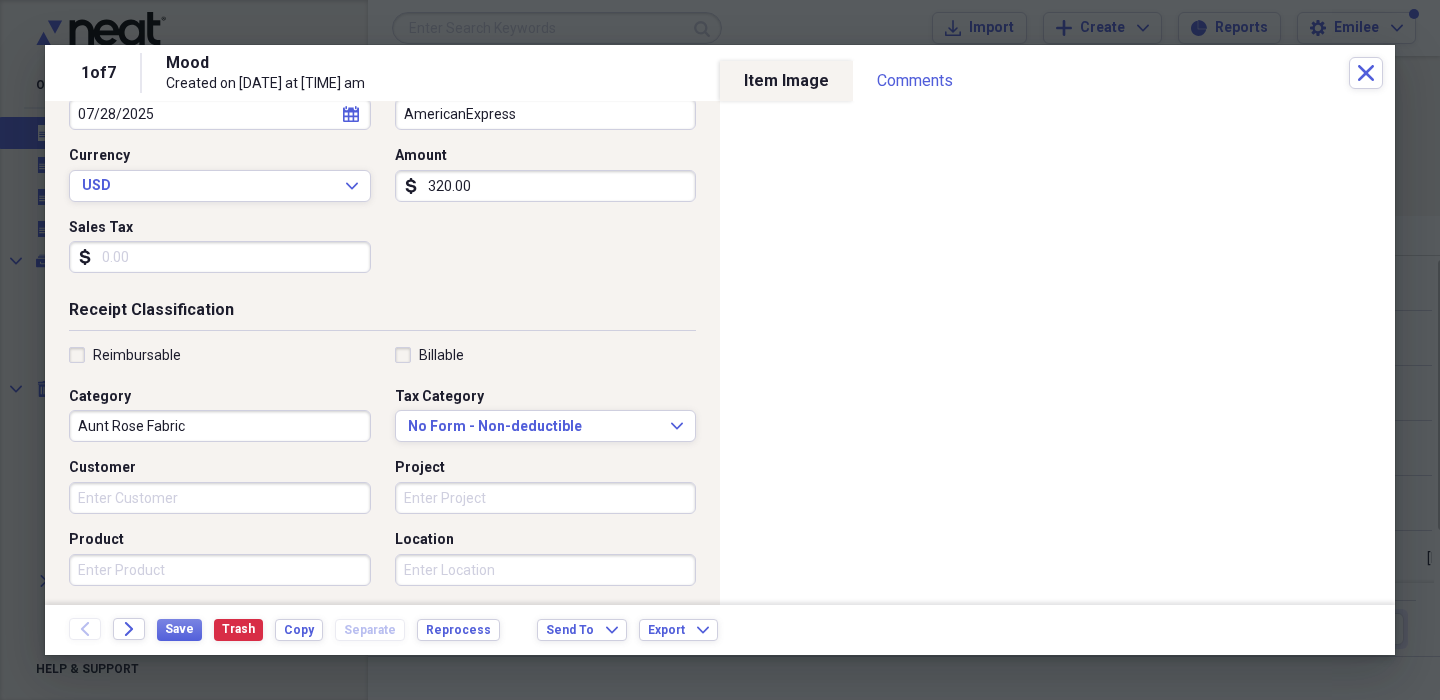 scroll, scrollTop: 245, scrollLeft: 0, axis: vertical 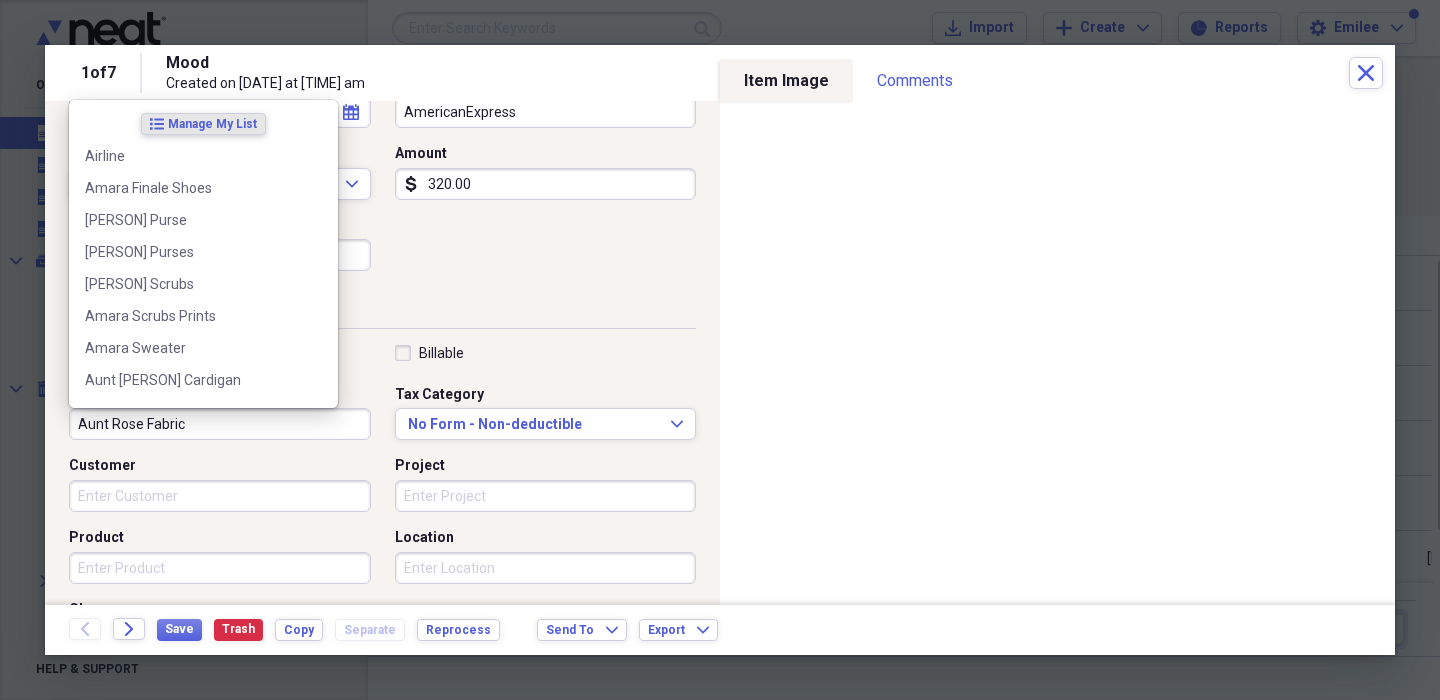 click on "Aunt Rose Fabric" at bounding box center (220, 424) 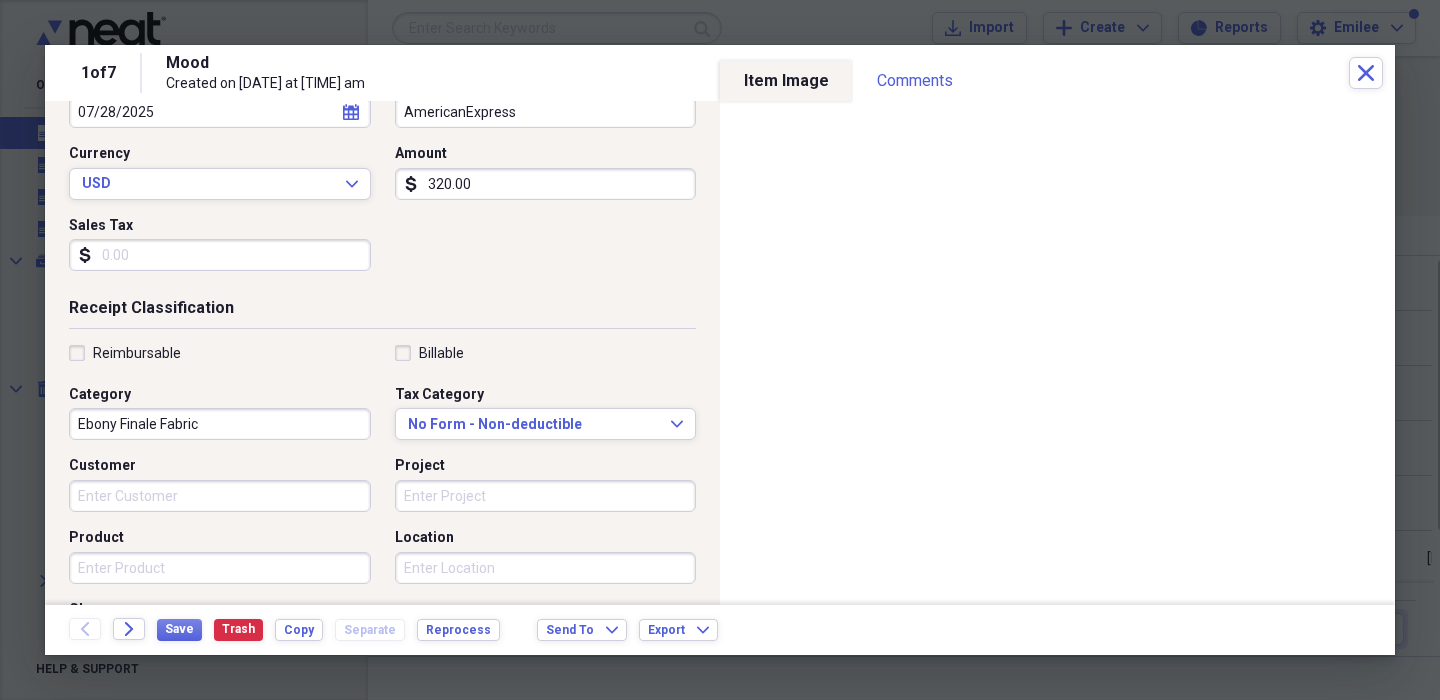 type on "Ebony Finale Fabric" 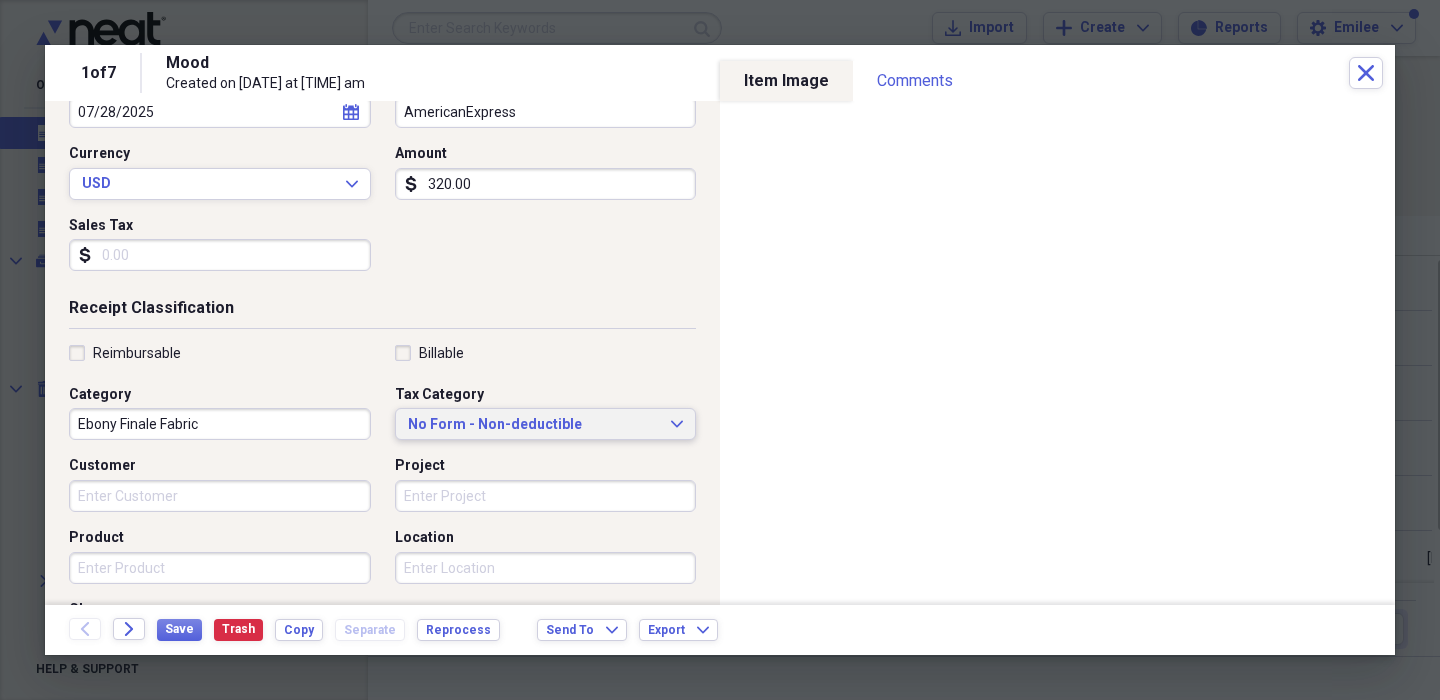 type 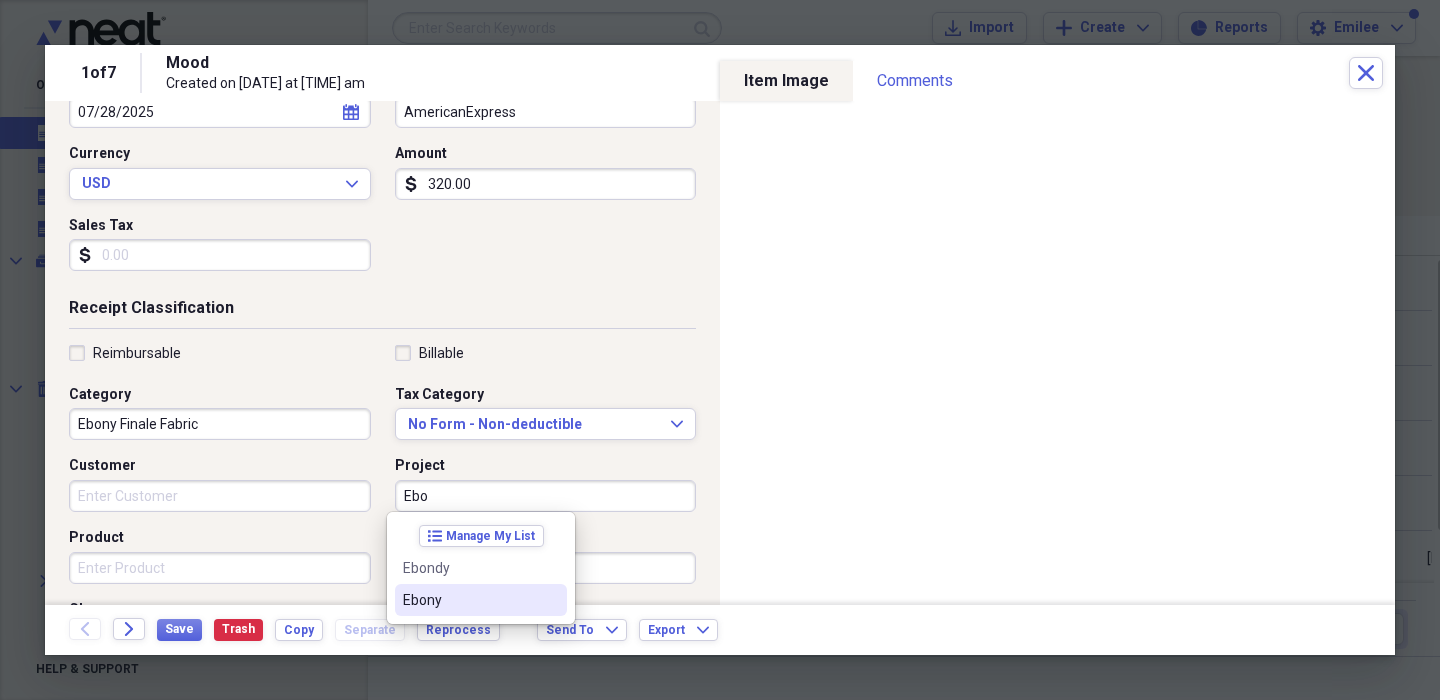 click on "Ebony" at bounding box center (469, 600) 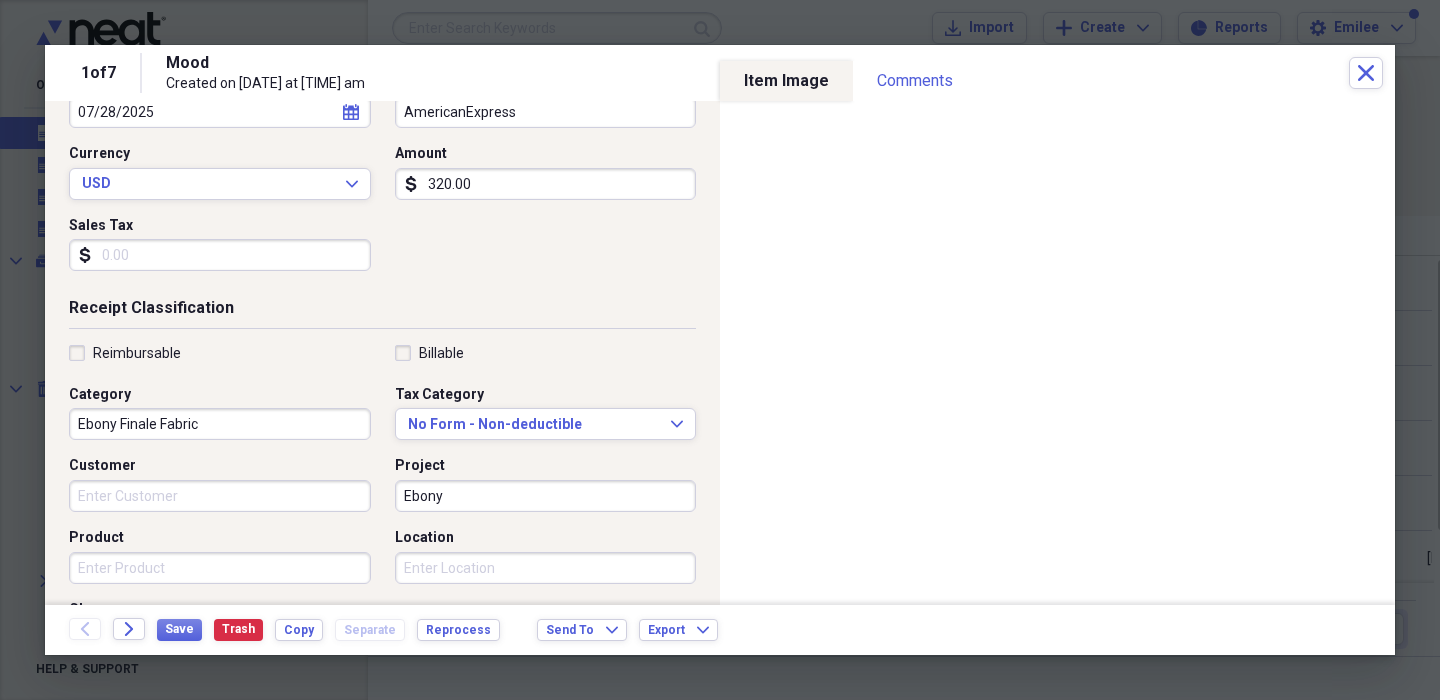 click on "Product" at bounding box center (220, 568) 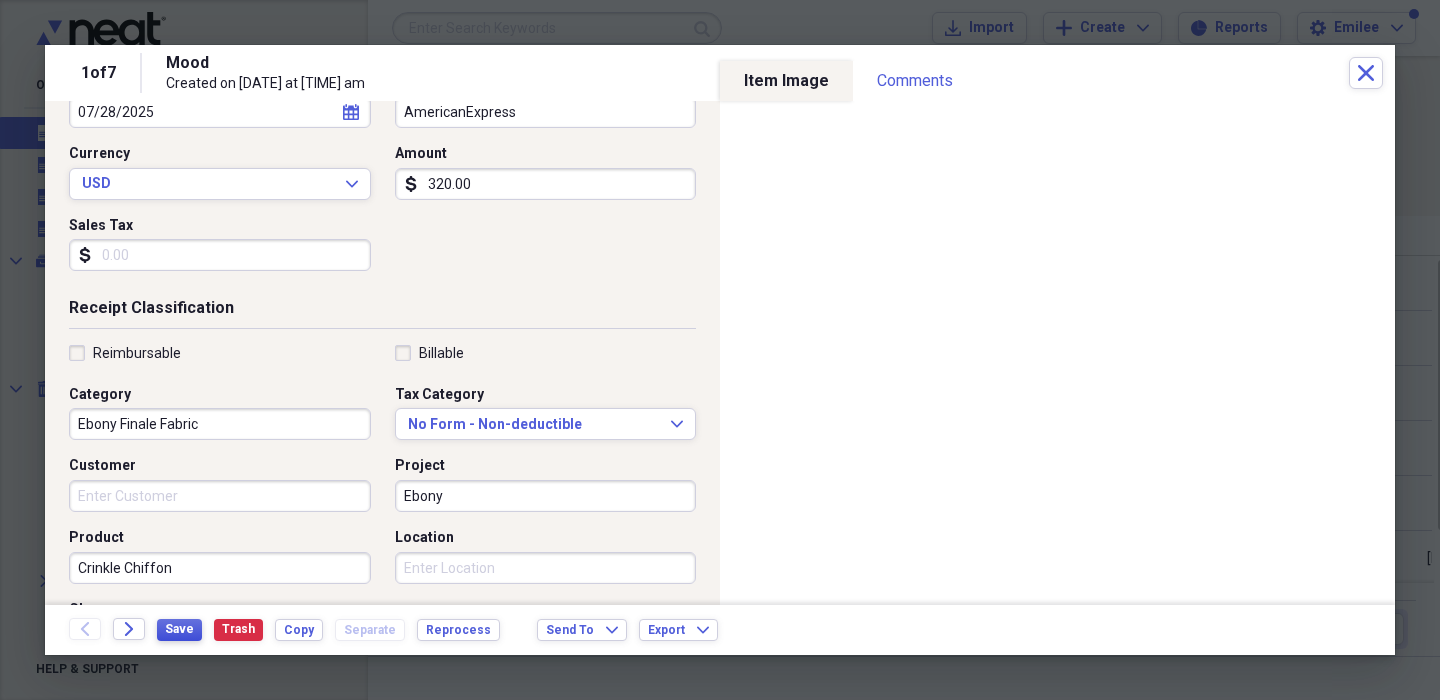 type on "Crinkle Chiffon" 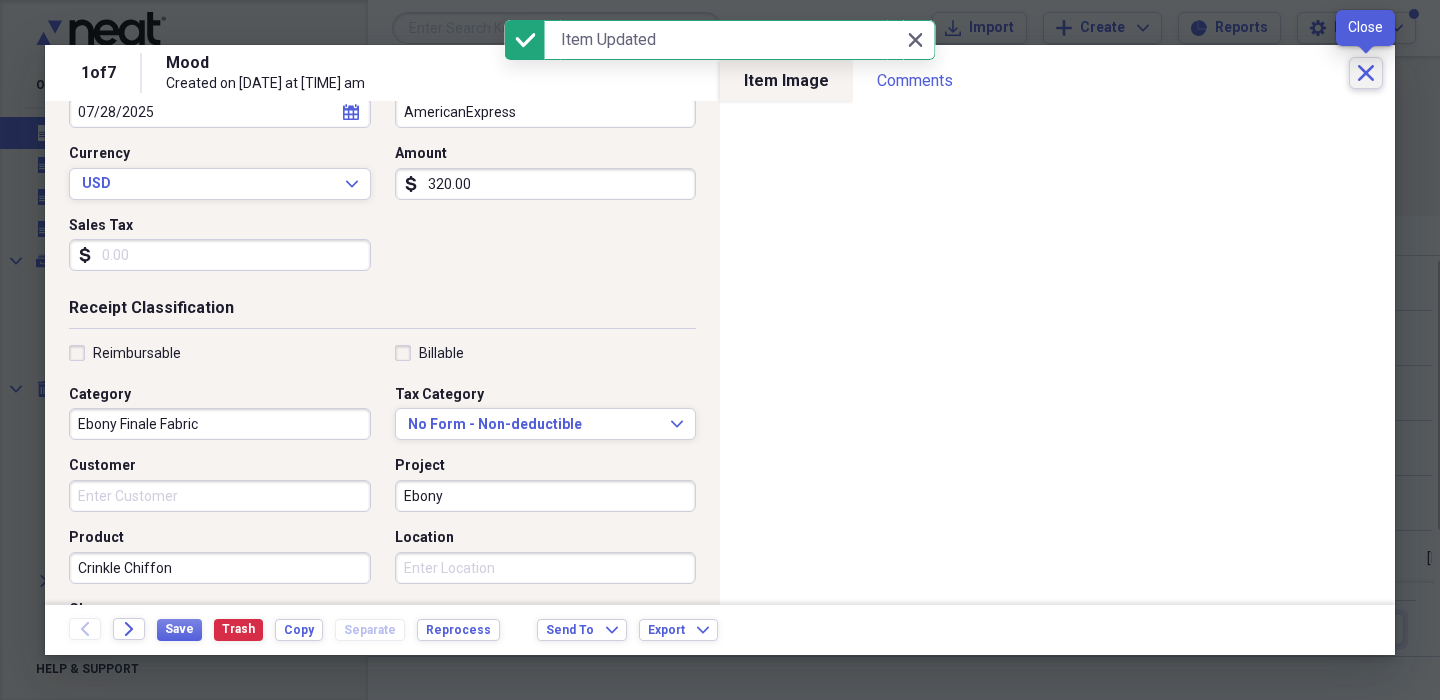 click 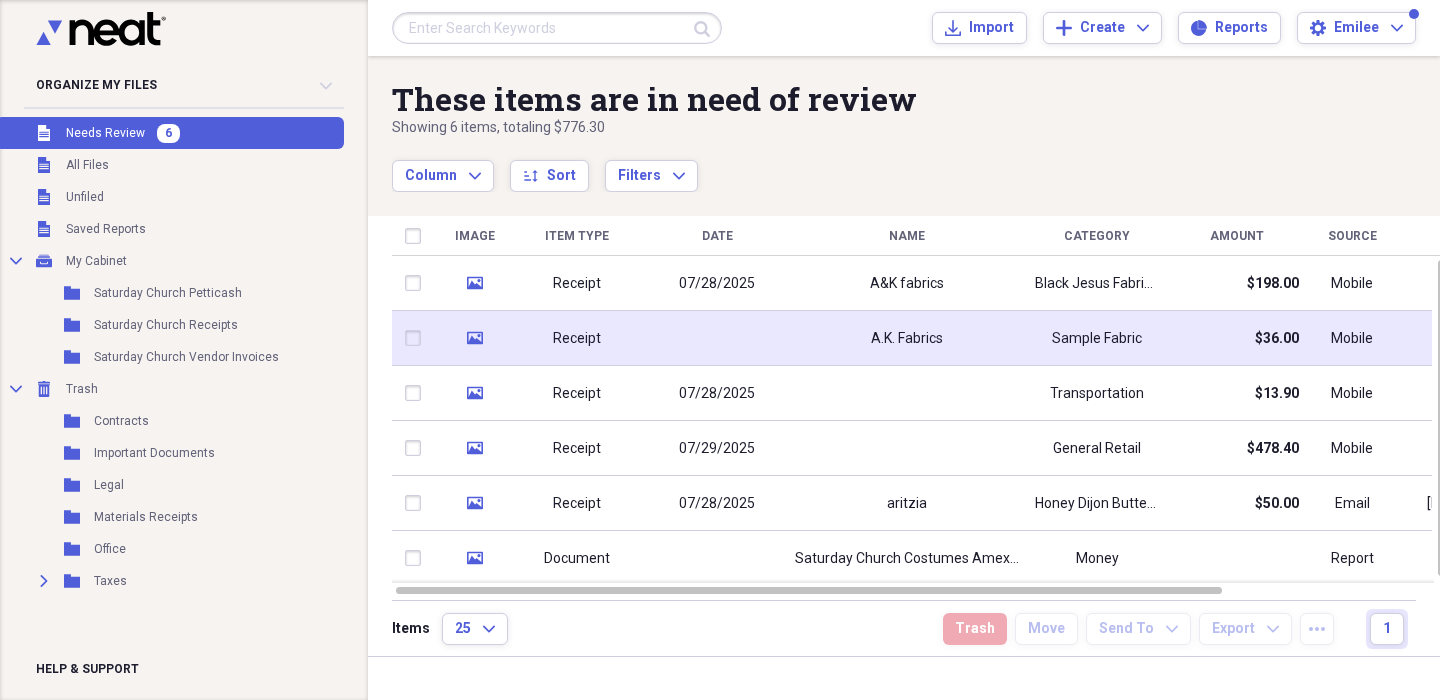 click on "A.K. Fabrics" at bounding box center (907, 338) 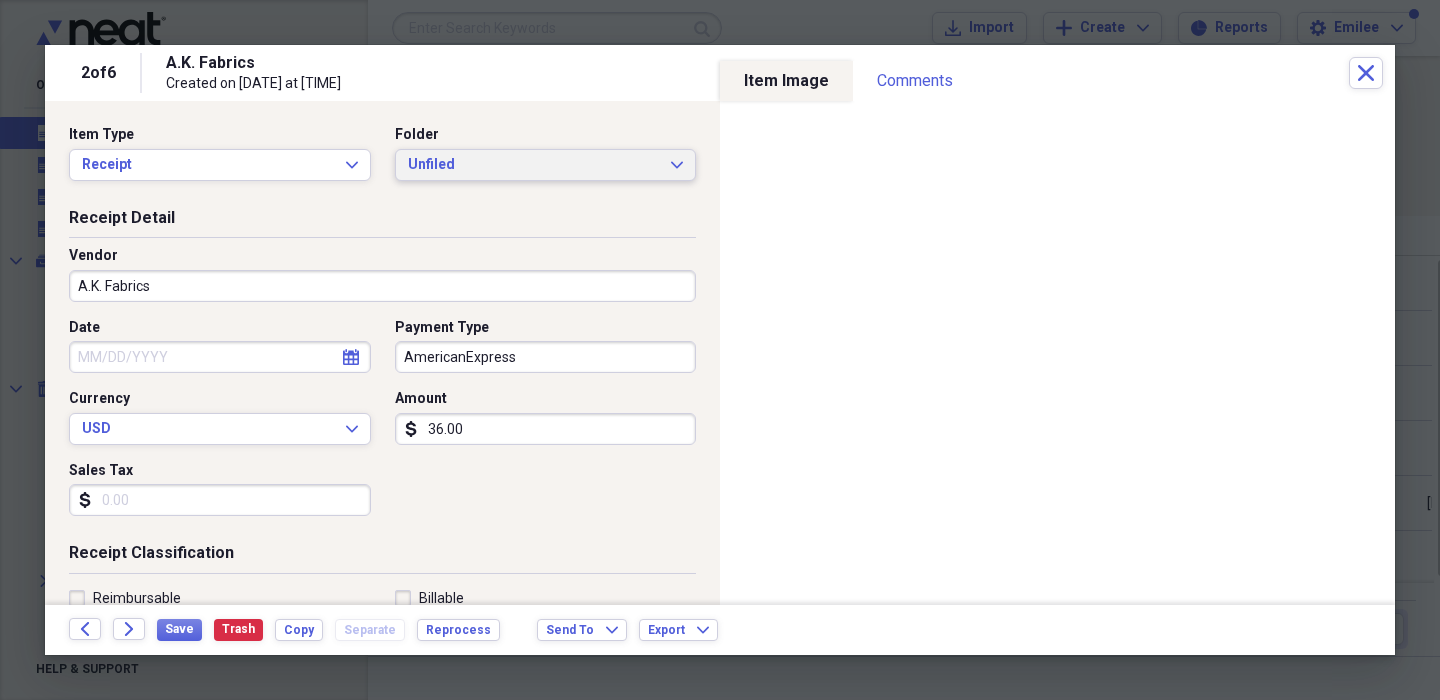click on "Unfiled" at bounding box center (534, 165) 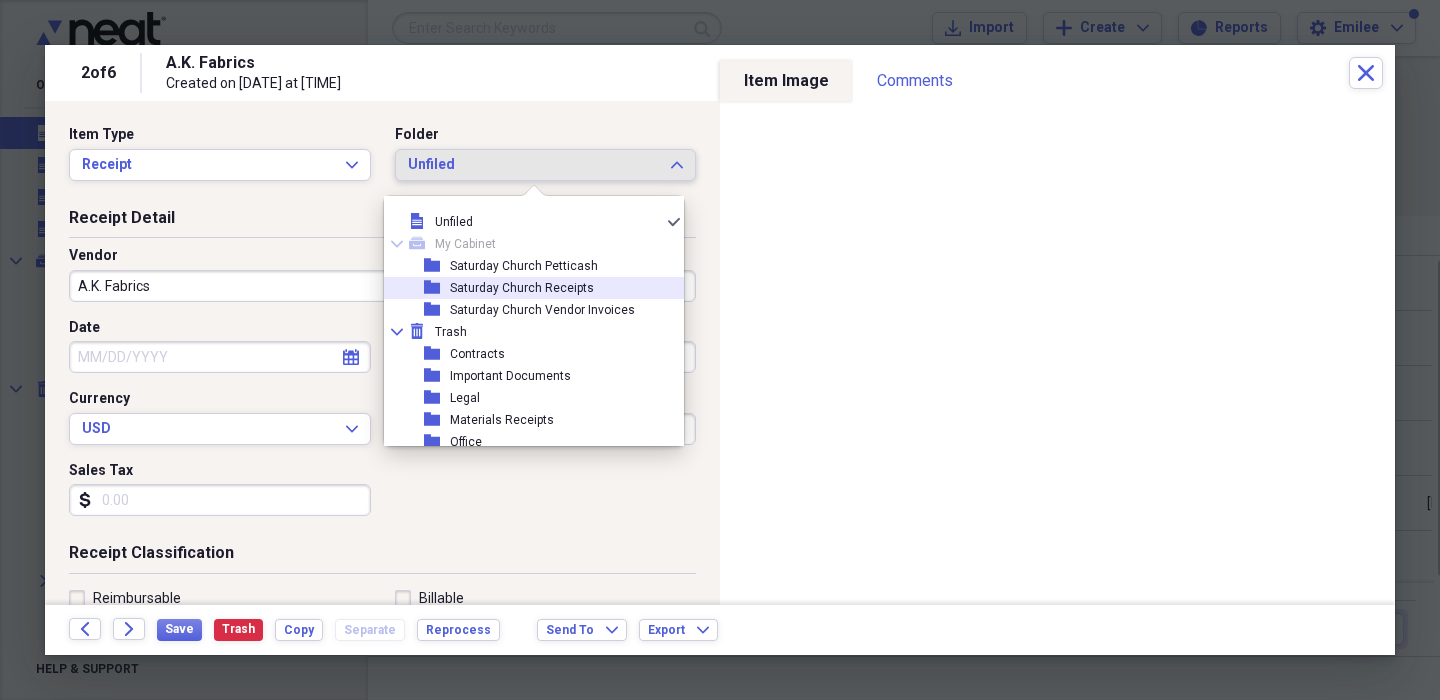 click on "Saturday Church Receipts" at bounding box center (522, 288) 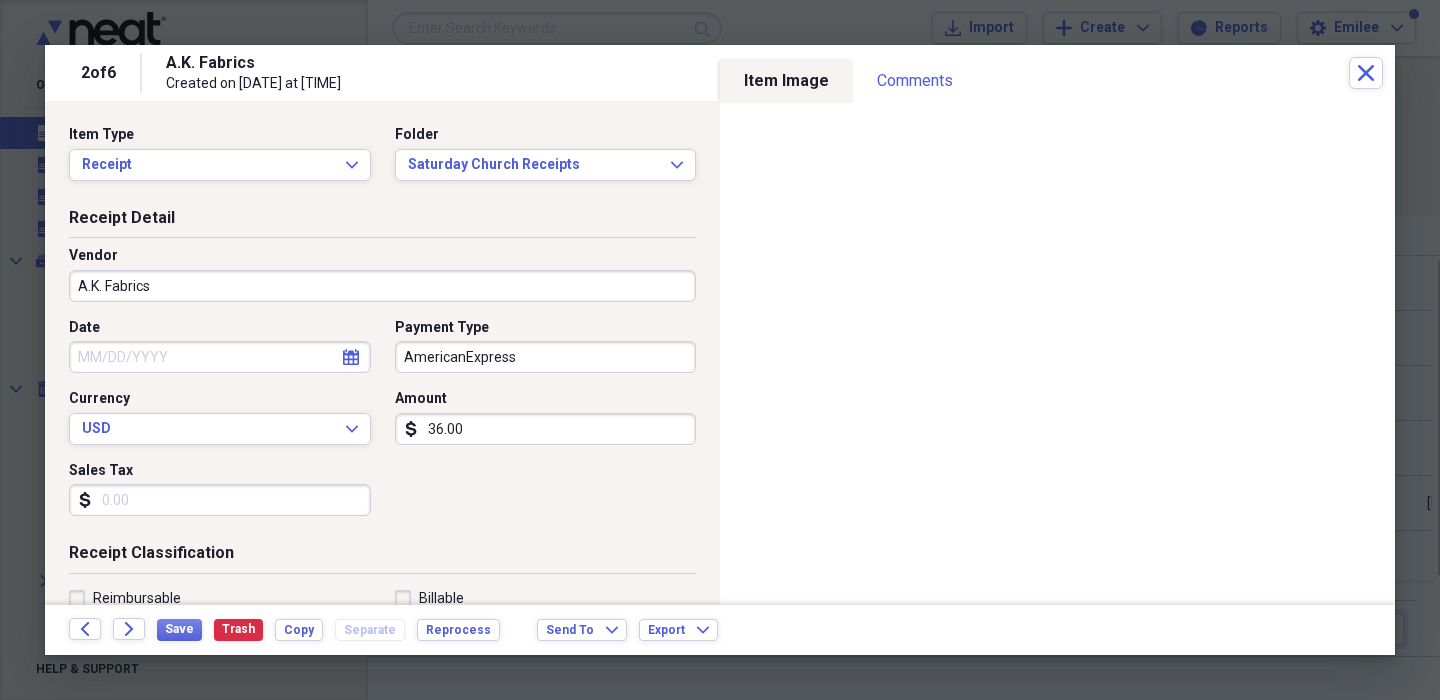 click on "Date" at bounding box center (220, 357) 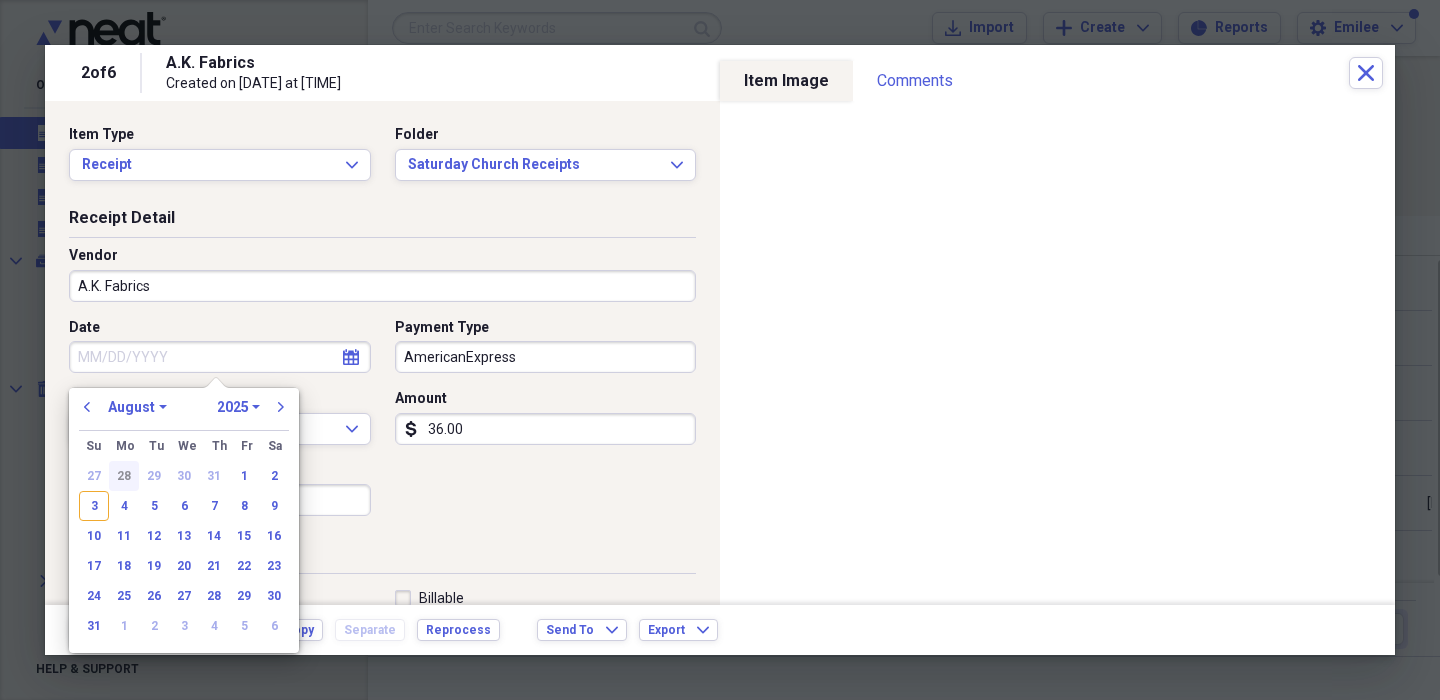 click on "28" at bounding box center (124, 476) 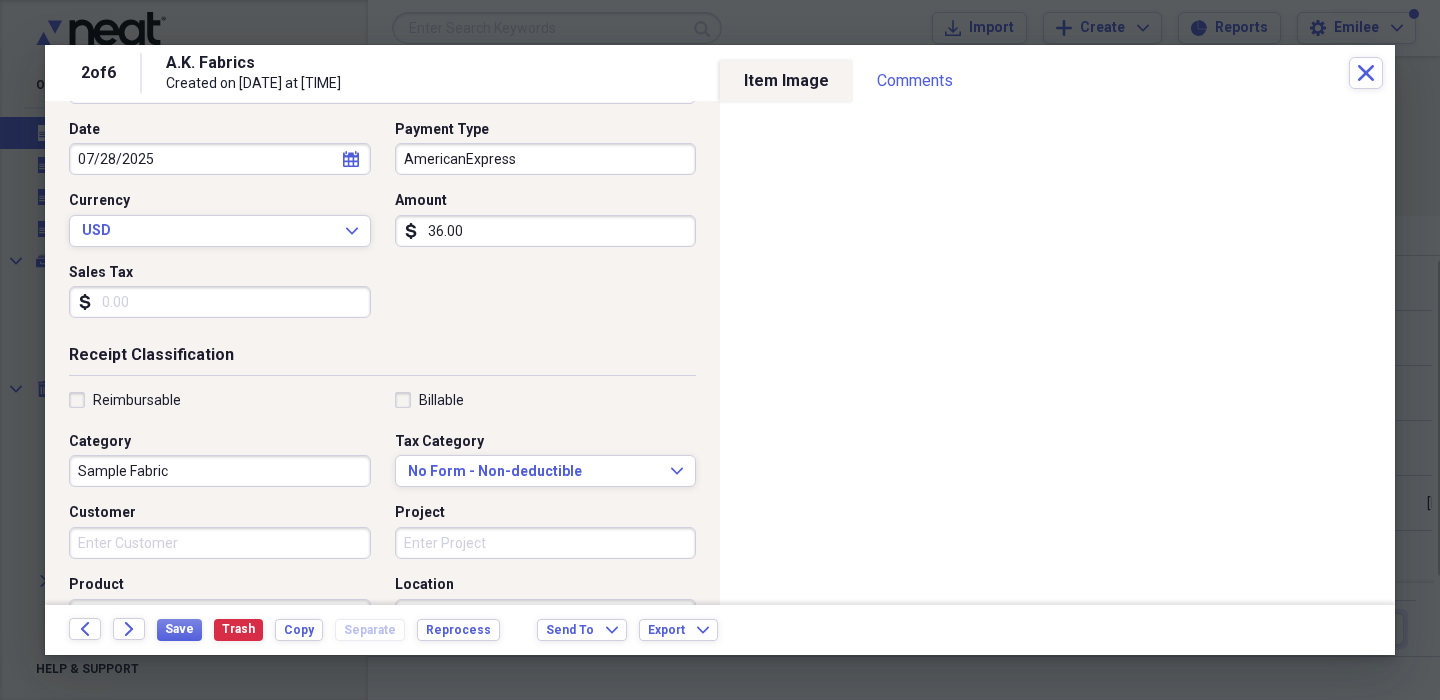 scroll, scrollTop: 241, scrollLeft: 0, axis: vertical 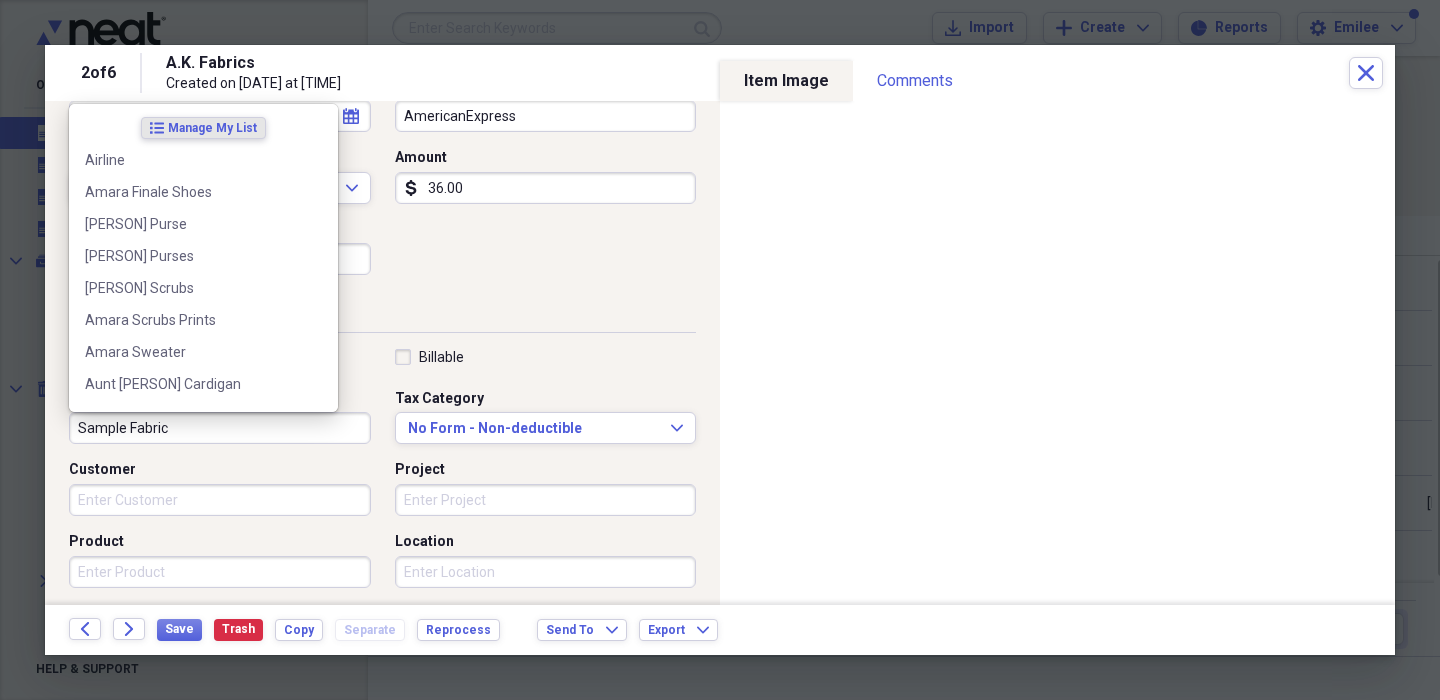 click on "Sample Fabric" at bounding box center (220, 428) 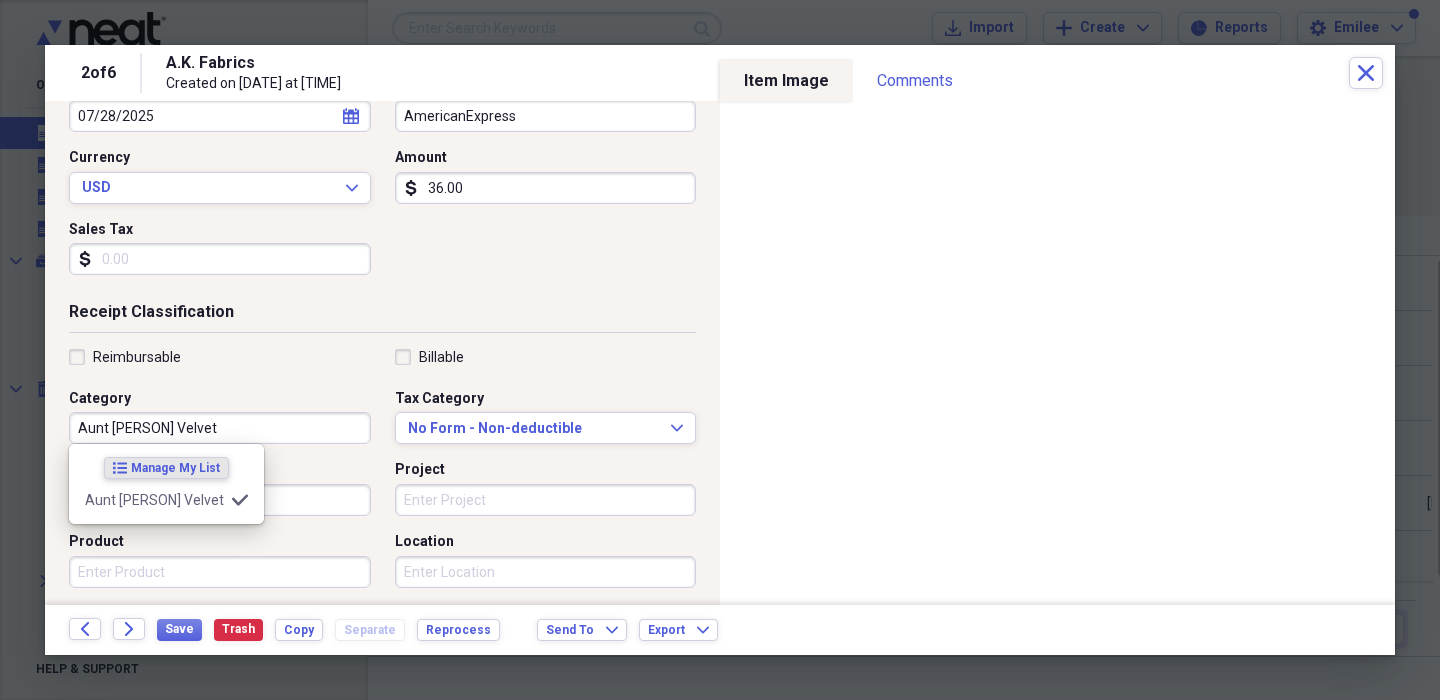 type on "Aunt [PERSON] Velvet" 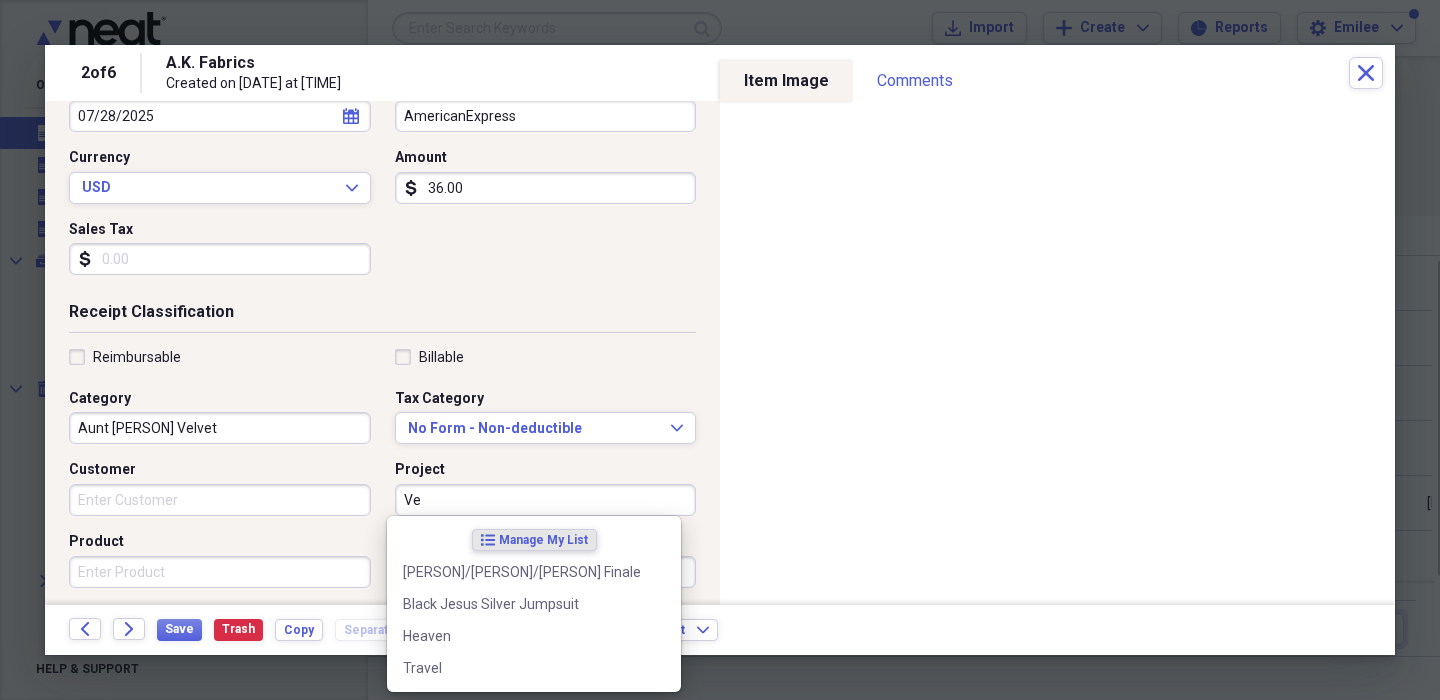 type on "V" 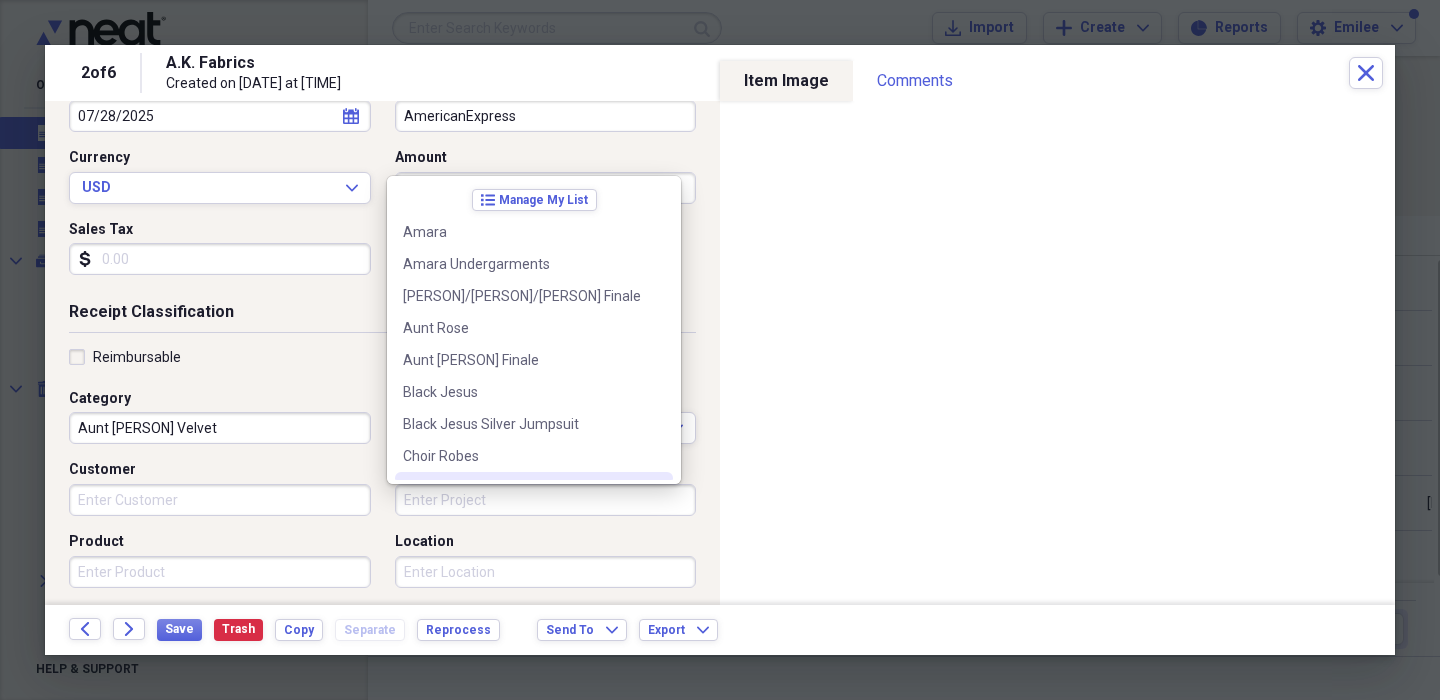 click on "Project" at bounding box center (546, 500) 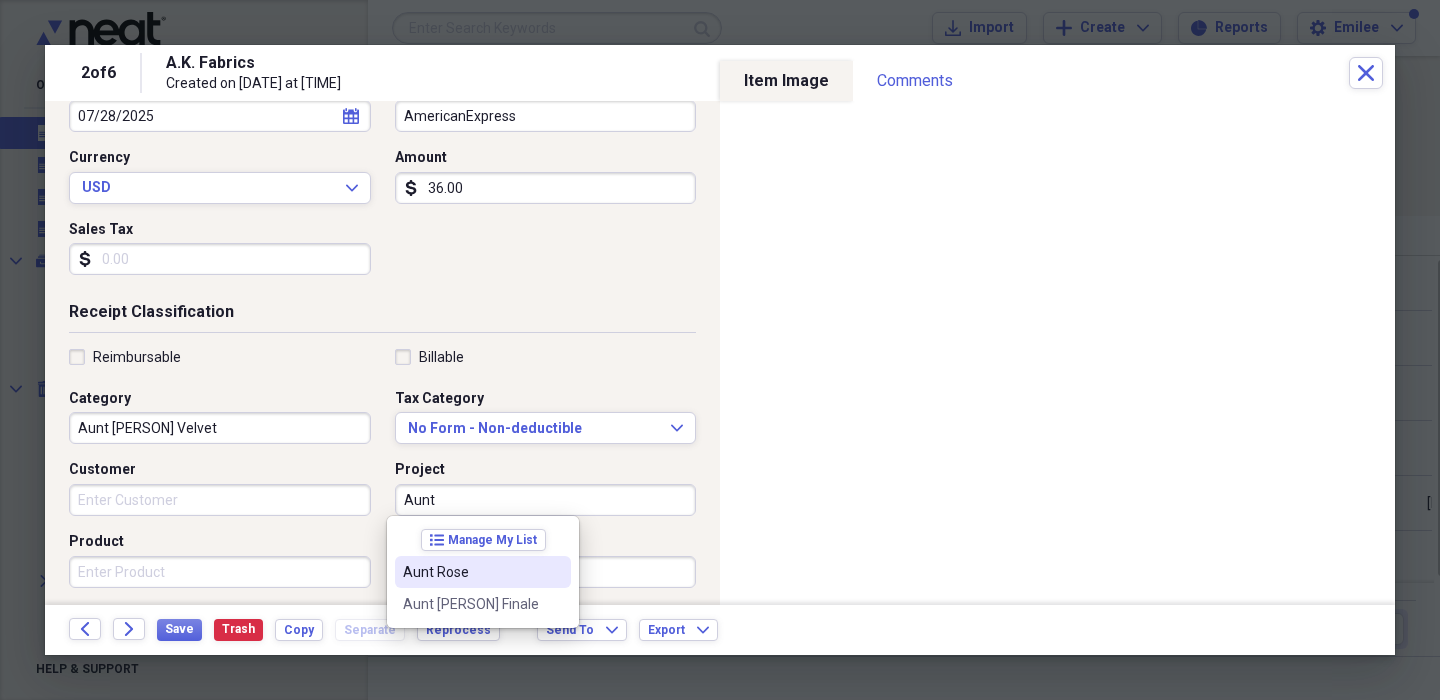 click on "Aunt Rose" at bounding box center (471, 572) 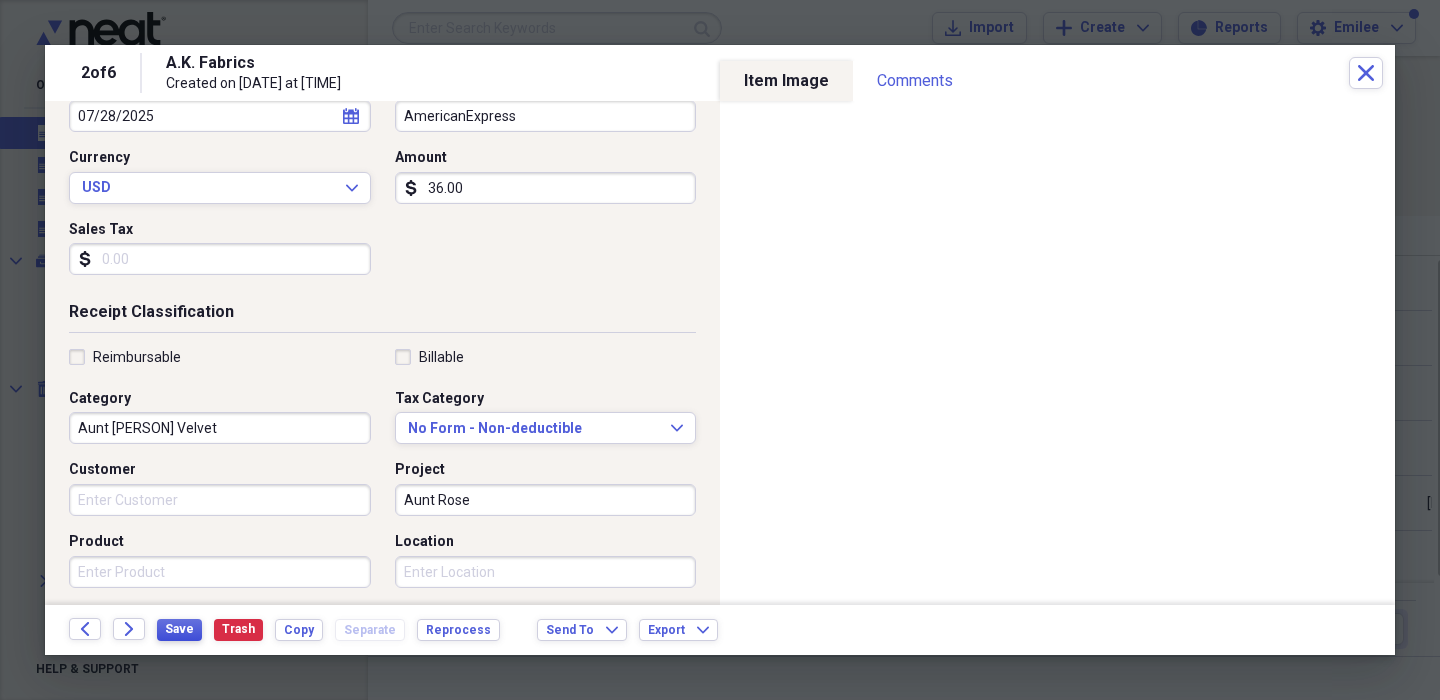 click on "Save" at bounding box center (179, 629) 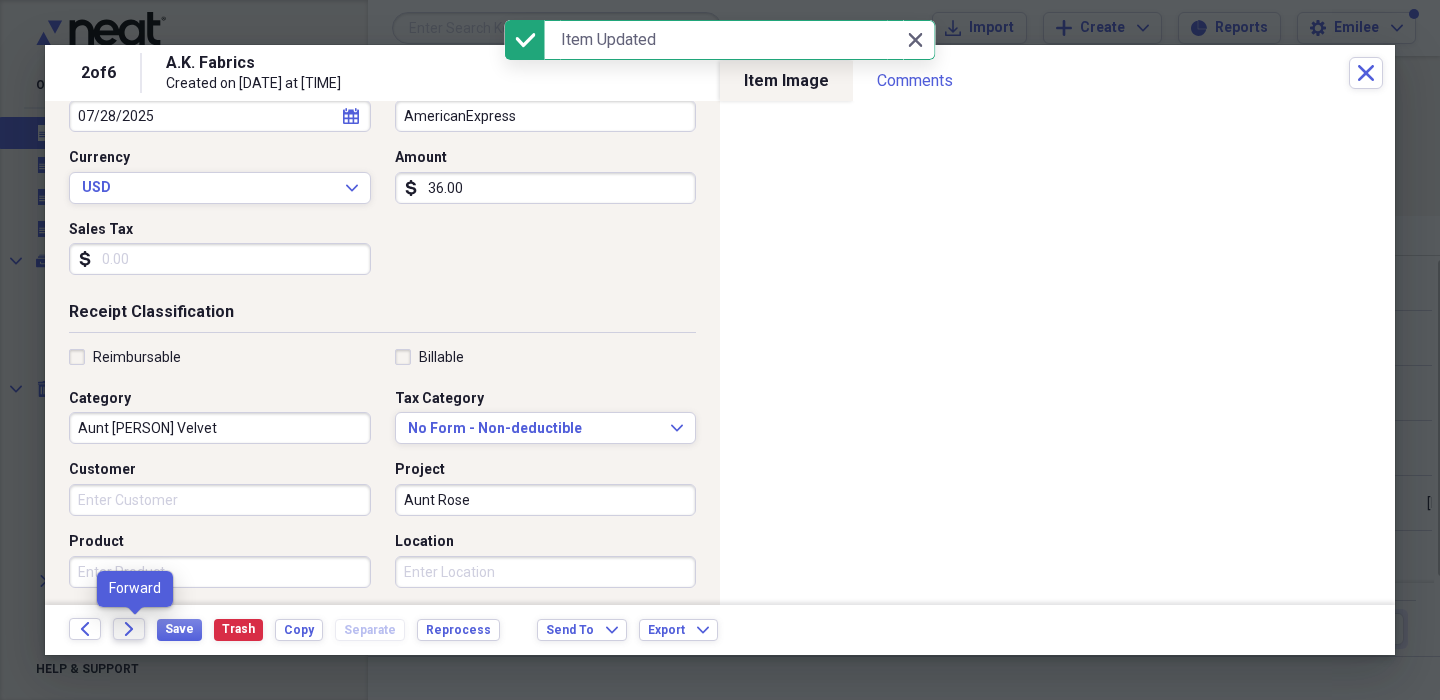 click on "Forward" at bounding box center (129, 629) 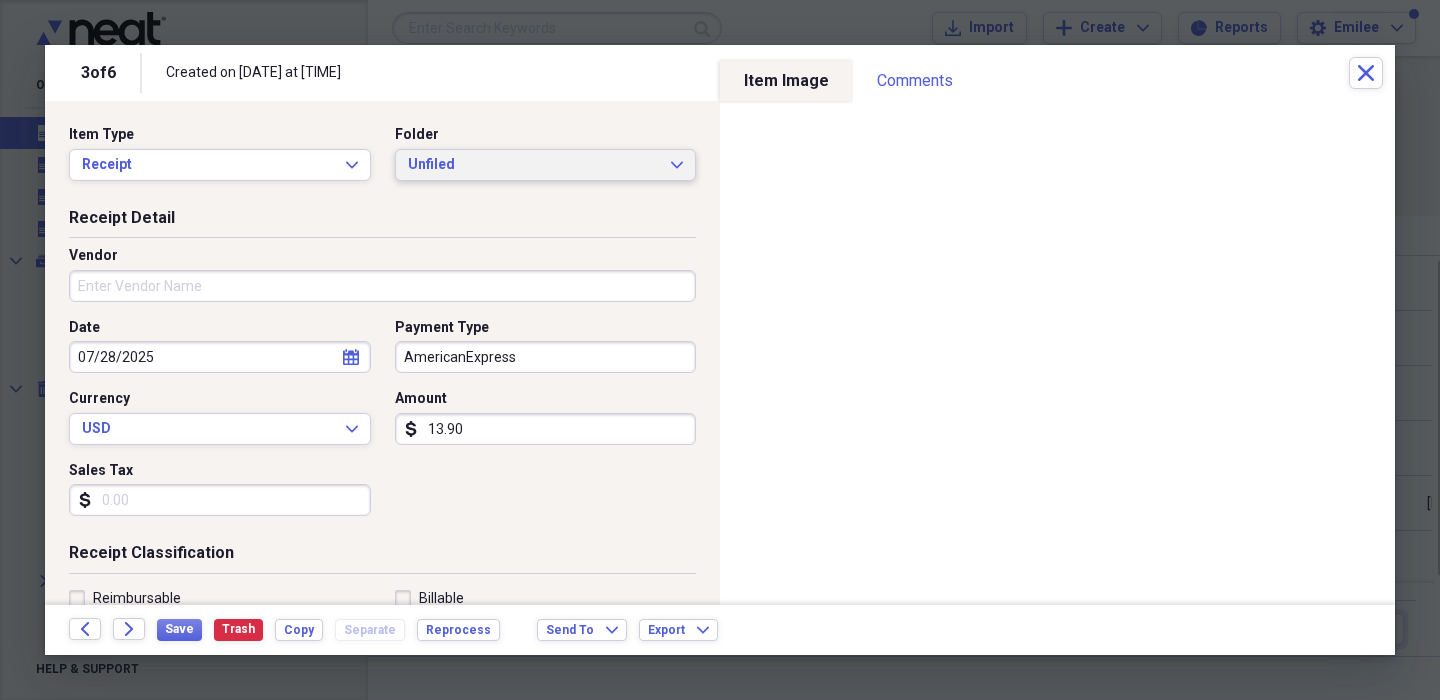 click on "Unfiled" at bounding box center [534, 165] 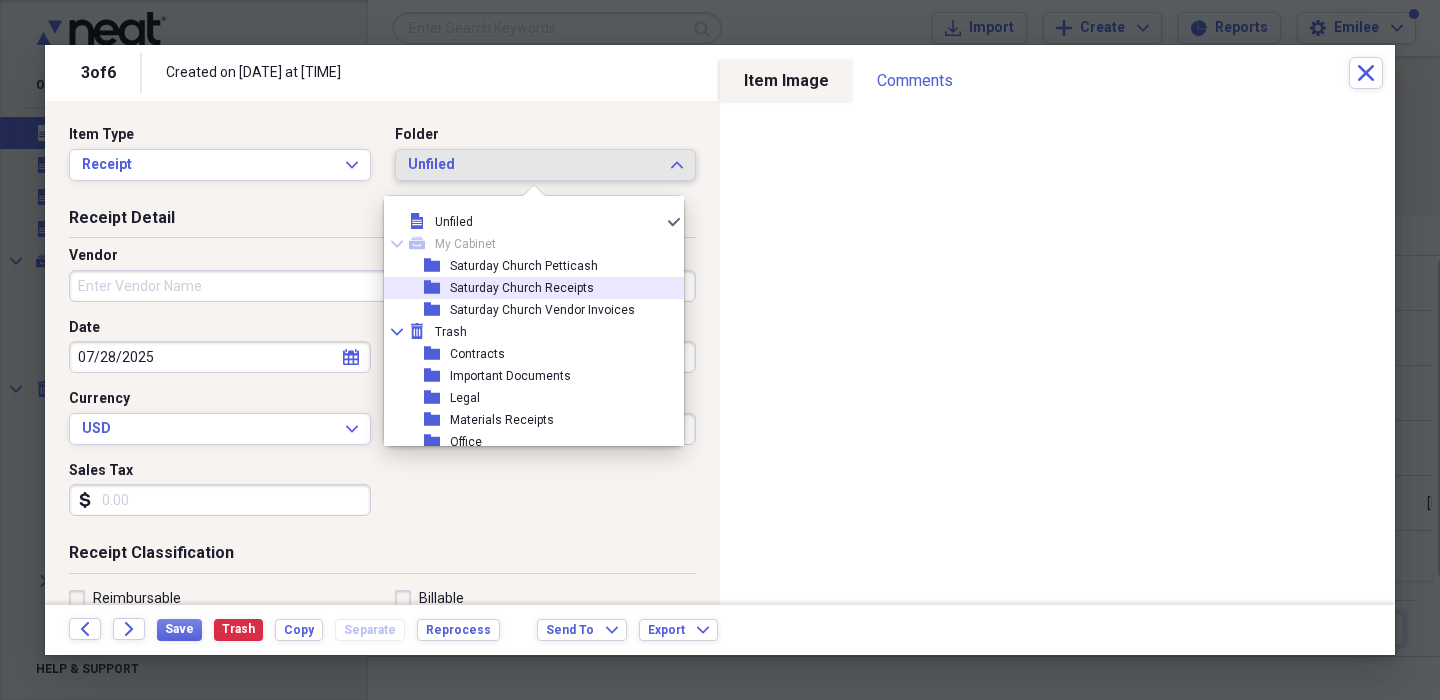 click on "Saturday Church Receipts" at bounding box center (522, 288) 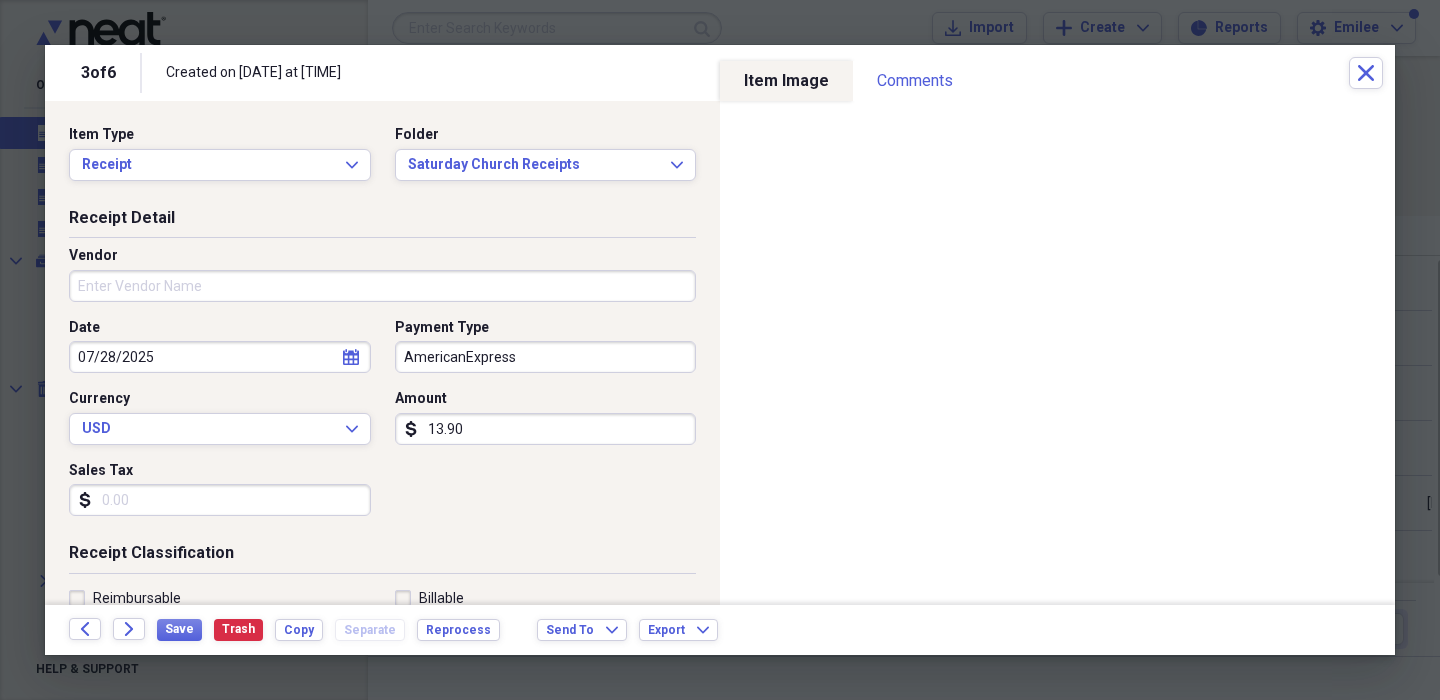 click on "Vendor" at bounding box center [382, 286] 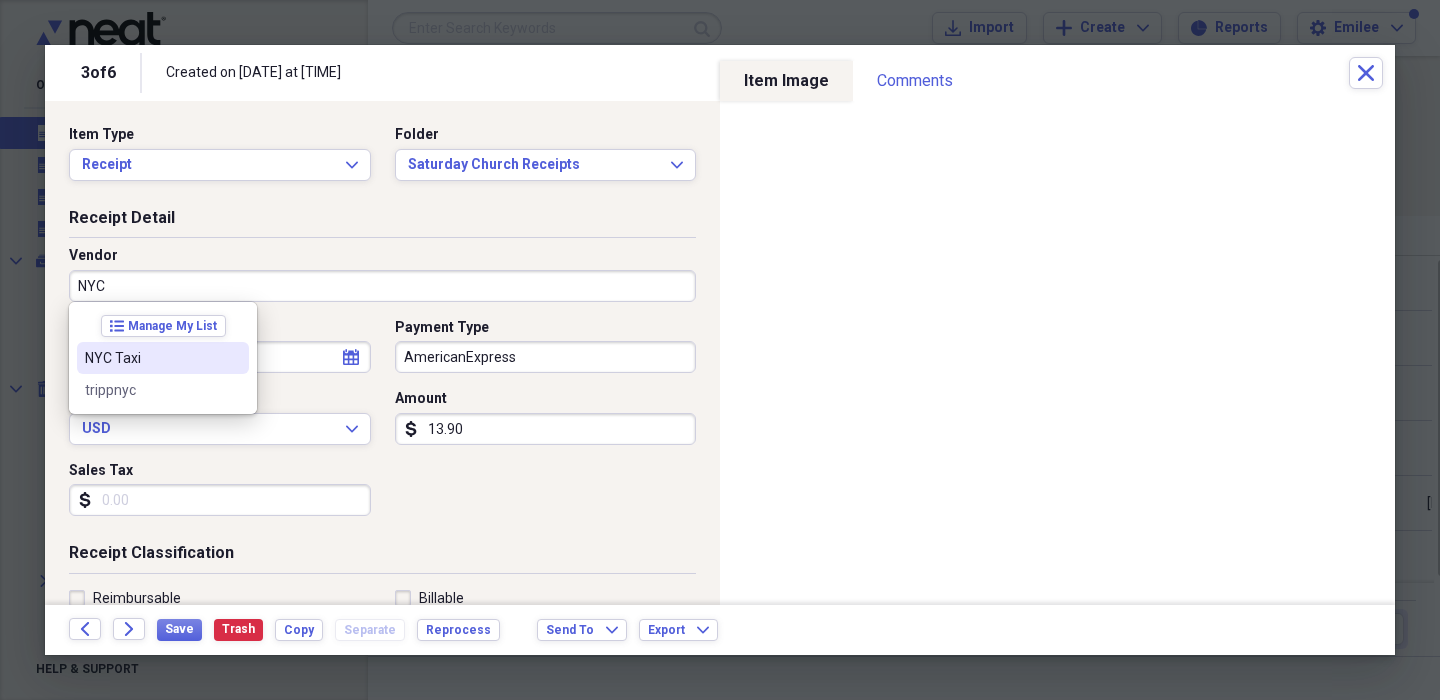 click at bounding box center [233, 358] 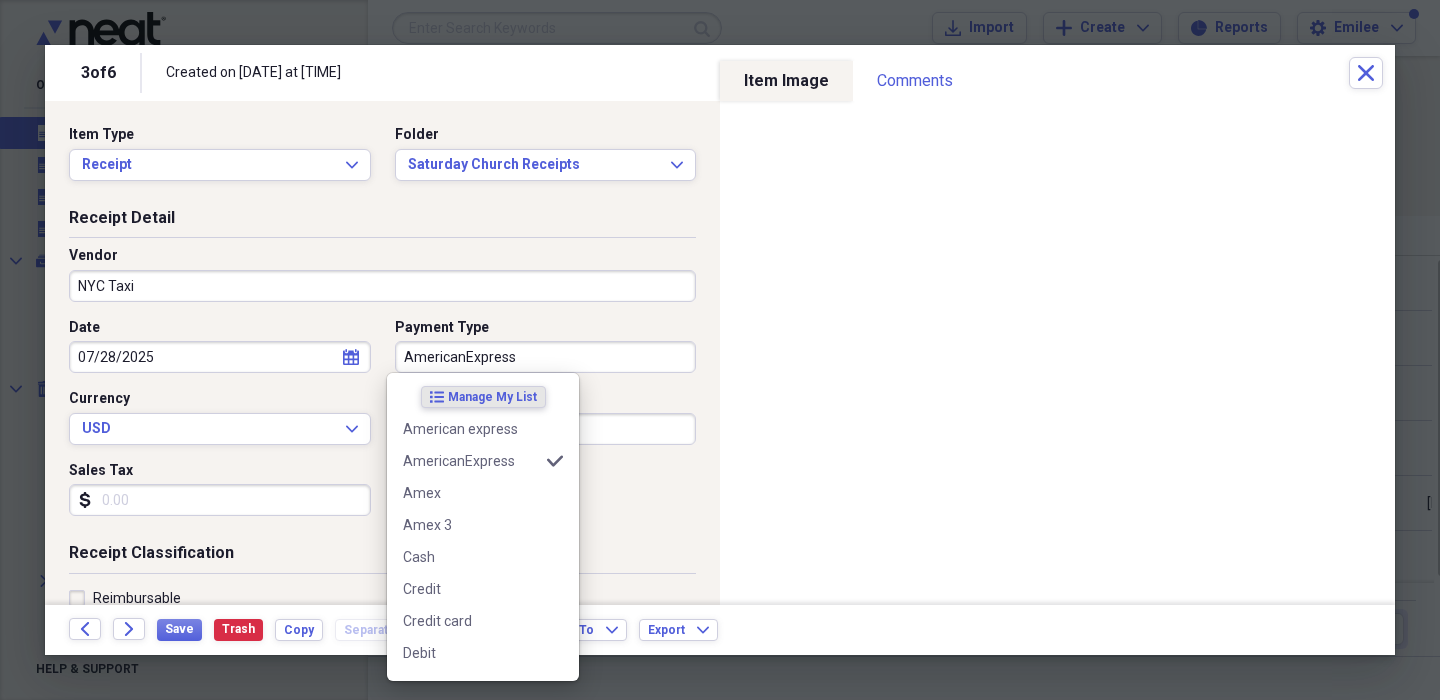 click on "AmericanExpress" at bounding box center (546, 357) 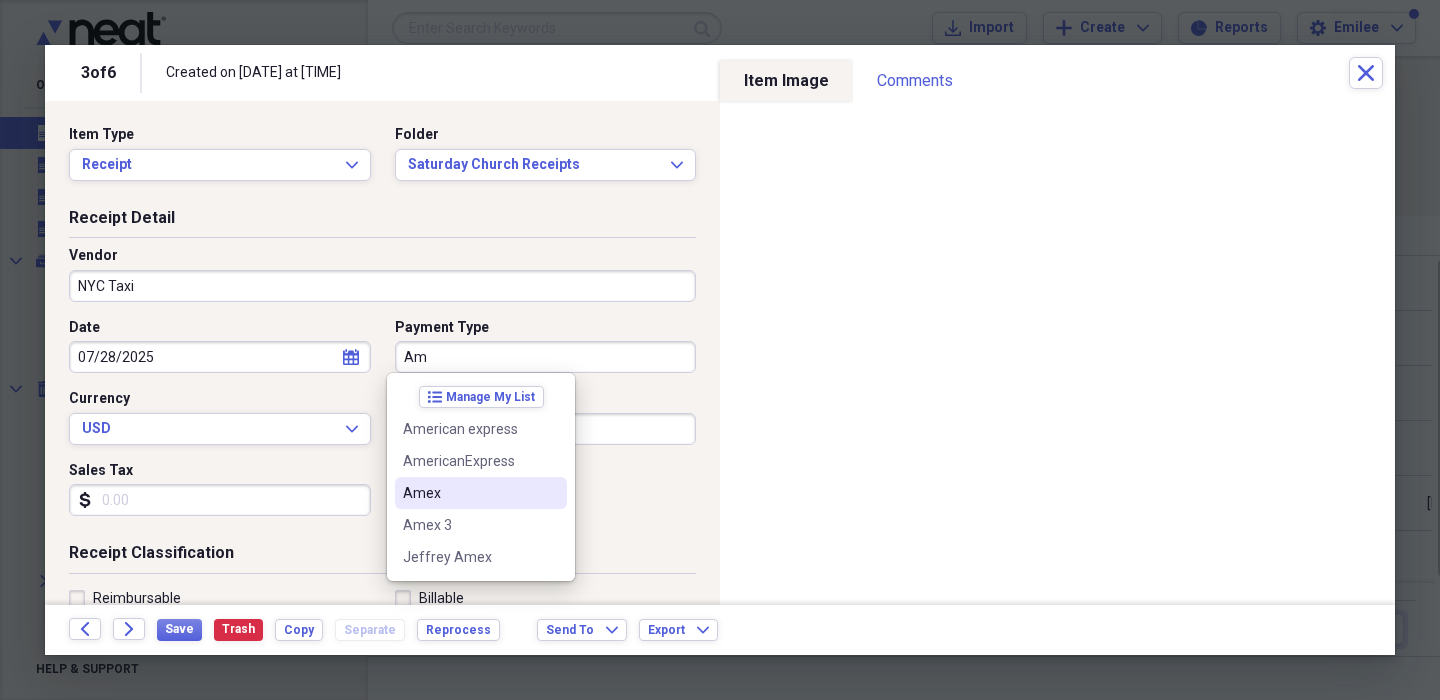 click on "Amex" at bounding box center [469, 493] 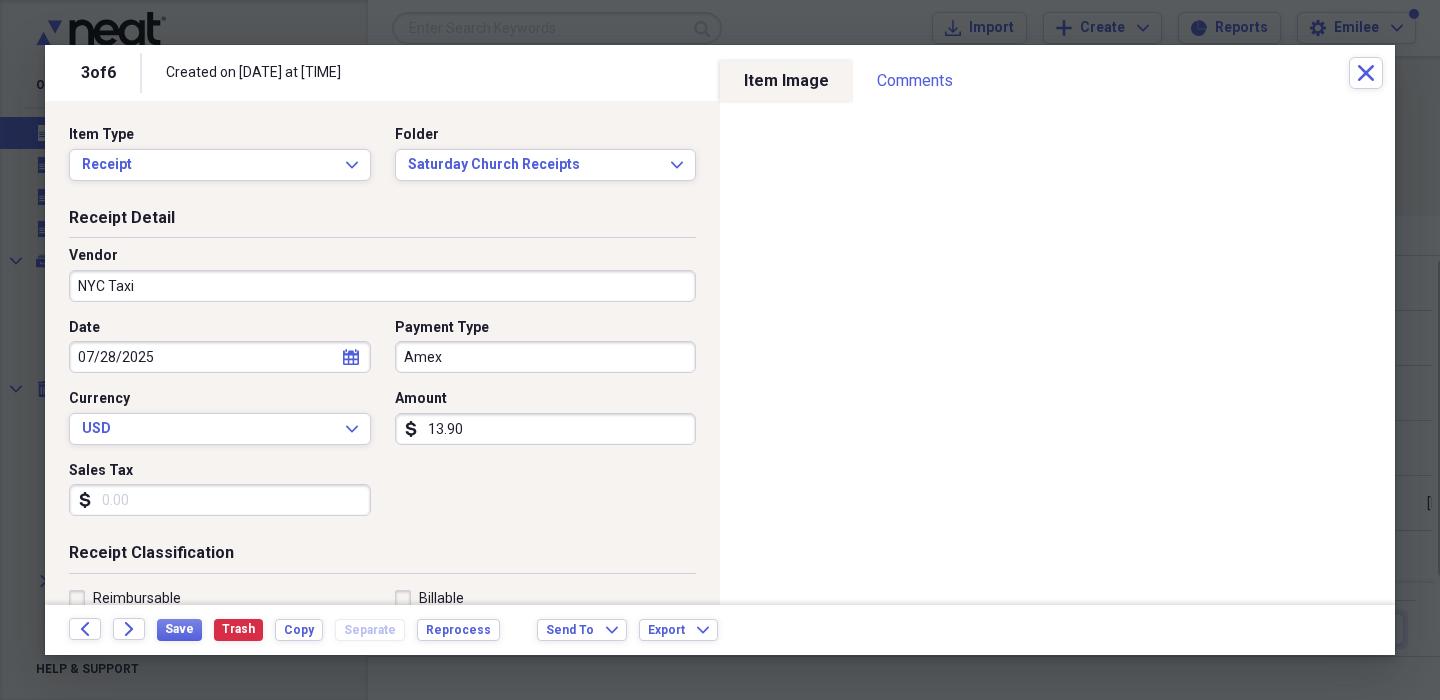 click on "Date [DATE] calendar Calendar Payment Type Amex Currency USD Expand Amount dollar-sign 13.90 Sales Tax dollar-sign" at bounding box center (382, 425) 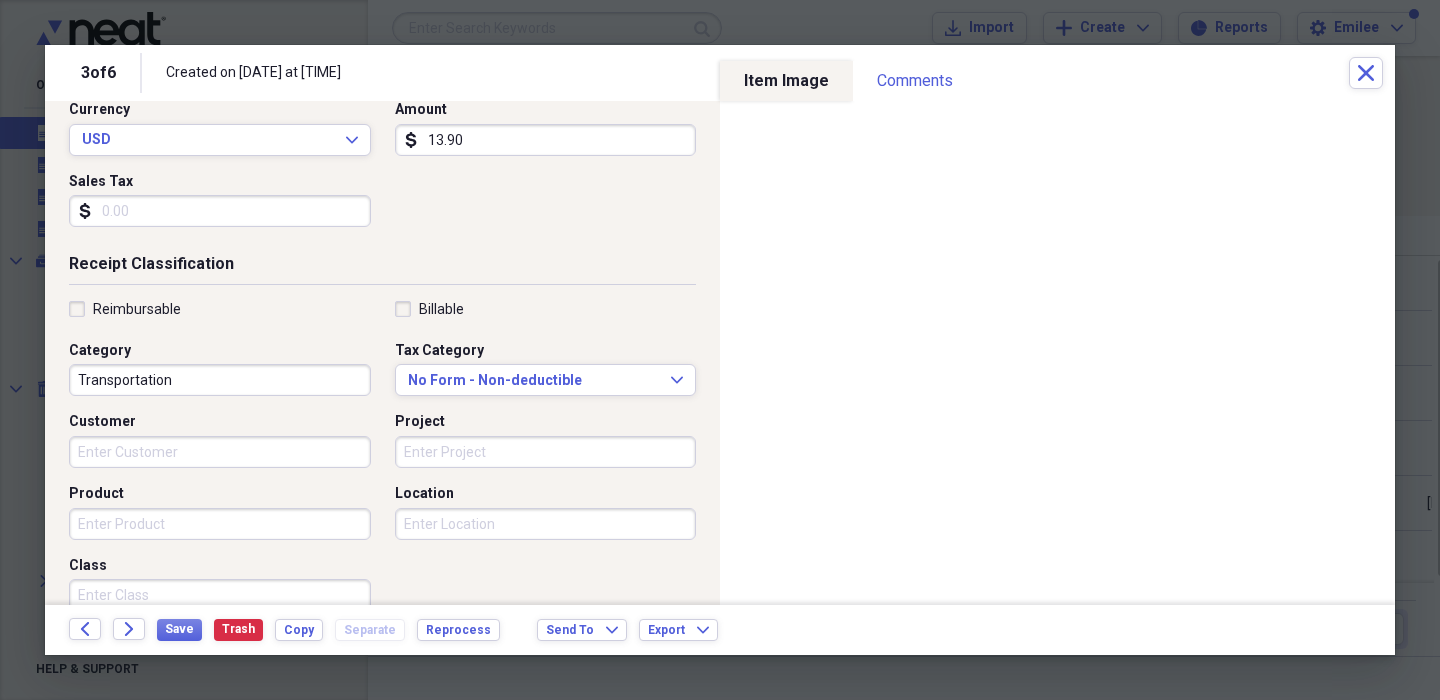 scroll, scrollTop: 368, scrollLeft: 0, axis: vertical 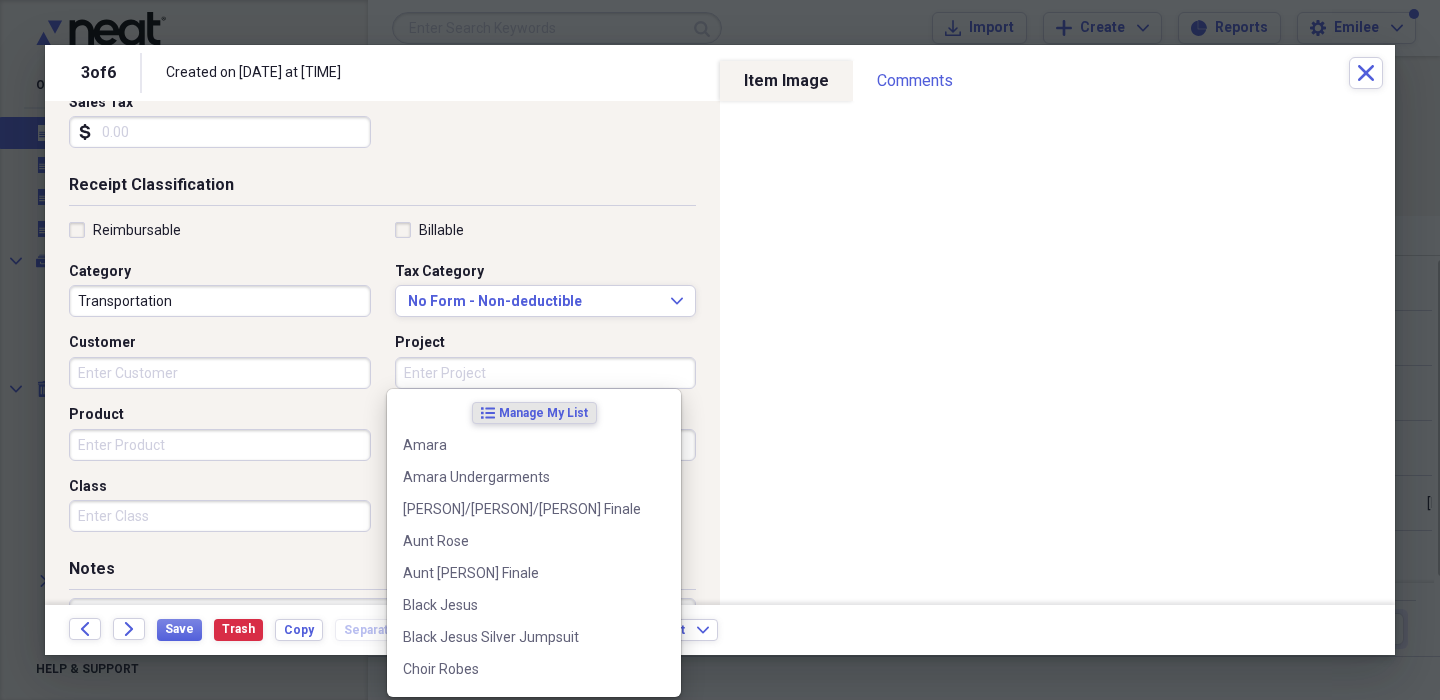 click on "Project" at bounding box center (546, 373) 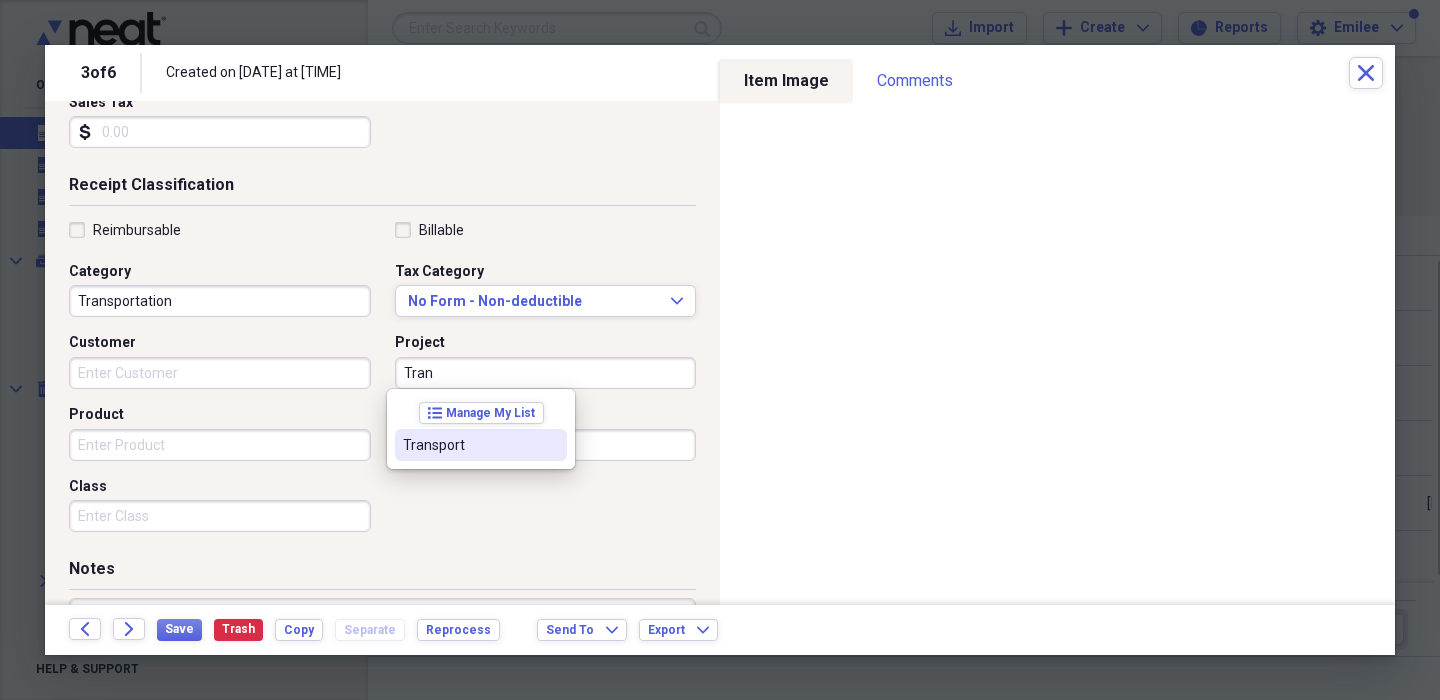 click on "Transport" at bounding box center (469, 445) 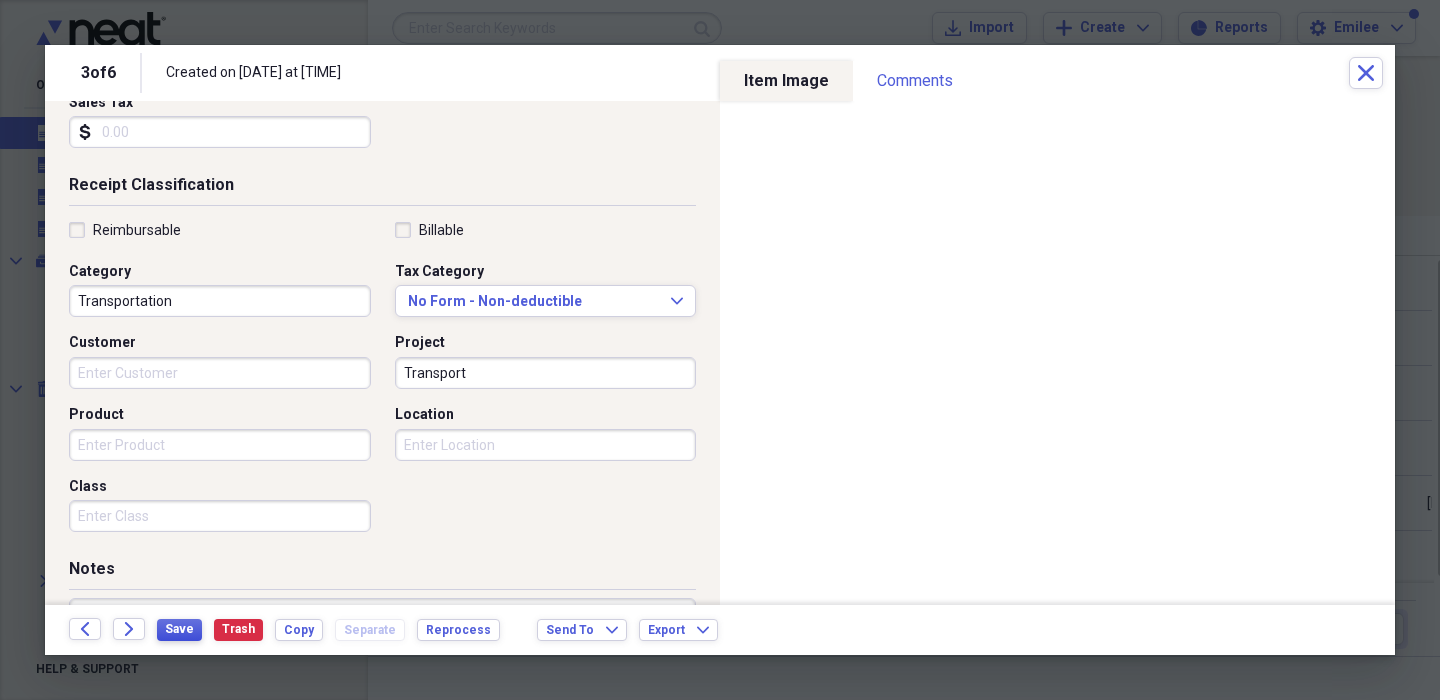 click on "Save" at bounding box center [179, 629] 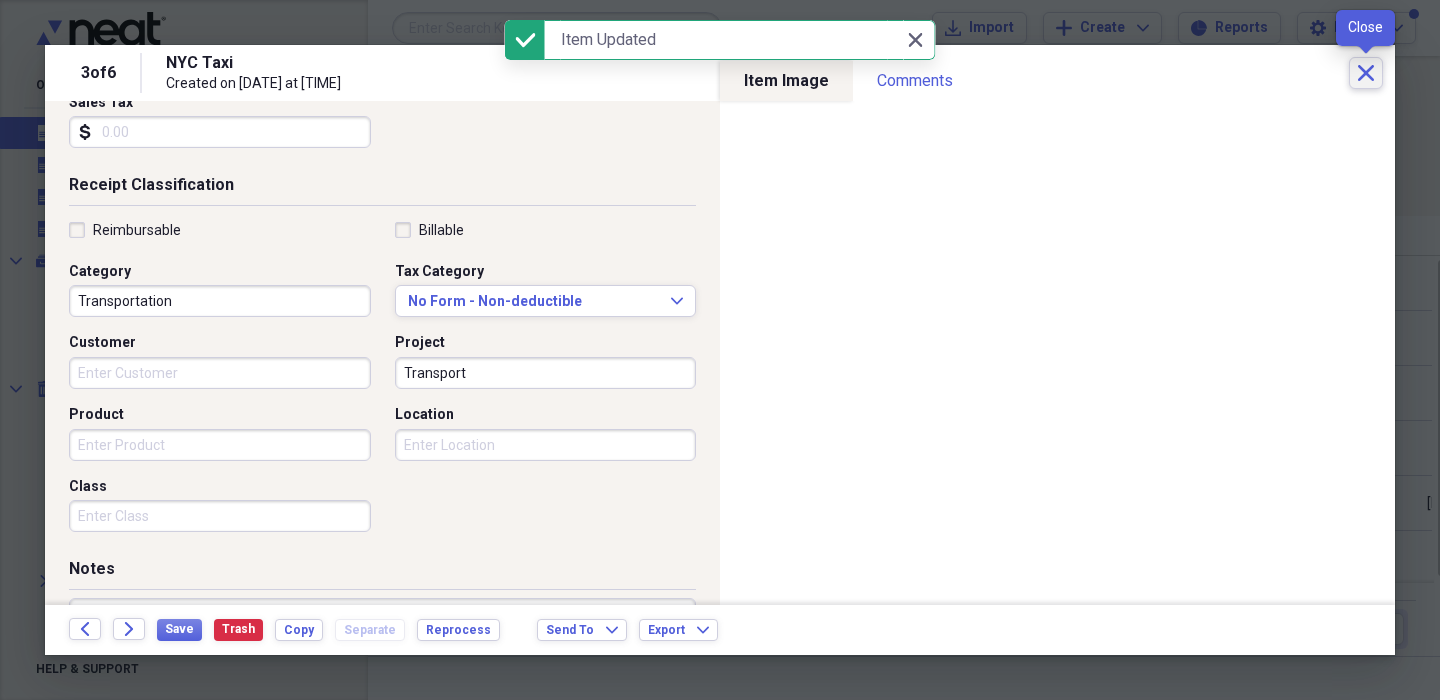 click on "Close" at bounding box center [1366, 73] 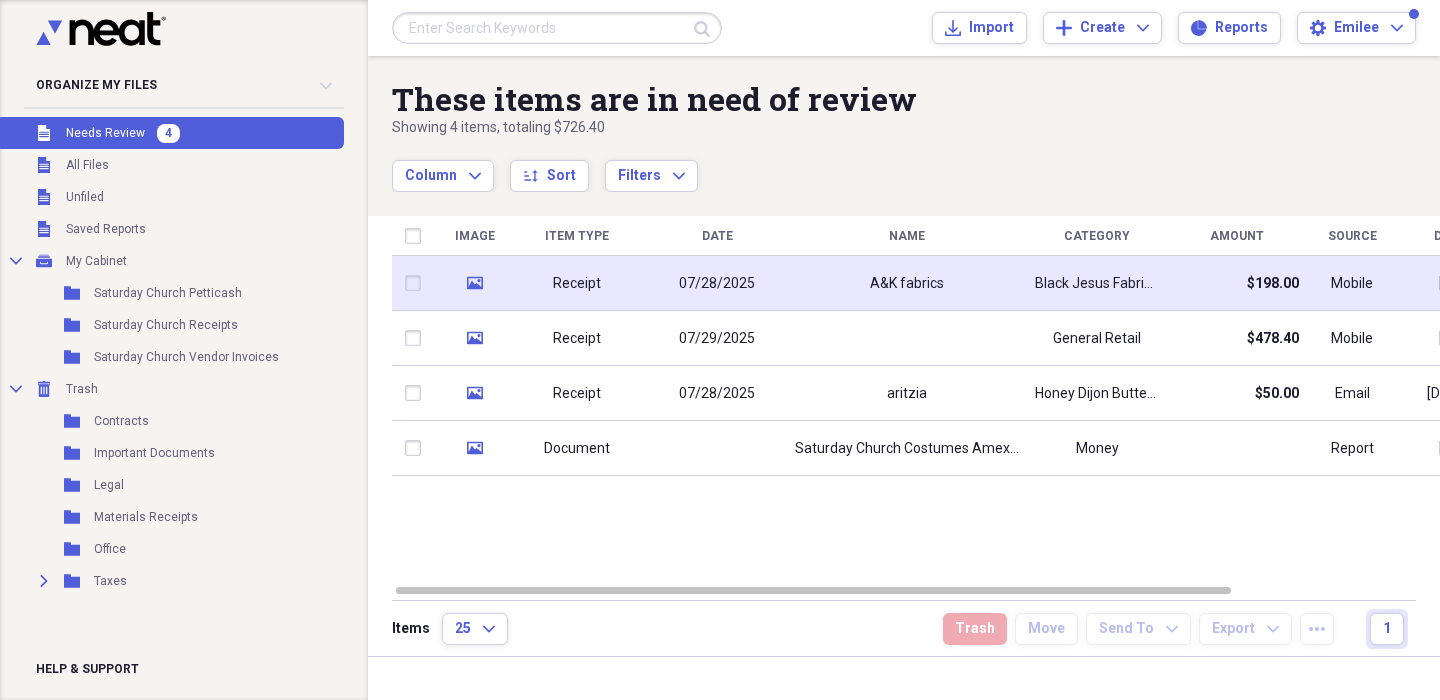 click on "Black Jesus Fabric Samples" at bounding box center [1097, 283] 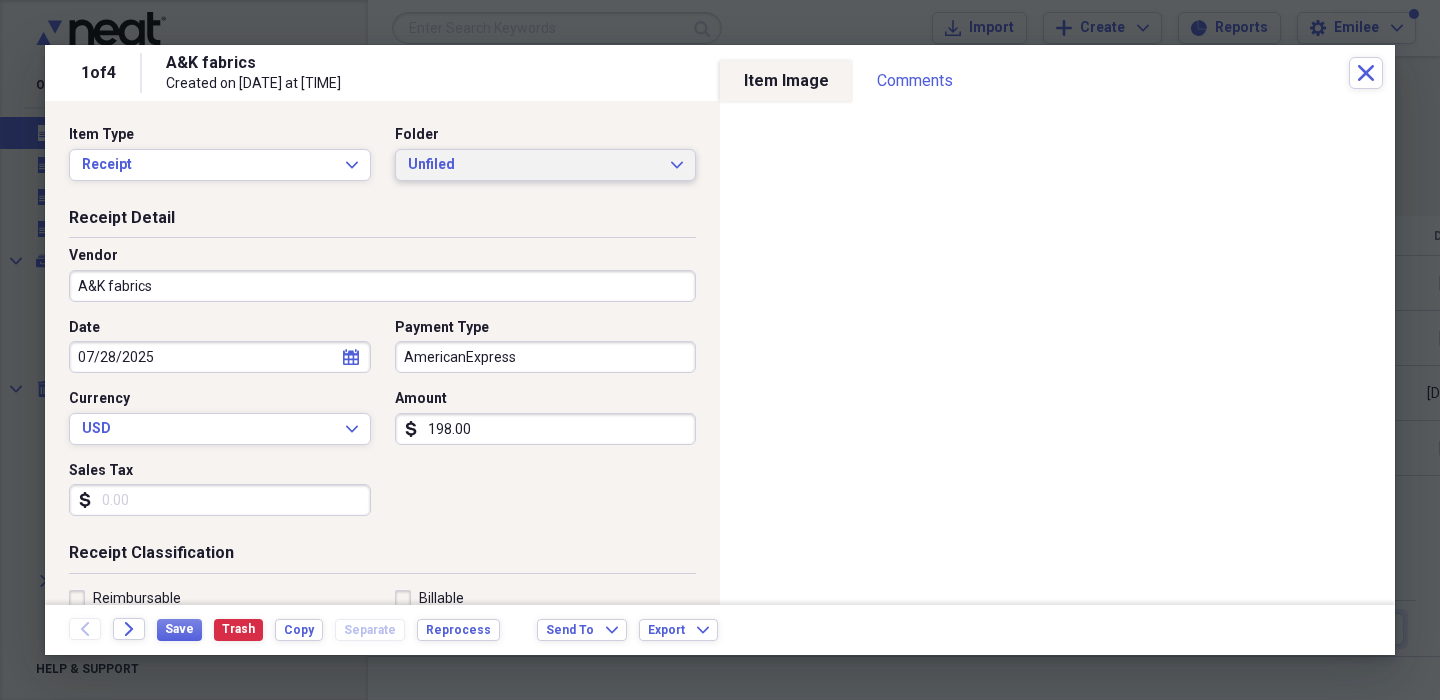 click on "Unfiled" at bounding box center (534, 165) 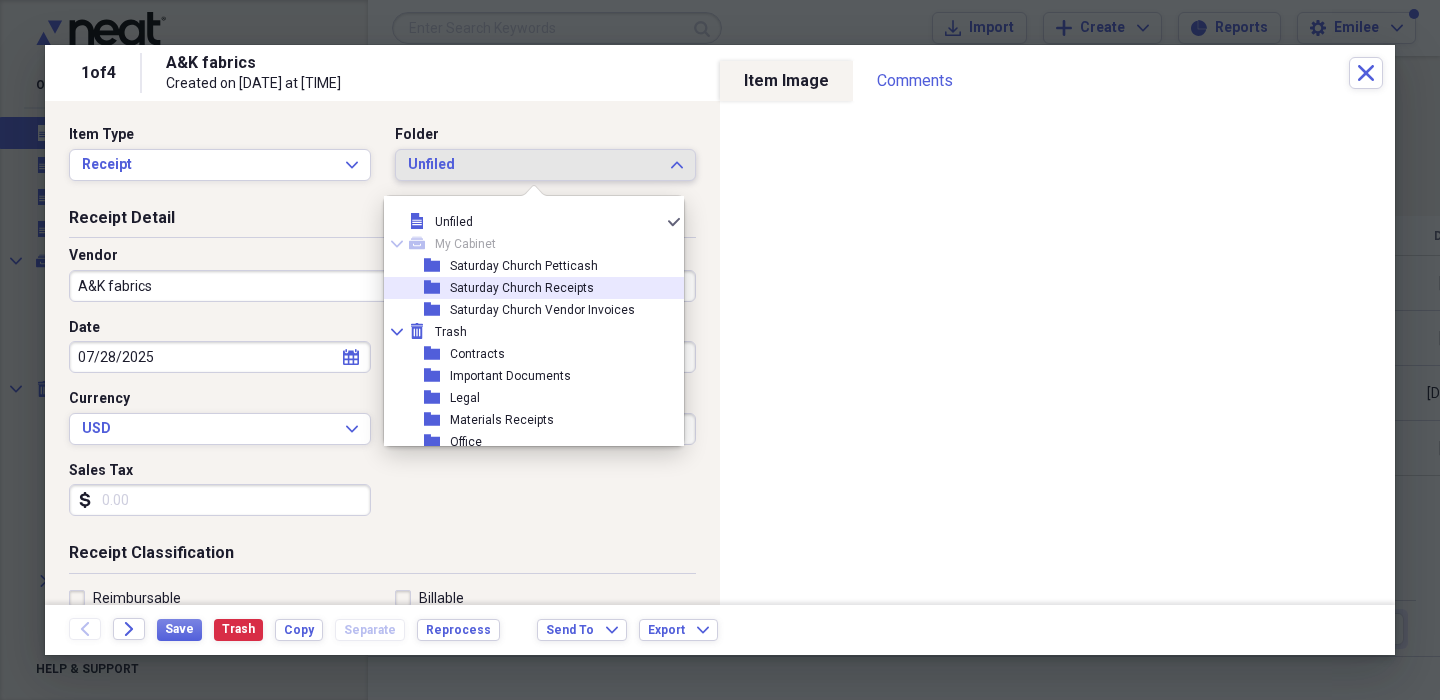 click on "Saturday Church Receipts" at bounding box center [522, 288] 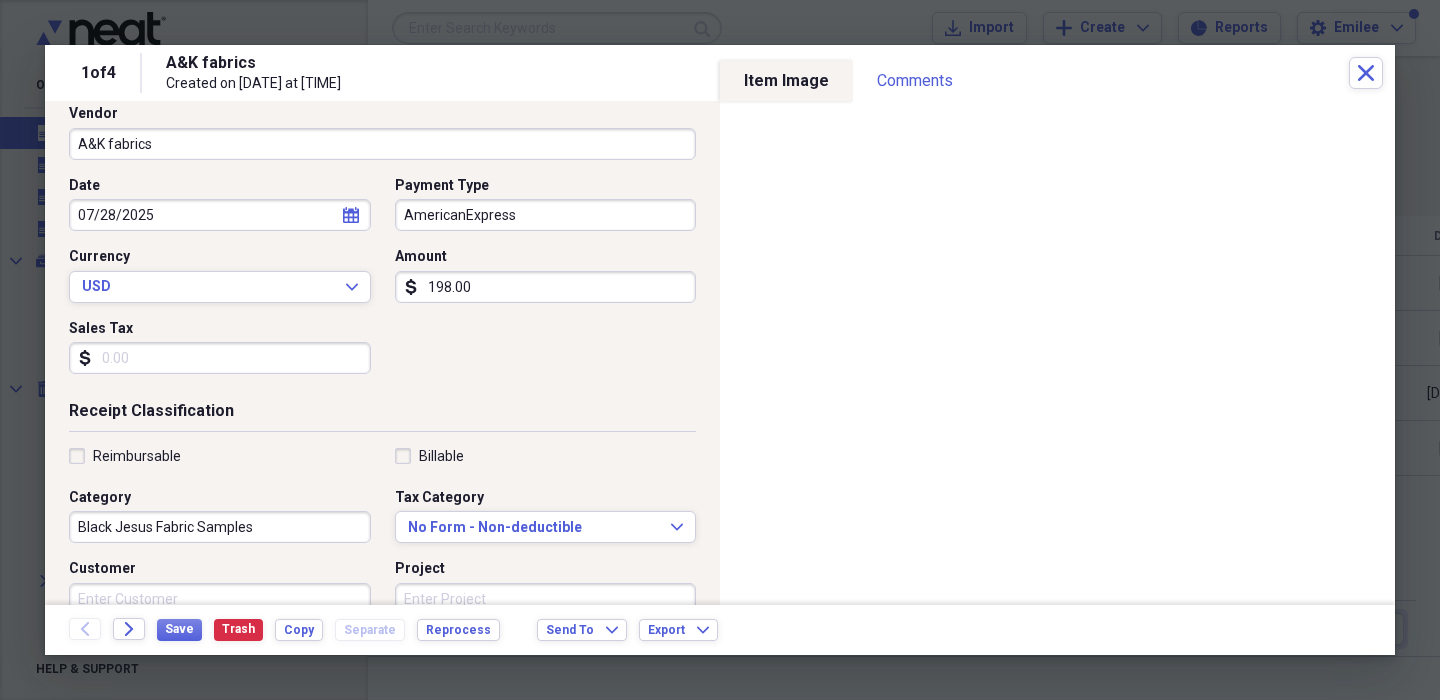 scroll, scrollTop: 161, scrollLeft: 0, axis: vertical 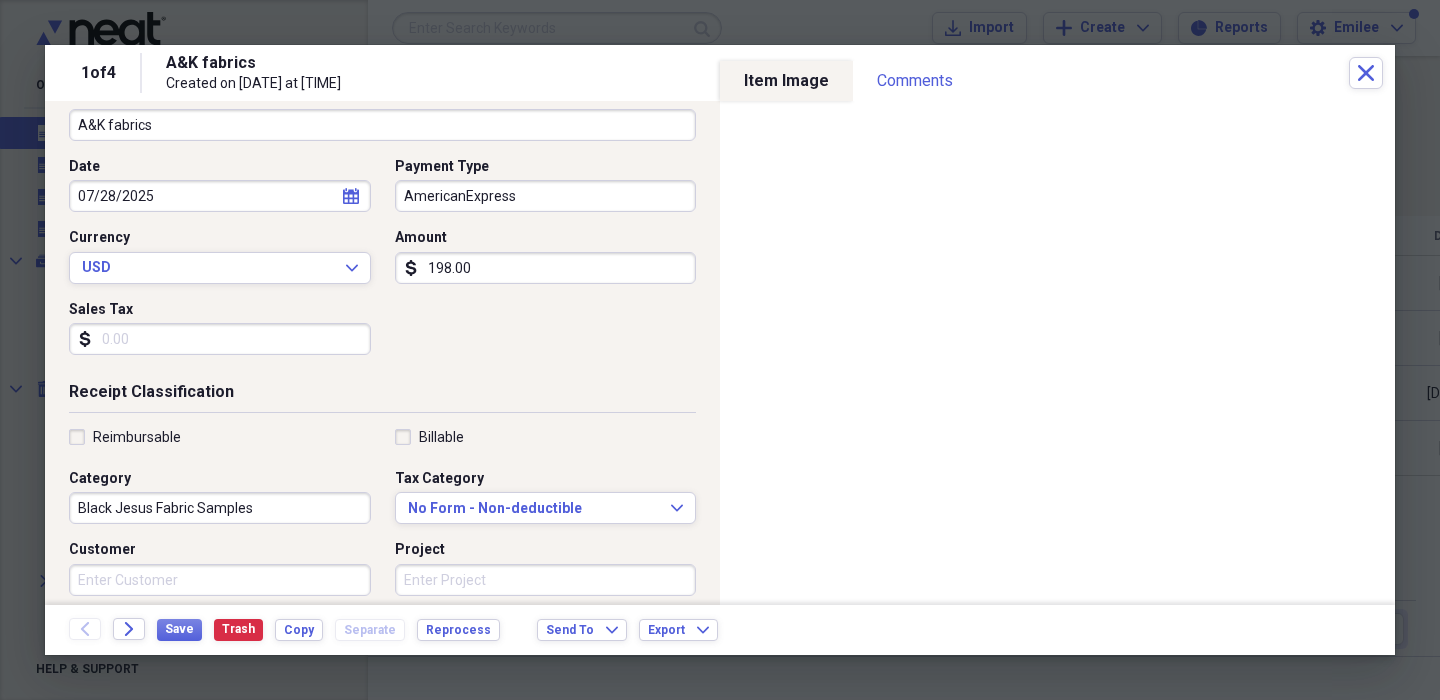 click on "Black Jesus Fabric Samples" at bounding box center (220, 508) 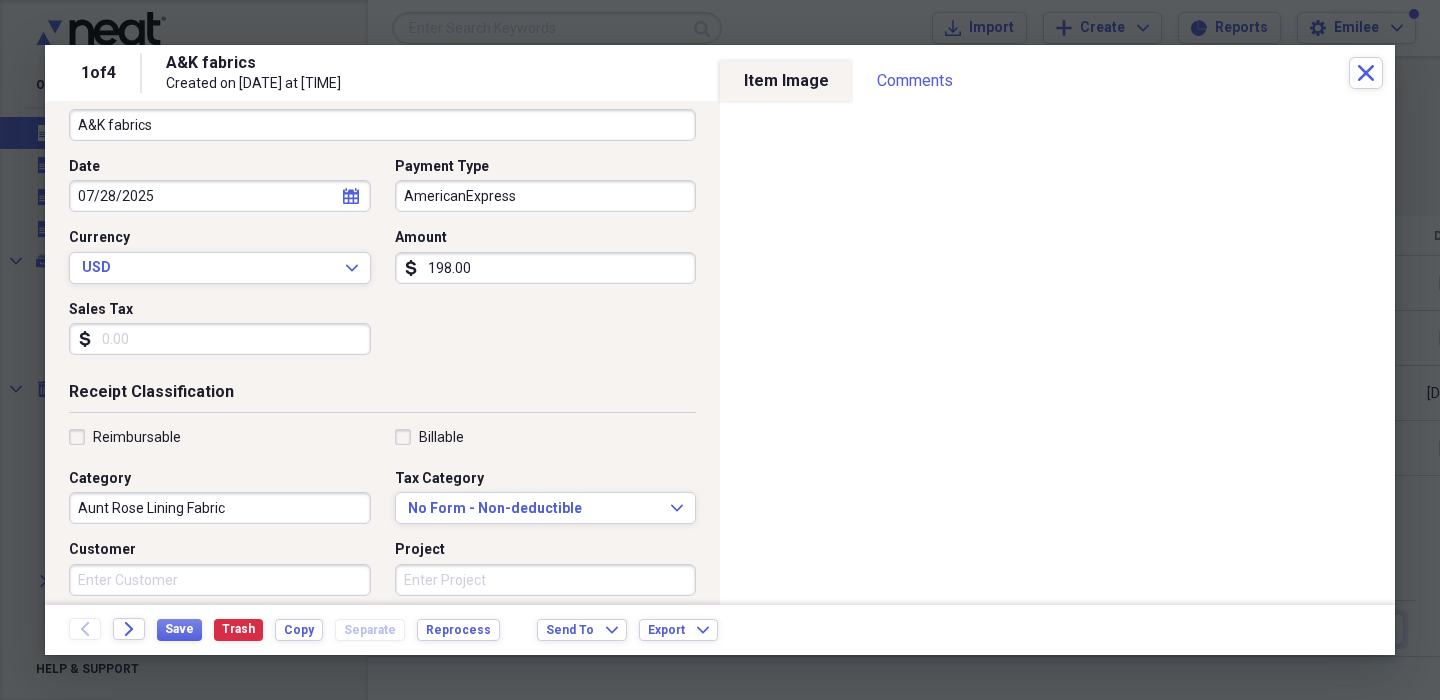 type on "Aunt Rose Lining Fabric" 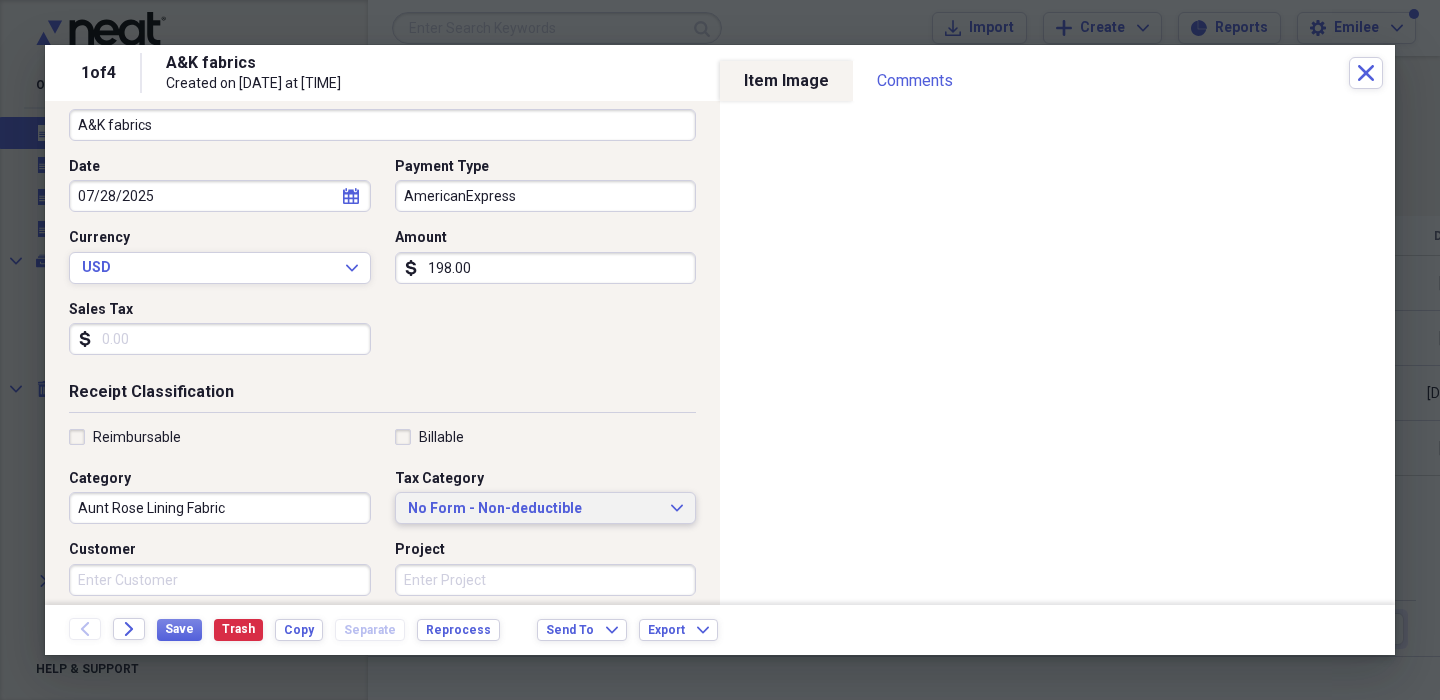 type 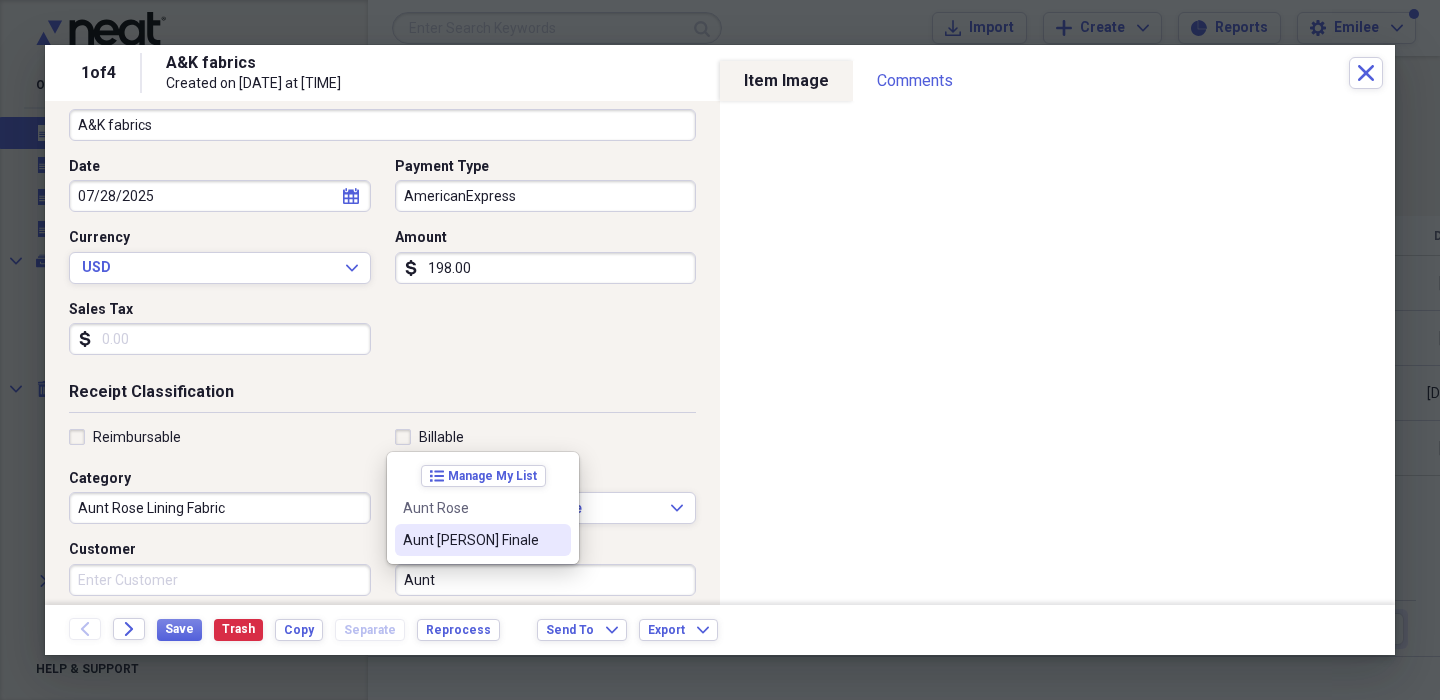 click on "Aunt [PERSON] Finale" at bounding box center (471, 540) 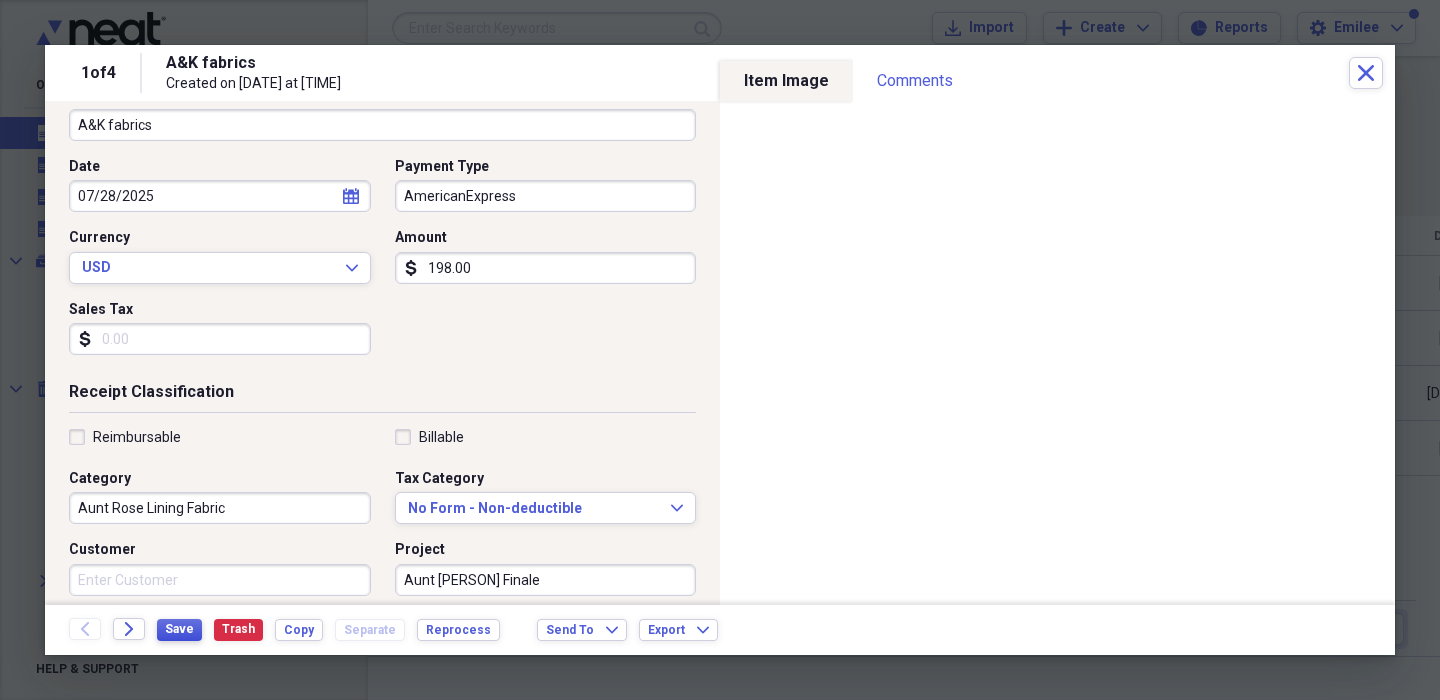 click on "Save" at bounding box center [179, 629] 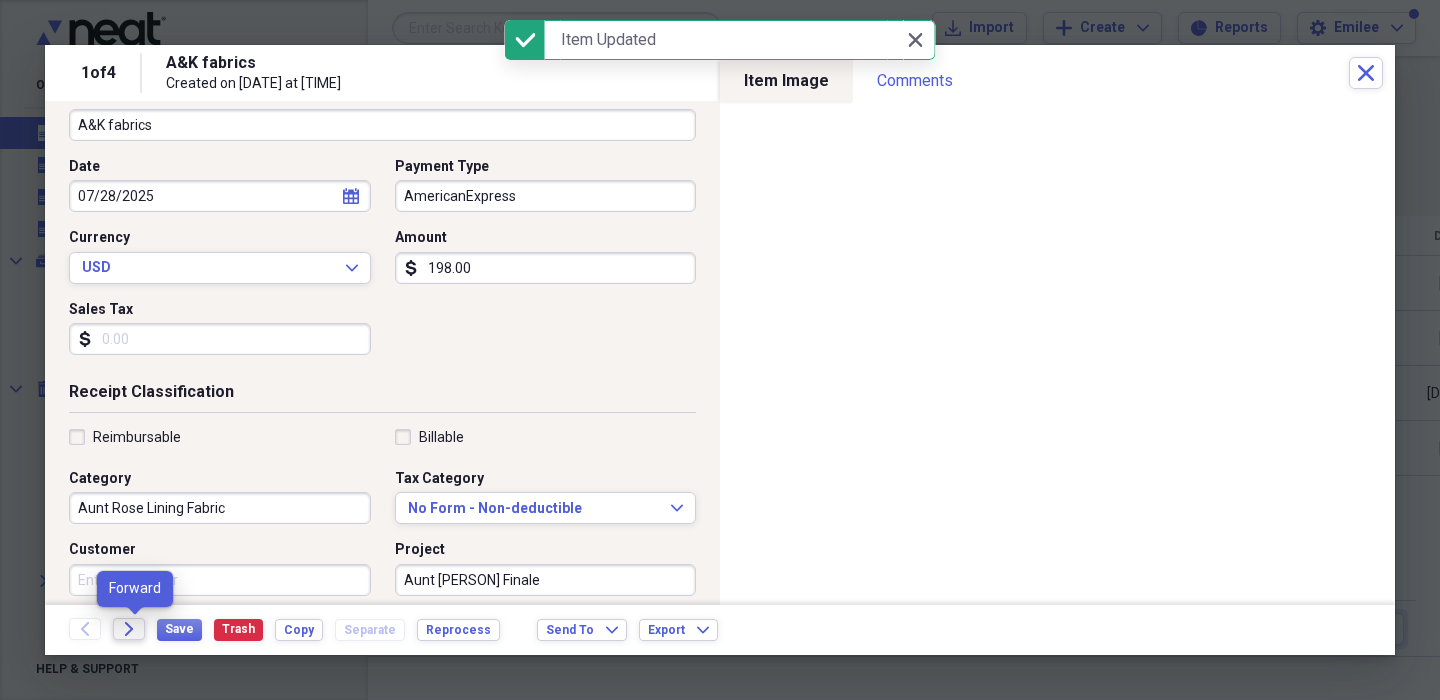 click on "Forward" at bounding box center [129, 629] 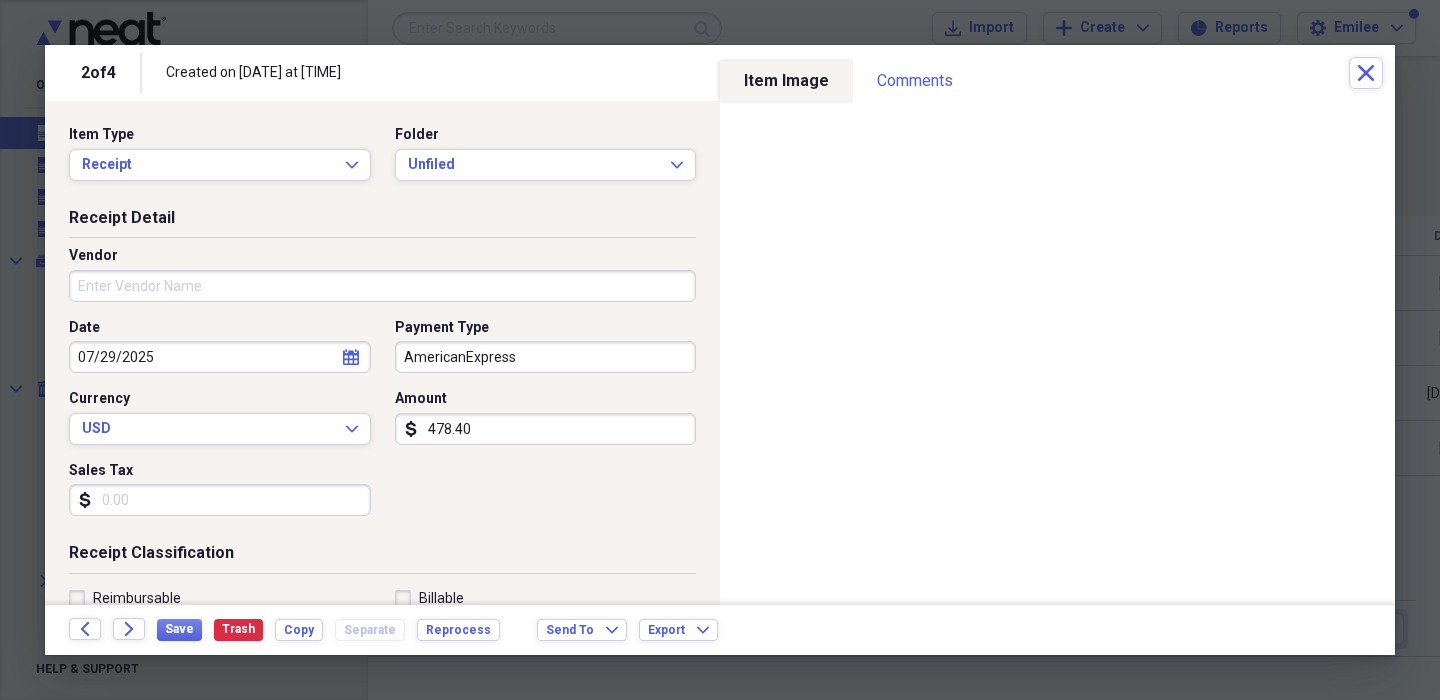 click on "Vendor" at bounding box center [382, 286] 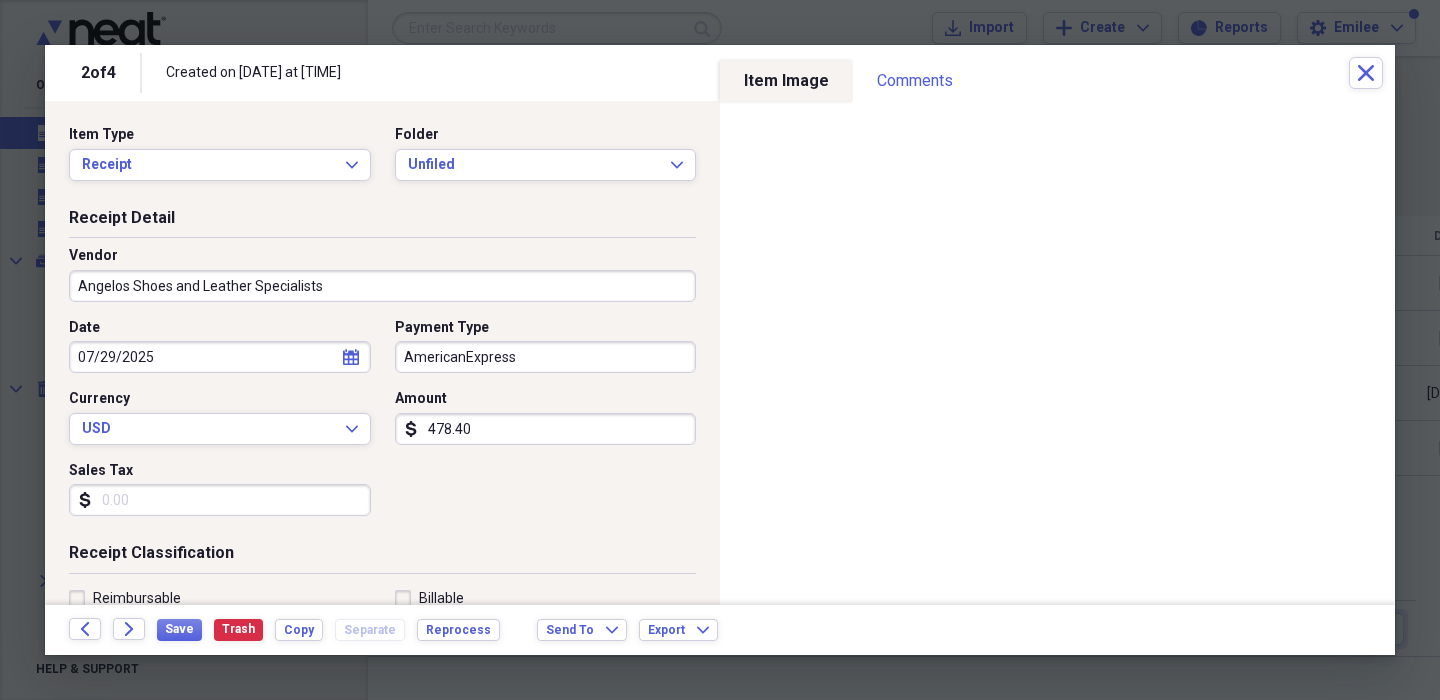 type on "Angelos Shoes and Leather Specialists" 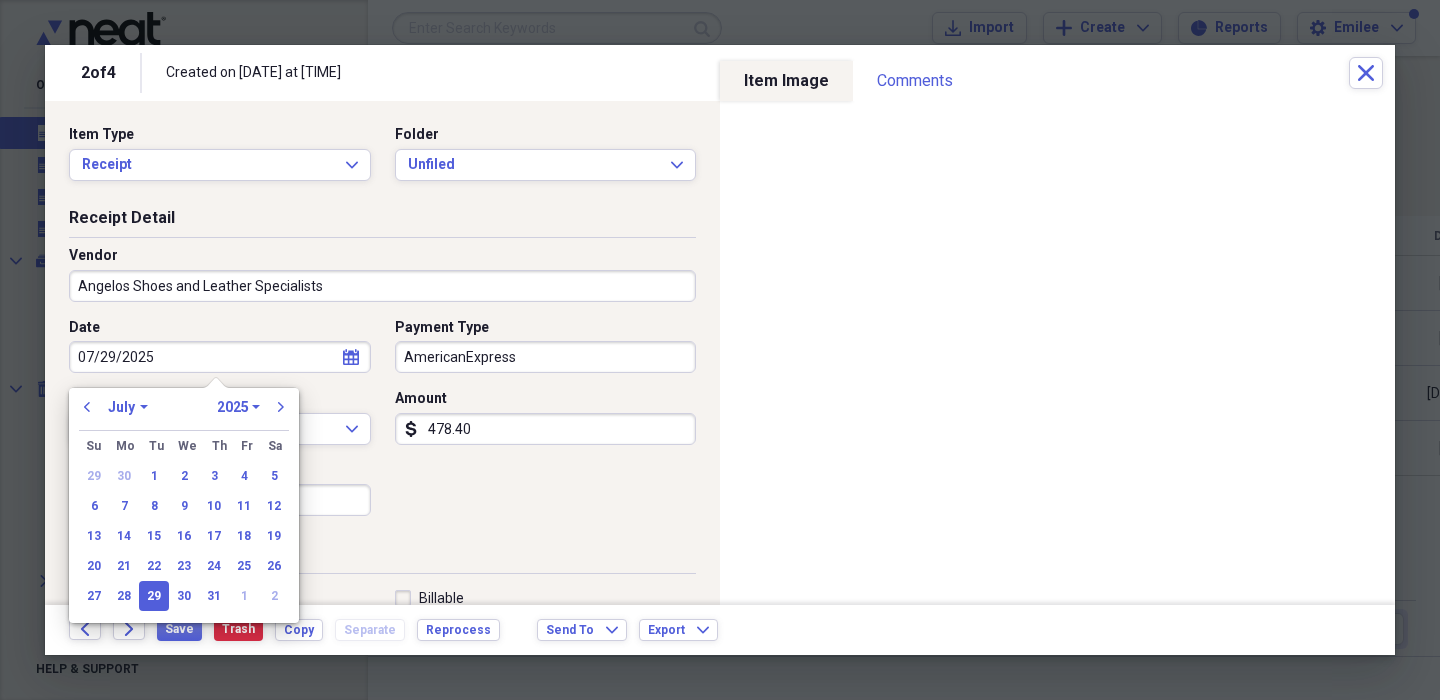 type 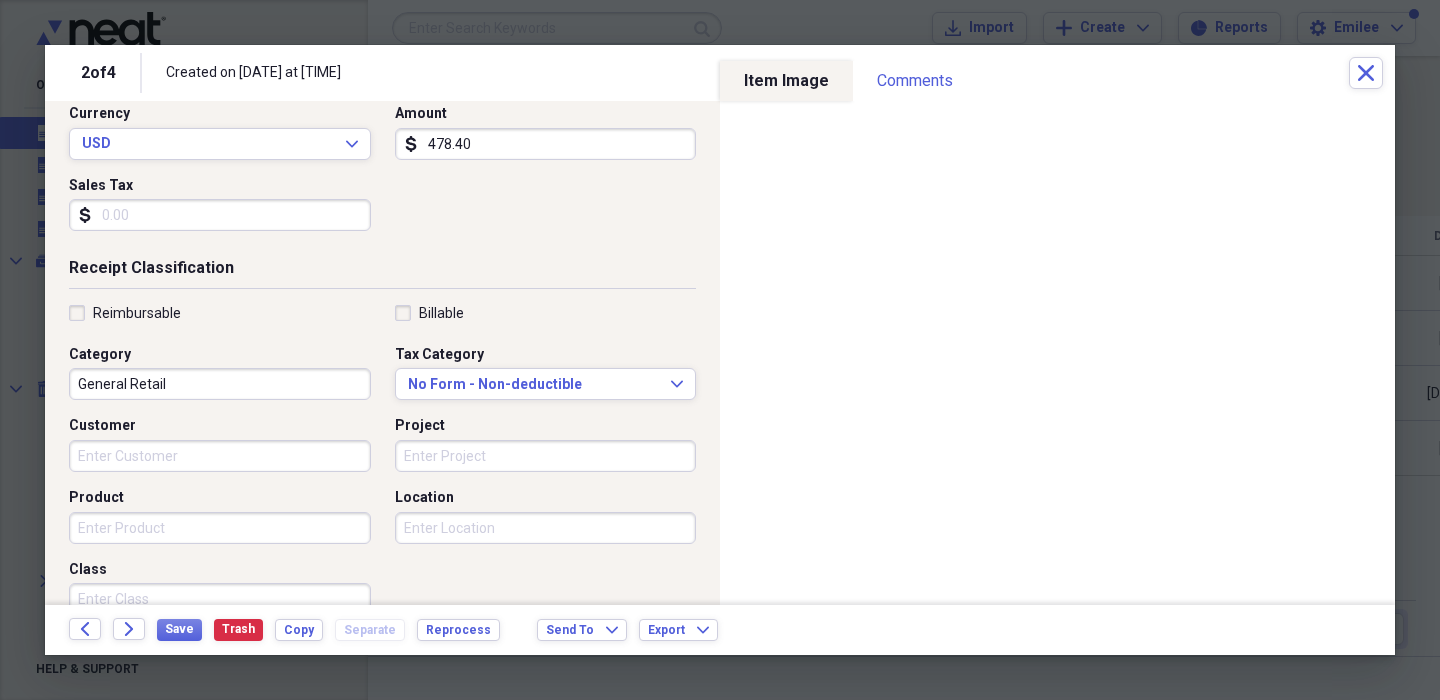 scroll, scrollTop: 289, scrollLeft: 0, axis: vertical 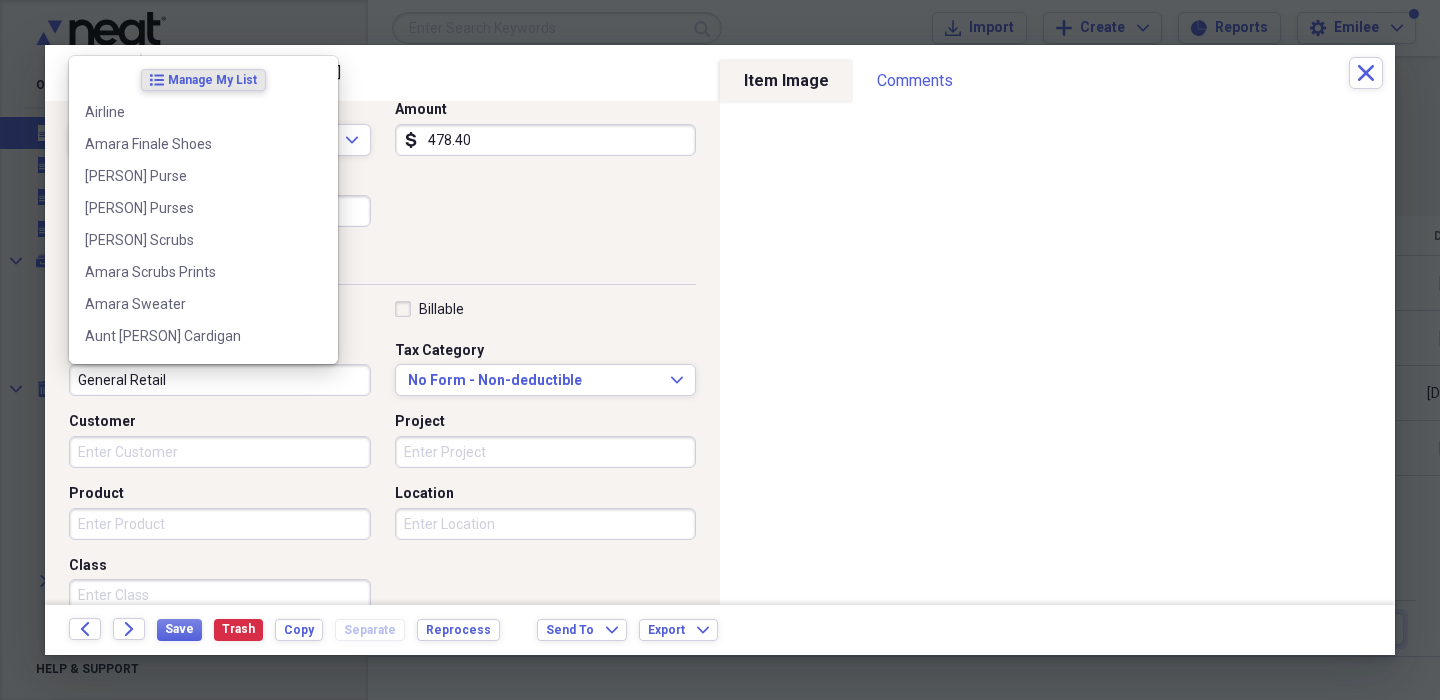 click on "General Retail" at bounding box center (220, 380) 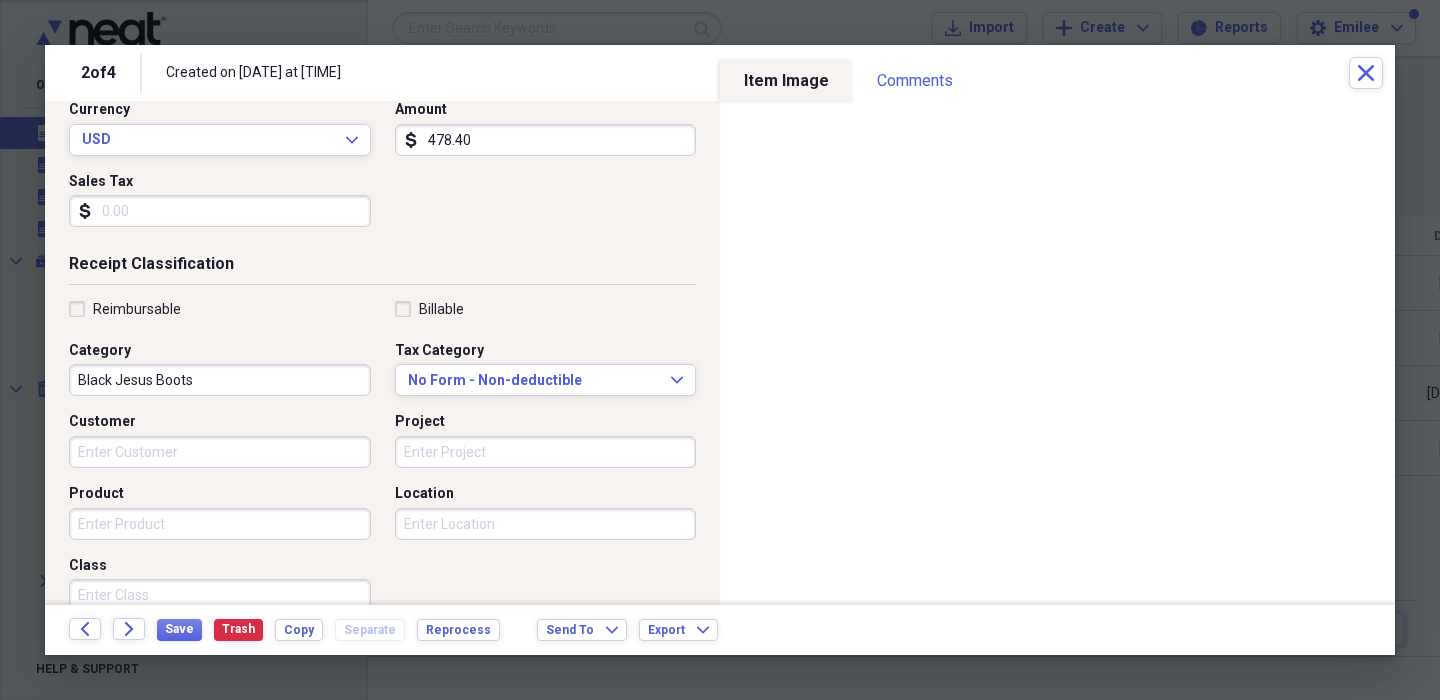 type on "Black Jesus Boots" 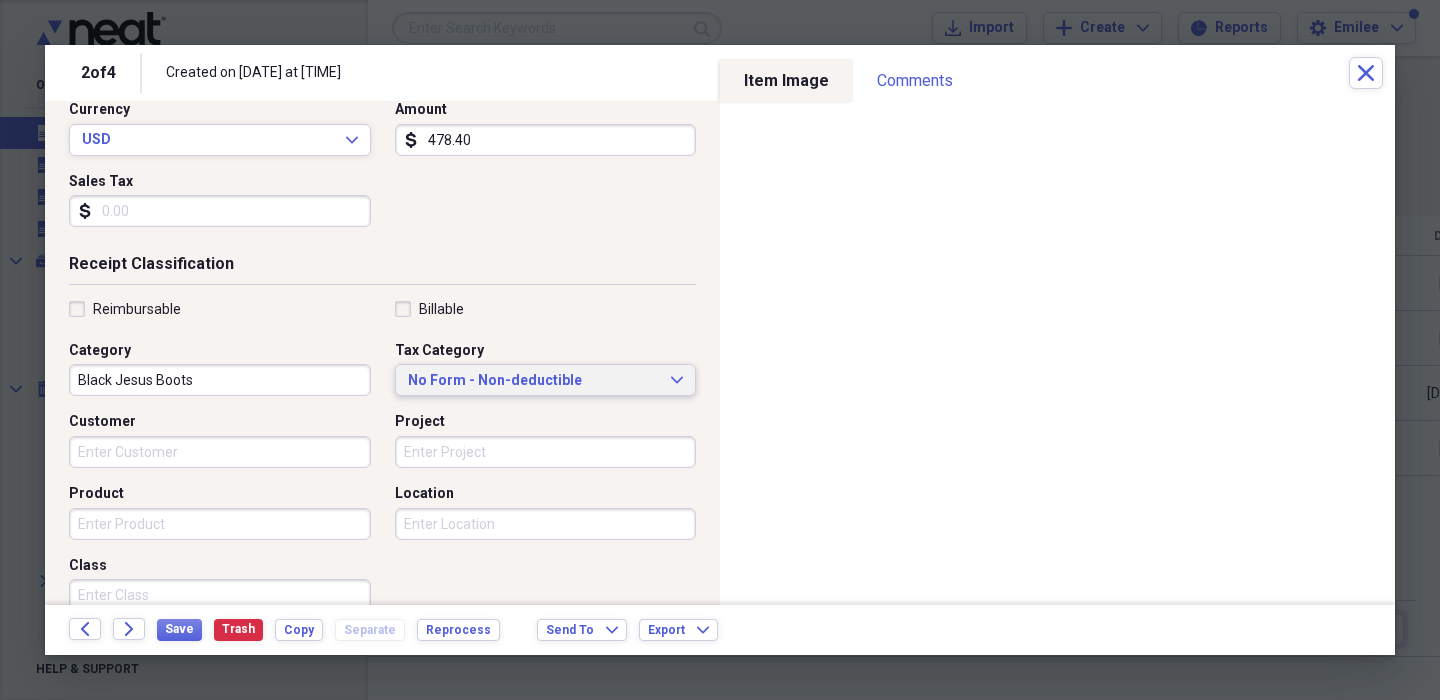 type 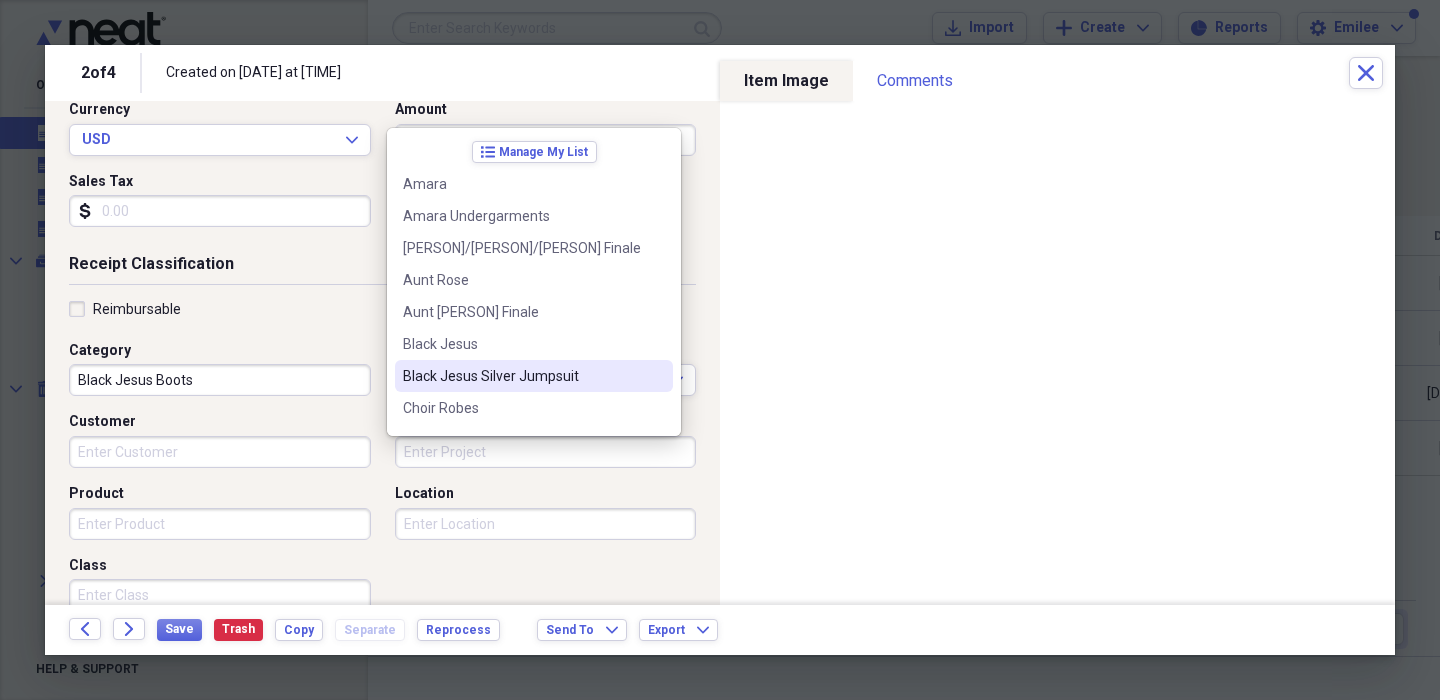 click on "Black Jesus Silver Jumpsuit" at bounding box center [522, 376] 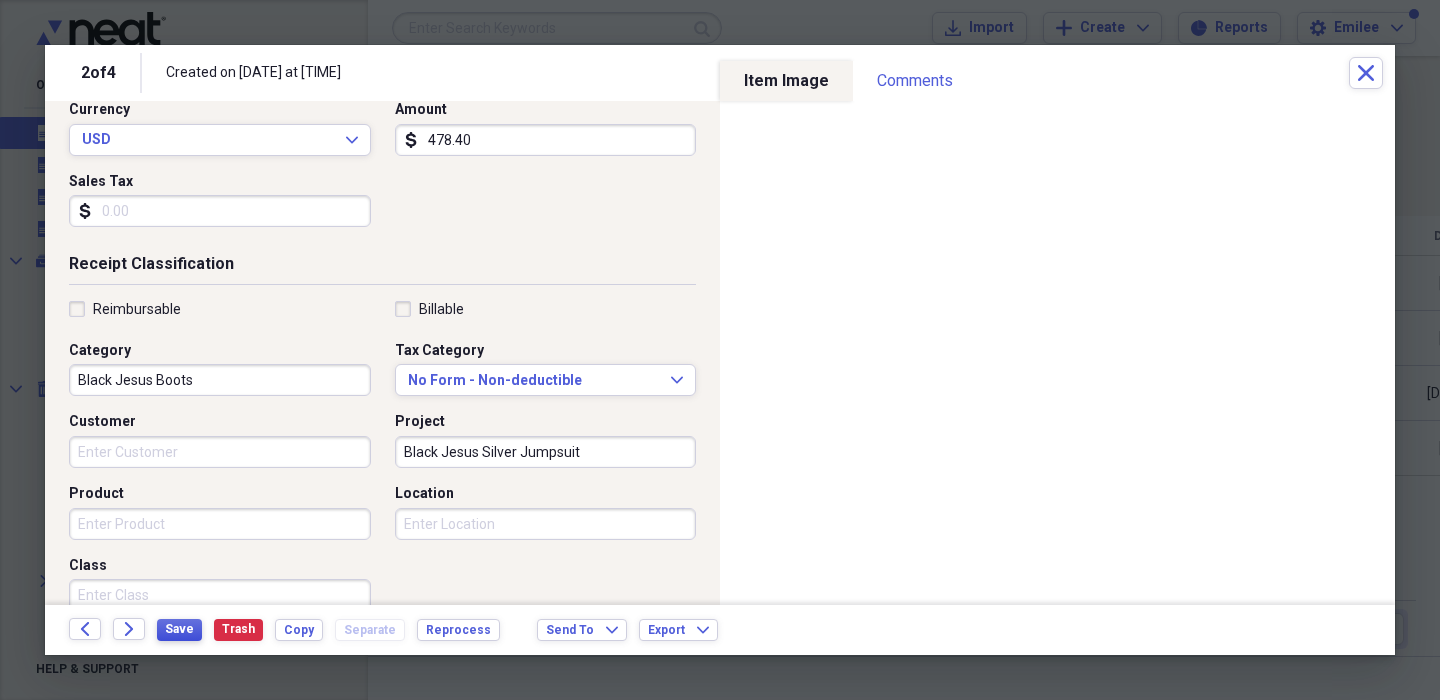 click on "Save" at bounding box center (179, 629) 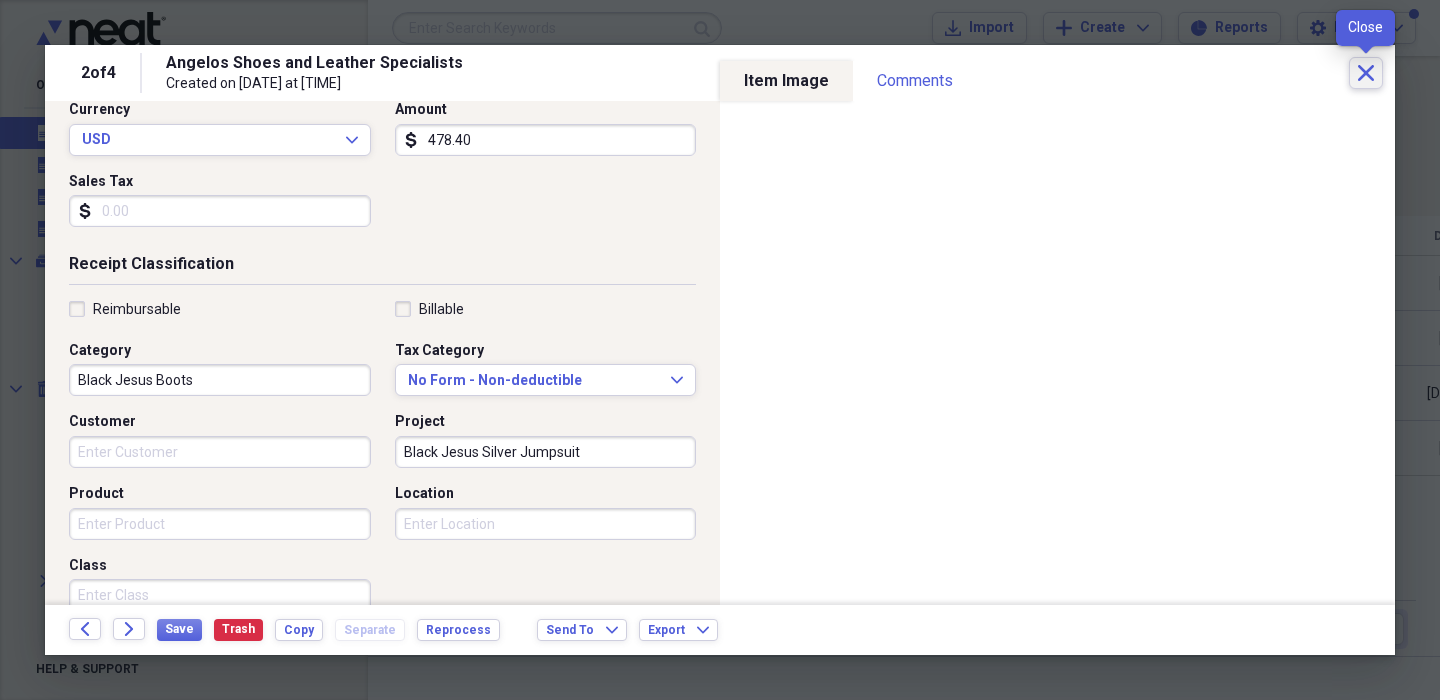click on "Close" at bounding box center (1366, 73) 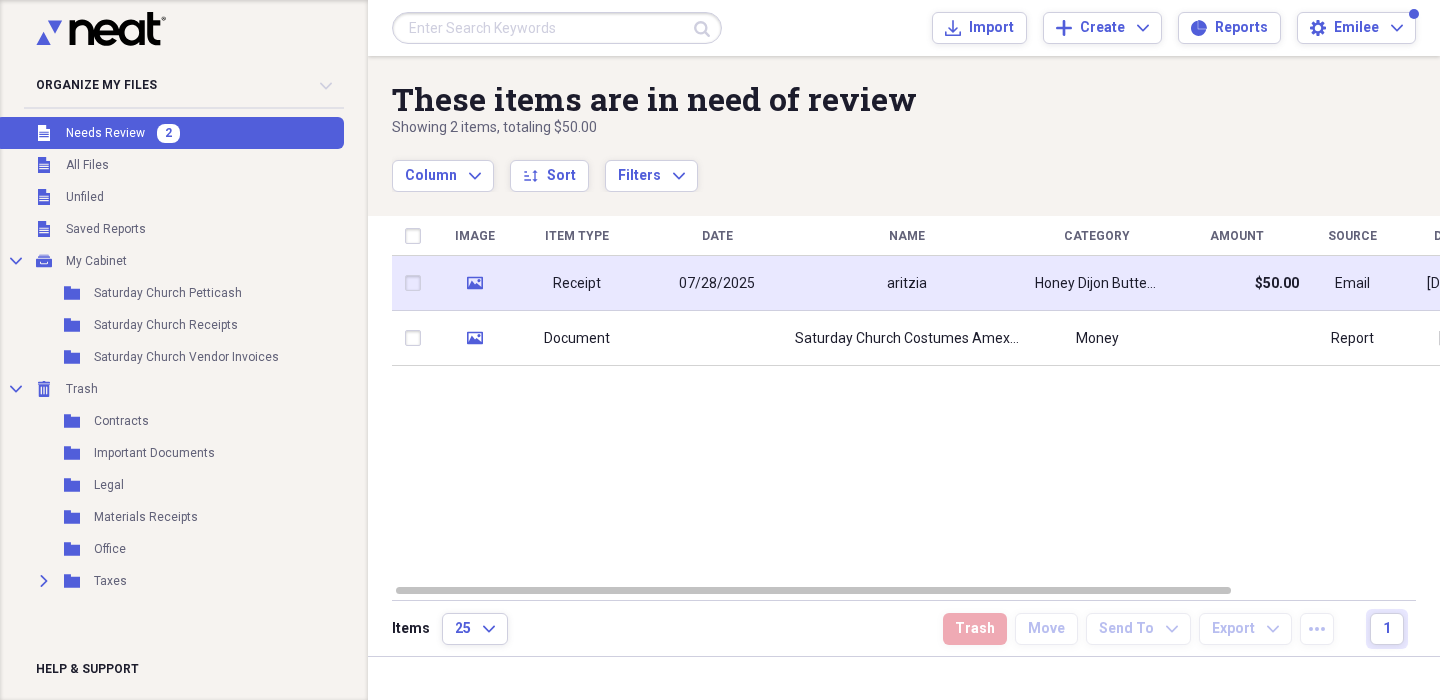click on "aritzia" at bounding box center [907, 284] 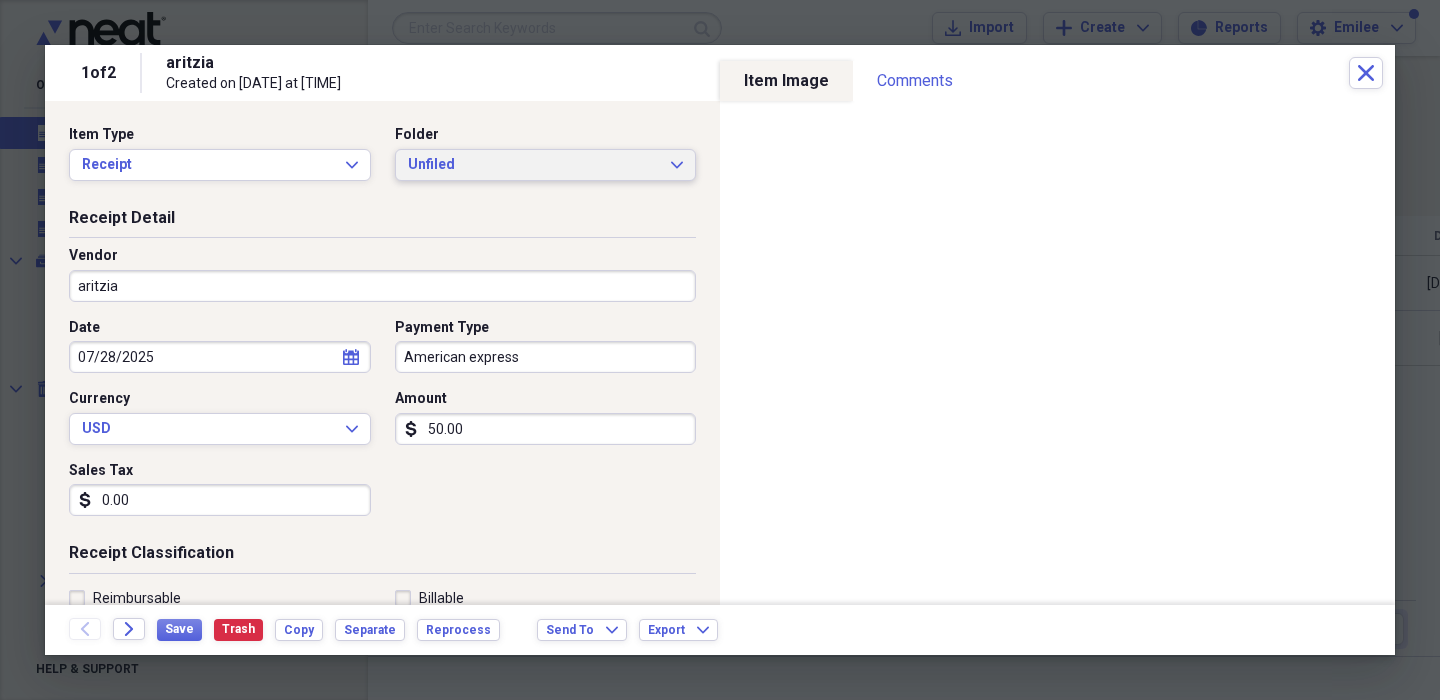 click on "Unfiled" at bounding box center [534, 165] 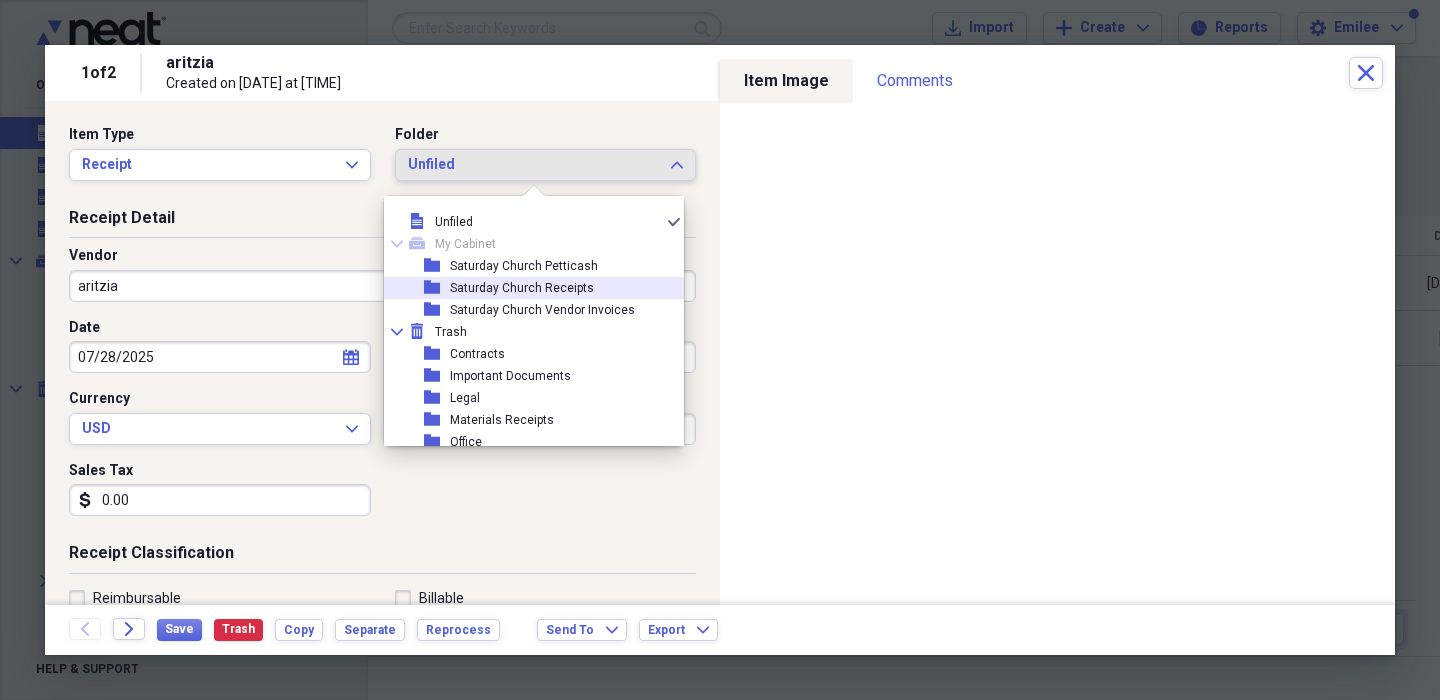 click on "Saturday Church Receipts" at bounding box center (522, 288) 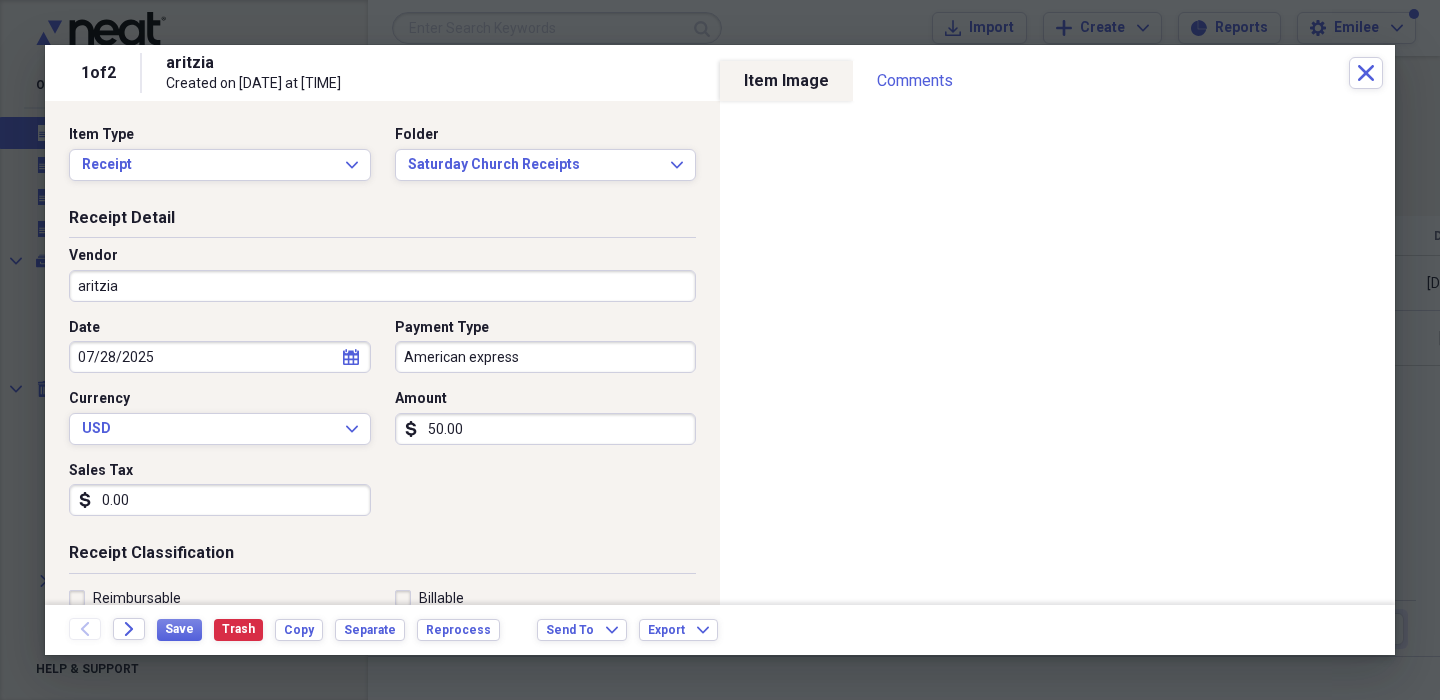 click on "Receipt Detail Vendor aritzia Date [DATE] calendar Calendar Payment Type American express Currency USD Expand Amount dollar-sign 50.00 Sales Tax dollar-sign 0.00" at bounding box center (382, 375) 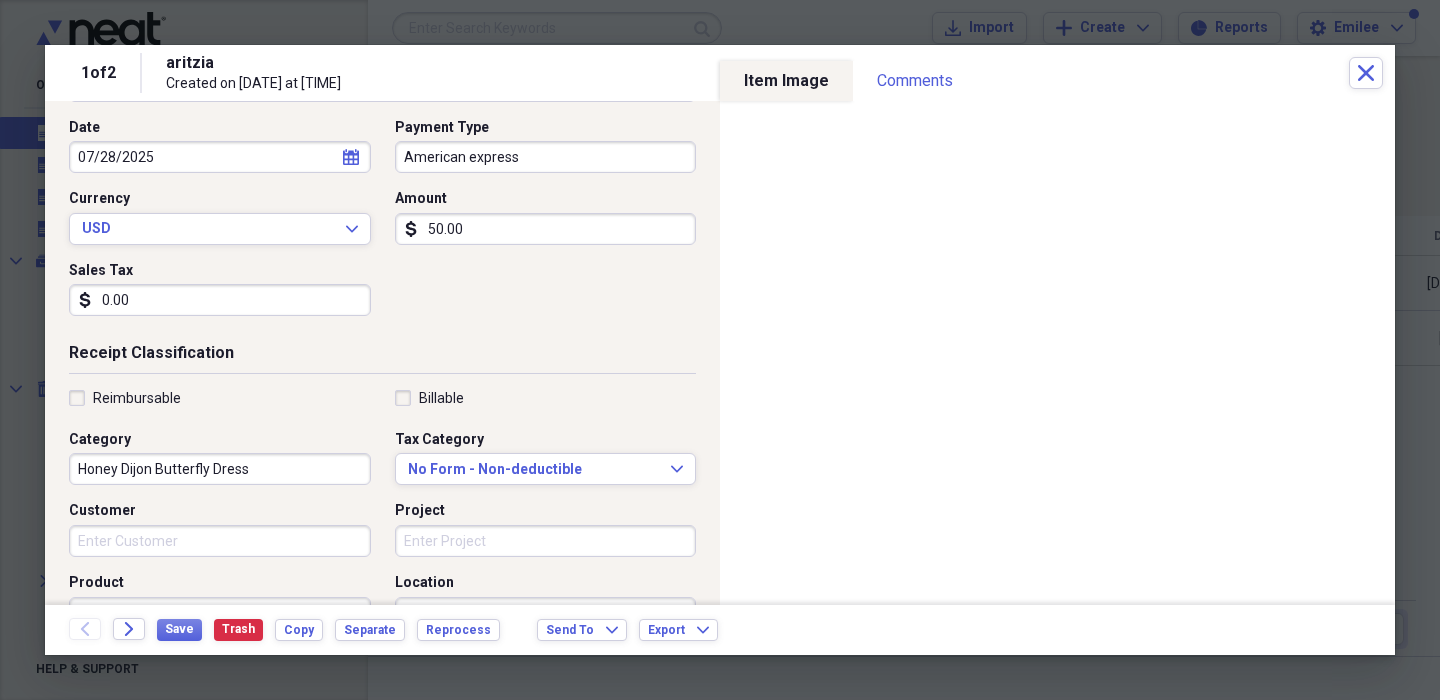 scroll, scrollTop: 204, scrollLeft: 0, axis: vertical 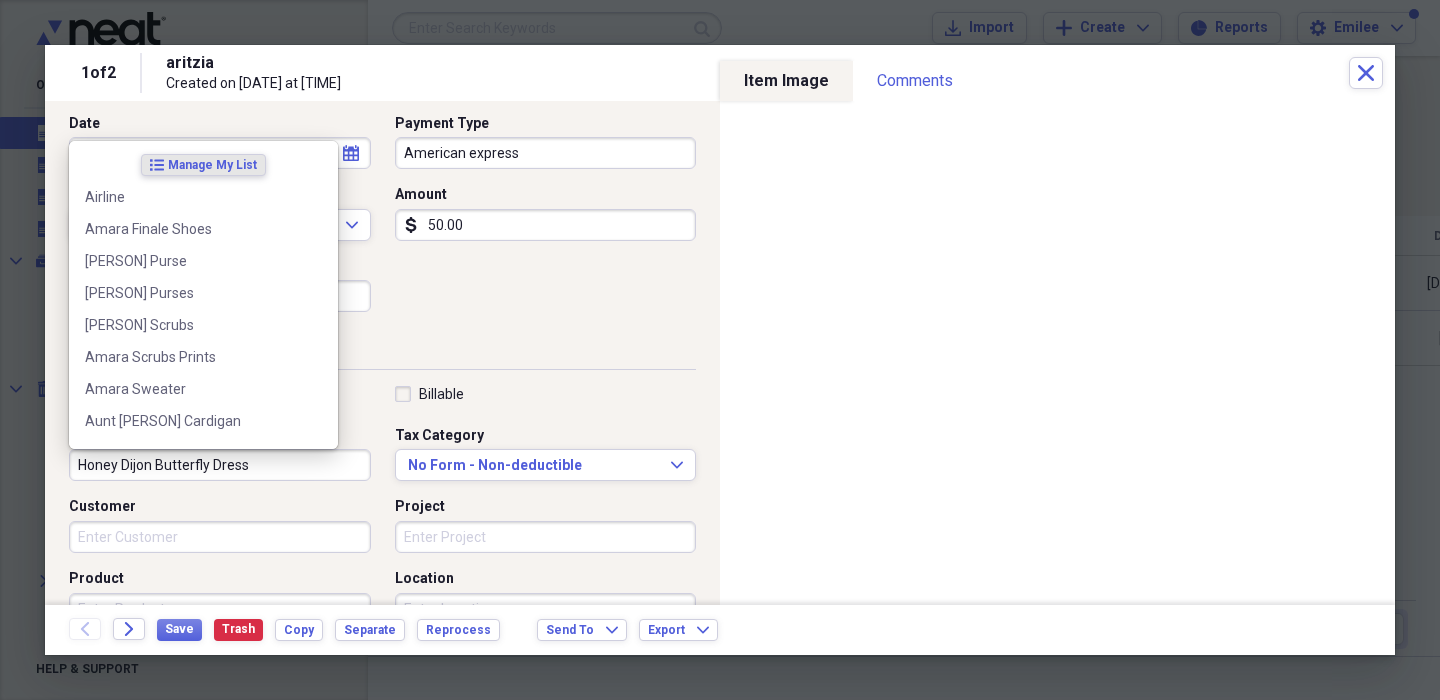 click on "Honey Dijon Butterfly Dress" at bounding box center (220, 465) 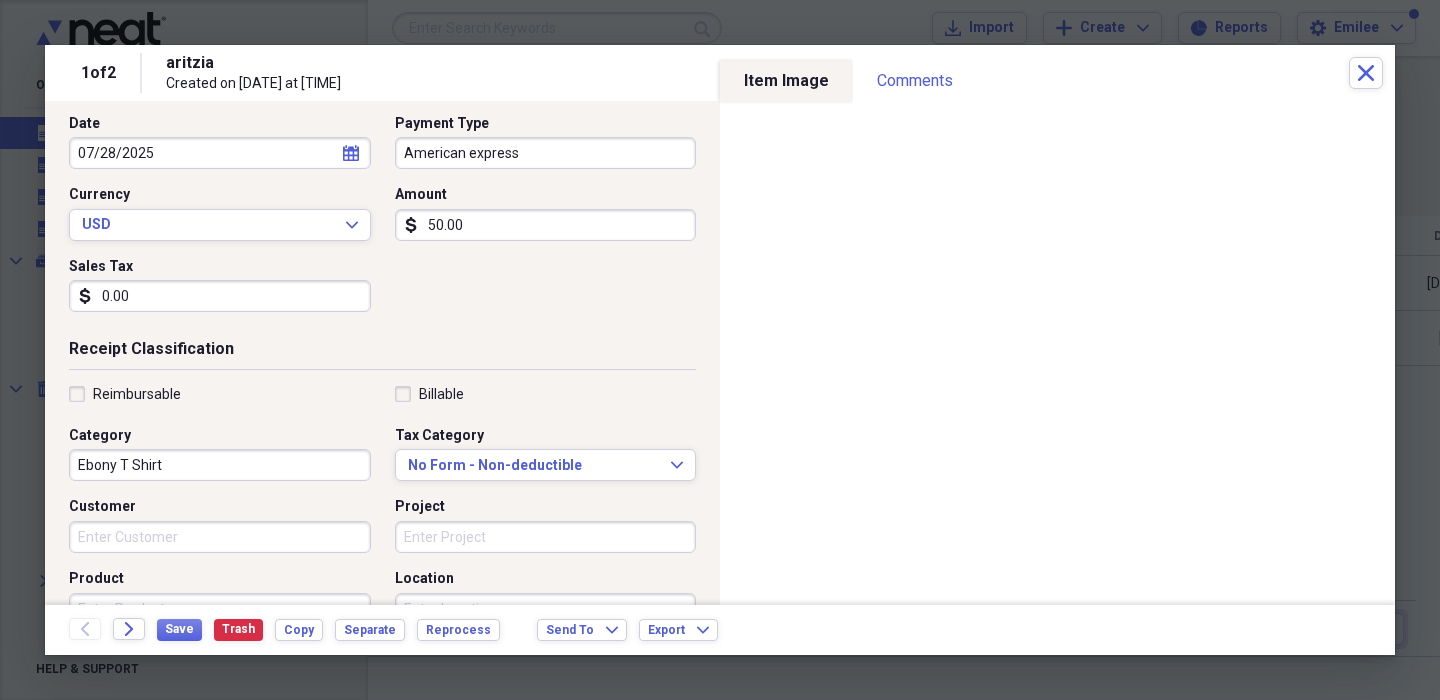 type on "Ebony T Shirt" 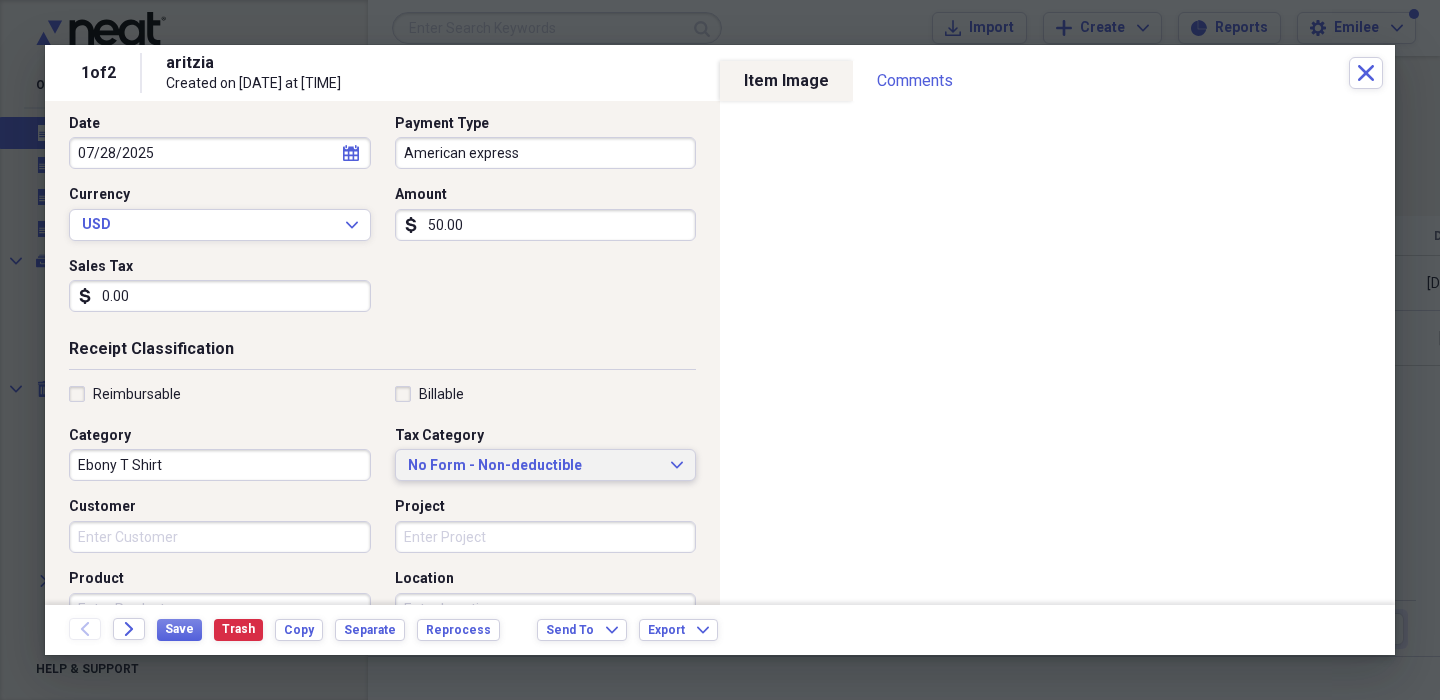 type 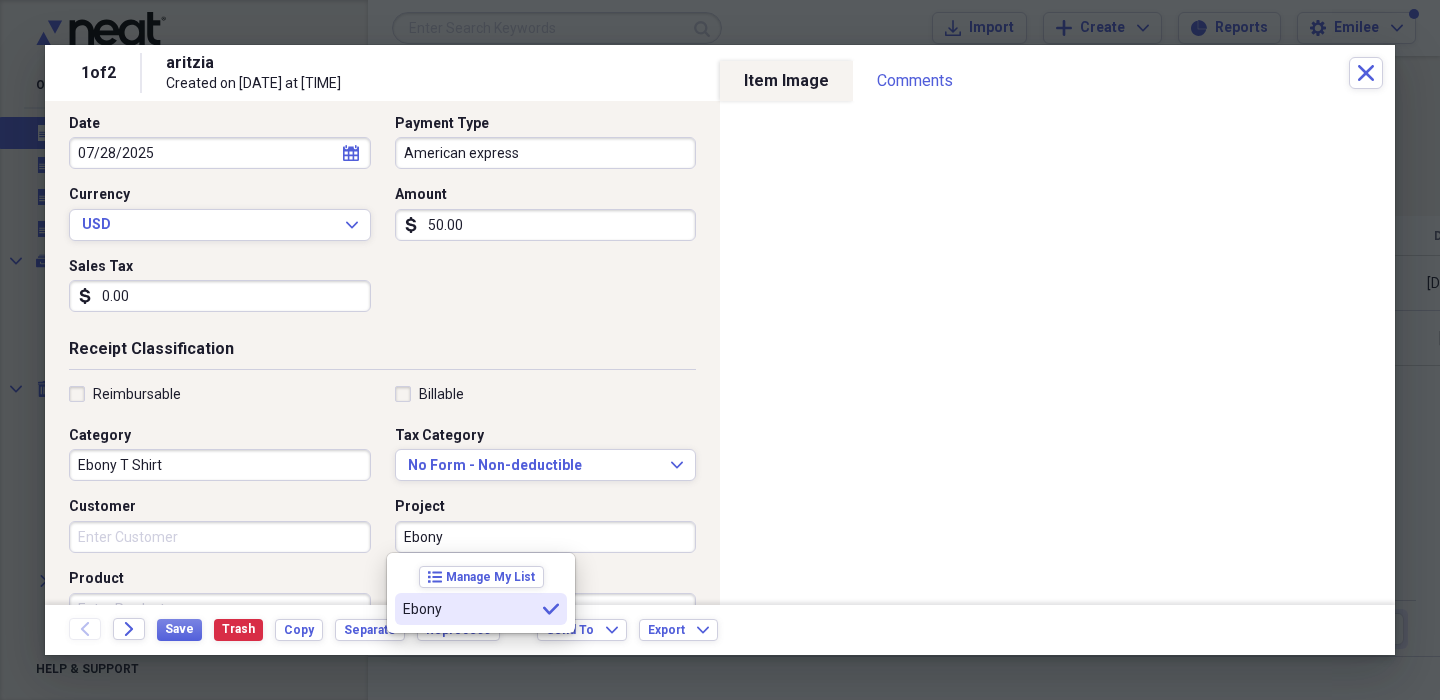 type on "Ebony" 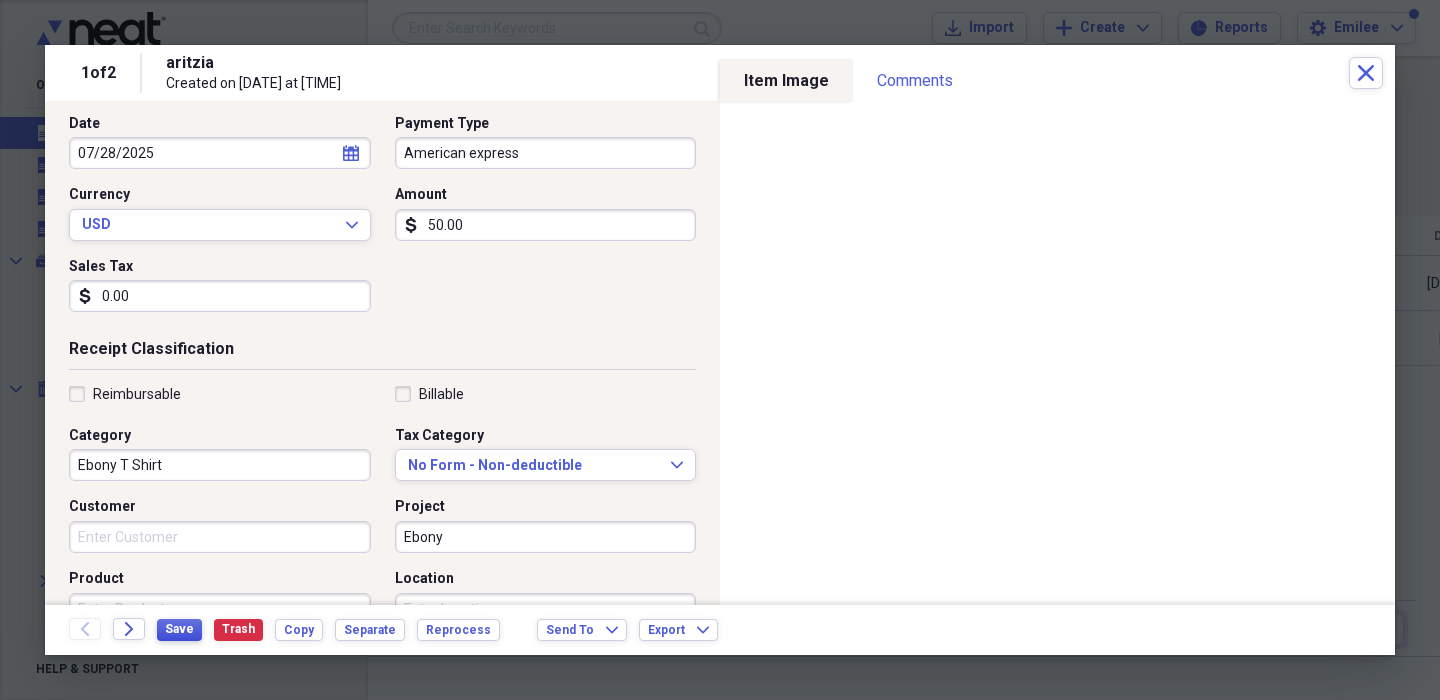 click on "Save" at bounding box center [179, 629] 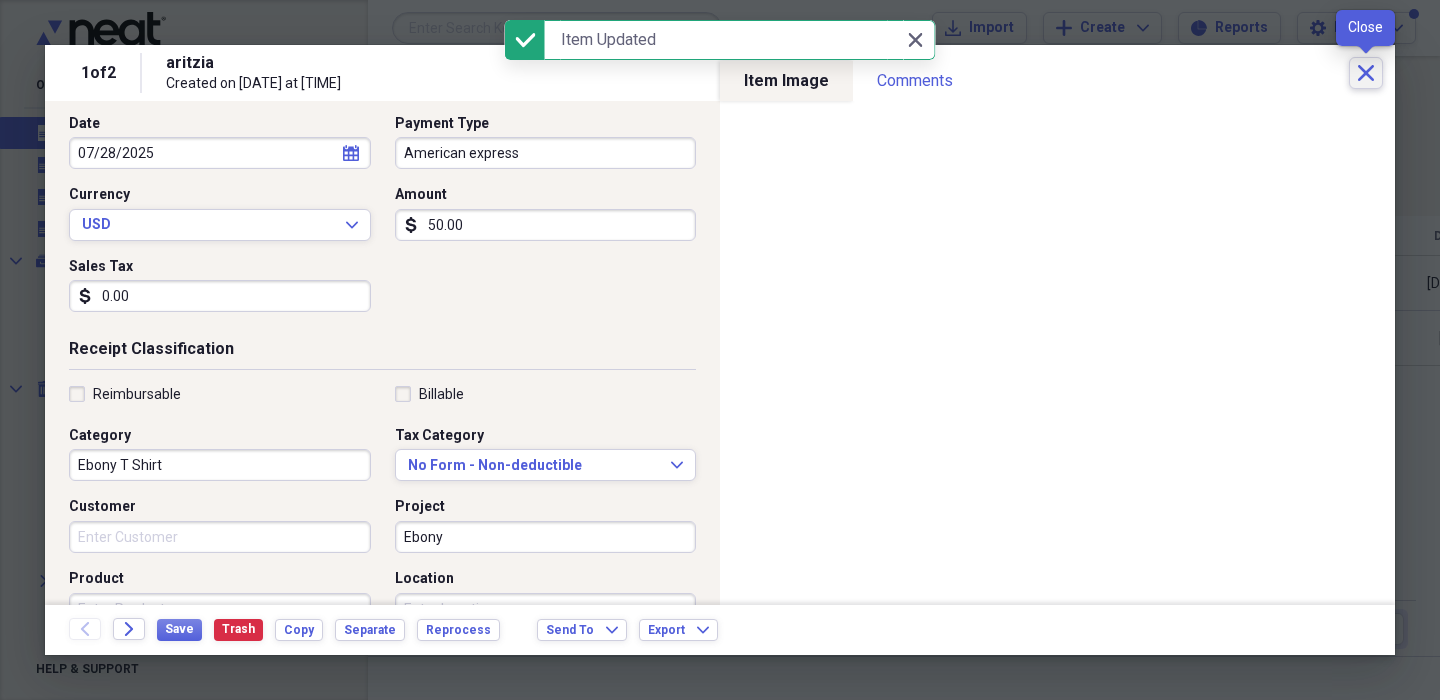 click on "Close" 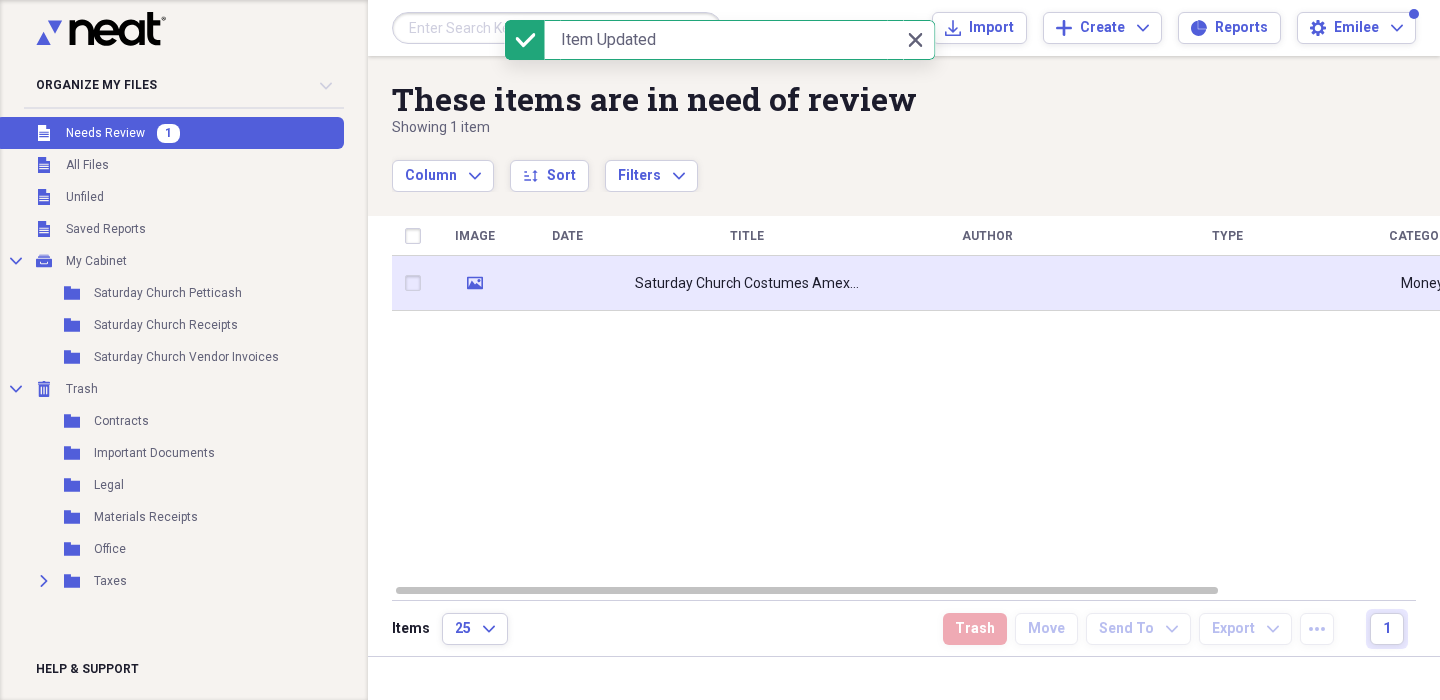 click on "Saturday Church Costumes Amex 3 Receipts 7/[DATE]" at bounding box center (747, 284) 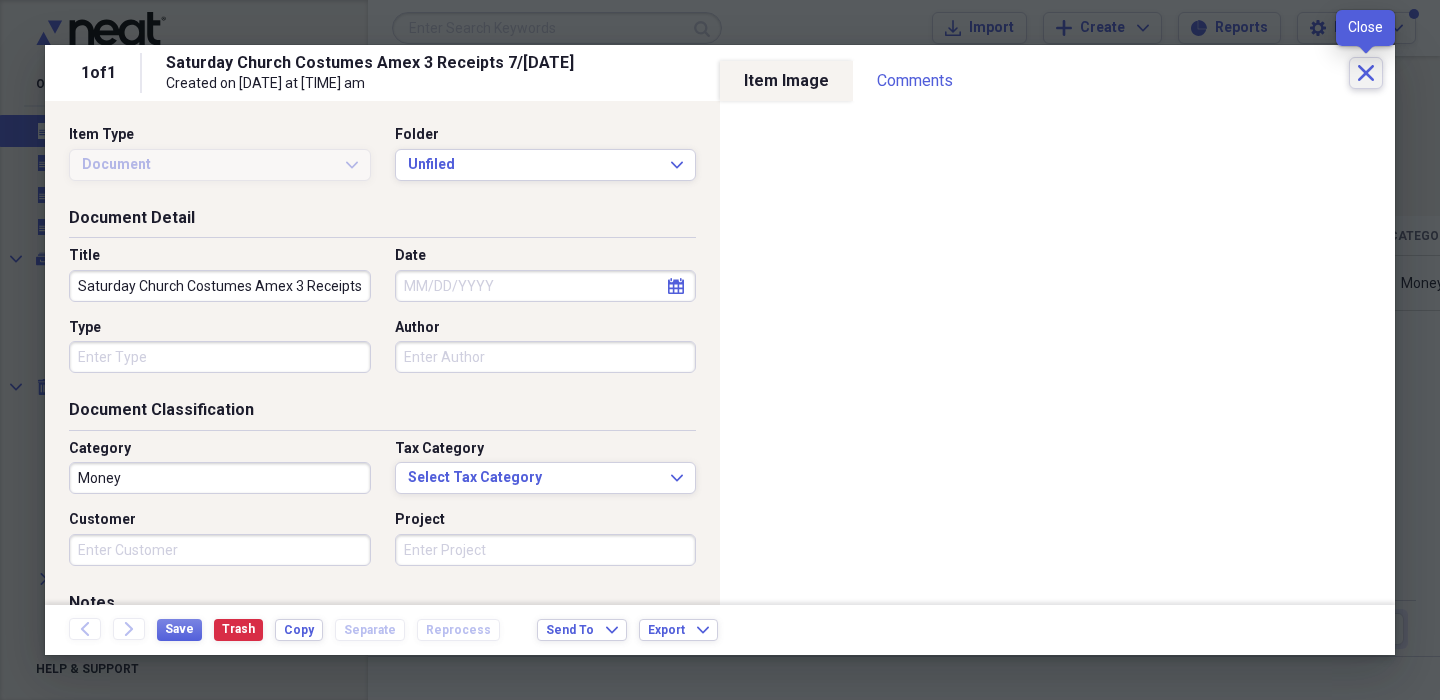 click 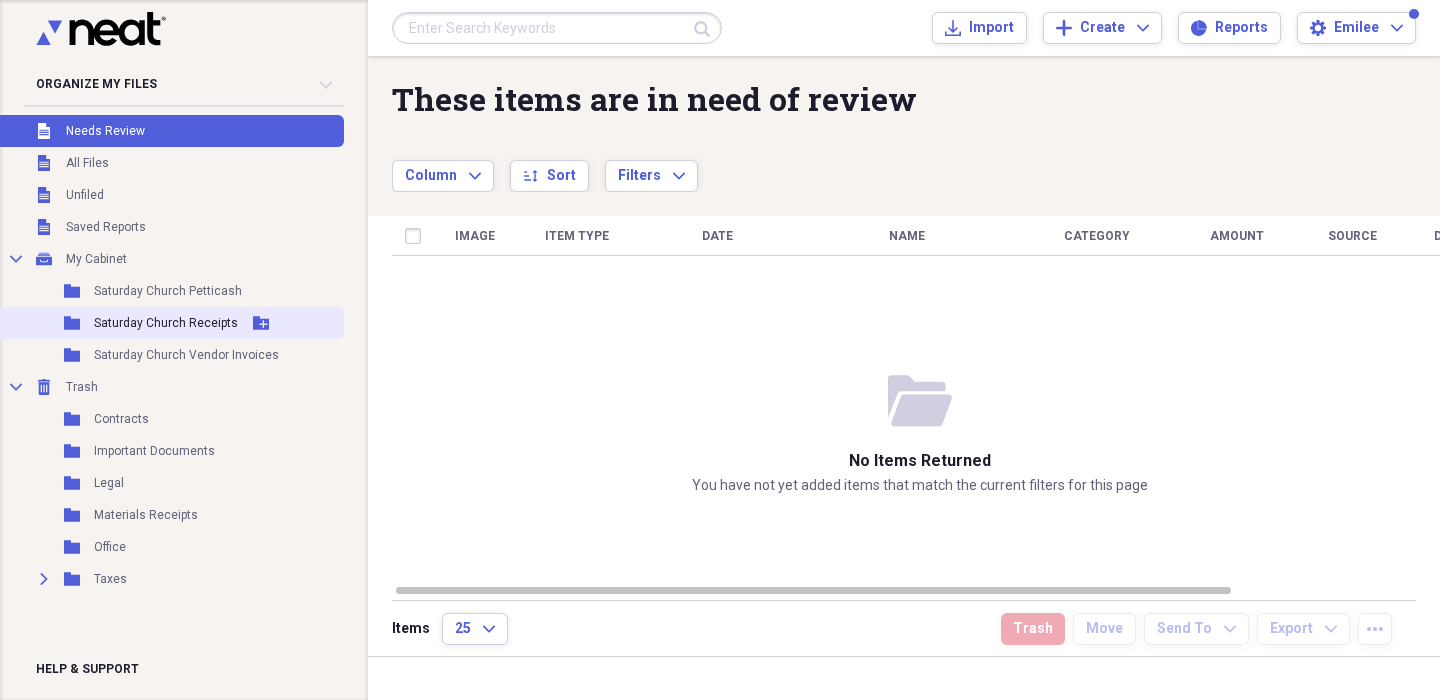 click on "Folder Saturday Church Receipts Add Folder" at bounding box center (170, 323) 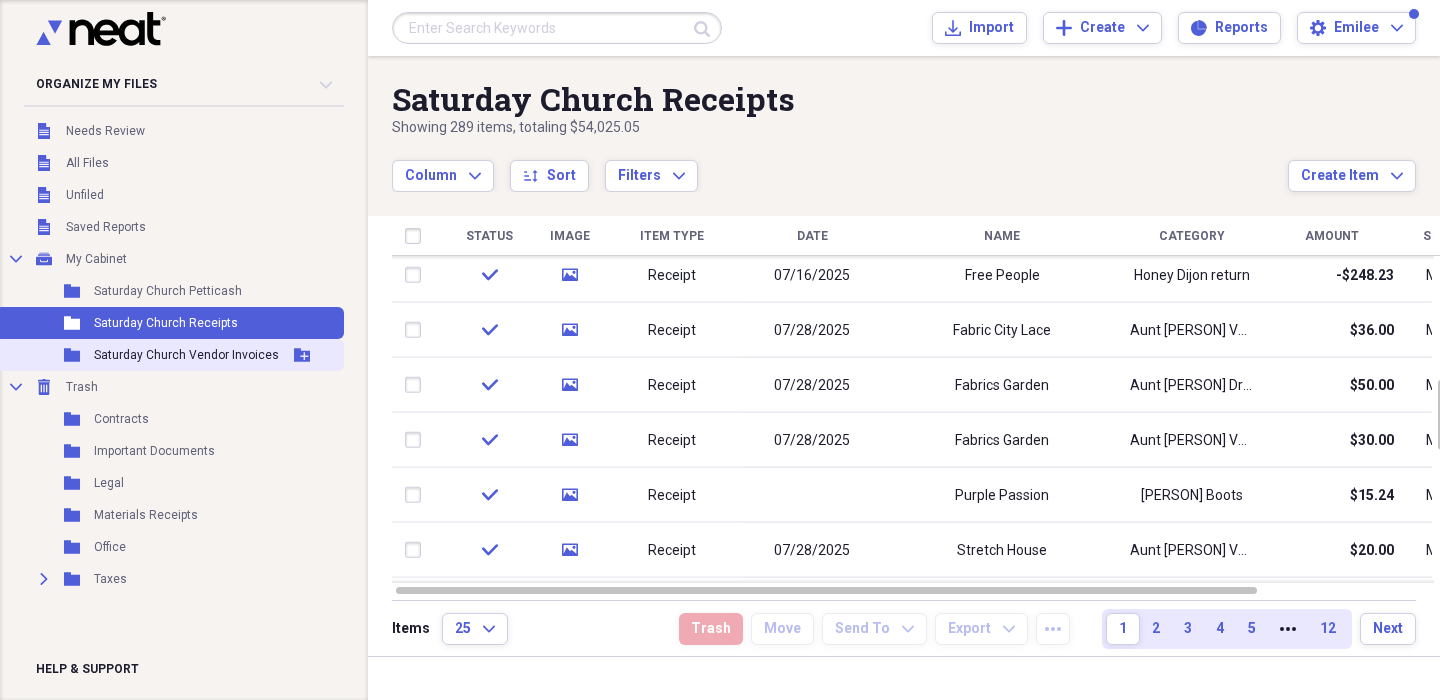 click on "Folder Saturday Church Vendor Invoices Add Folder" at bounding box center [170, 355] 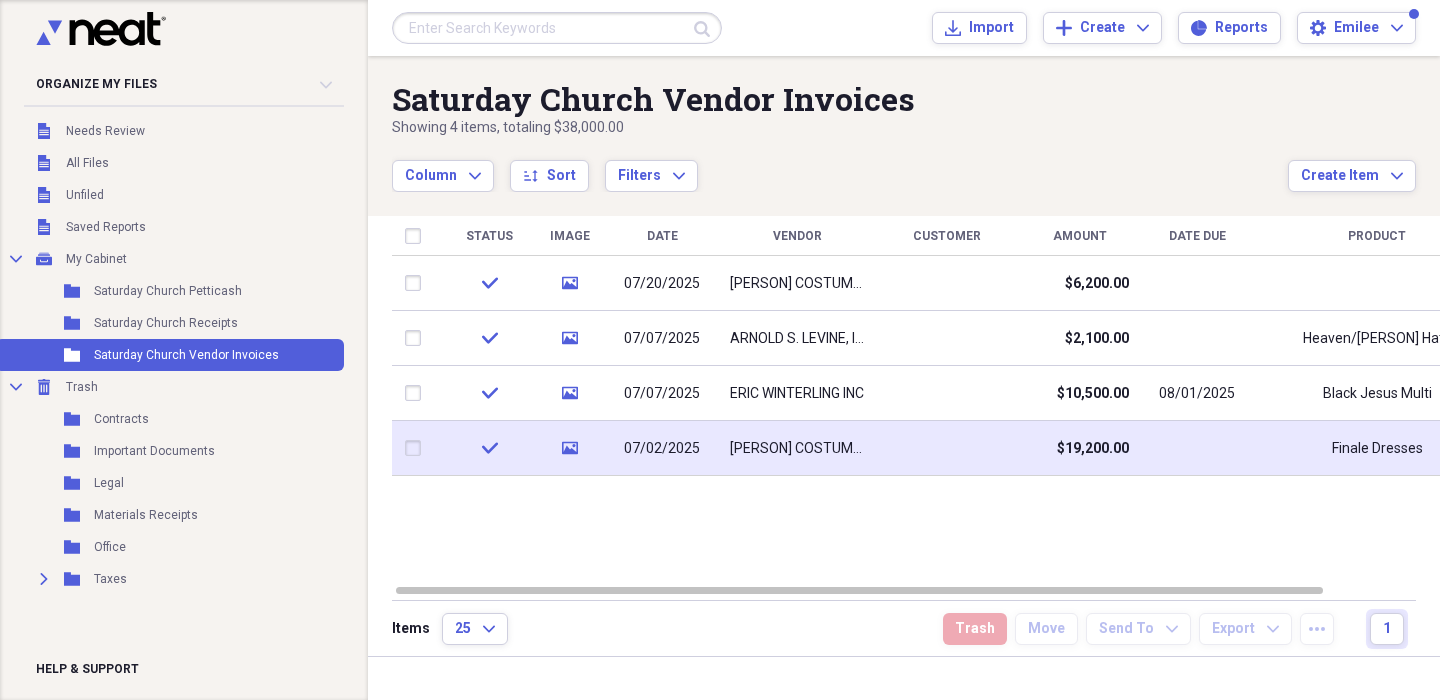 click on "[PERSON] COSTUMES INC" at bounding box center [797, 449] 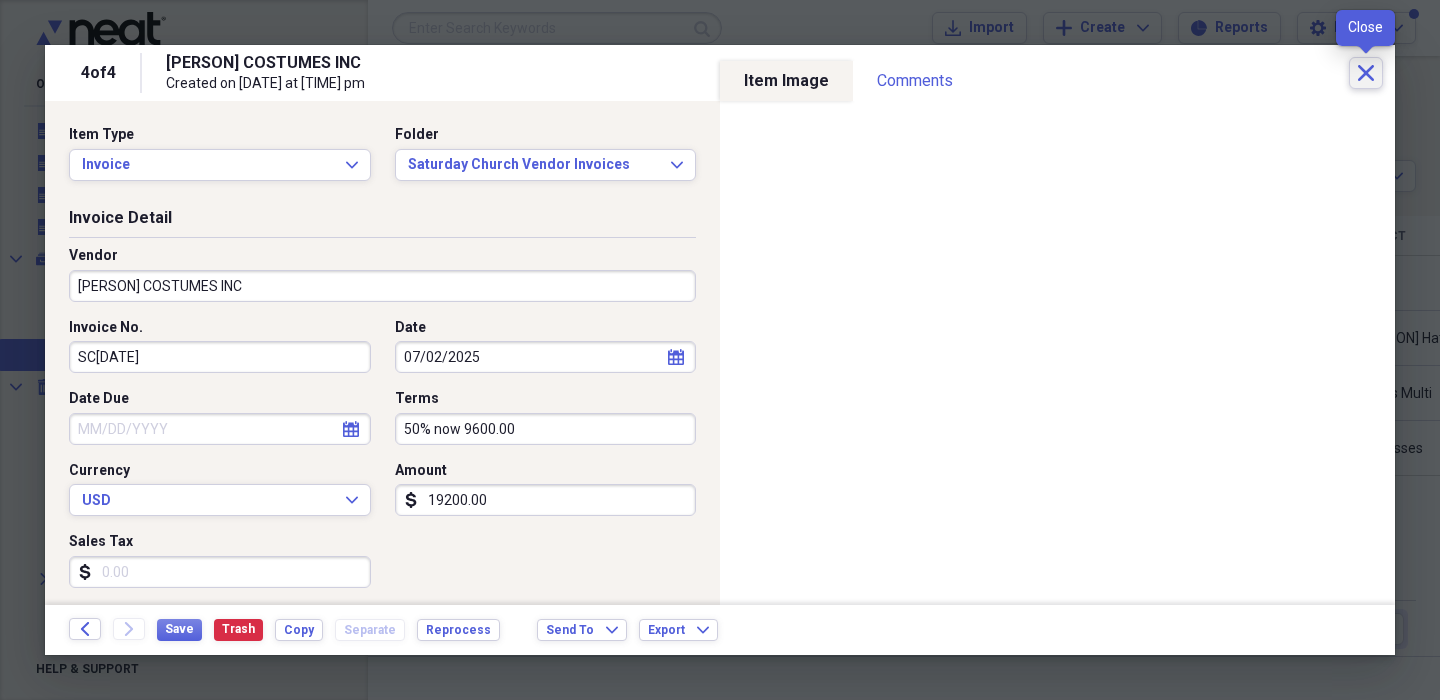 click on "Close" 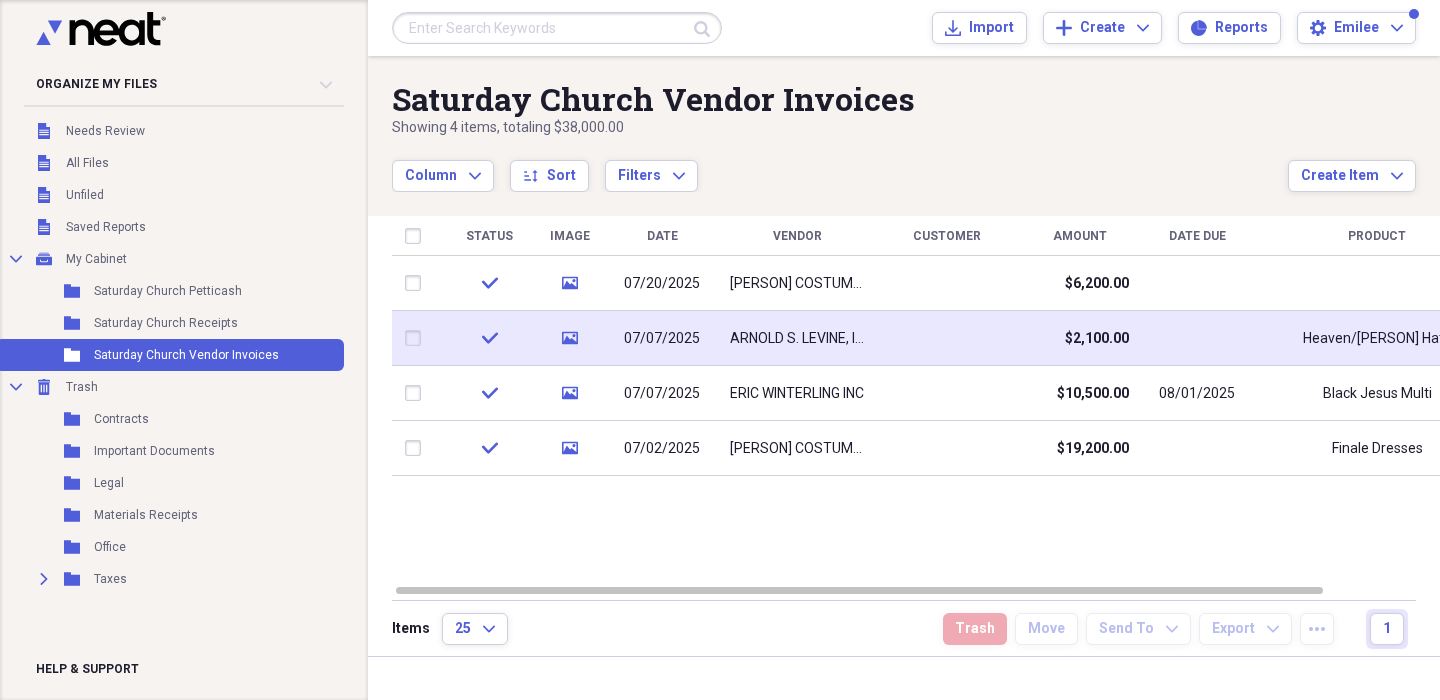 click at bounding box center [1197, 338] 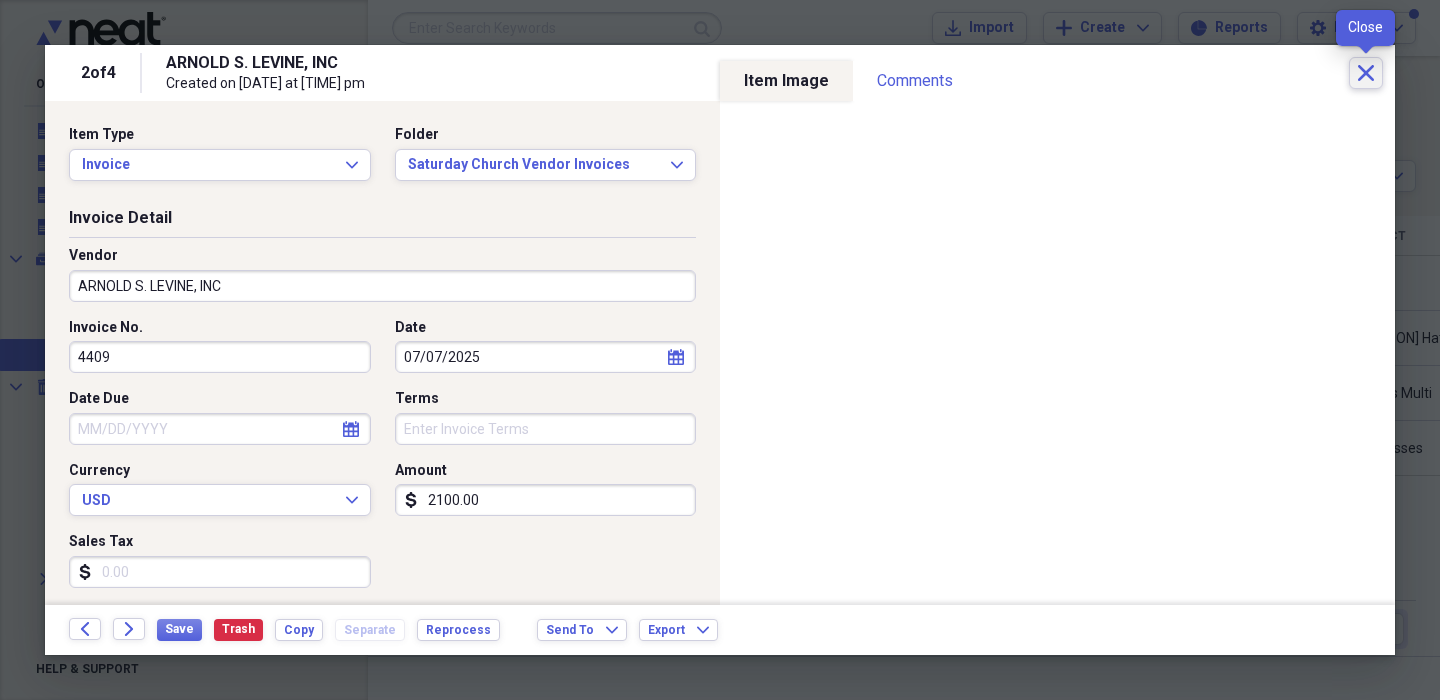 click on "Close" at bounding box center [1366, 73] 